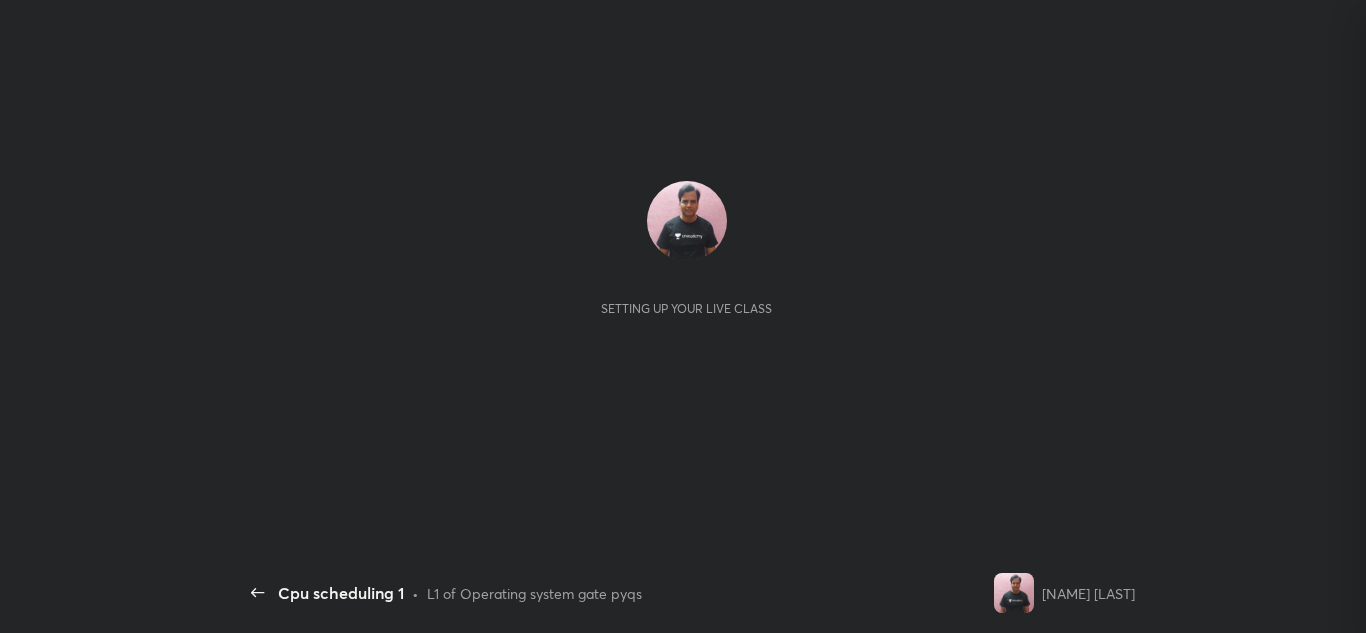 scroll, scrollTop: 0, scrollLeft: 0, axis: both 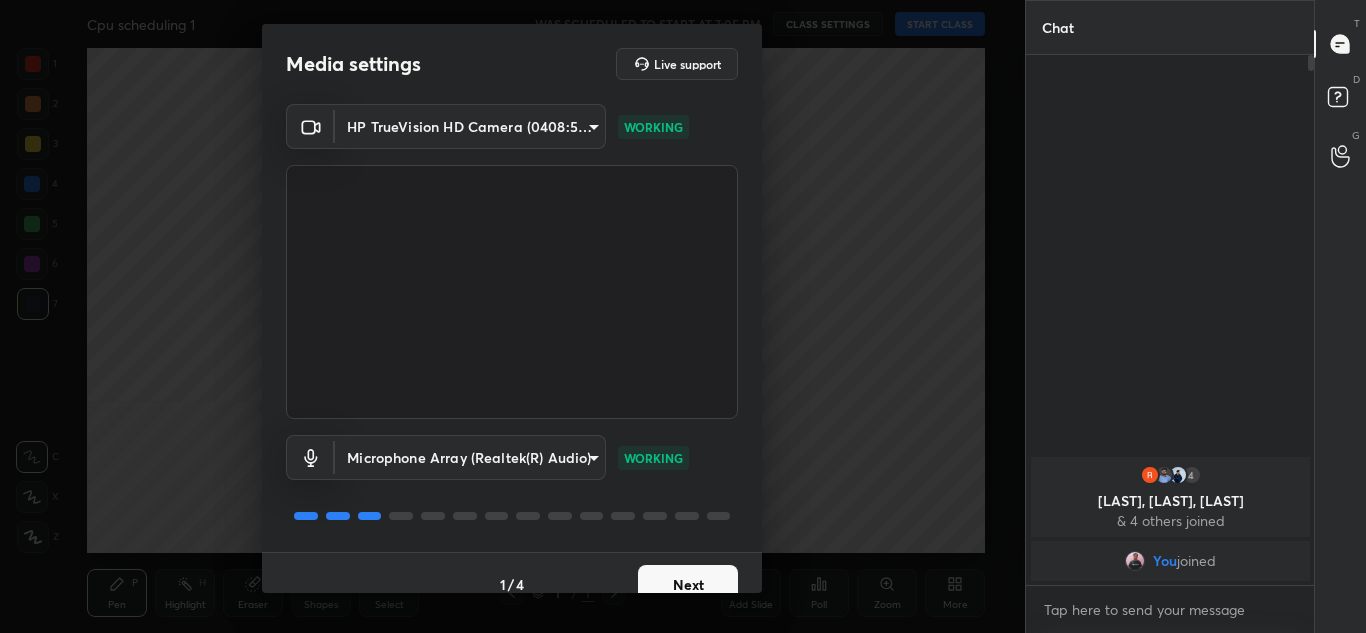 click on "Next" at bounding box center (688, 585) 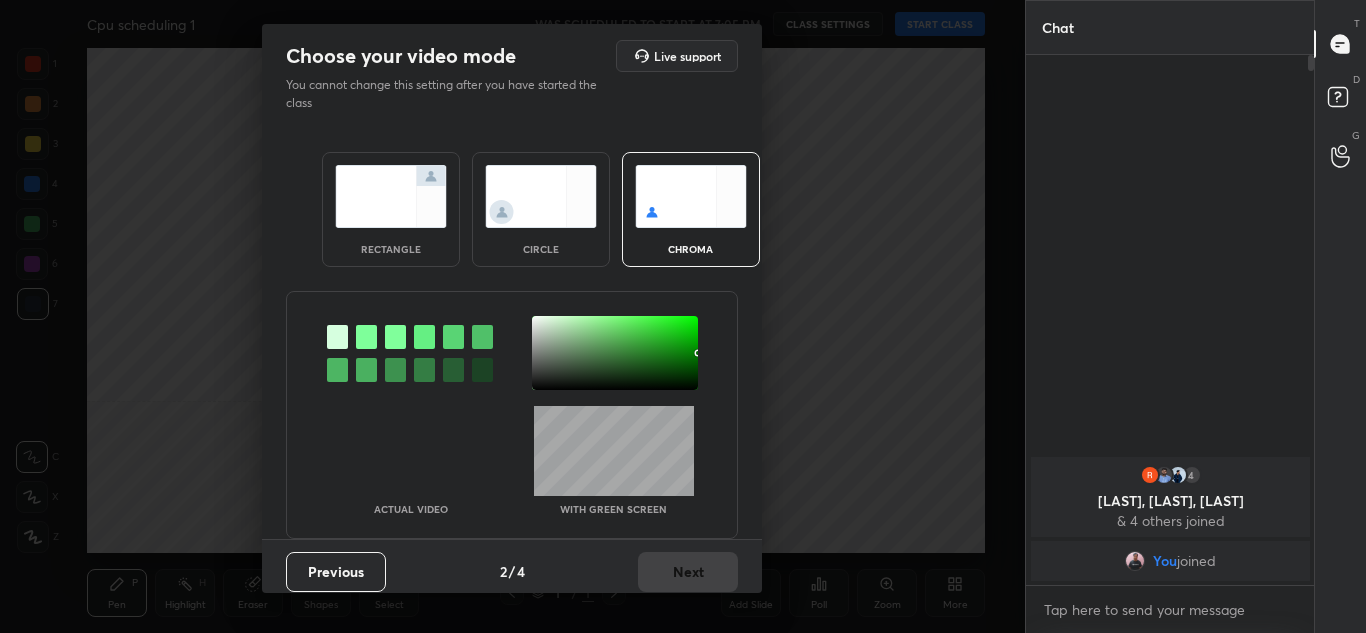 click at bounding box center (391, 196) 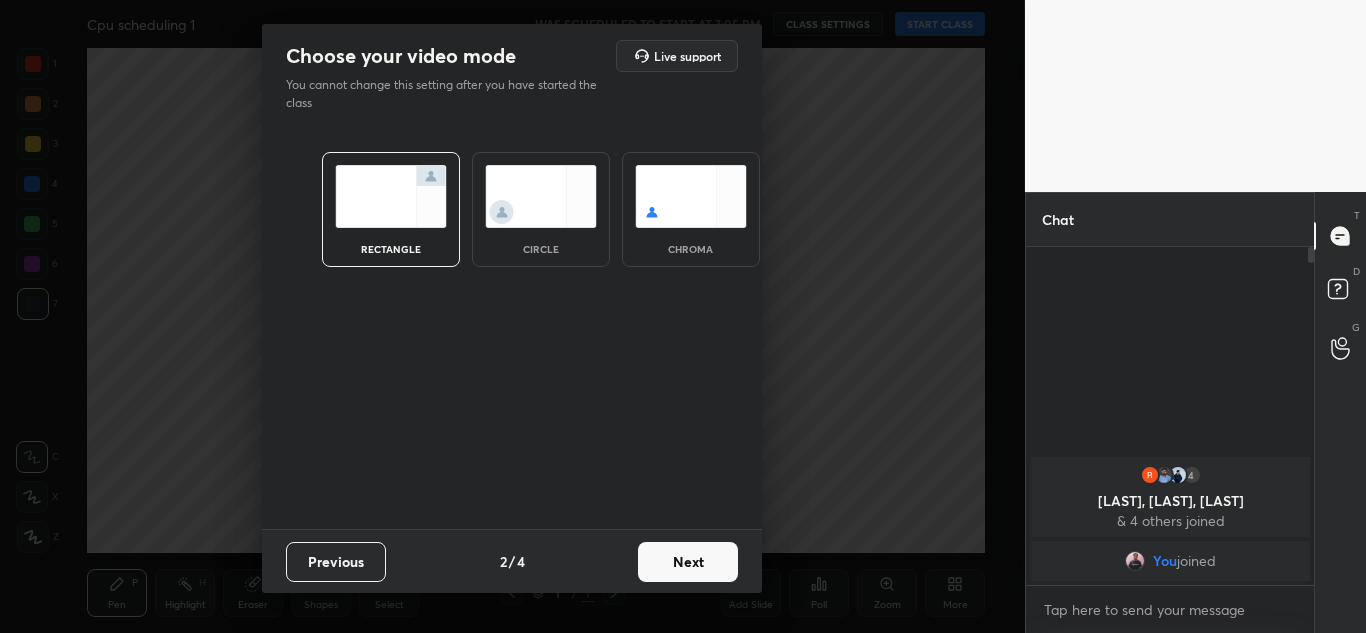 scroll, scrollTop: 332, scrollLeft: 282, axis: both 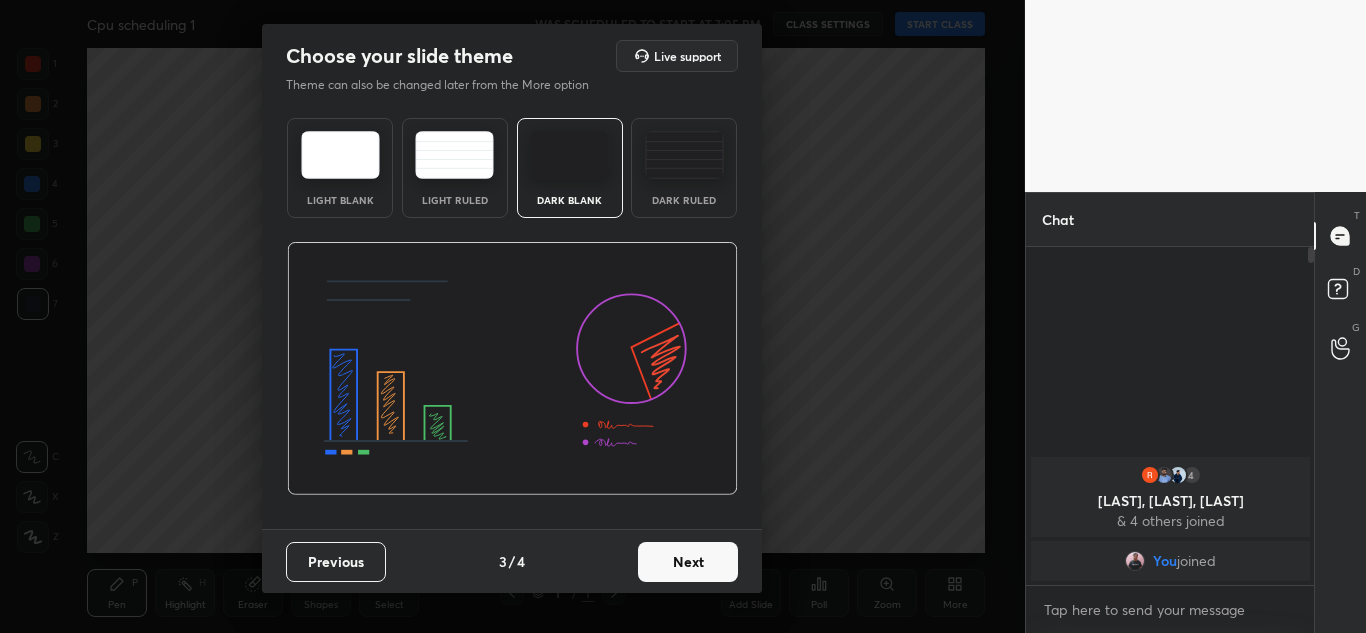 click on "Next" at bounding box center [688, 562] 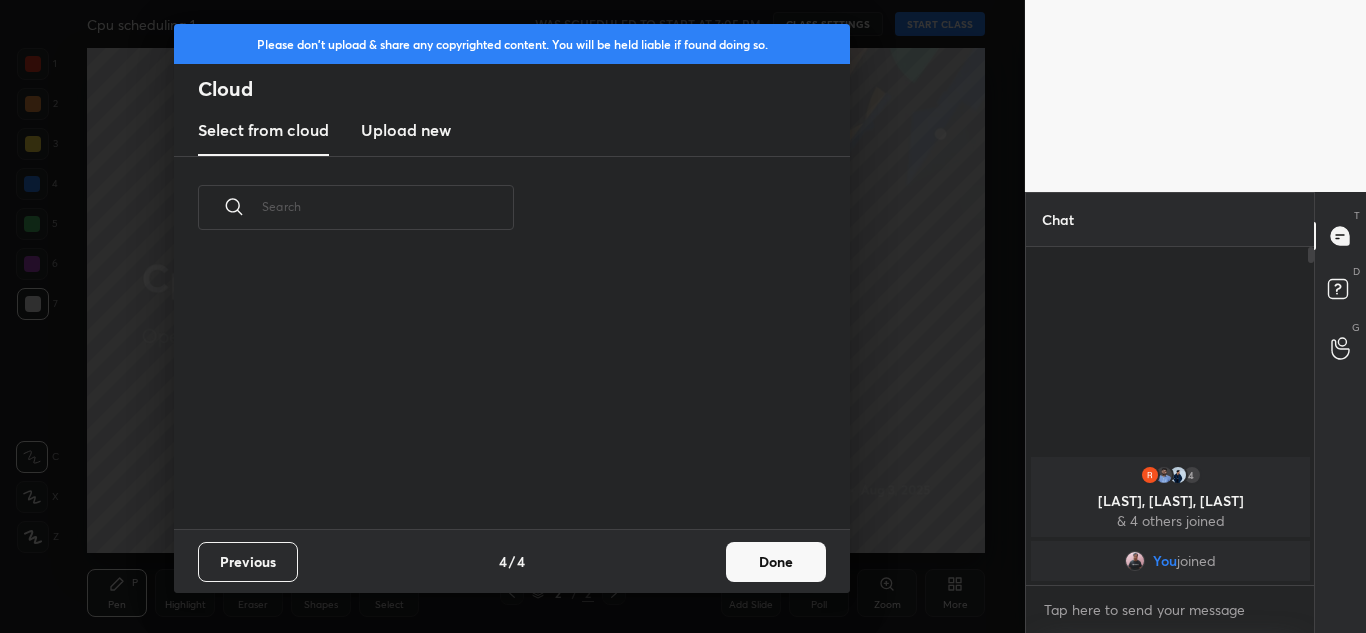 scroll, scrollTop: 7, scrollLeft: 11, axis: both 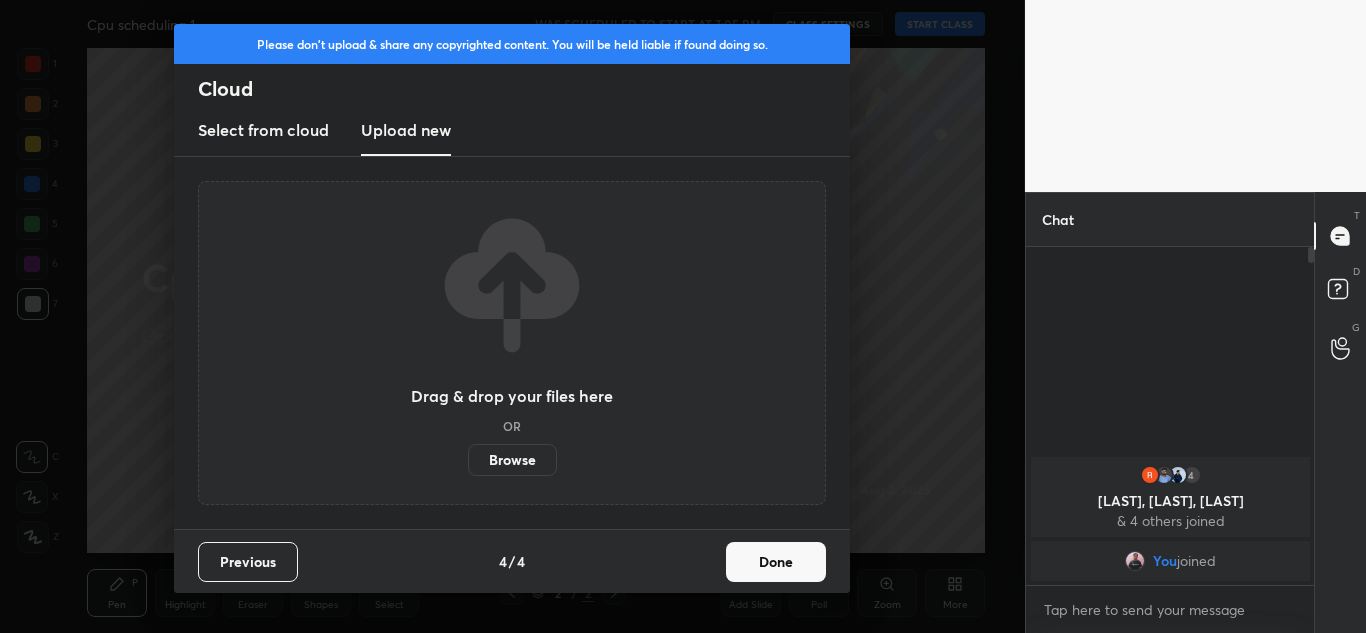click on "Browse" at bounding box center [512, 460] 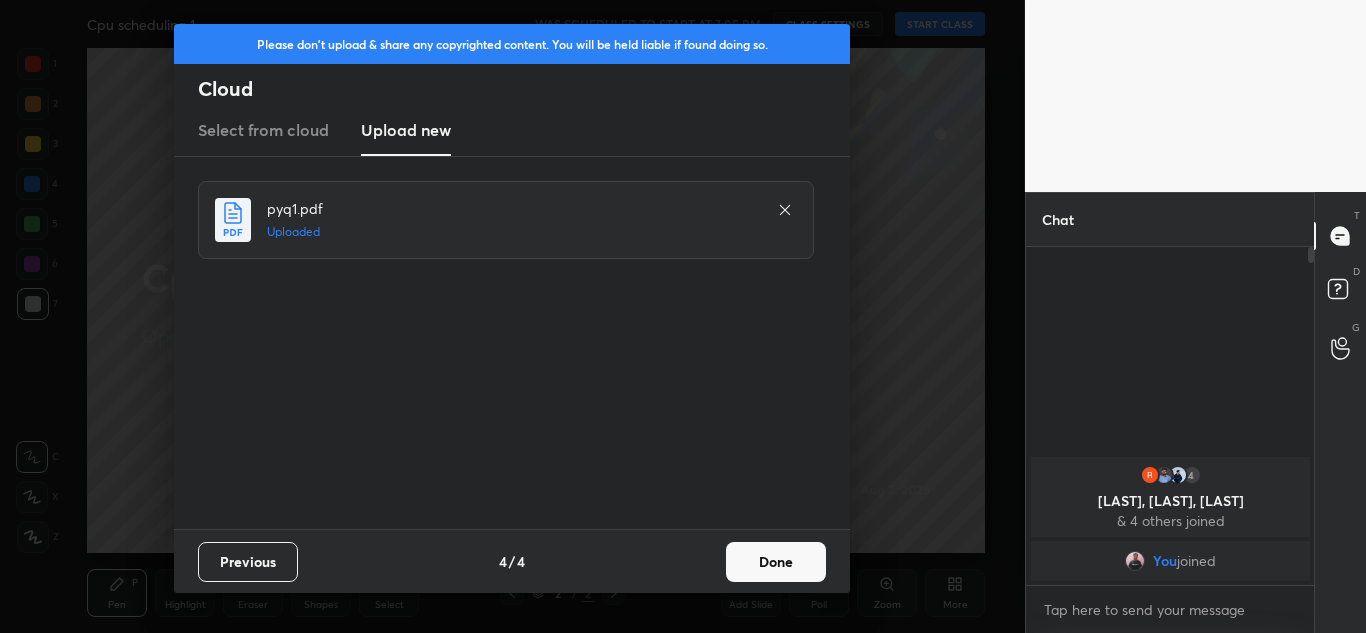 click on "Done" at bounding box center (776, 562) 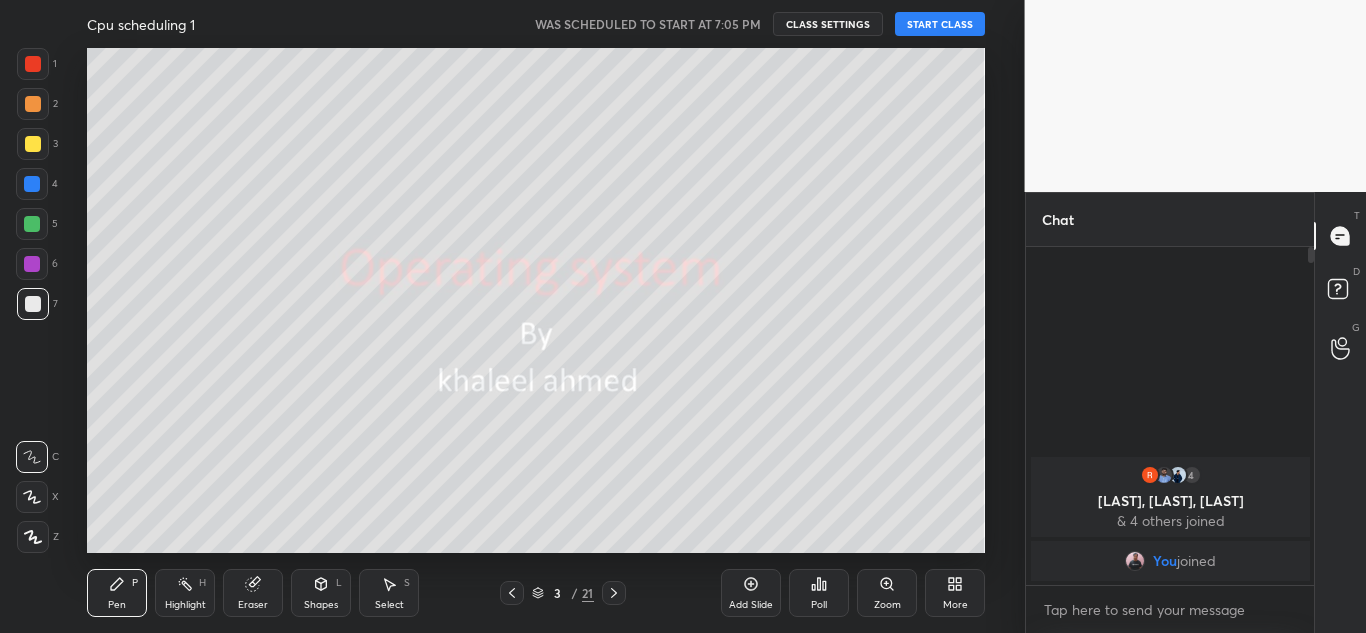 click on "START CLASS" at bounding box center (940, 24) 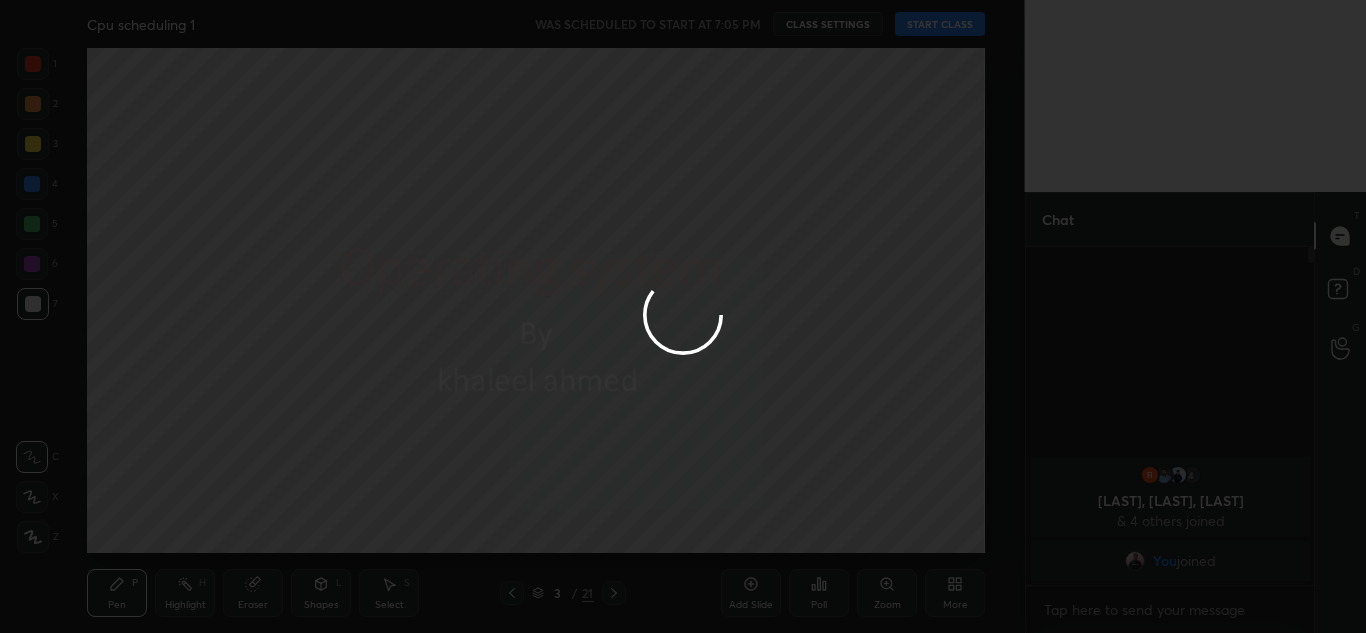 type on "x" 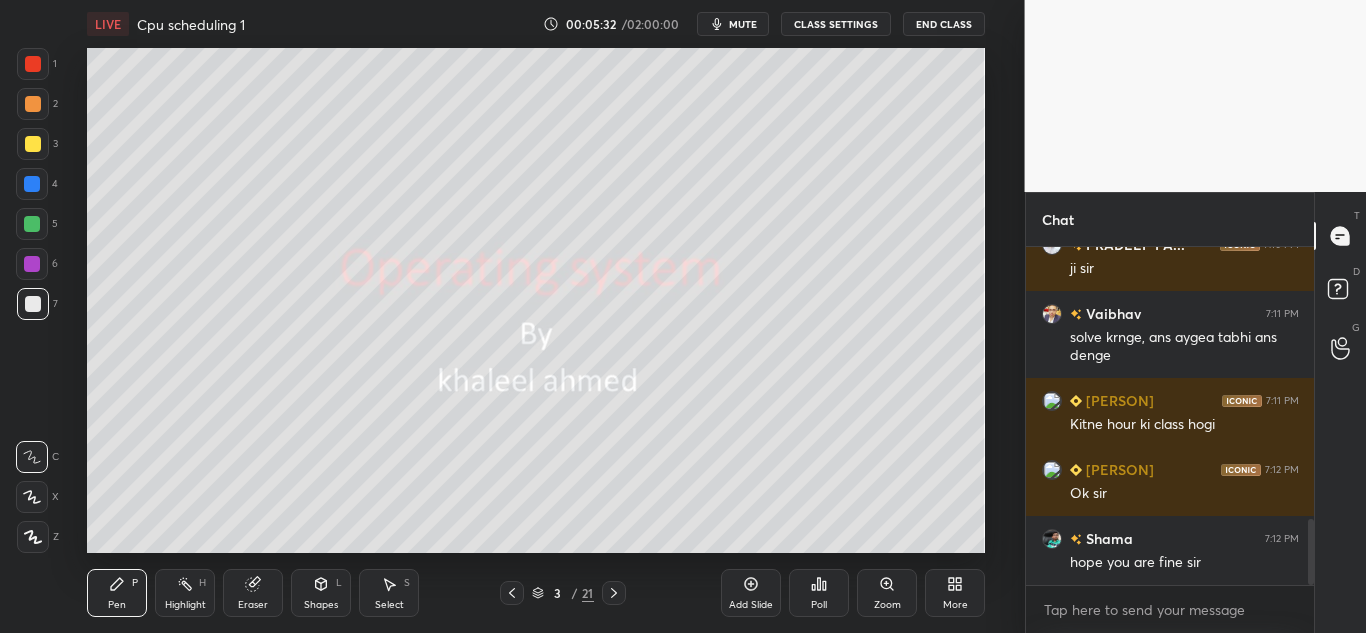 scroll, scrollTop: 1446, scrollLeft: 0, axis: vertical 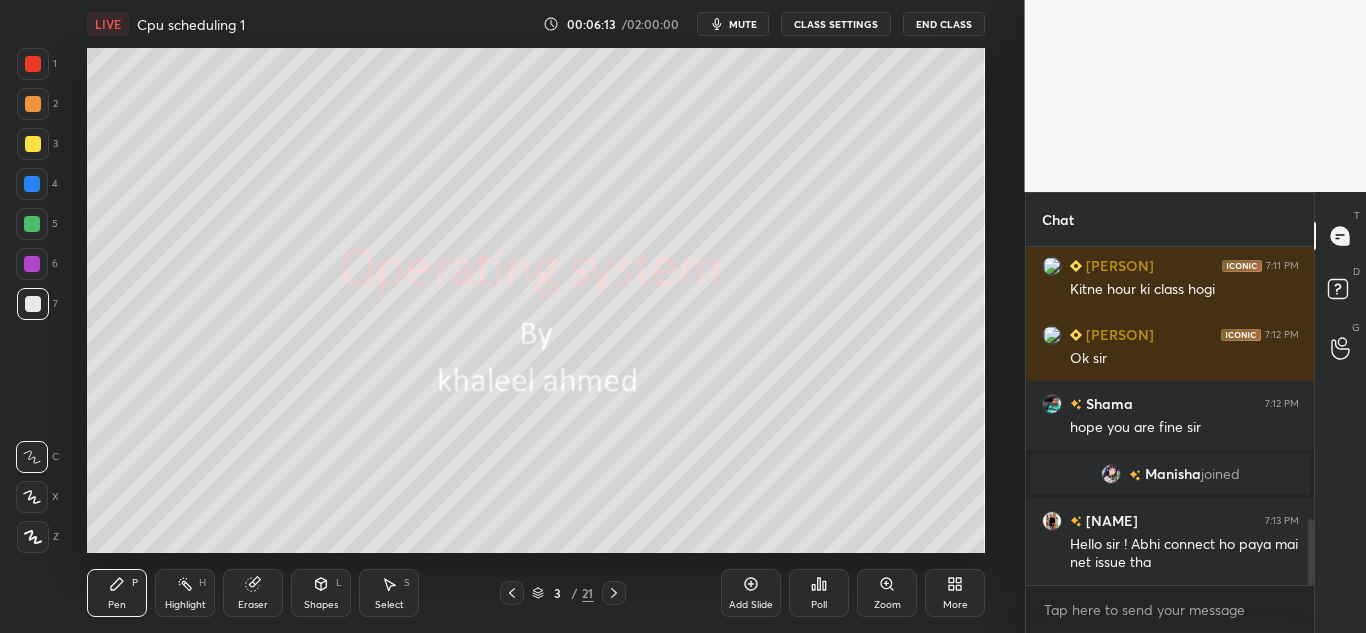 click at bounding box center (33, 144) 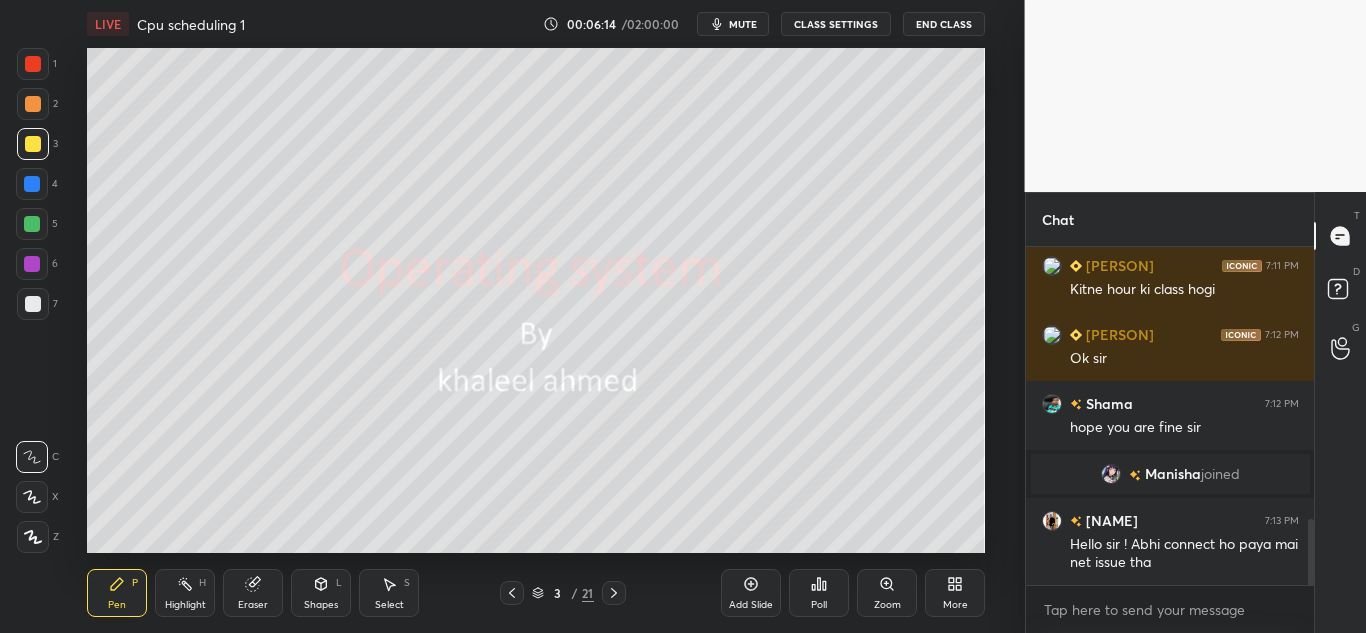 click at bounding box center [33, 537] 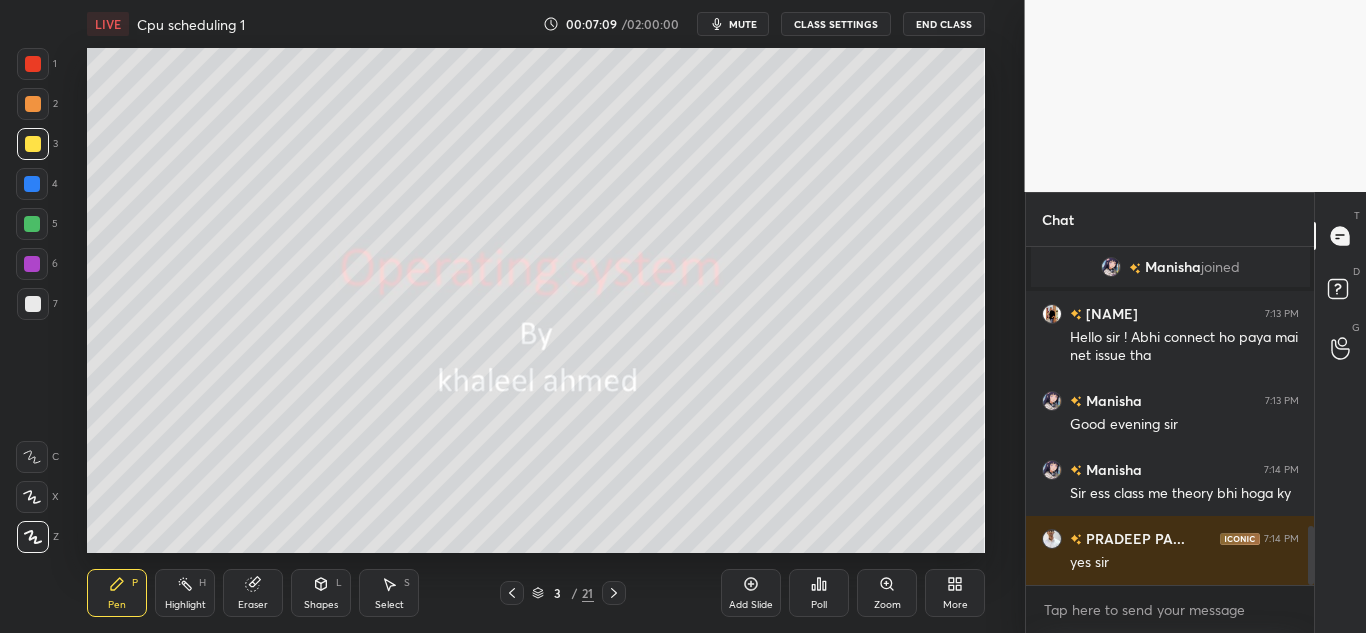 scroll, scrollTop: 1651, scrollLeft: 0, axis: vertical 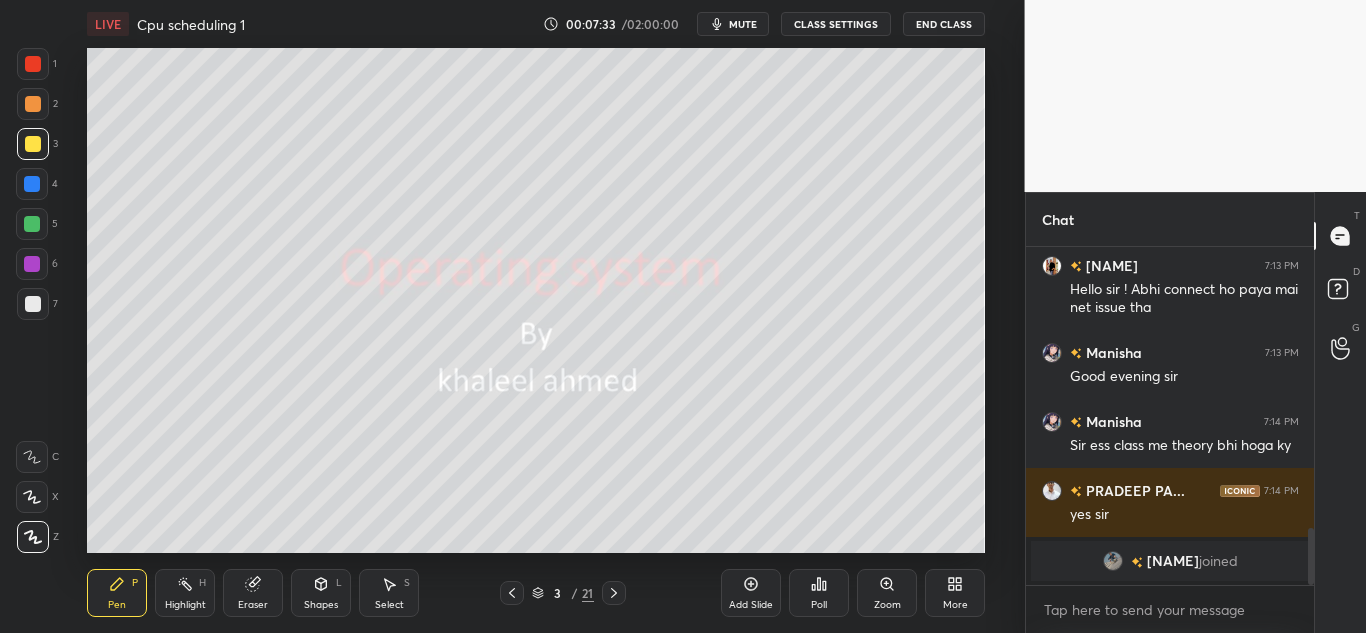 click 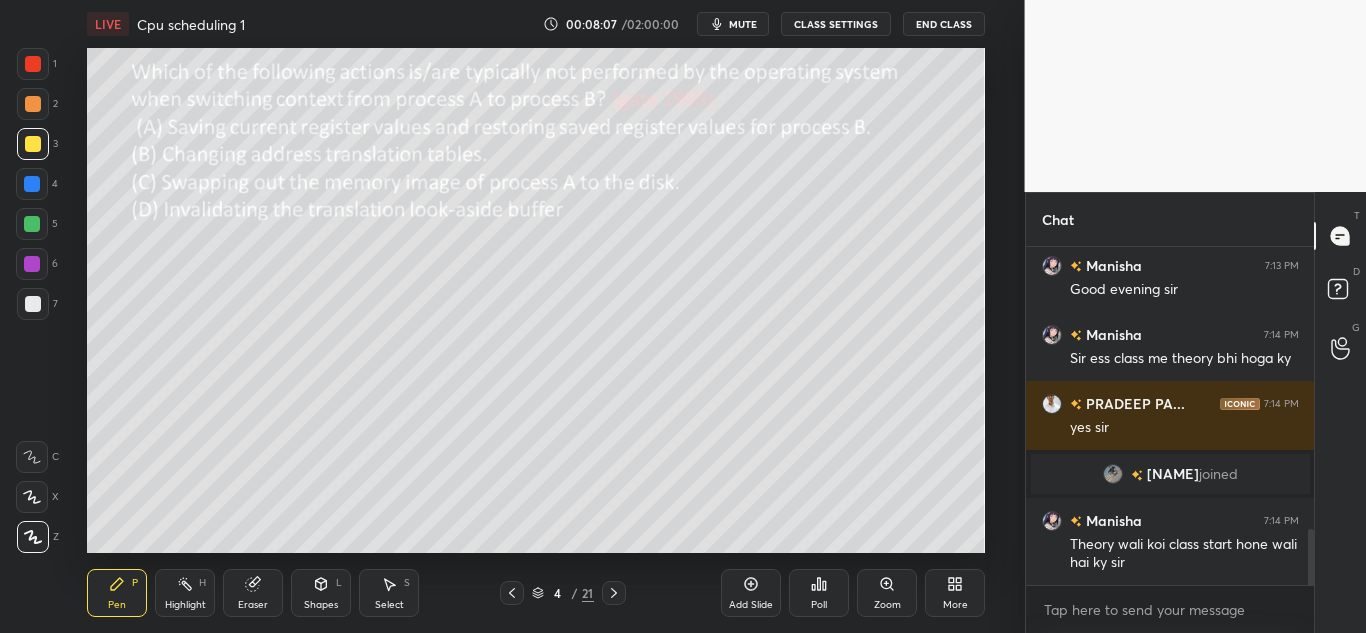 scroll, scrollTop: 1771, scrollLeft: 0, axis: vertical 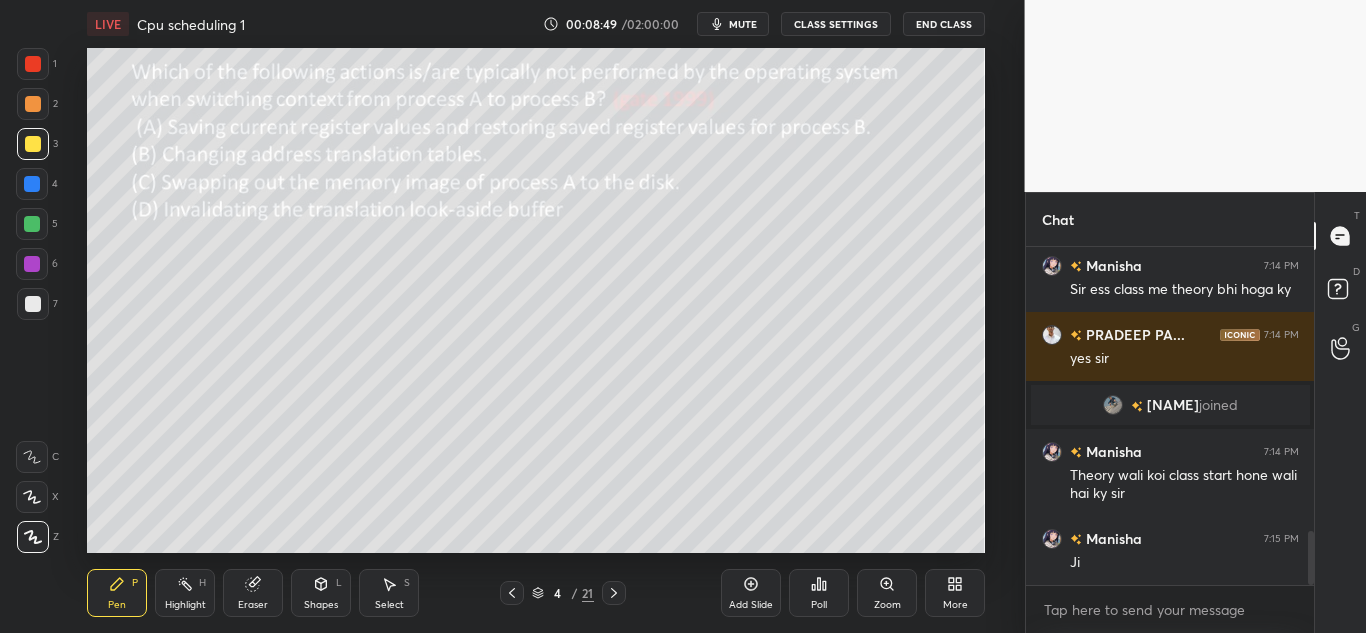 click 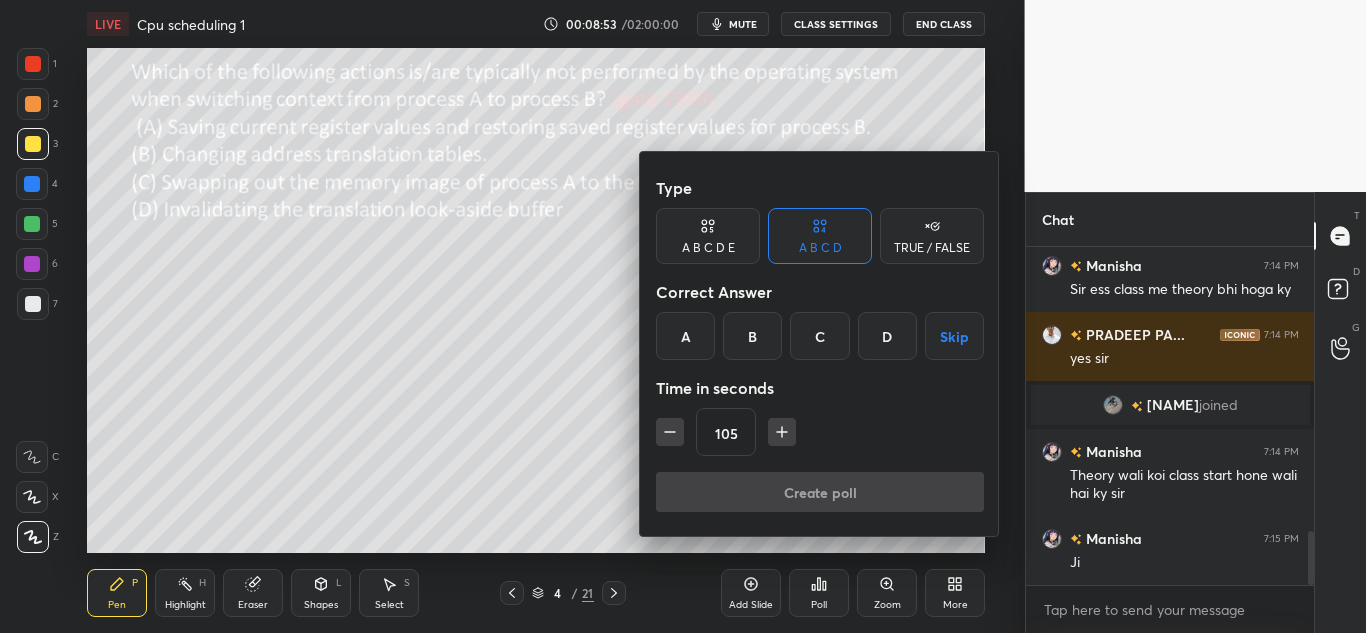 click on "C" at bounding box center (819, 336) 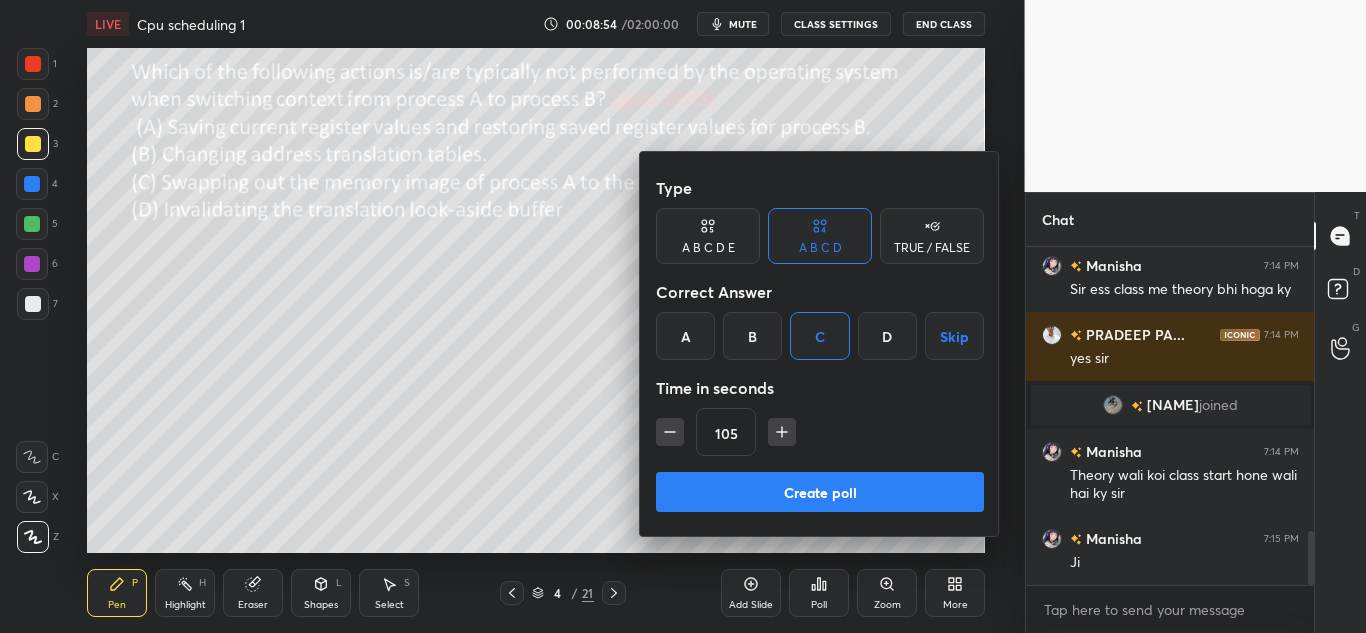 click 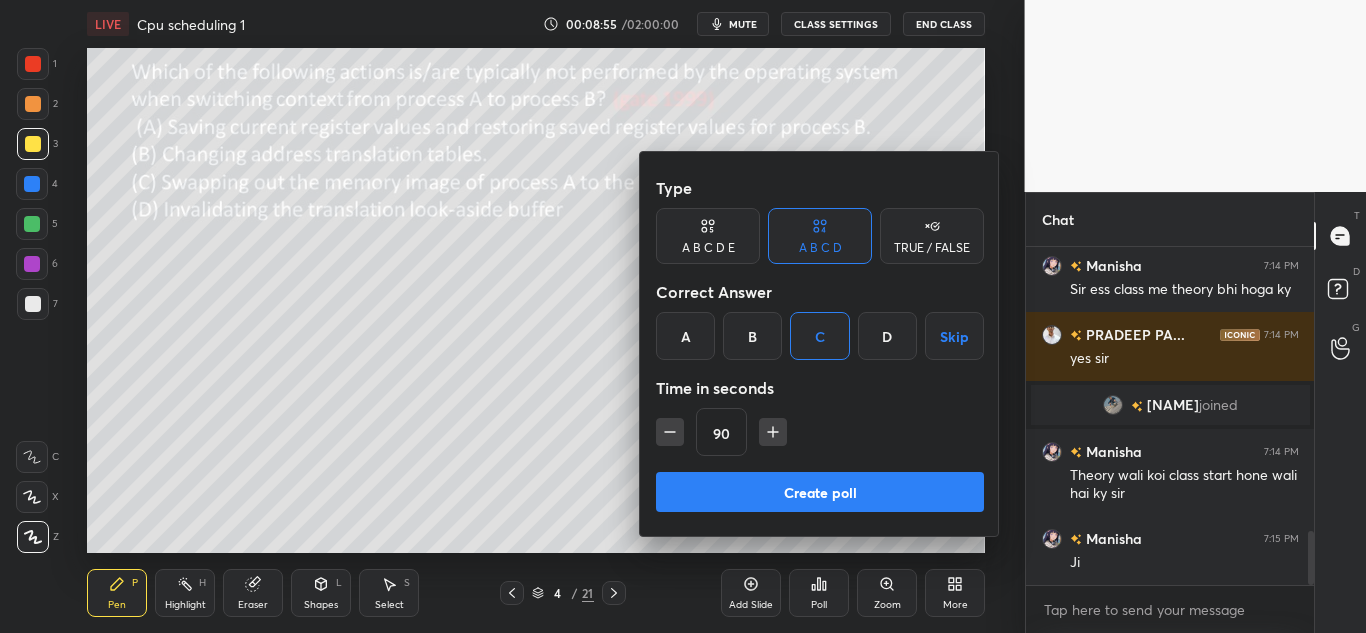 click on "Create poll" at bounding box center [820, 492] 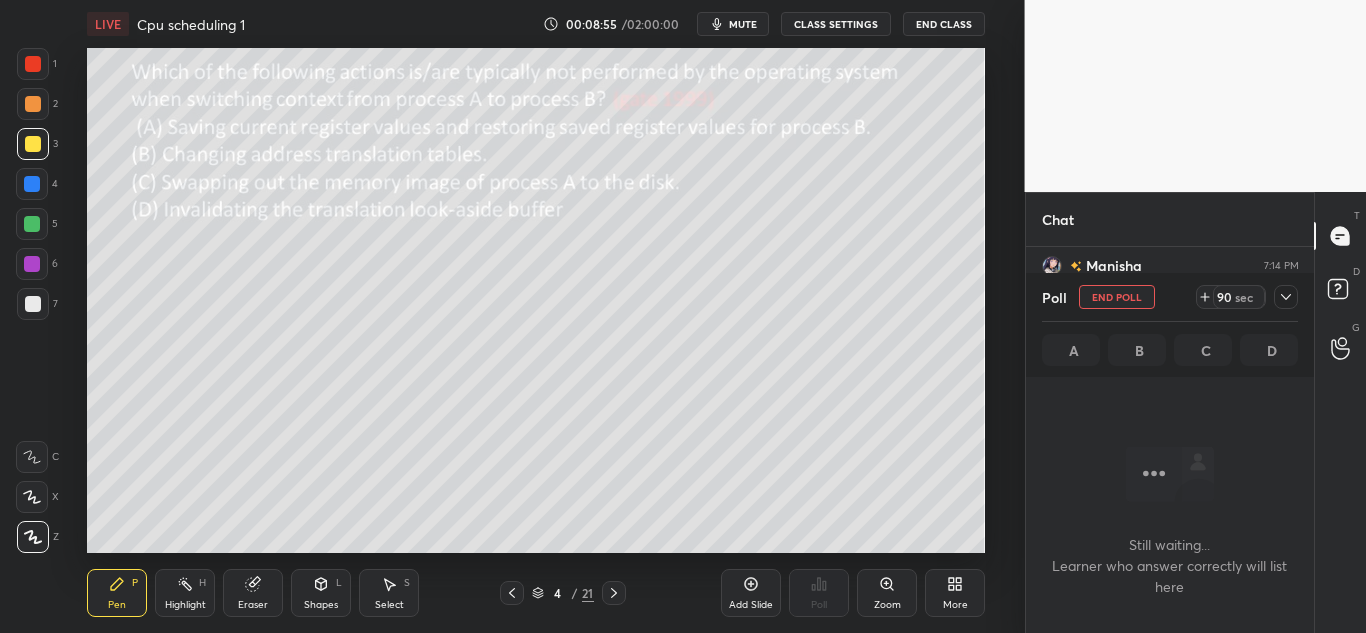 scroll, scrollTop: 1791, scrollLeft: 0, axis: vertical 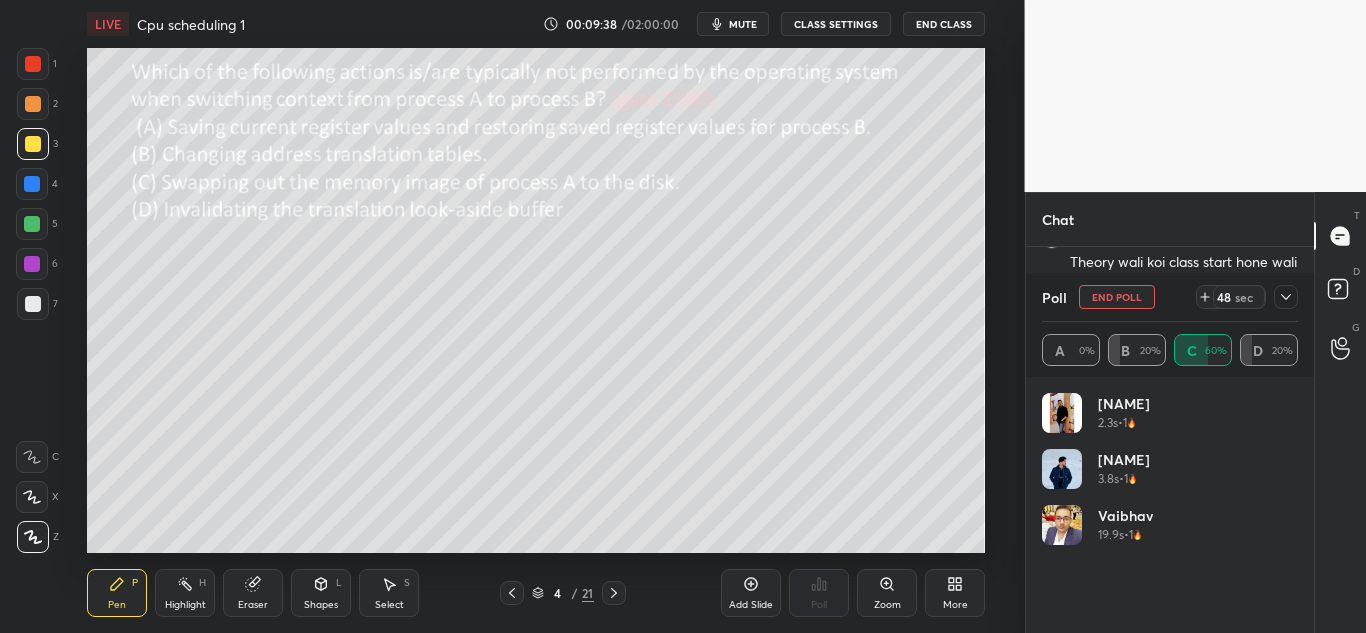 click 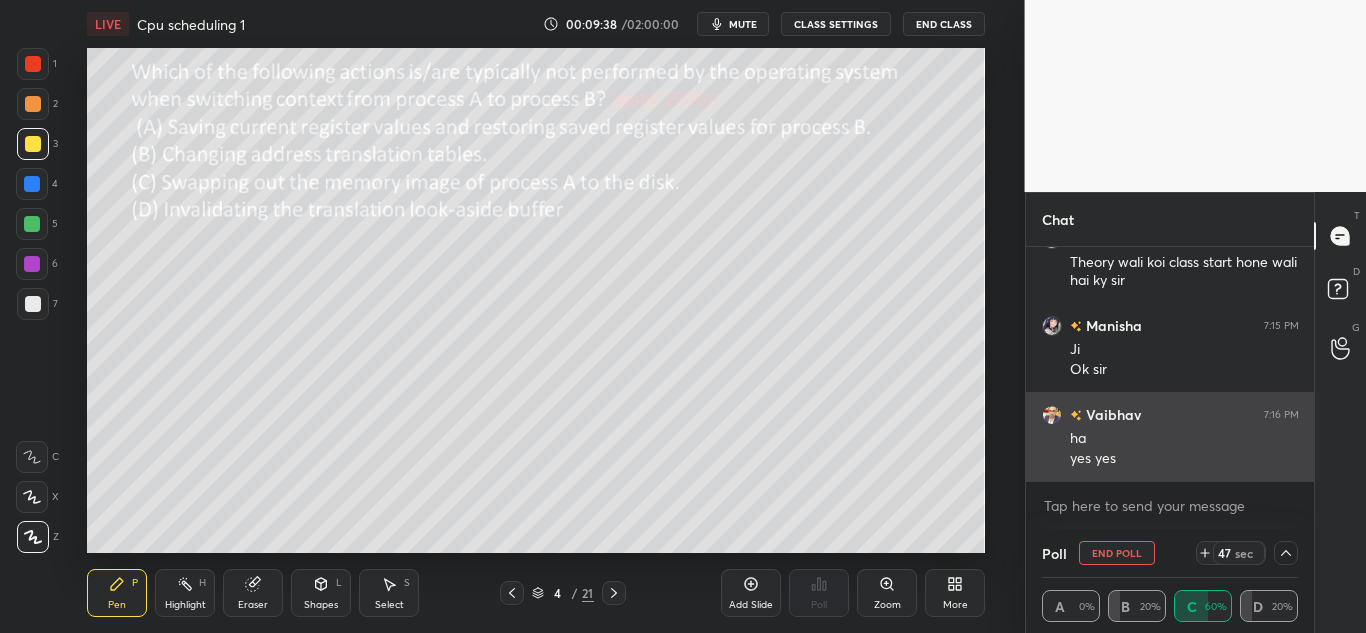 scroll, scrollTop: 0, scrollLeft: 0, axis: both 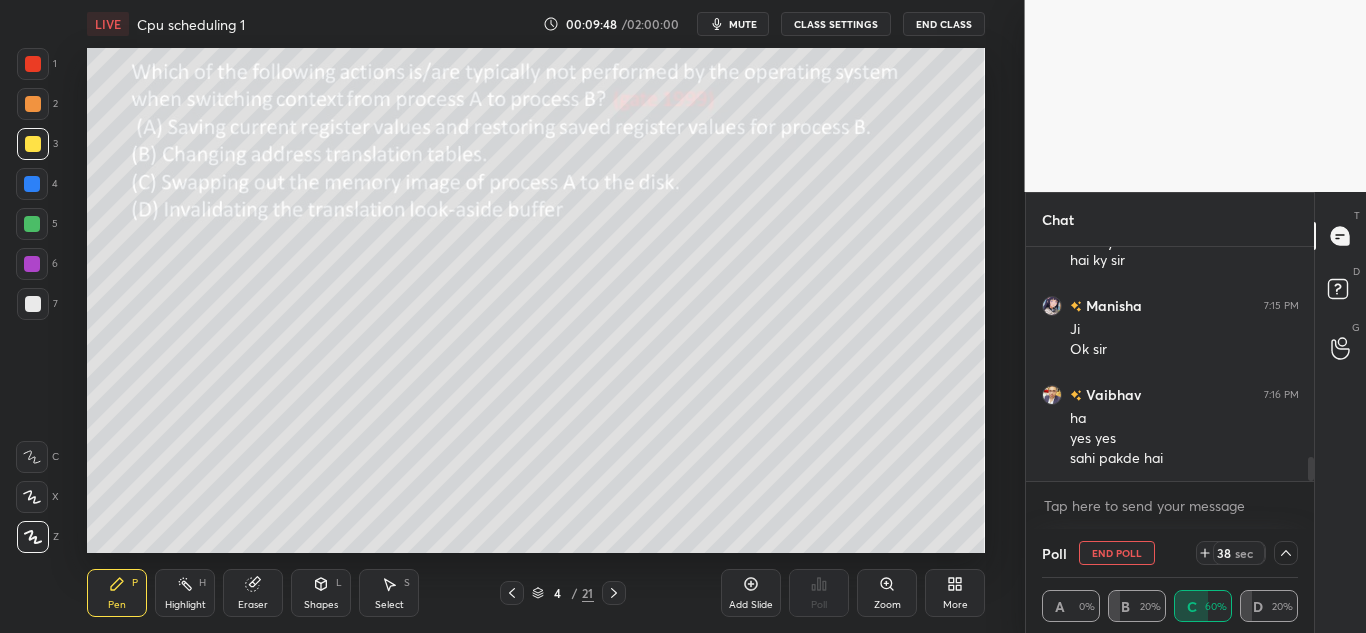 click 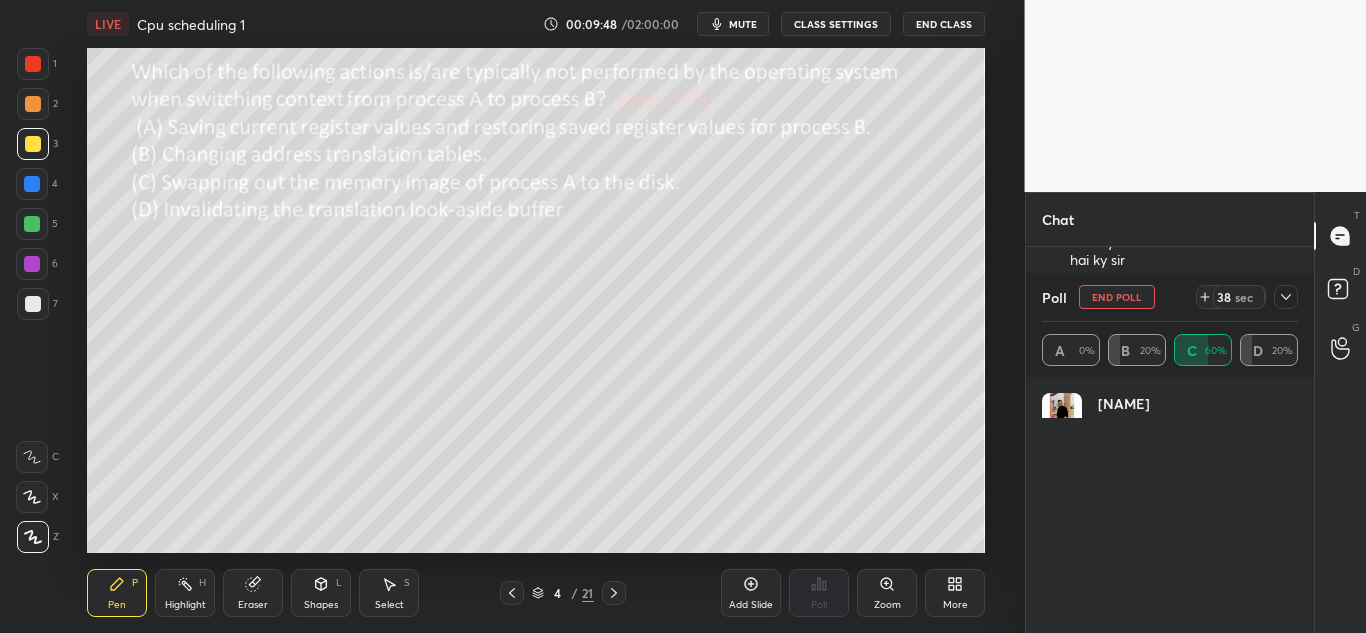 scroll, scrollTop: 7, scrollLeft: 7, axis: both 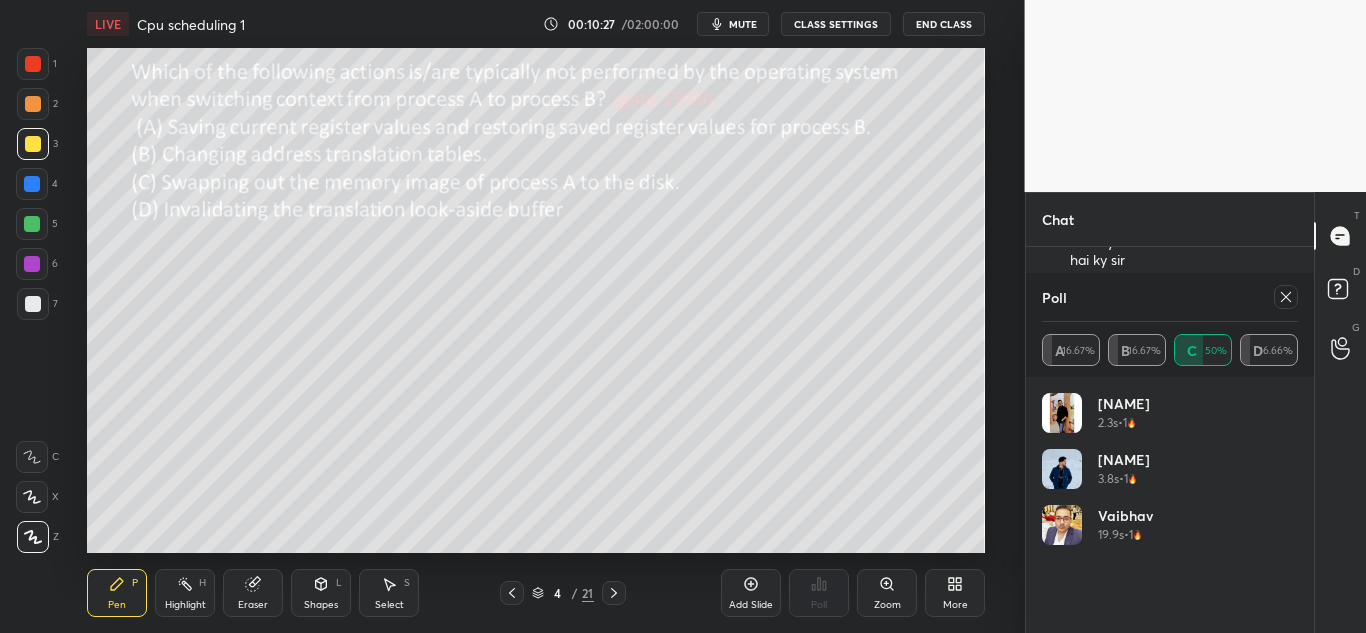 click 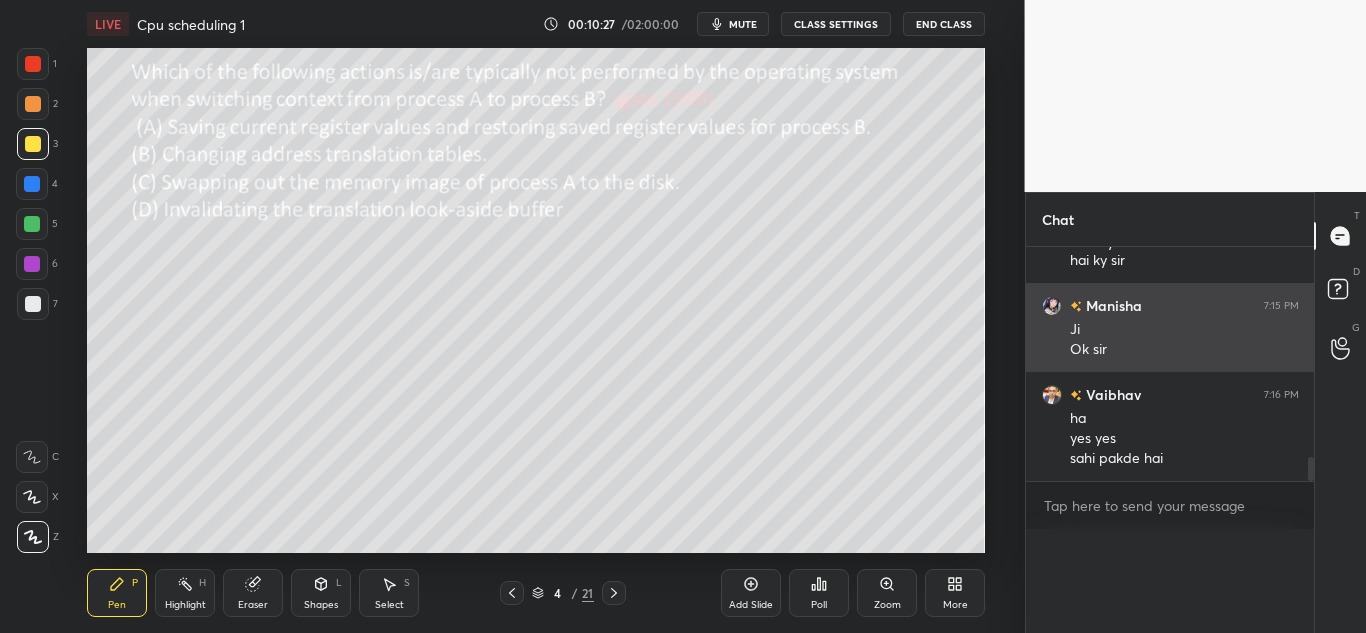 scroll, scrollTop: 0, scrollLeft: 0, axis: both 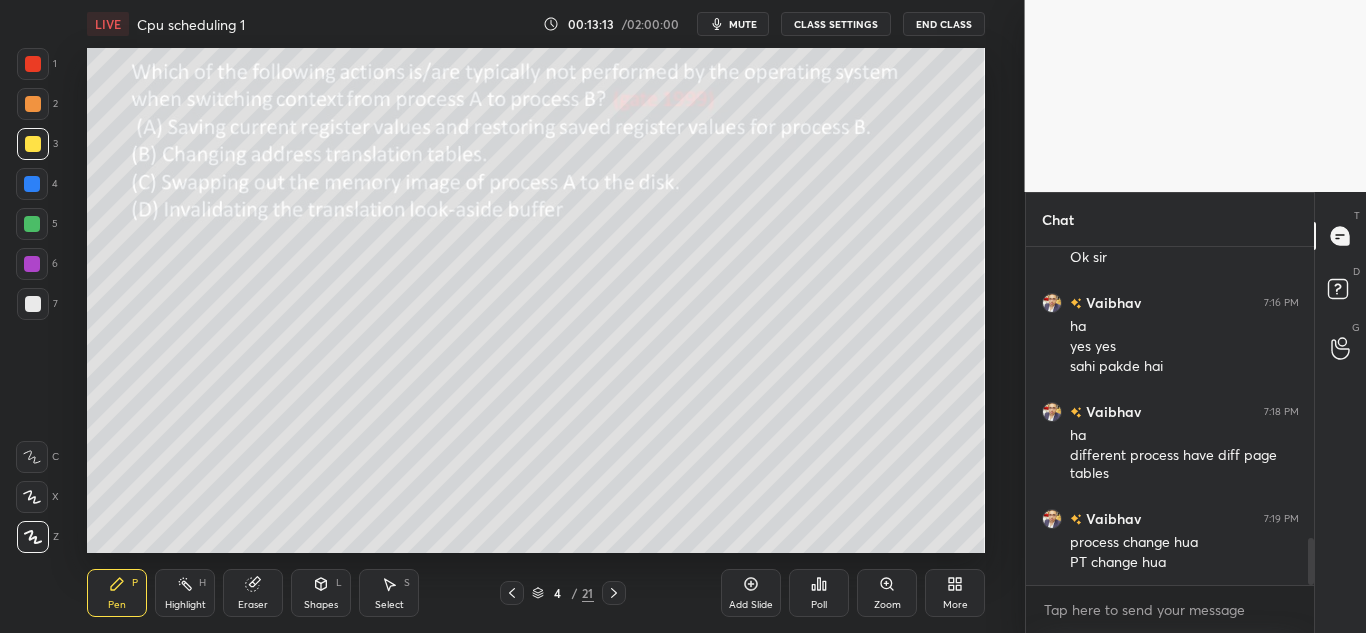click 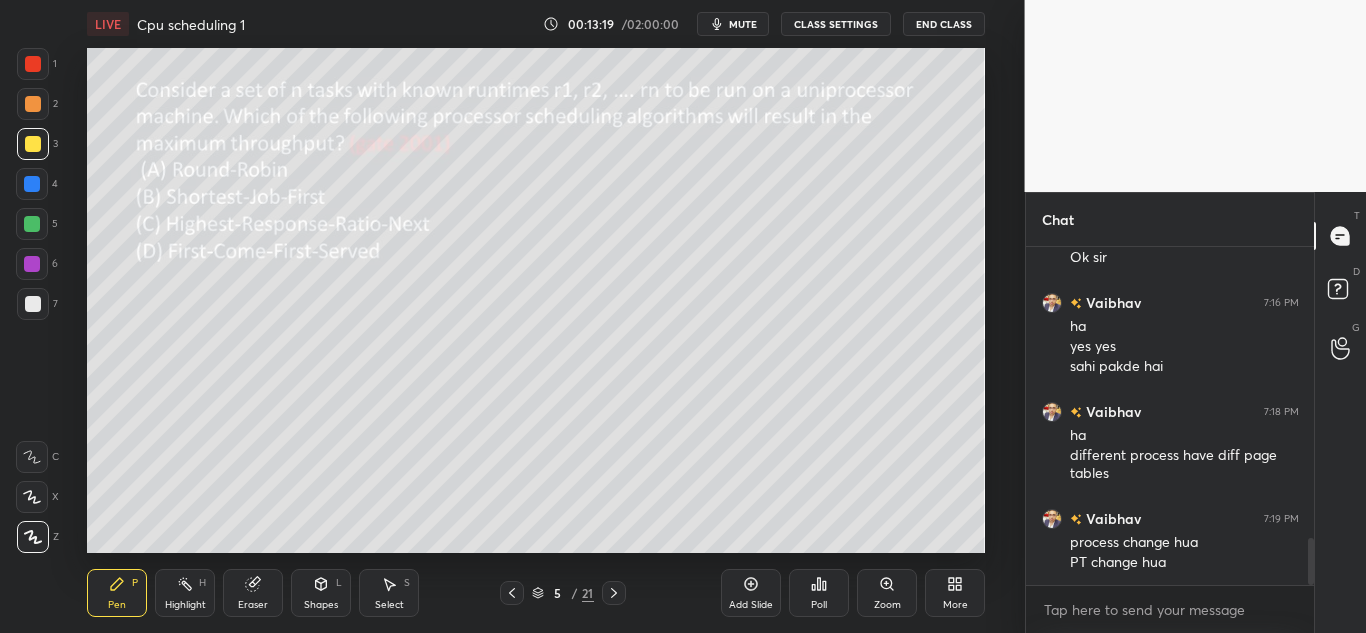 click 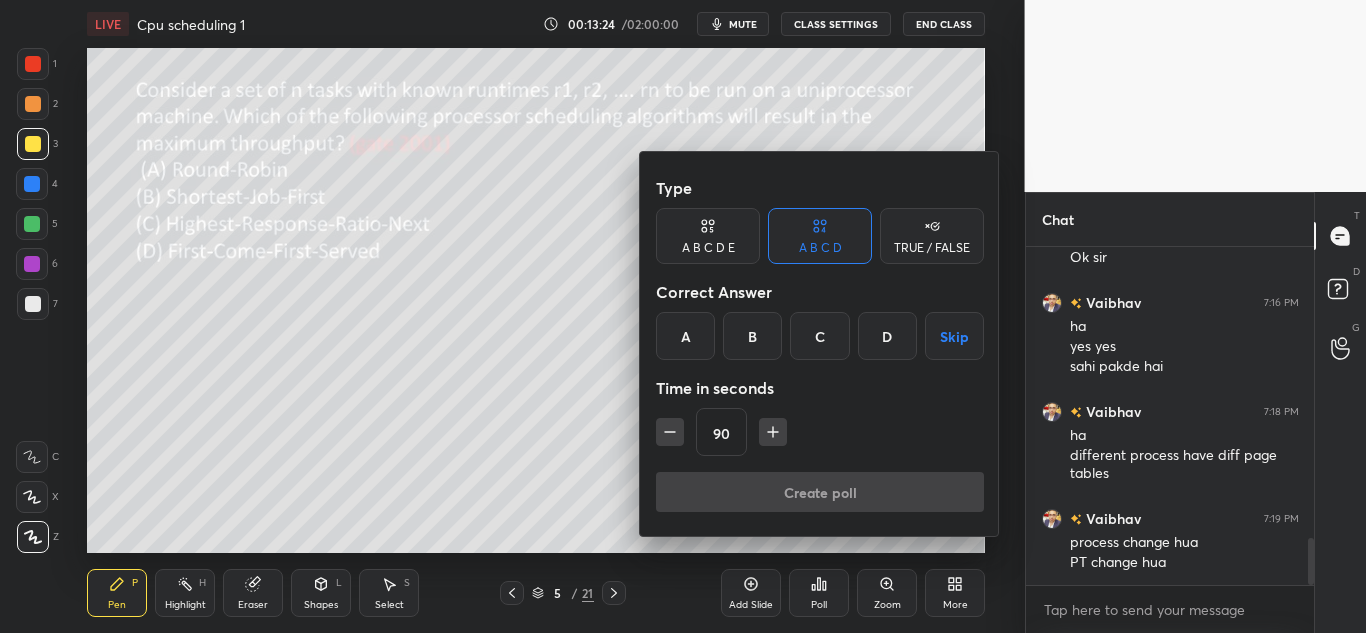click on "B" at bounding box center [752, 336] 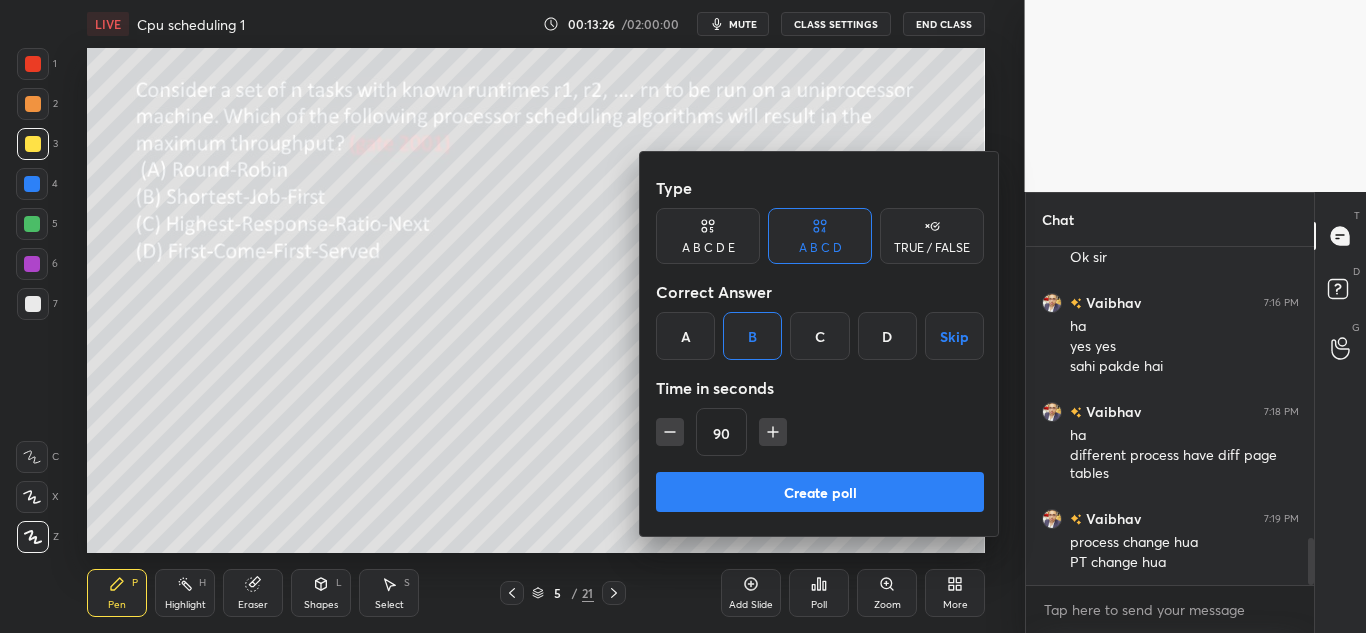 click 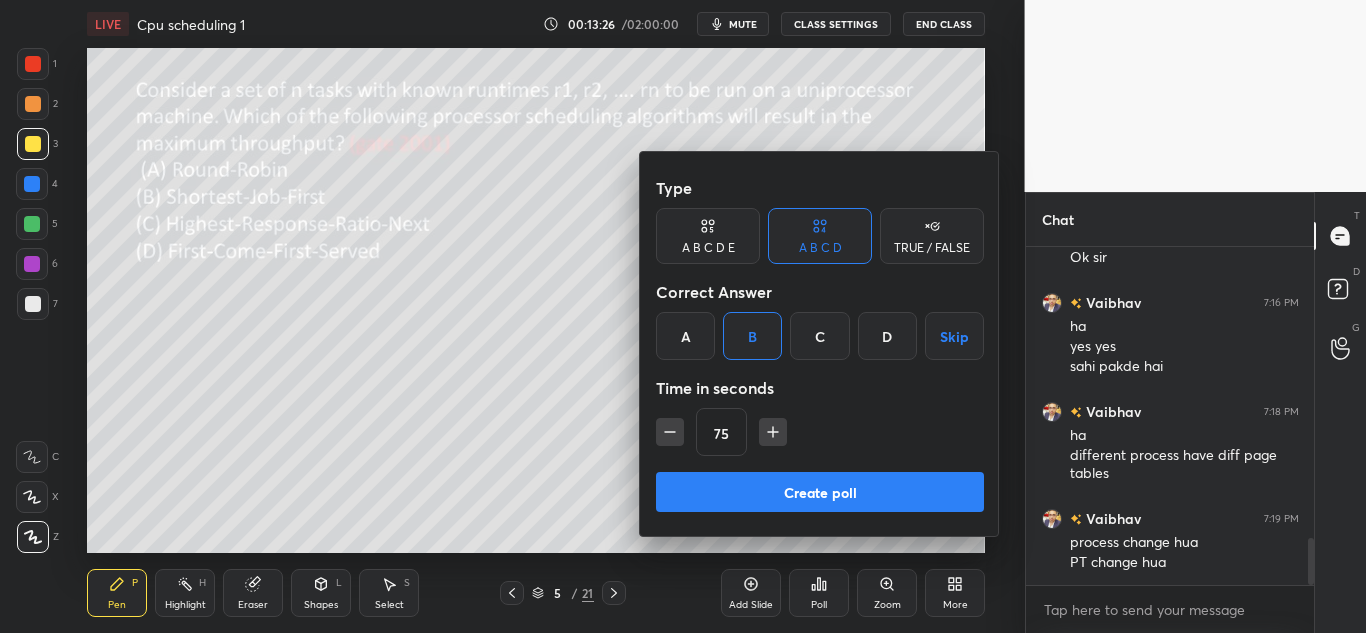 click on "Create poll" at bounding box center (820, 492) 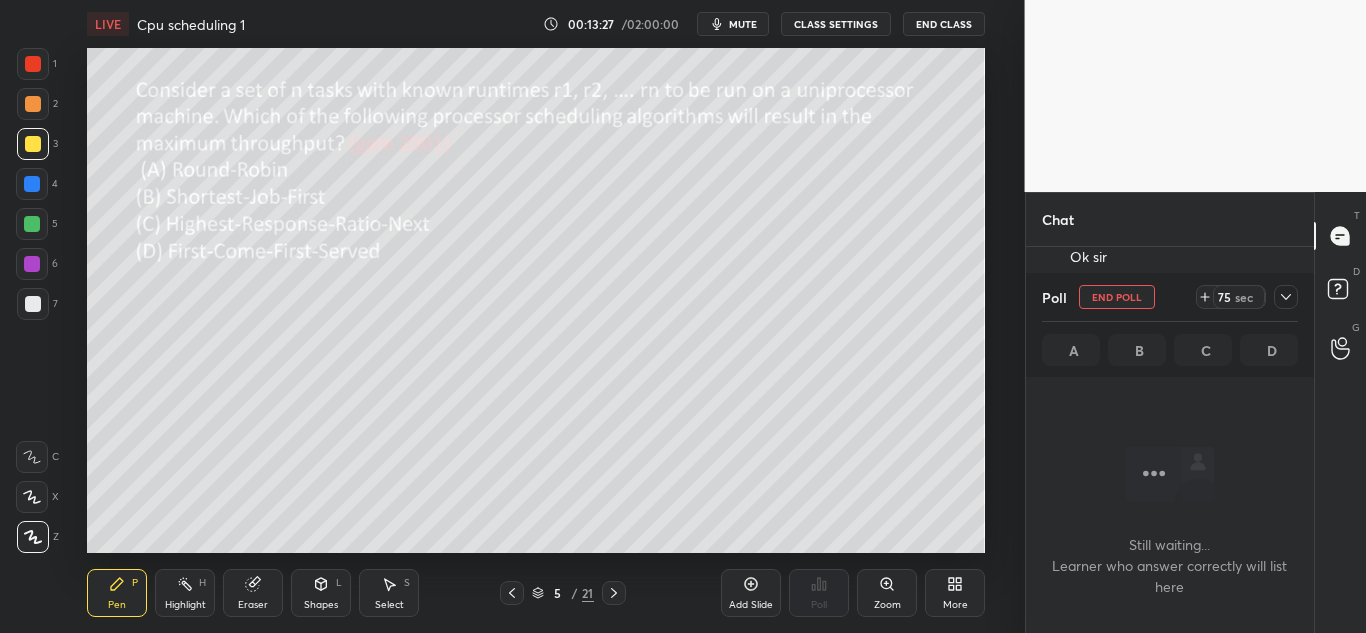 scroll, scrollTop: 280, scrollLeft: 282, axis: both 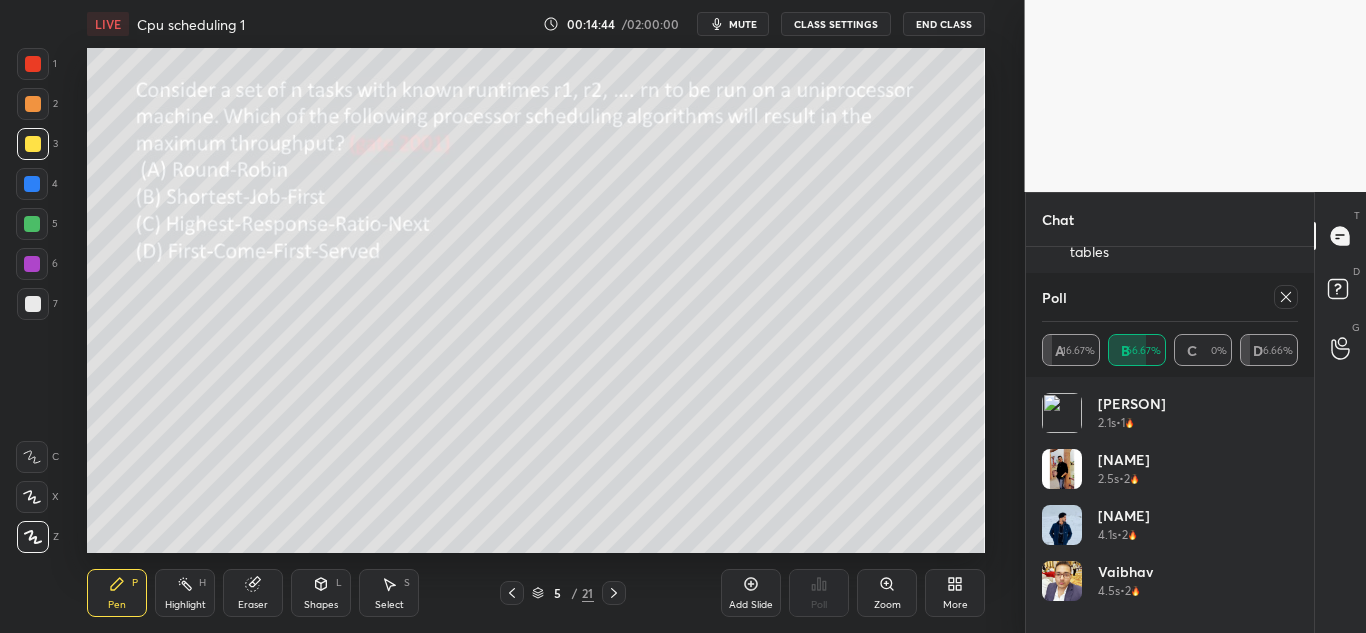 click at bounding box center (1286, 297) 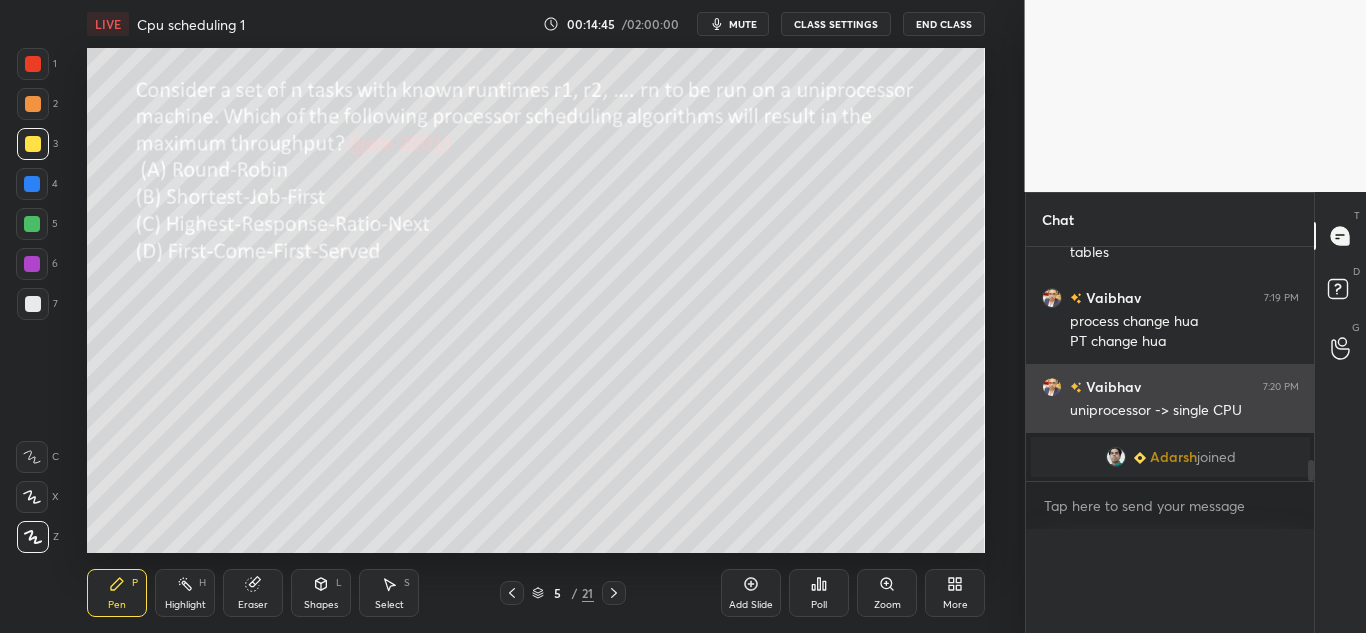 scroll, scrollTop: 0, scrollLeft: 0, axis: both 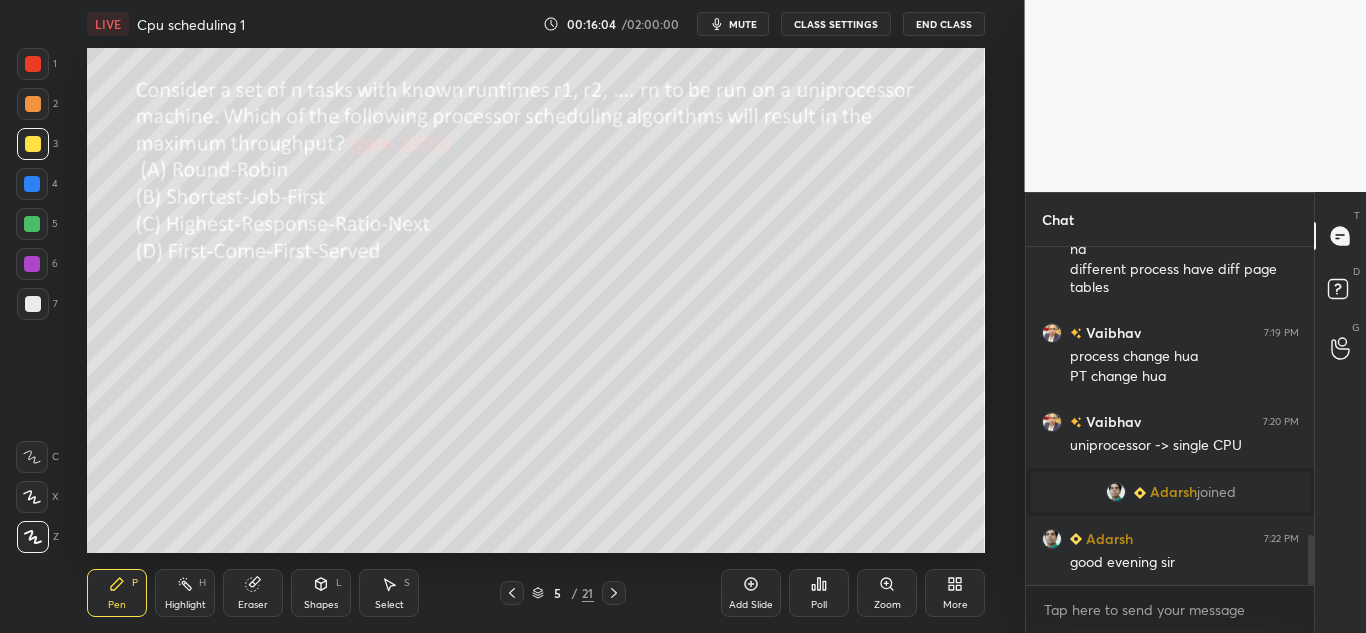 click 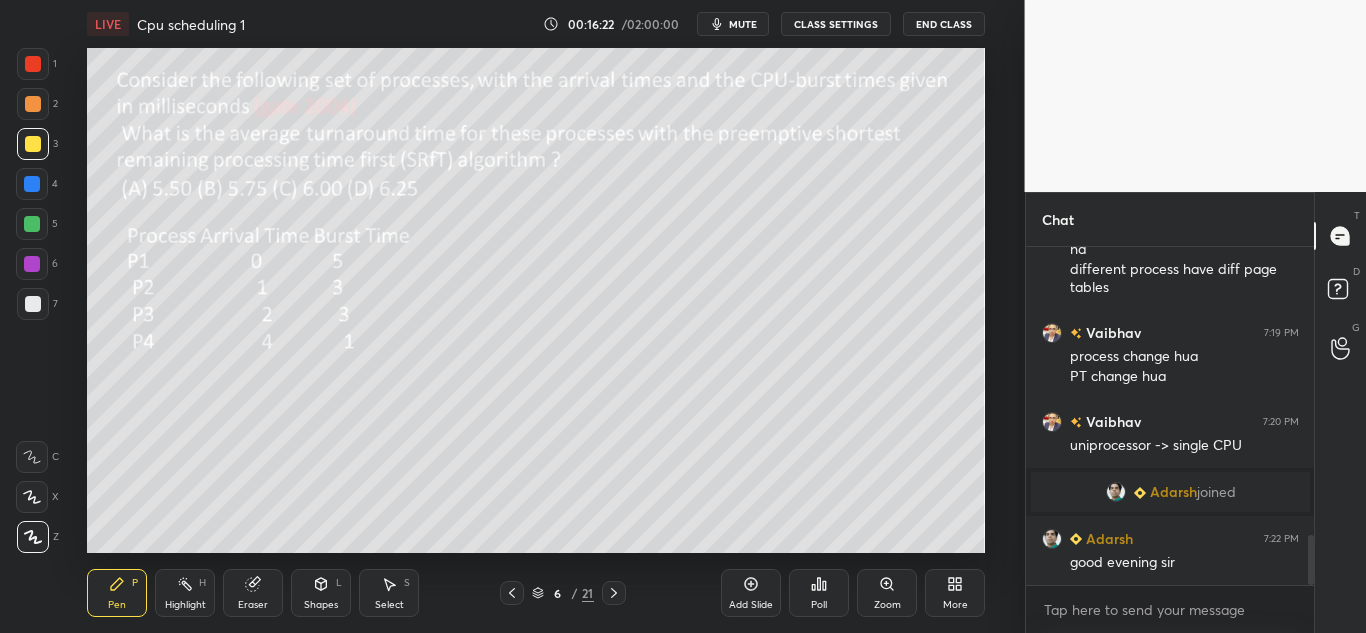 click 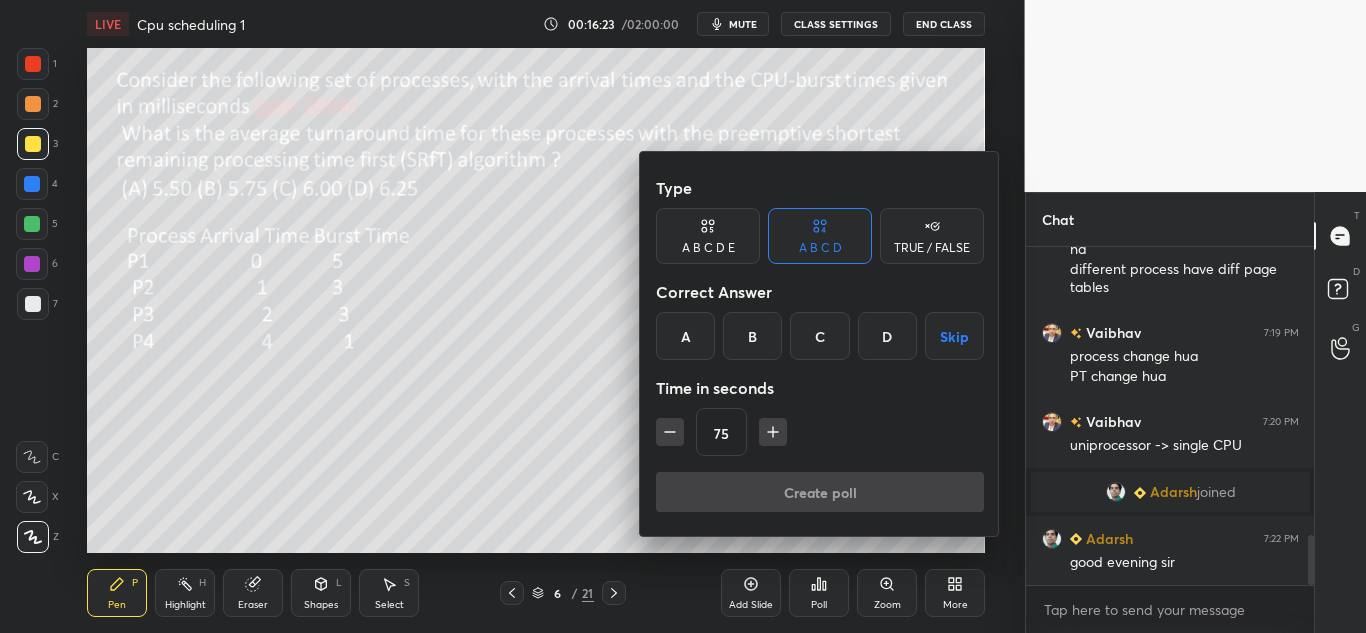 scroll, scrollTop: 2005, scrollLeft: 0, axis: vertical 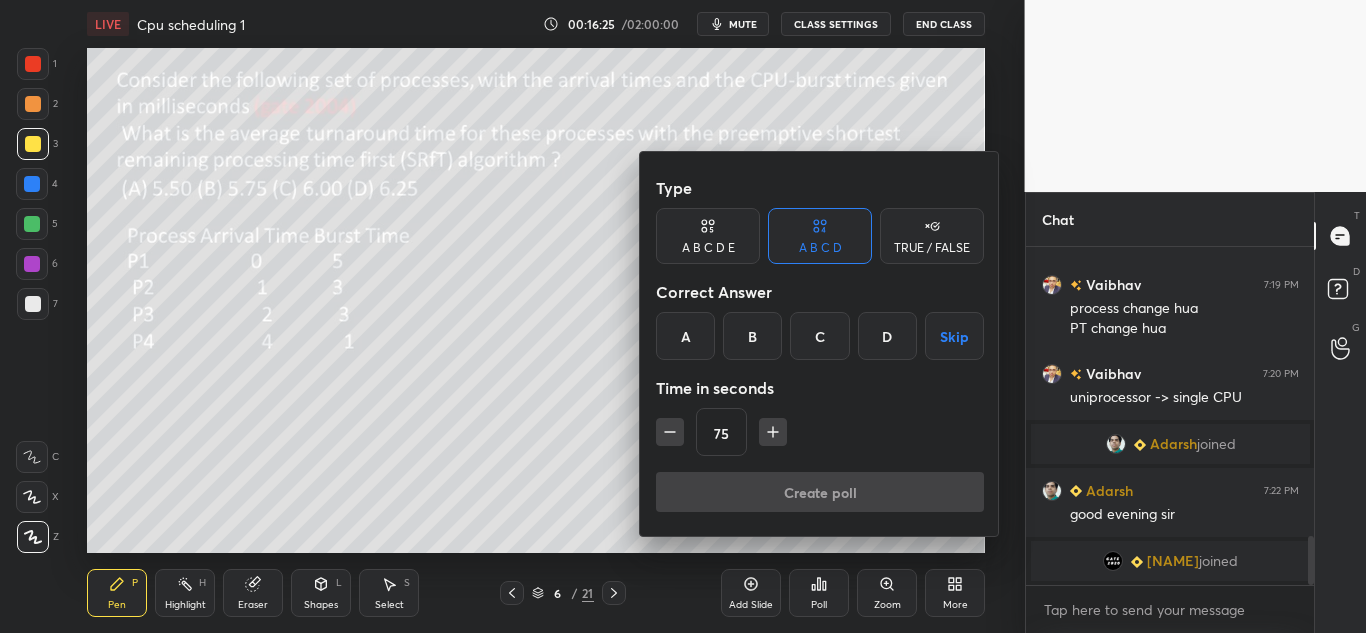 click on "A" at bounding box center [685, 336] 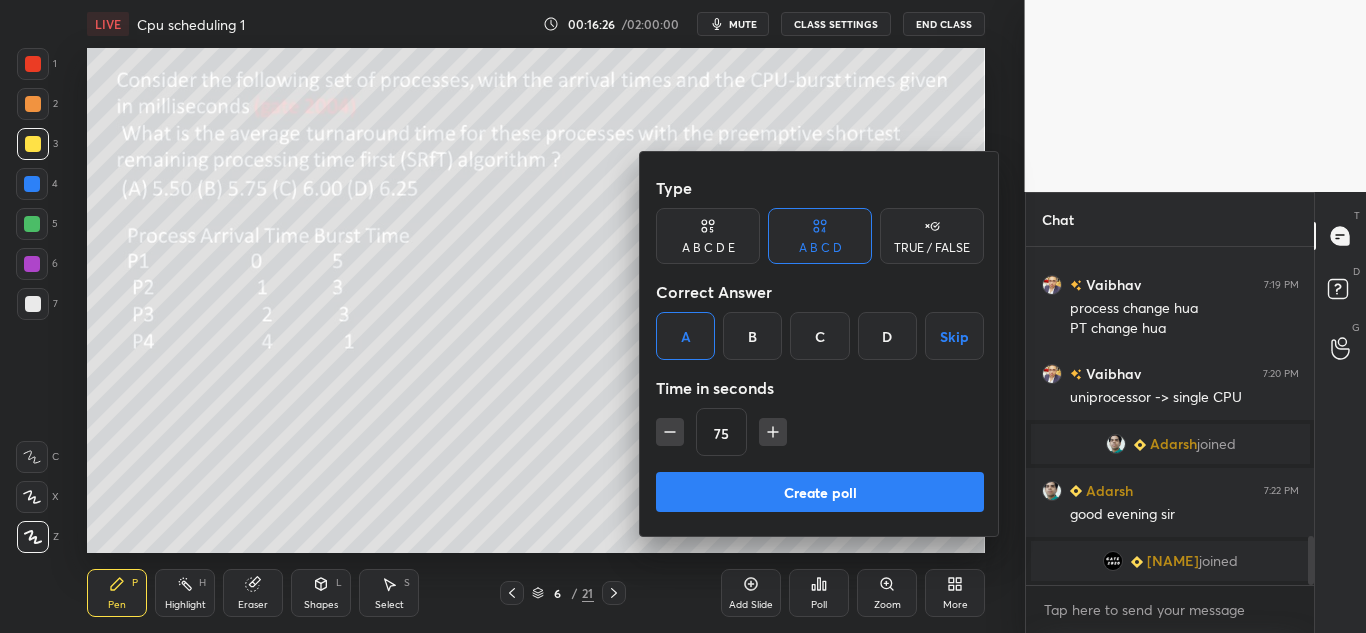 click 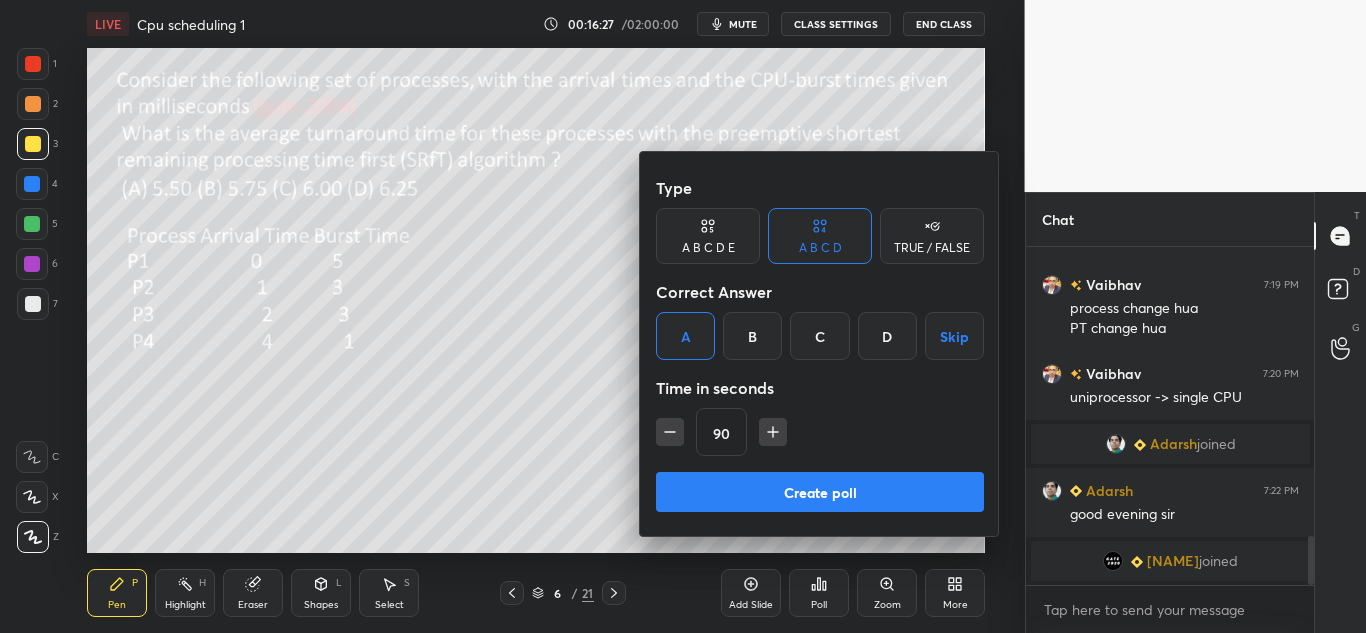 click 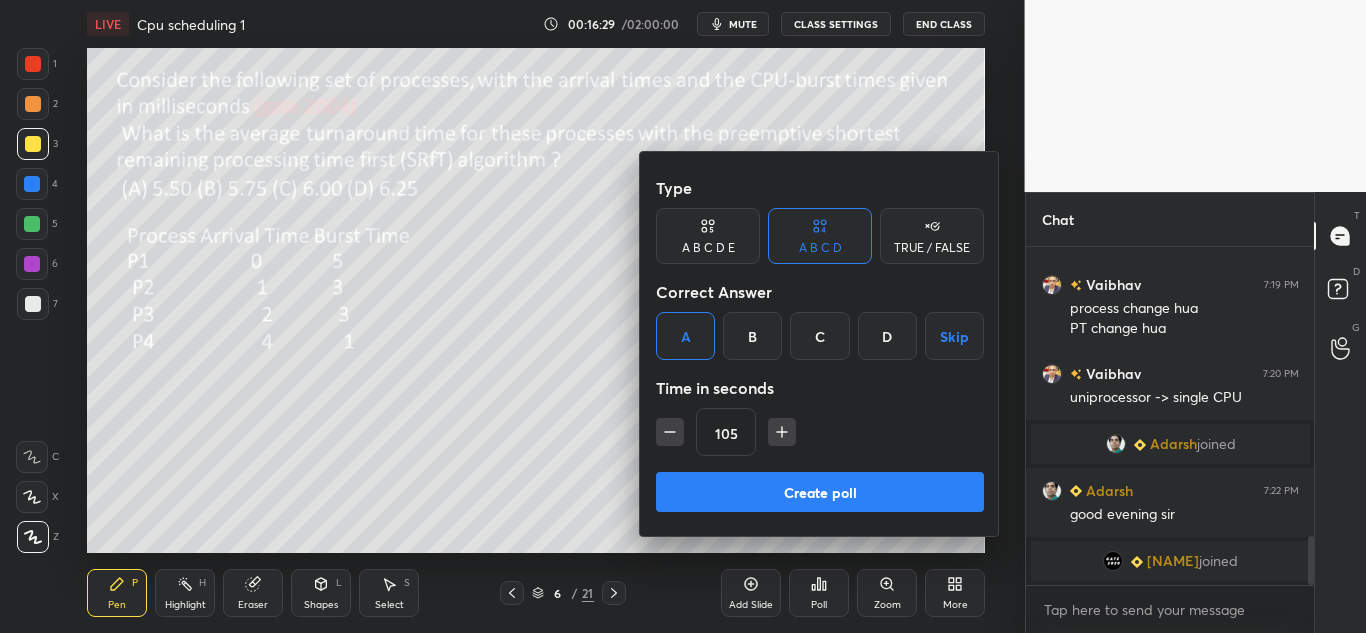 click on "Create poll" at bounding box center (820, 492) 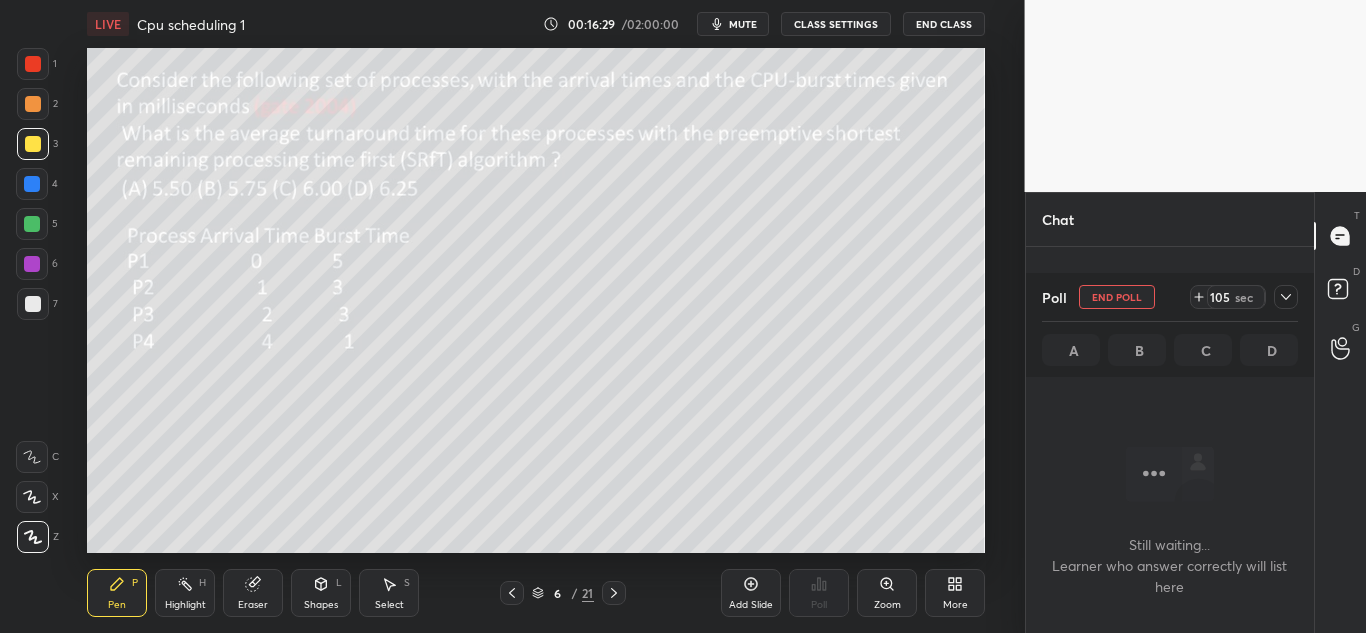 scroll, scrollTop: 280, scrollLeft: 282, axis: both 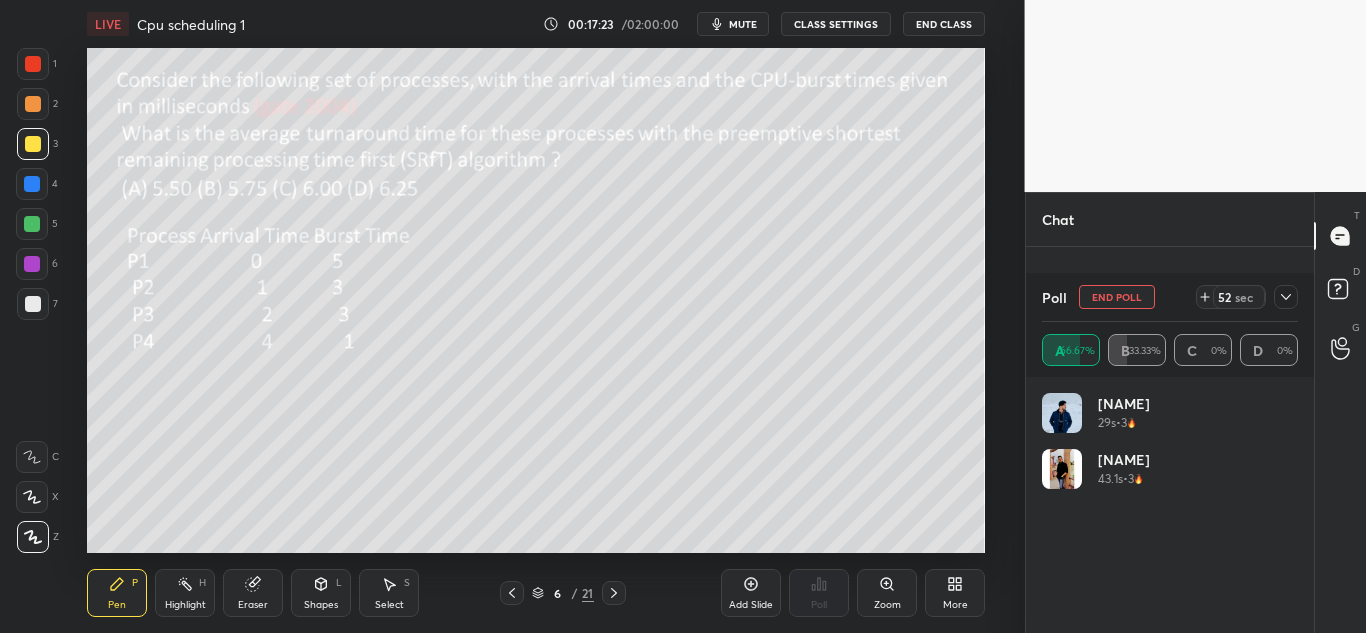 click 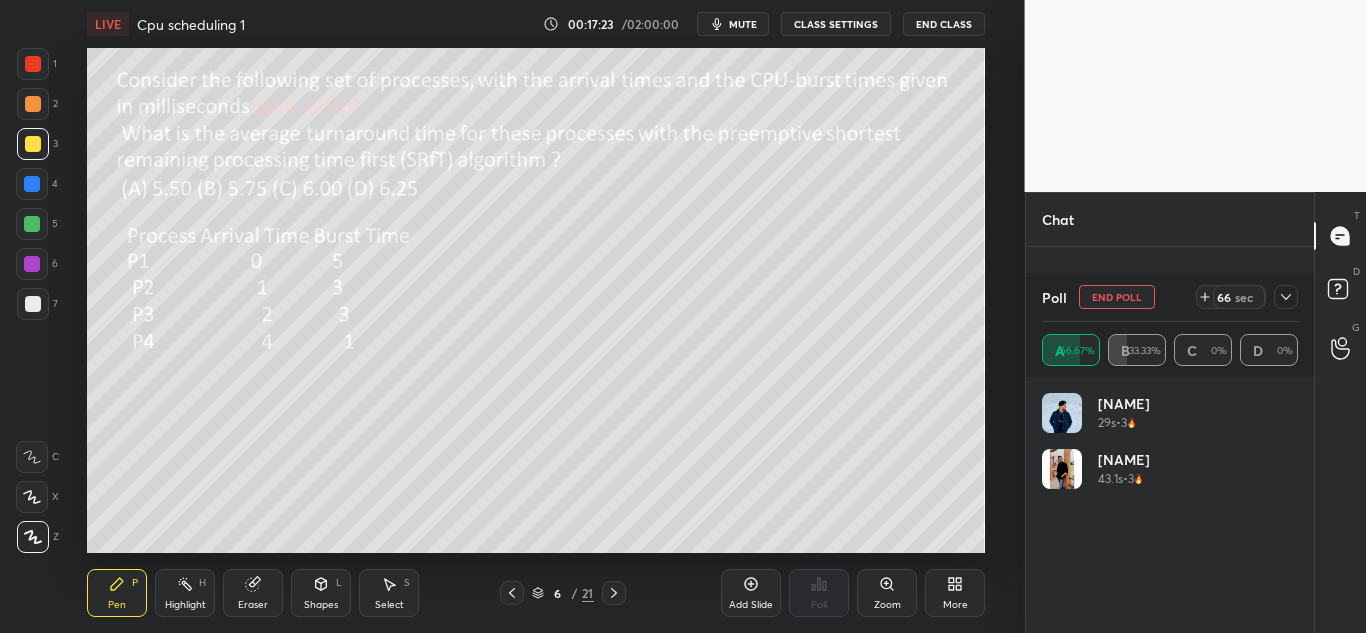 click 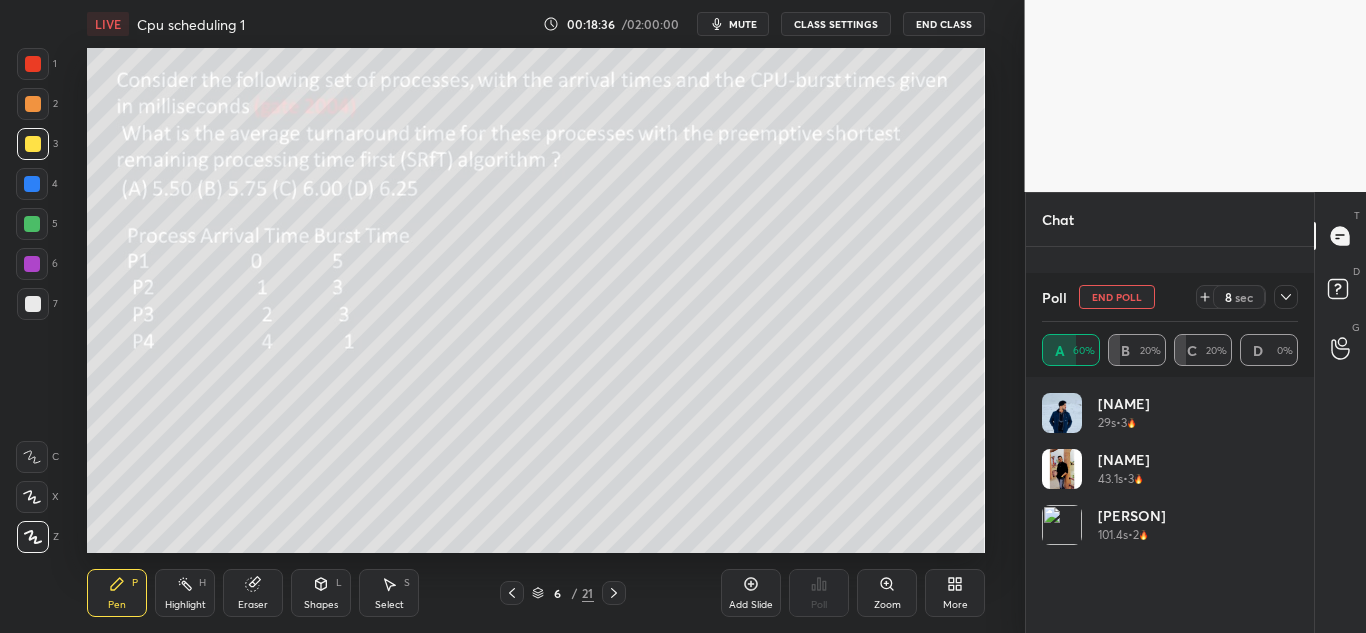 click 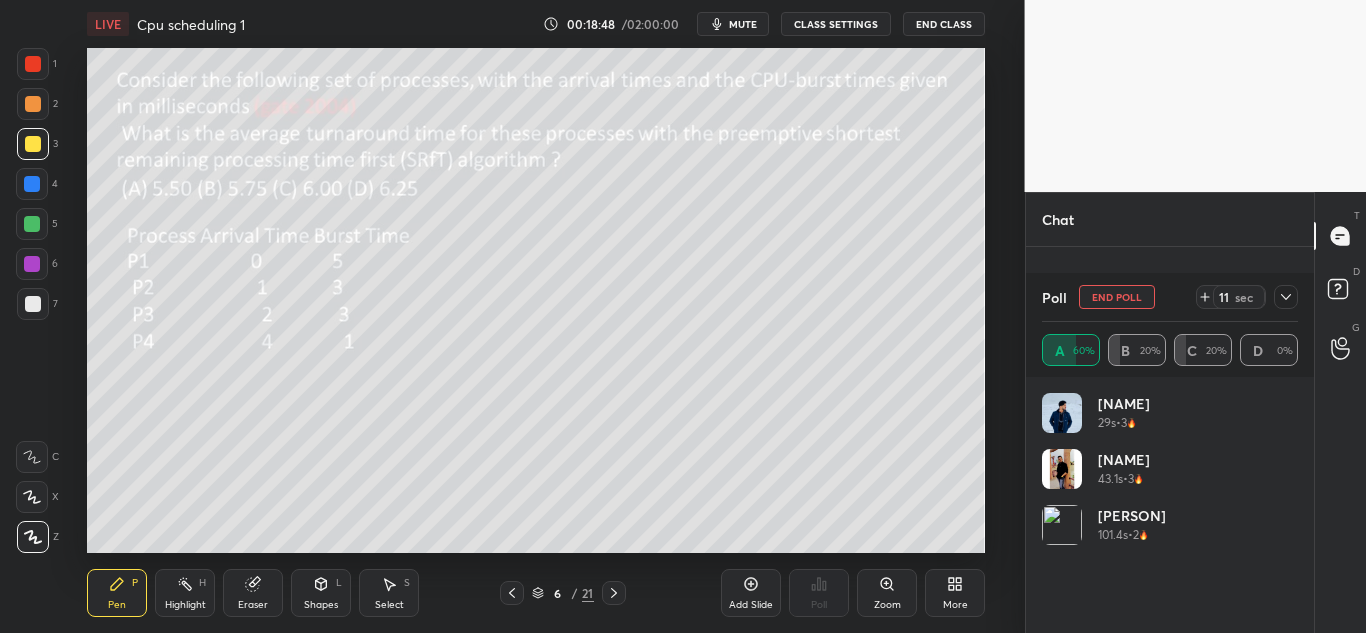 click 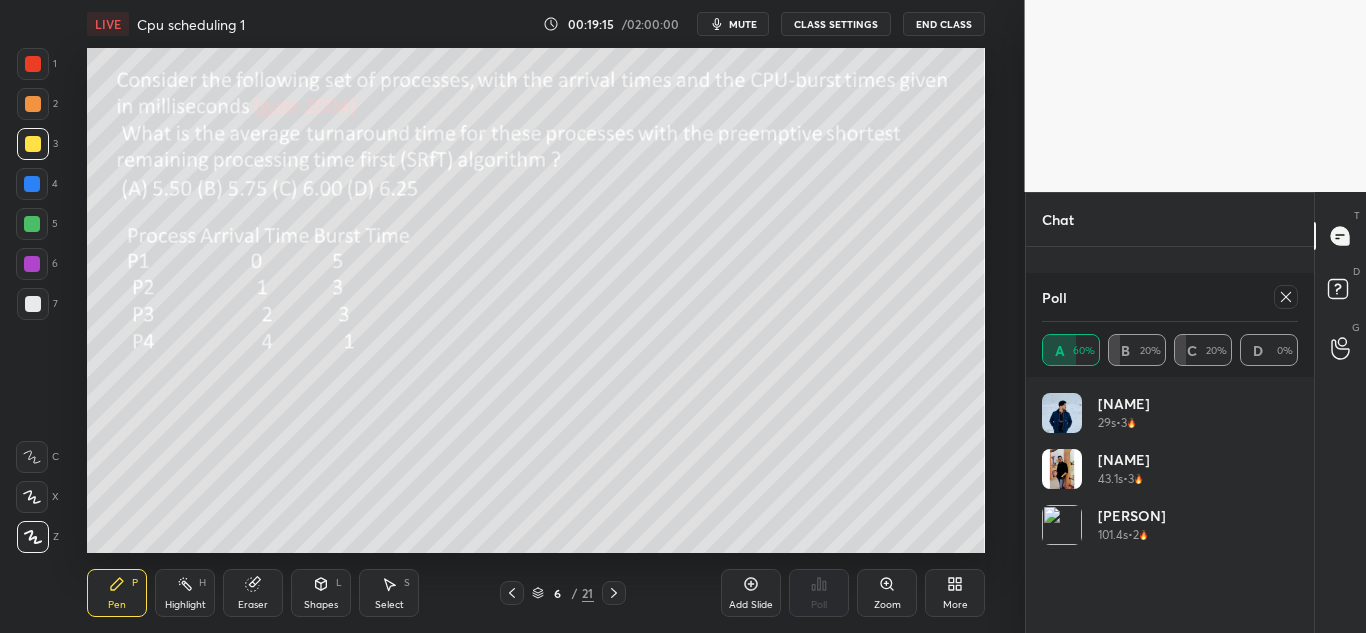 click 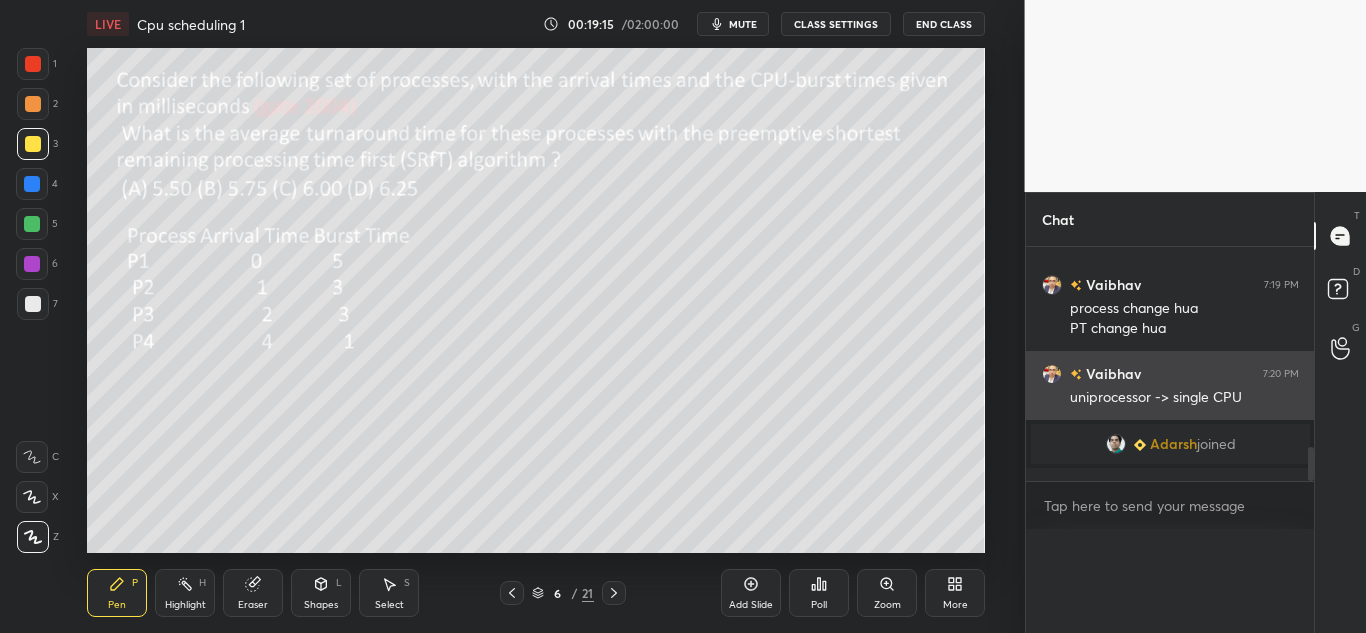 scroll, scrollTop: 0, scrollLeft: 0, axis: both 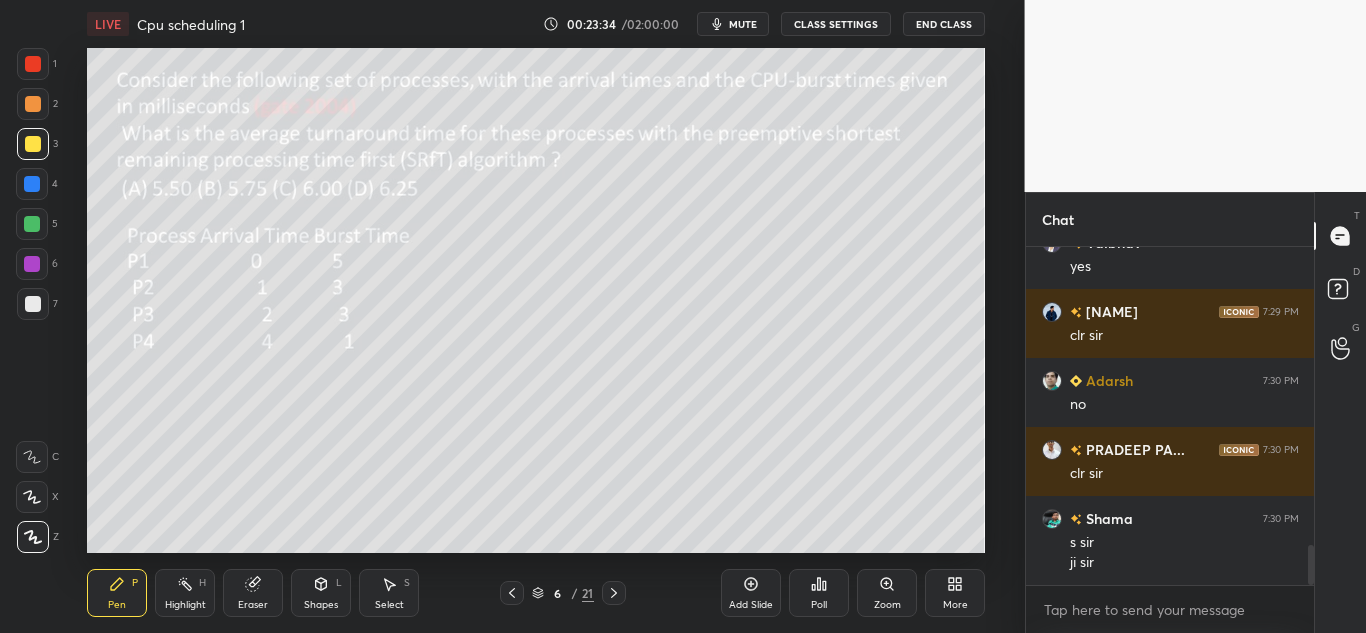 click 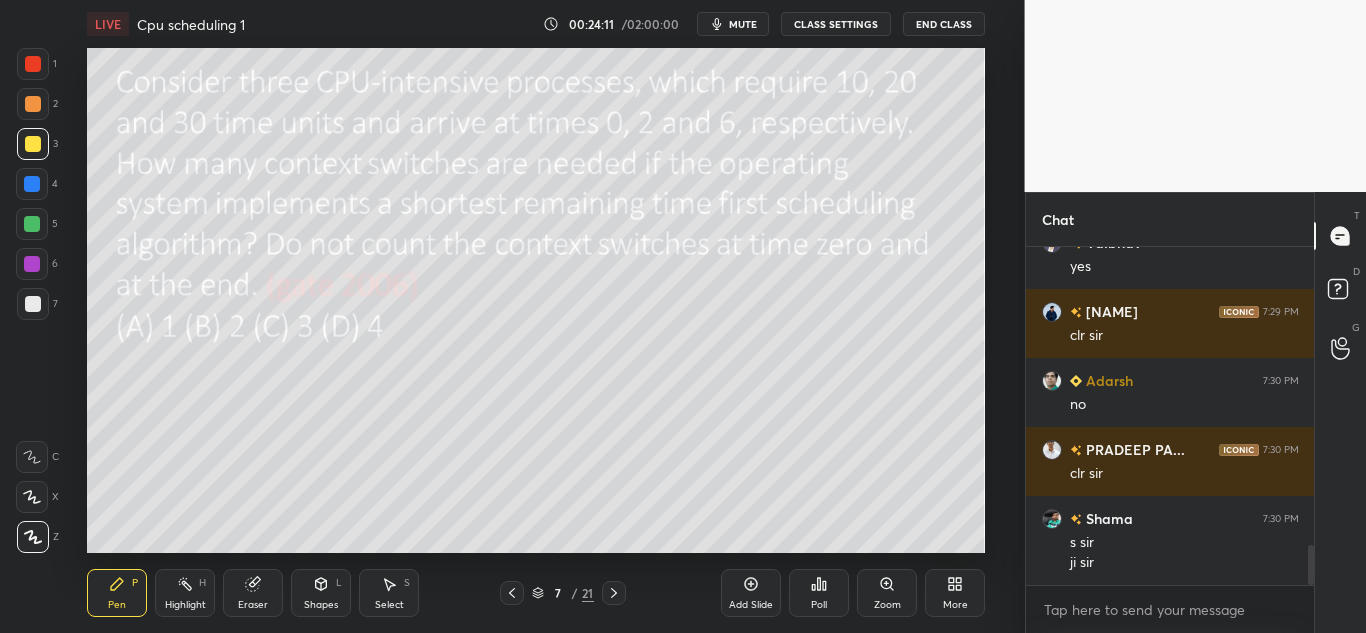 click 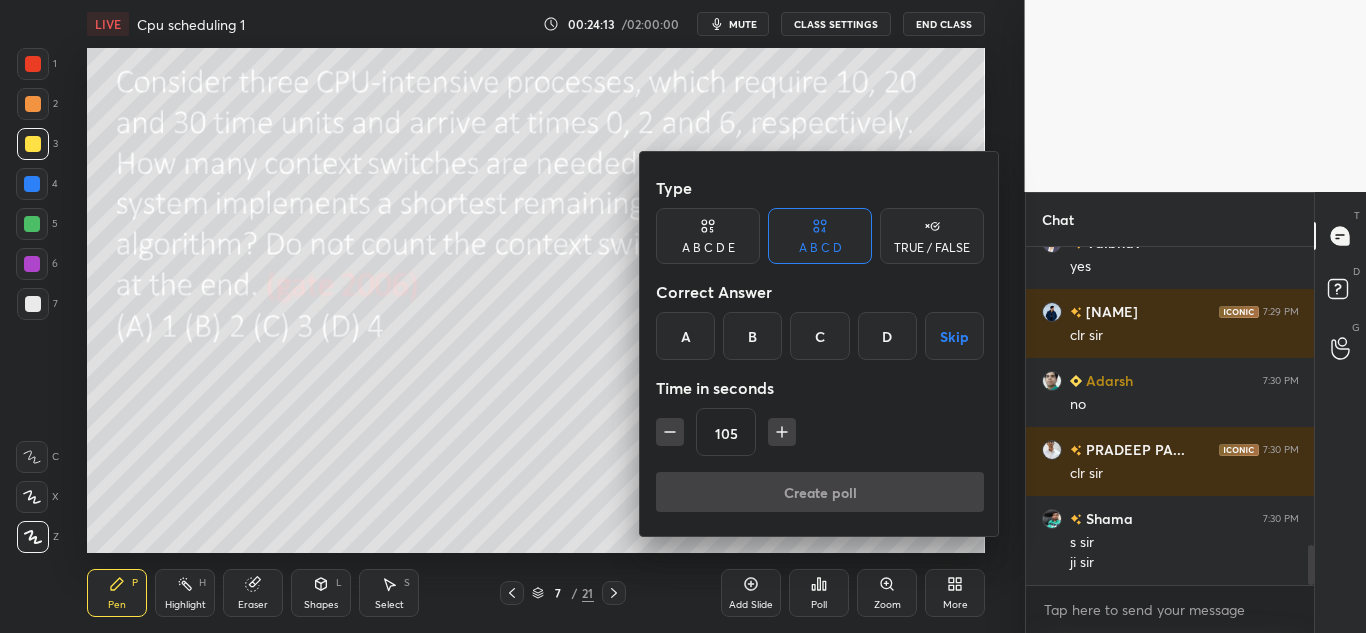 click on "B" at bounding box center [752, 336] 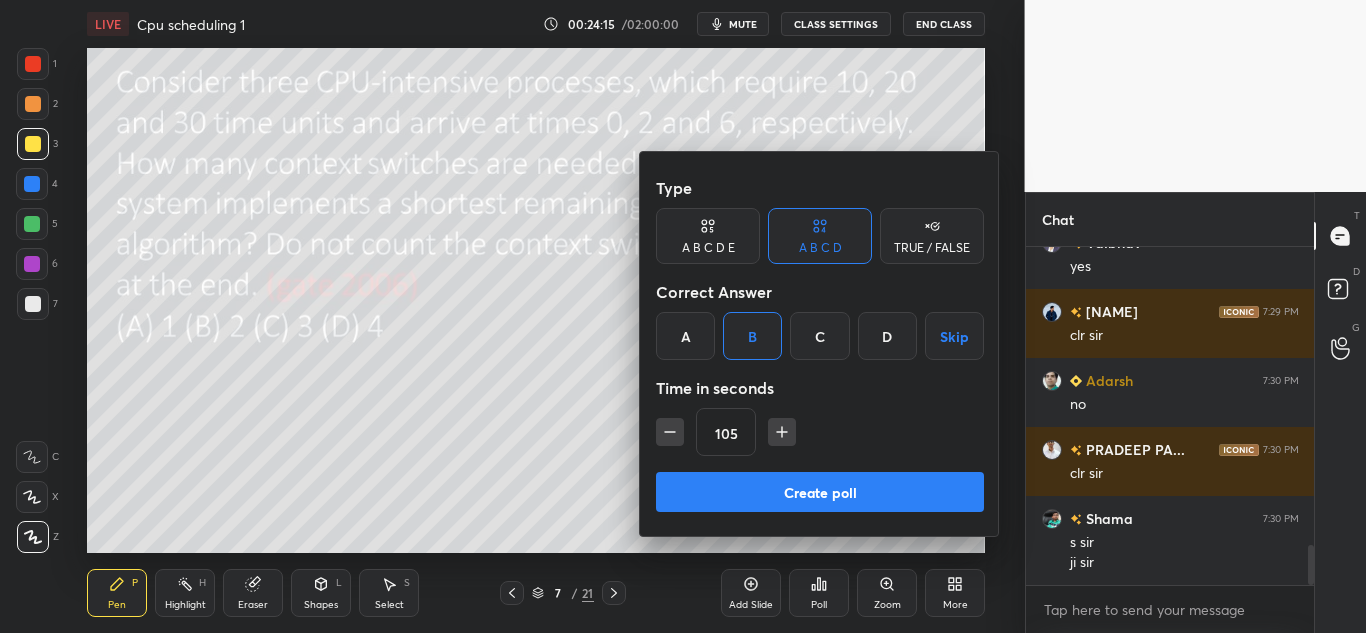 click on "Create poll" at bounding box center [820, 492] 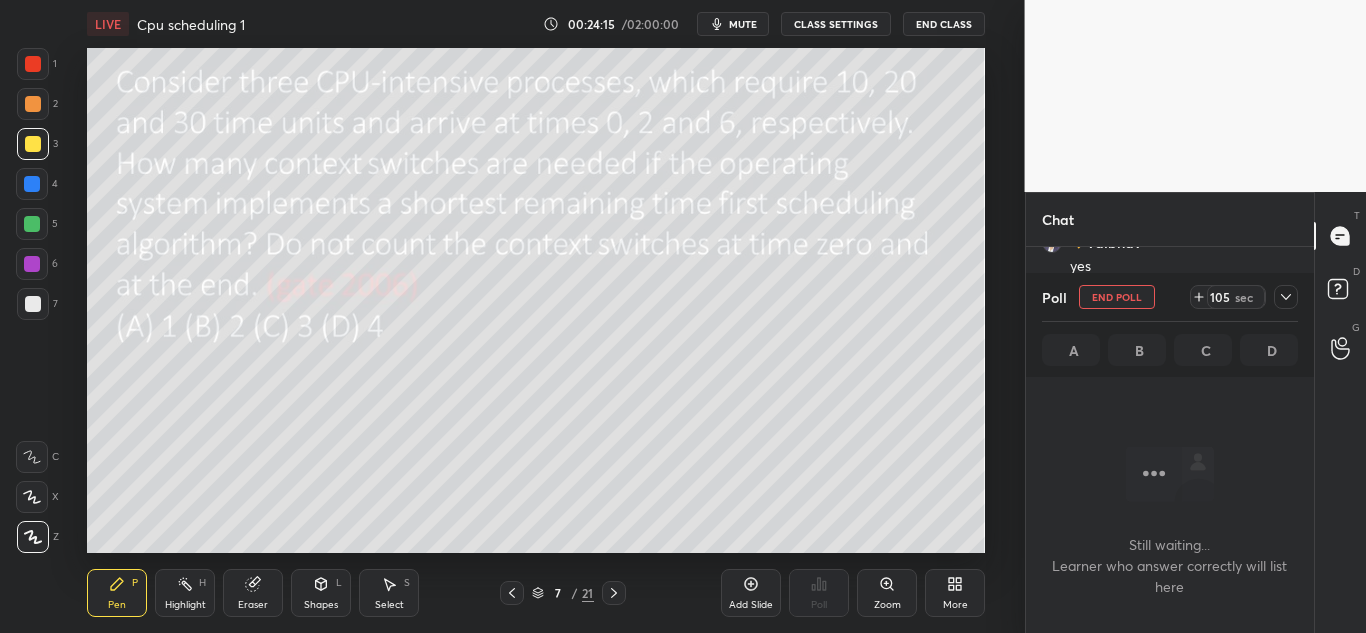 scroll, scrollTop: 290, scrollLeft: 282, axis: both 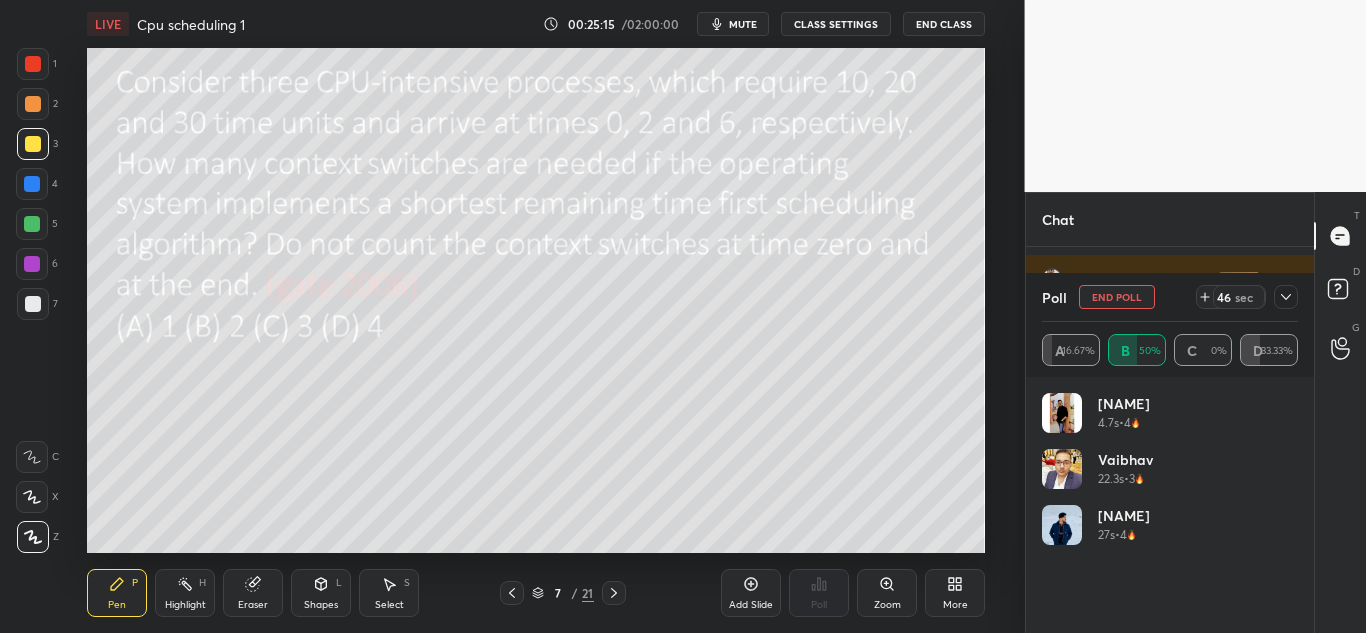 click 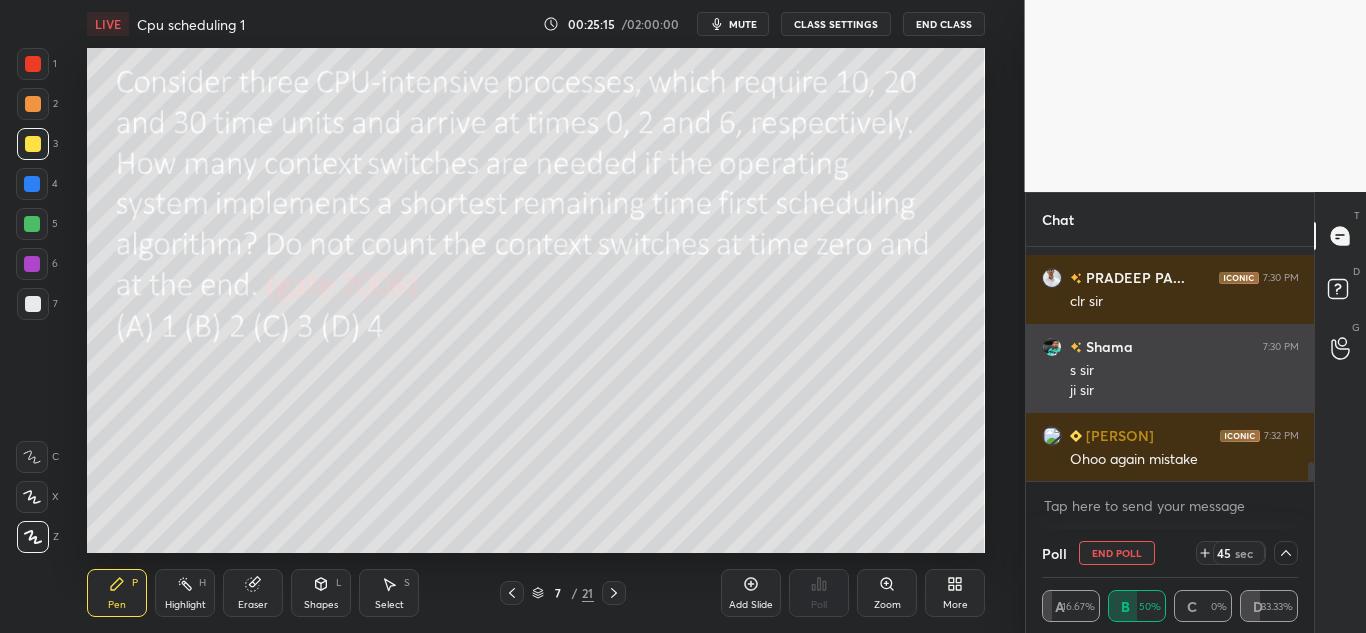 scroll, scrollTop: 0, scrollLeft: 0, axis: both 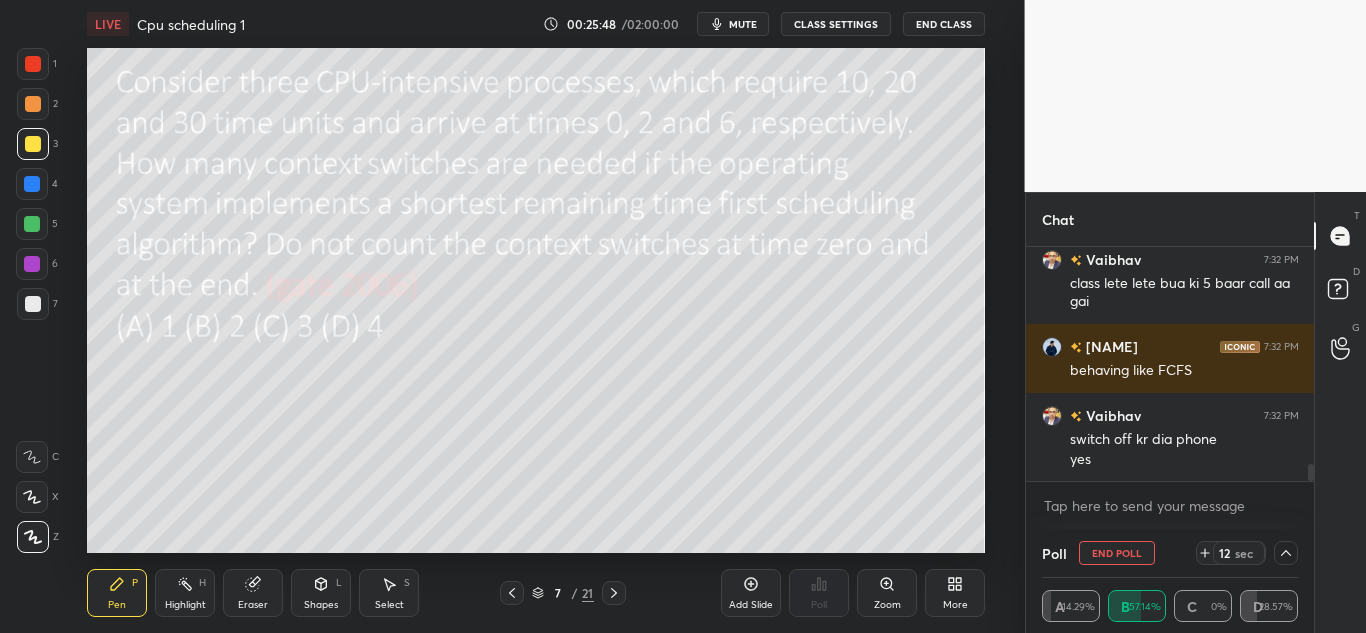 click 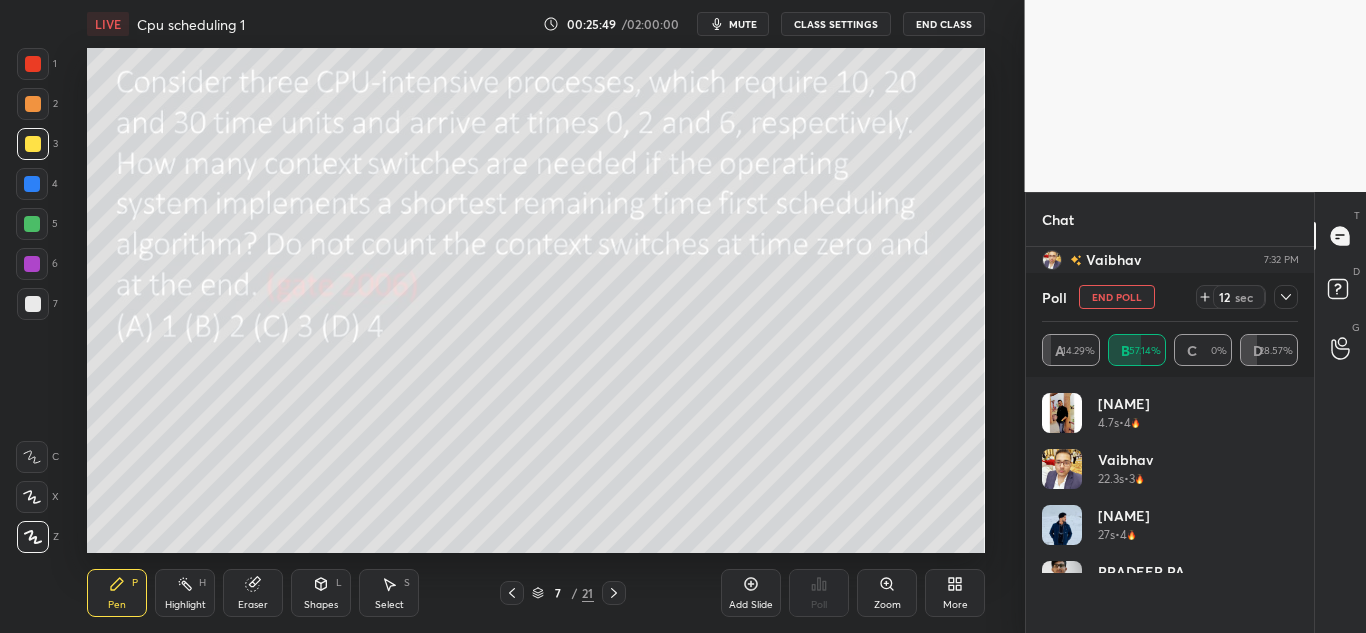 scroll, scrollTop: 7, scrollLeft: 7, axis: both 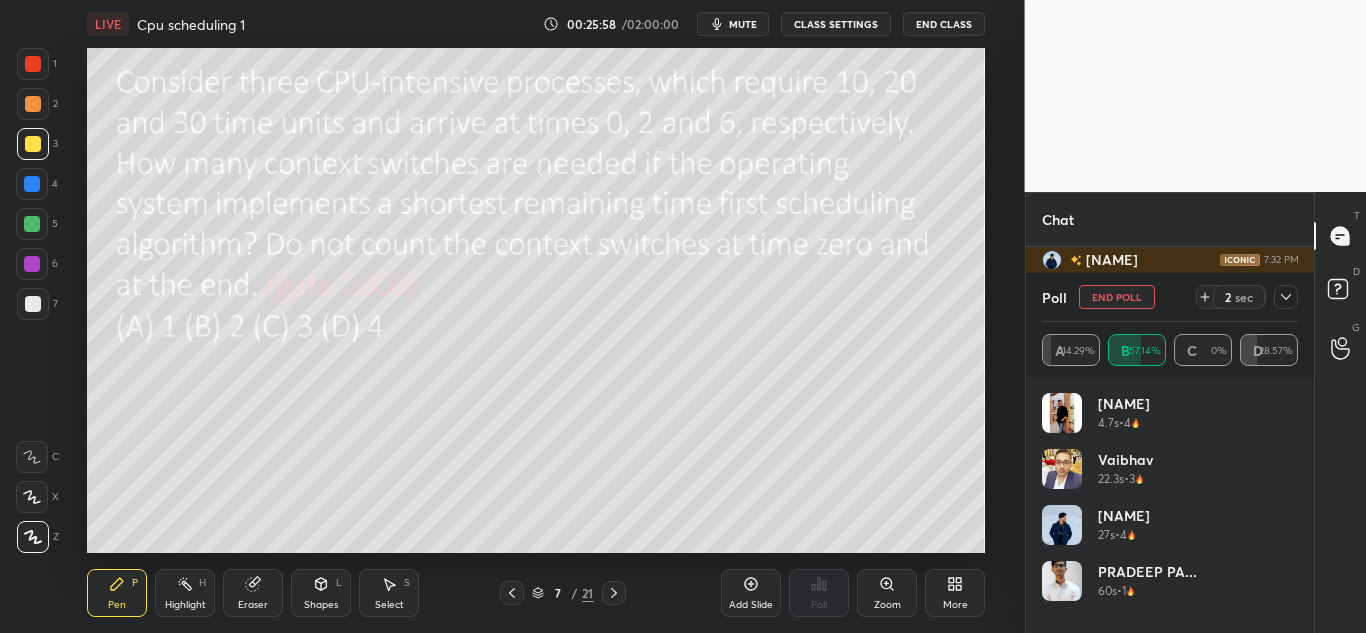 click 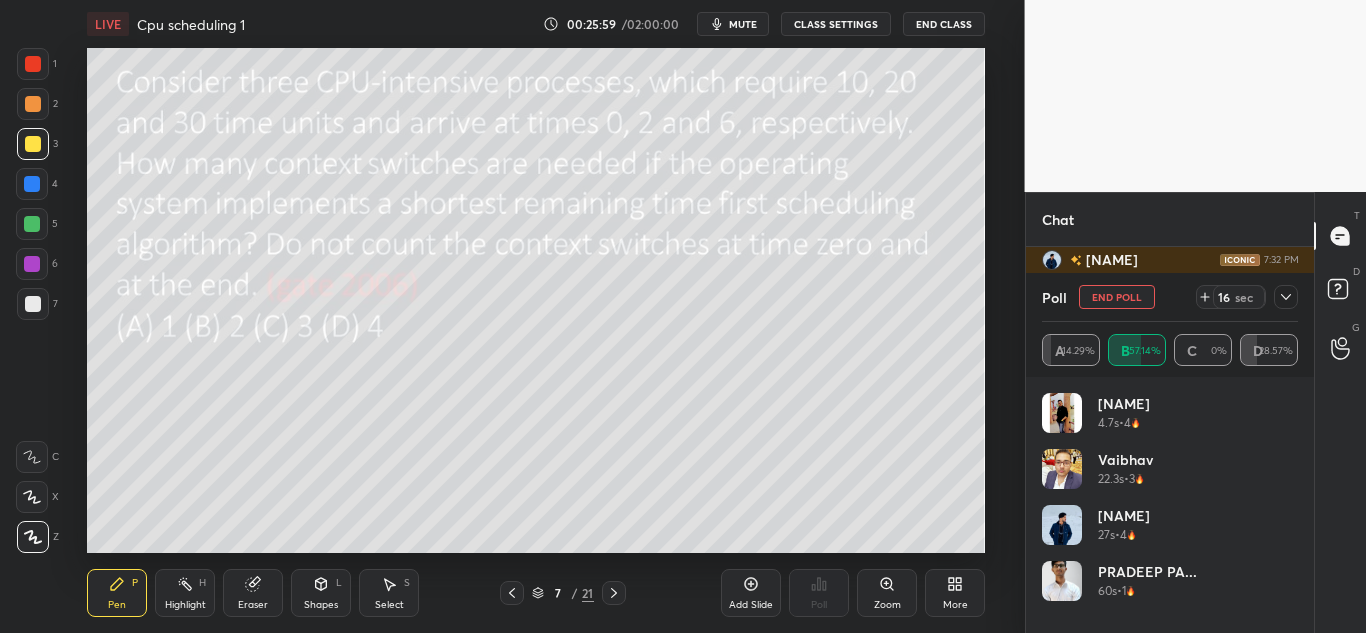 click 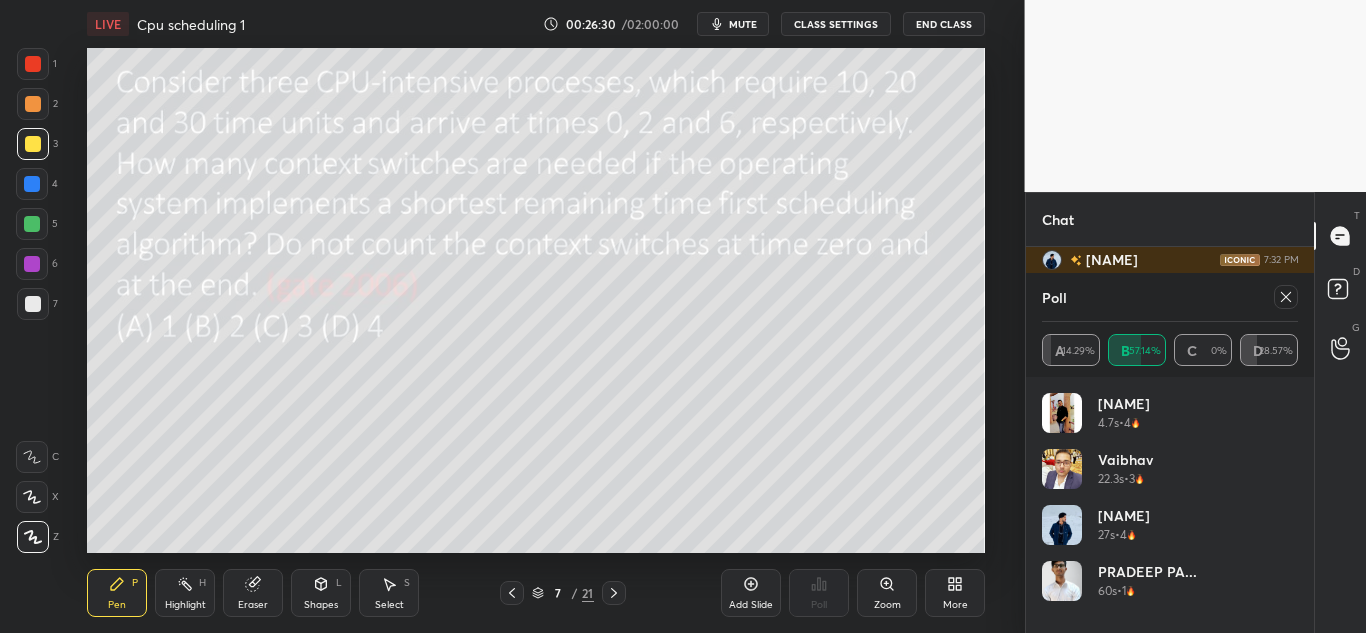 click 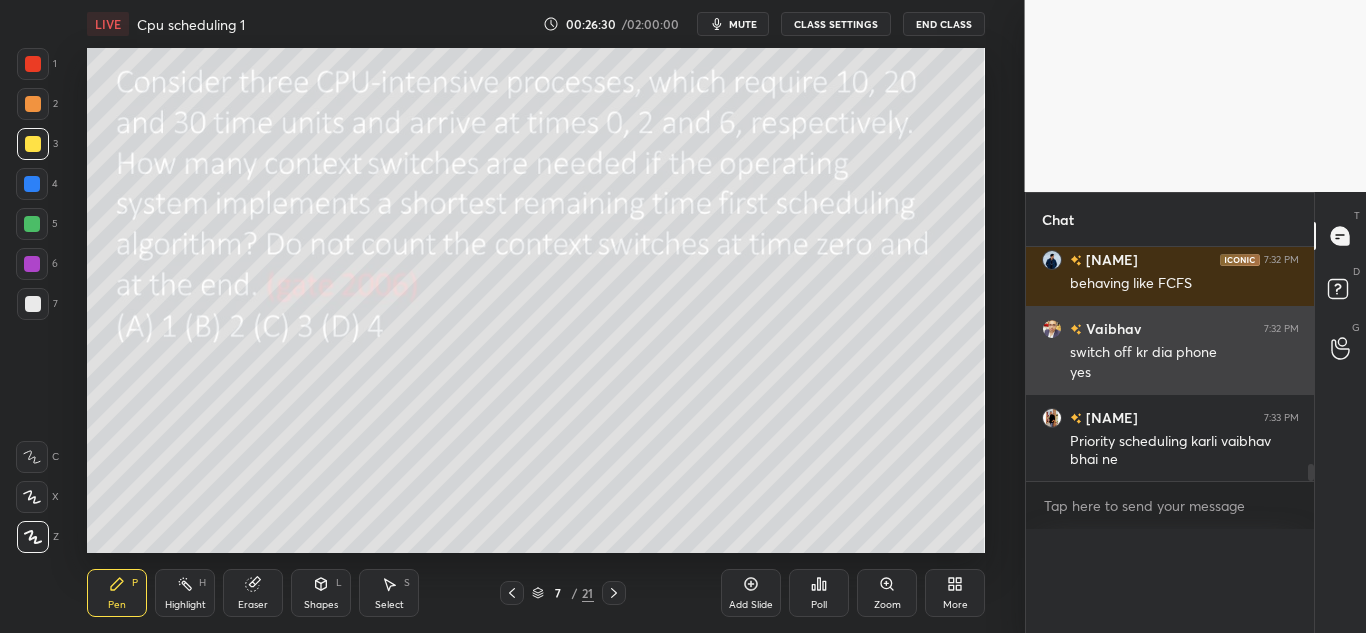 scroll, scrollTop: 0, scrollLeft: 0, axis: both 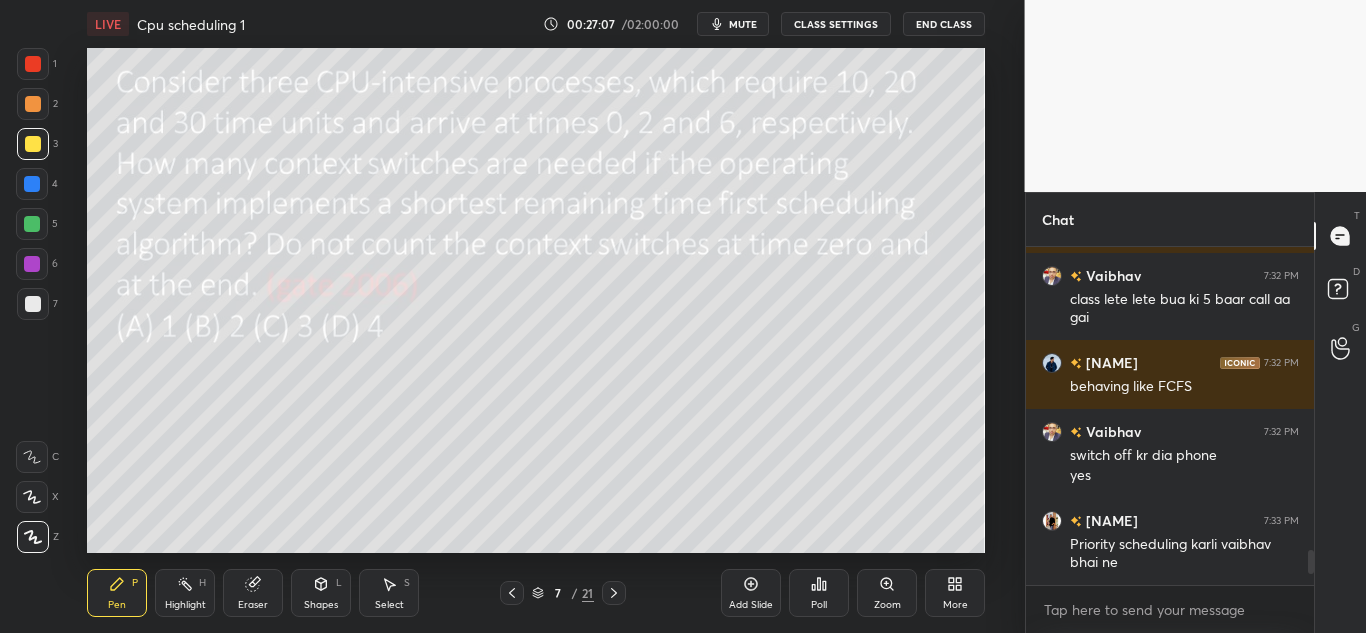 click 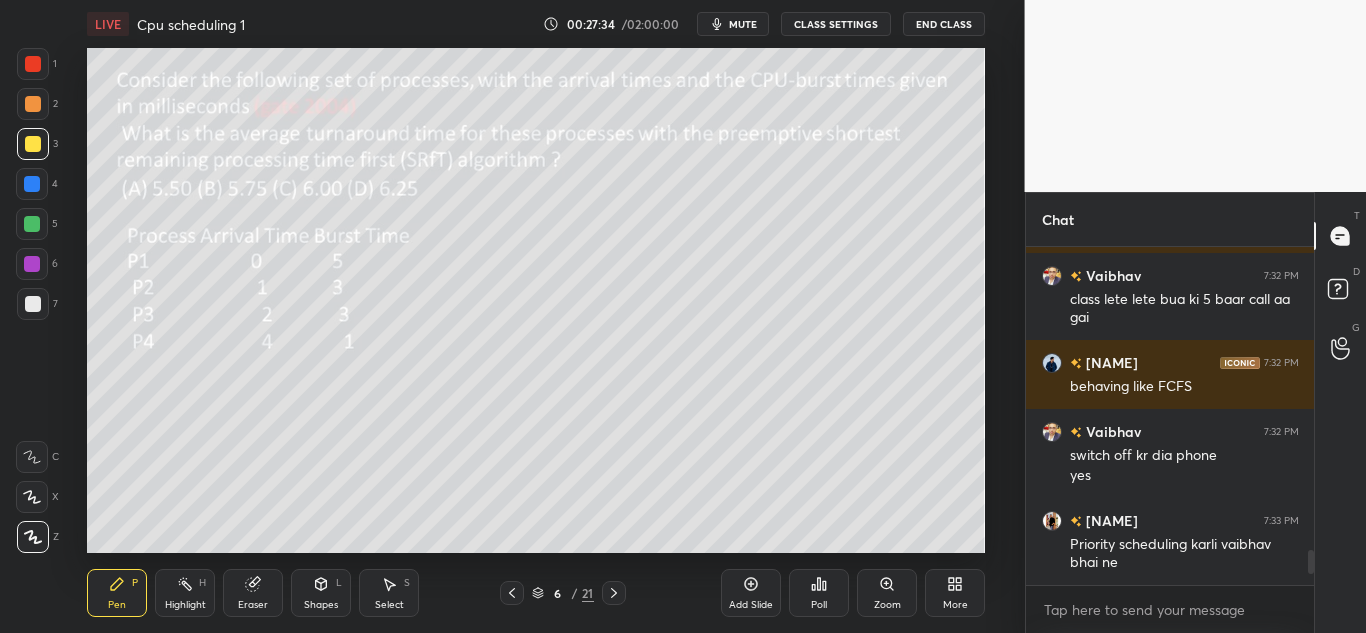 click 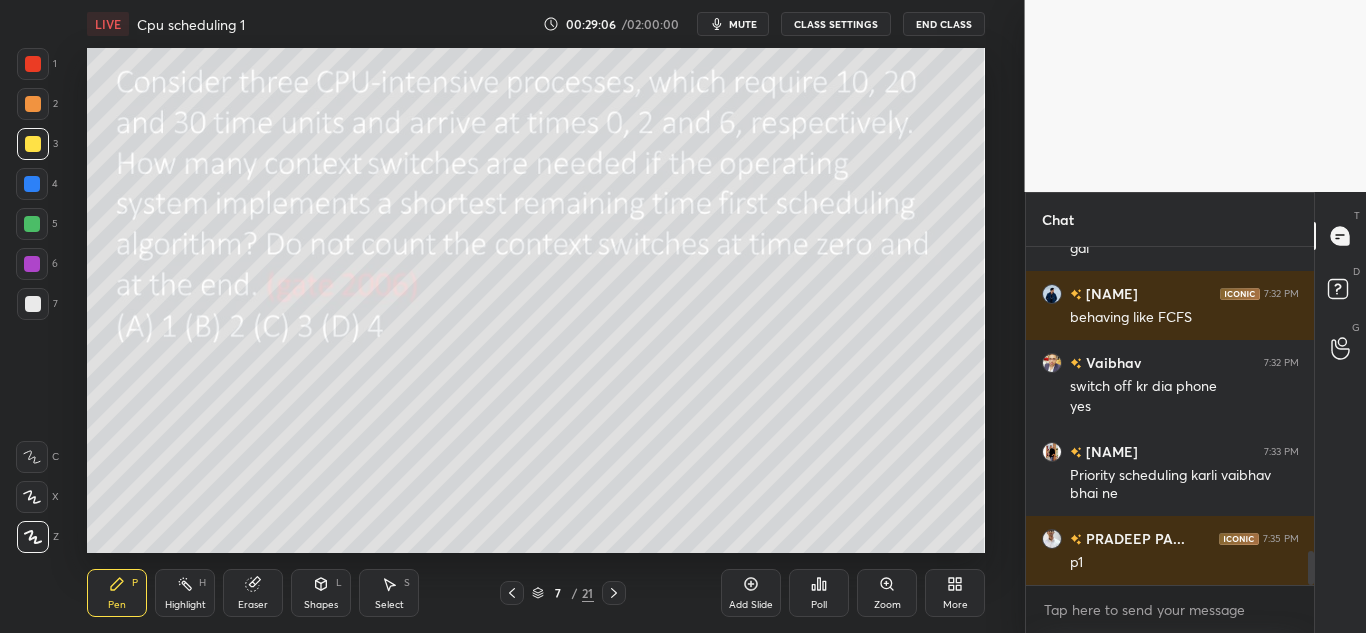 scroll, scrollTop: 3047, scrollLeft: 0, axis: vertical 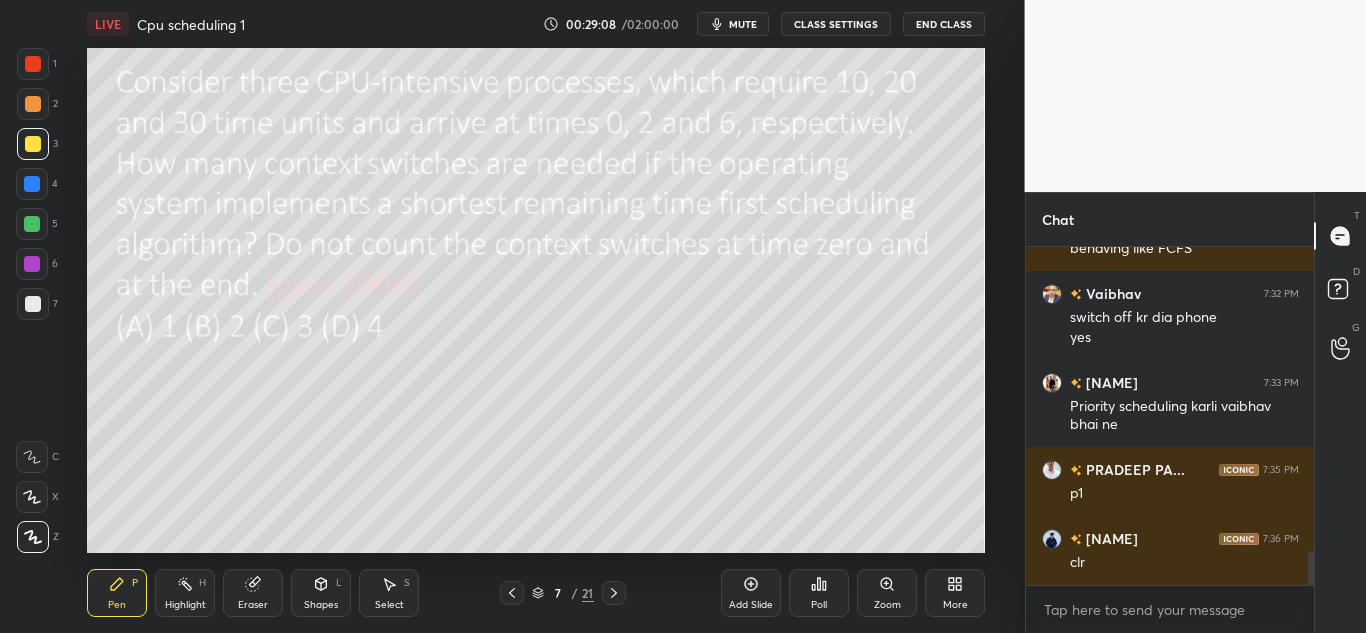 click at bounding box center [614, 593] 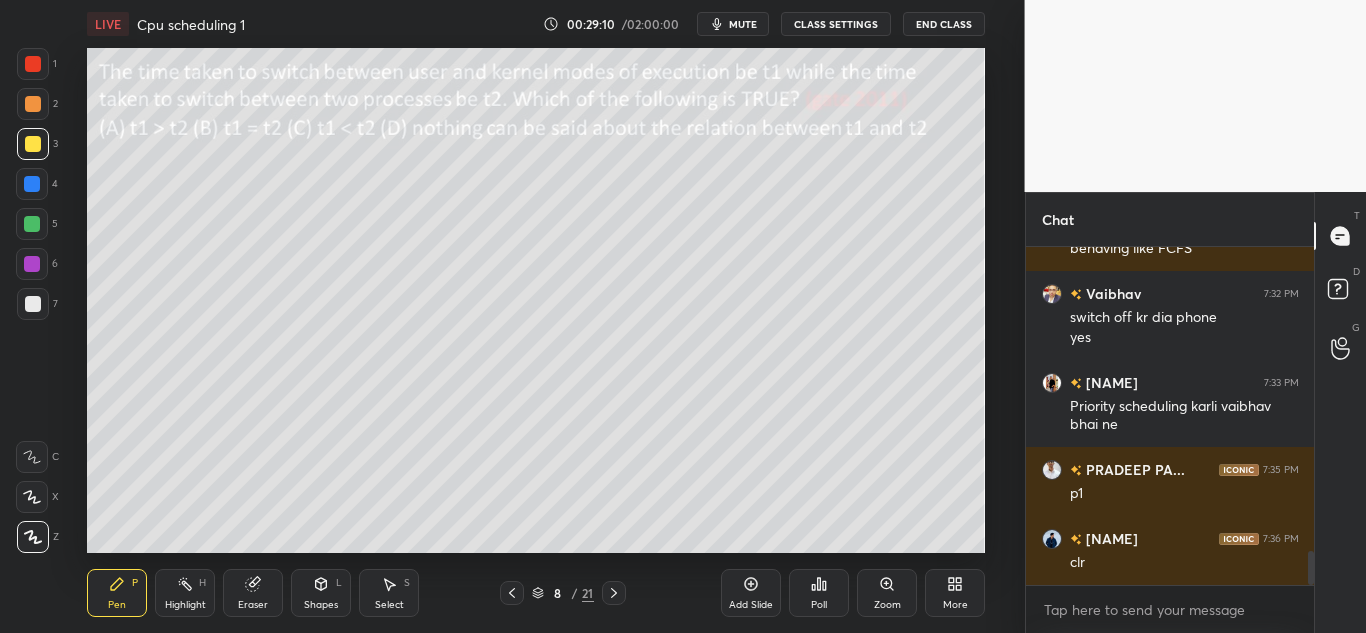 scroll, scrollTop: 3116, scrollLeft: 0, axis: vertical 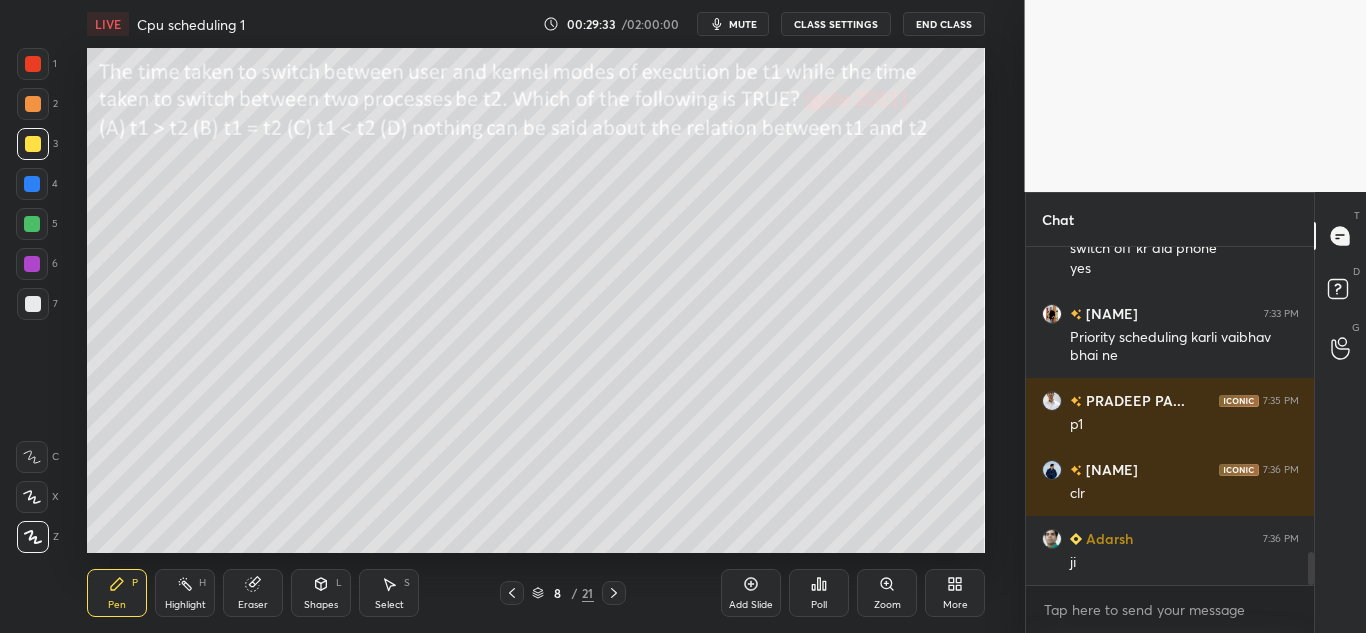 click 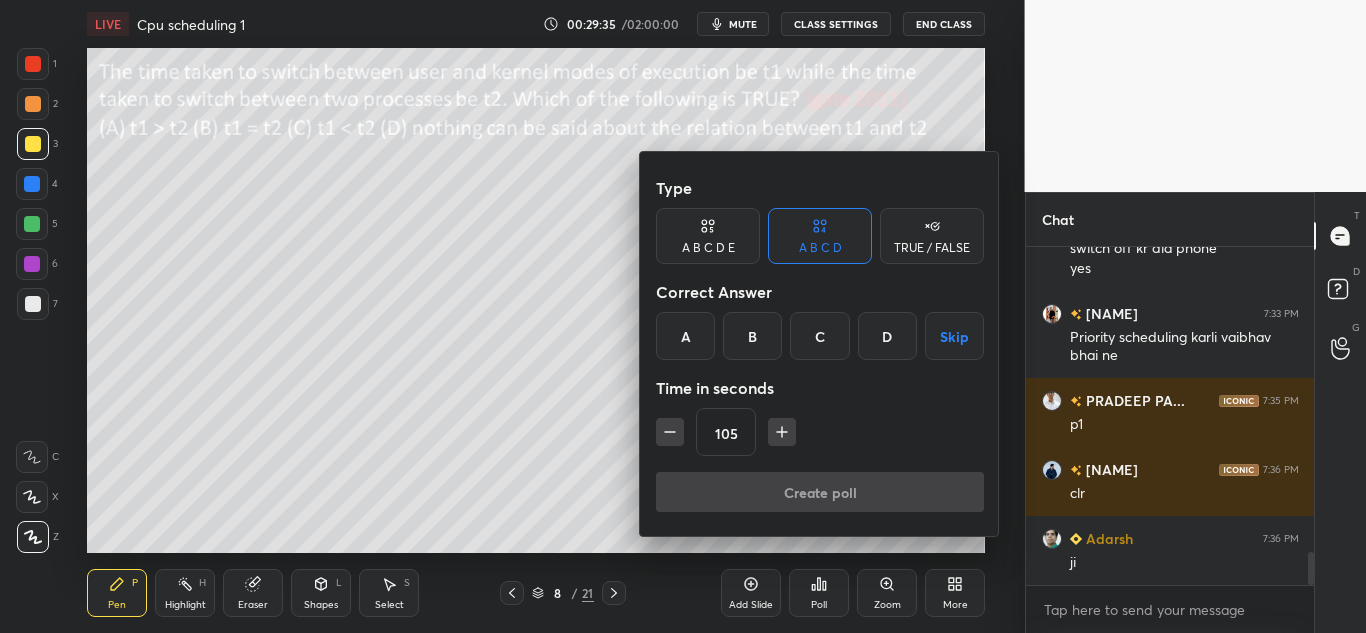 click on "C" at bounding box center [819, 336] 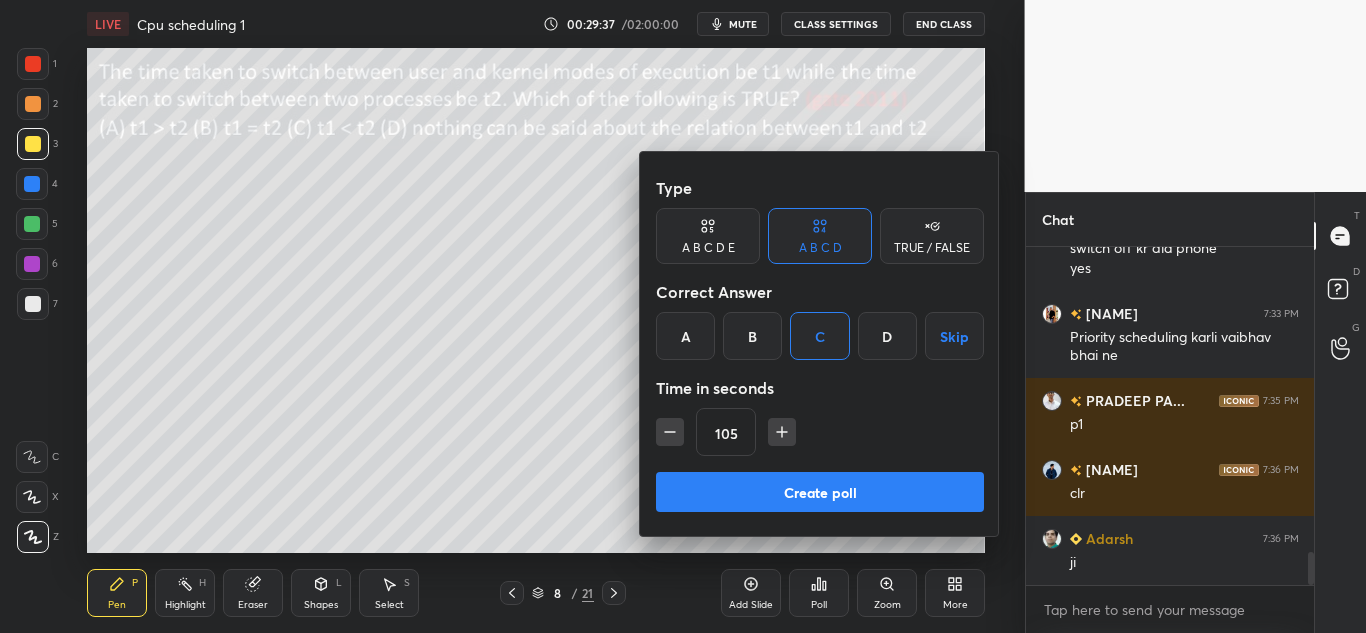 click on "Create poll" at bounding box center (820, 492) 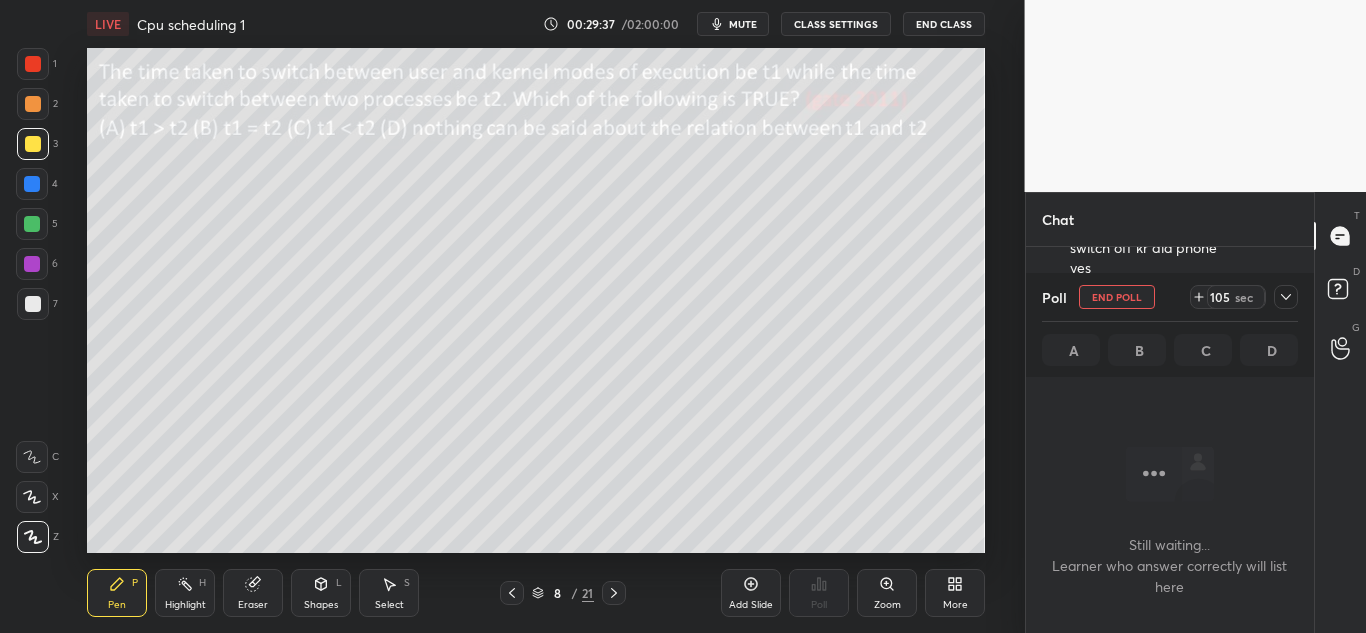 scroll, scrollTop: 290, scrollLeft: 282, axis: both 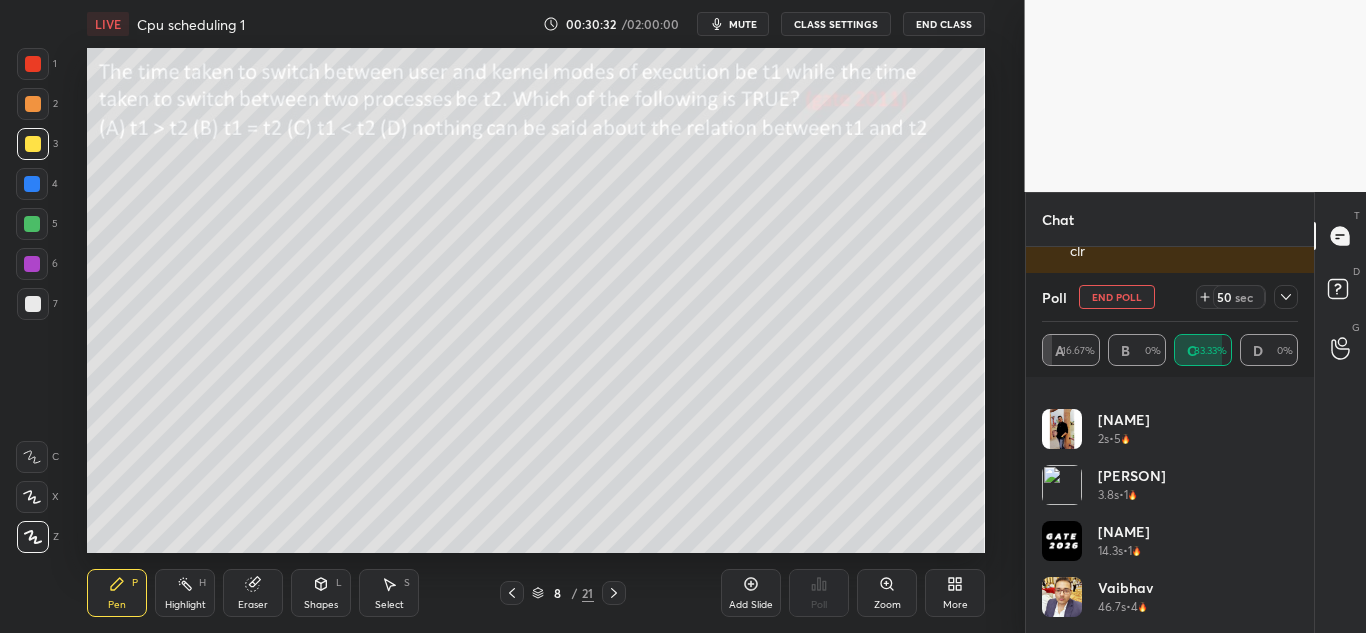 click 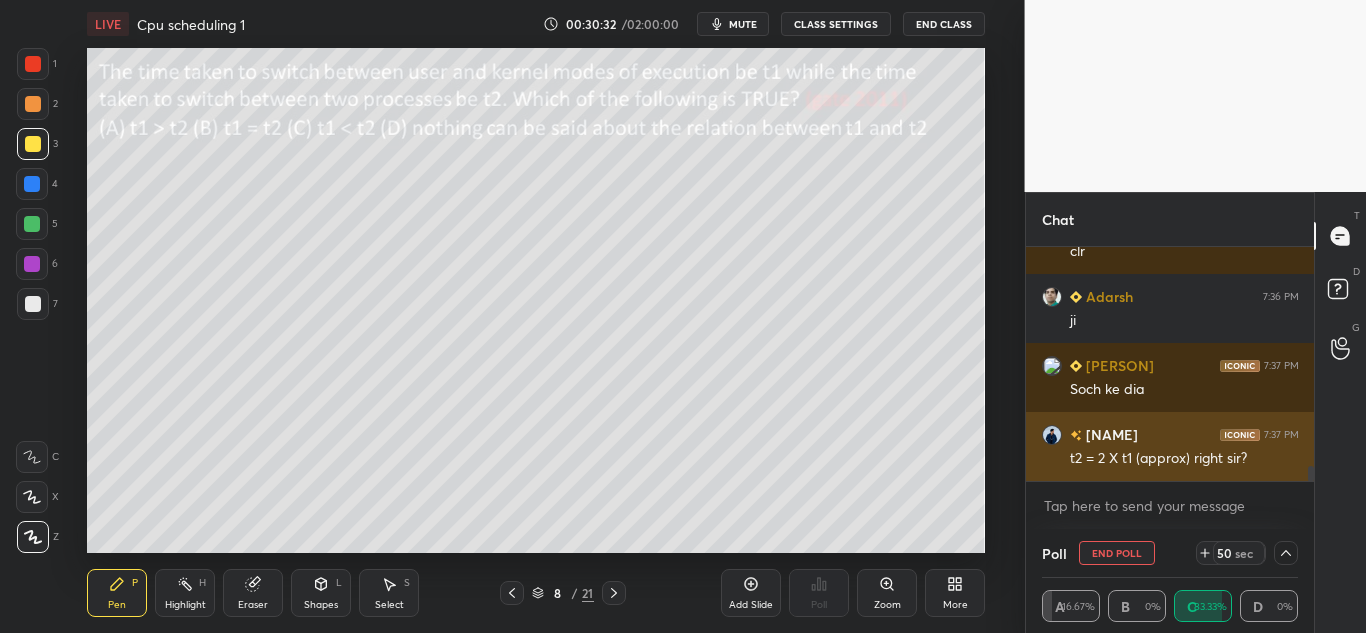 scroll, scrollTop: 0, scrollLeft: 0, axis: both 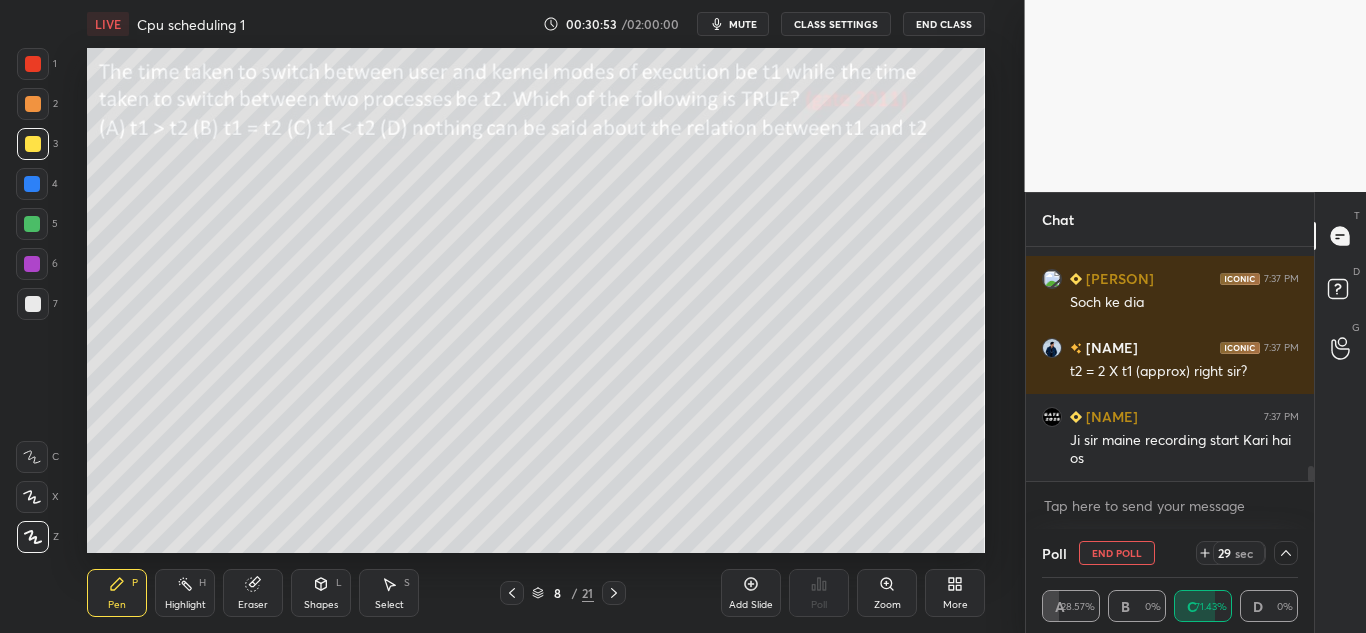 click 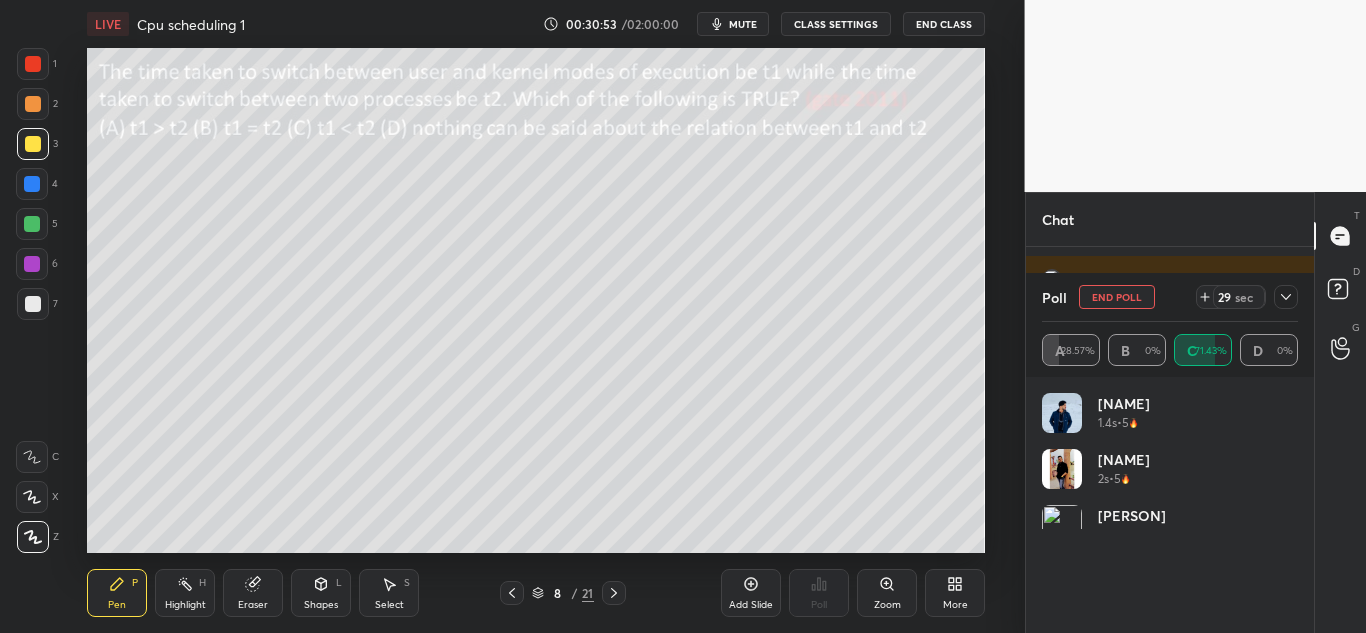scroll, scrollTop: 7, scrollLeft: 7, axis: both 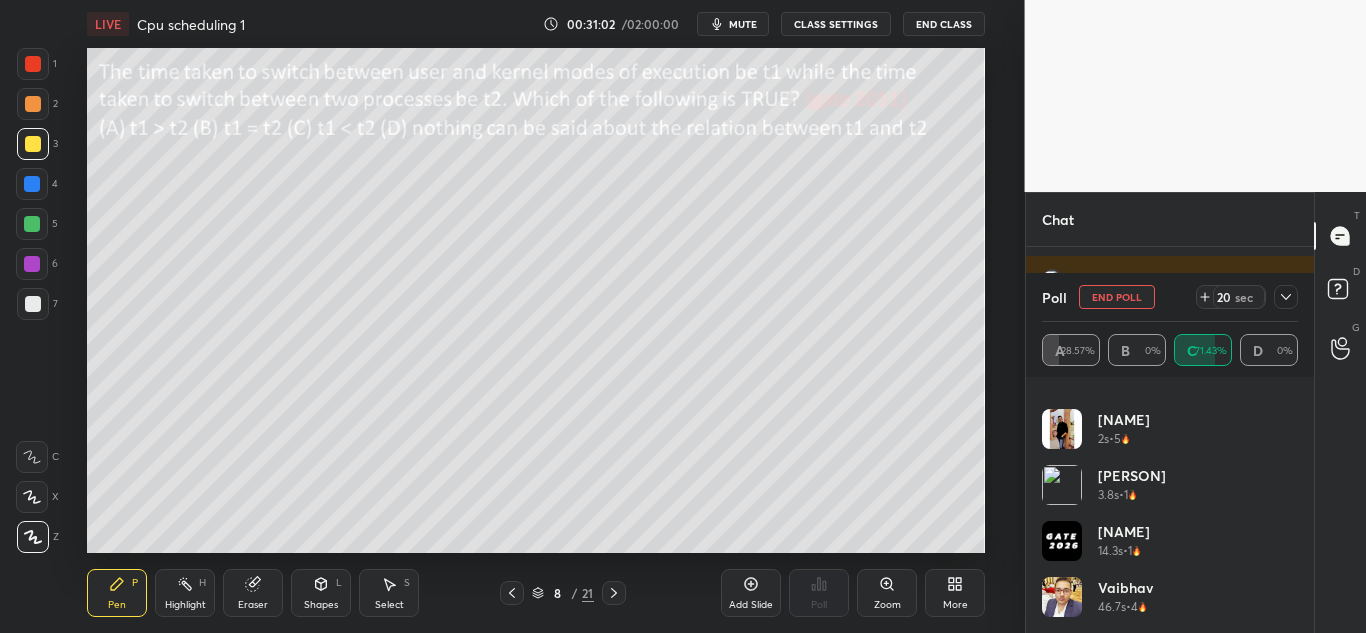 click 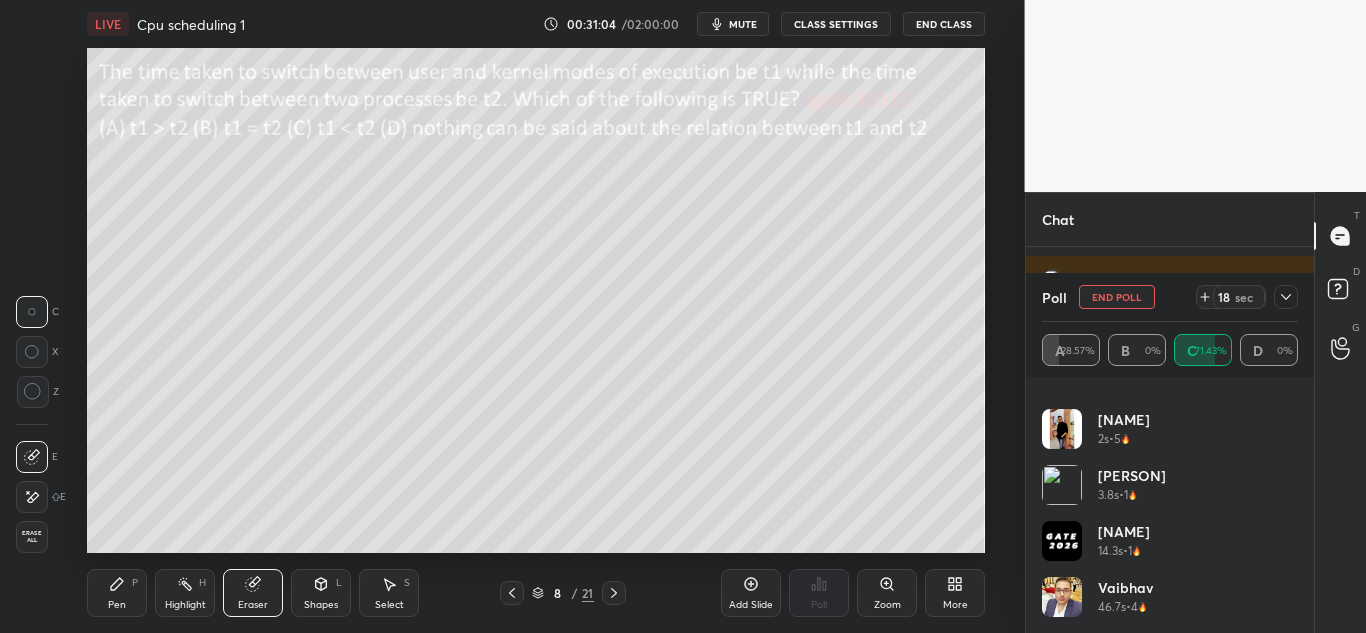 click 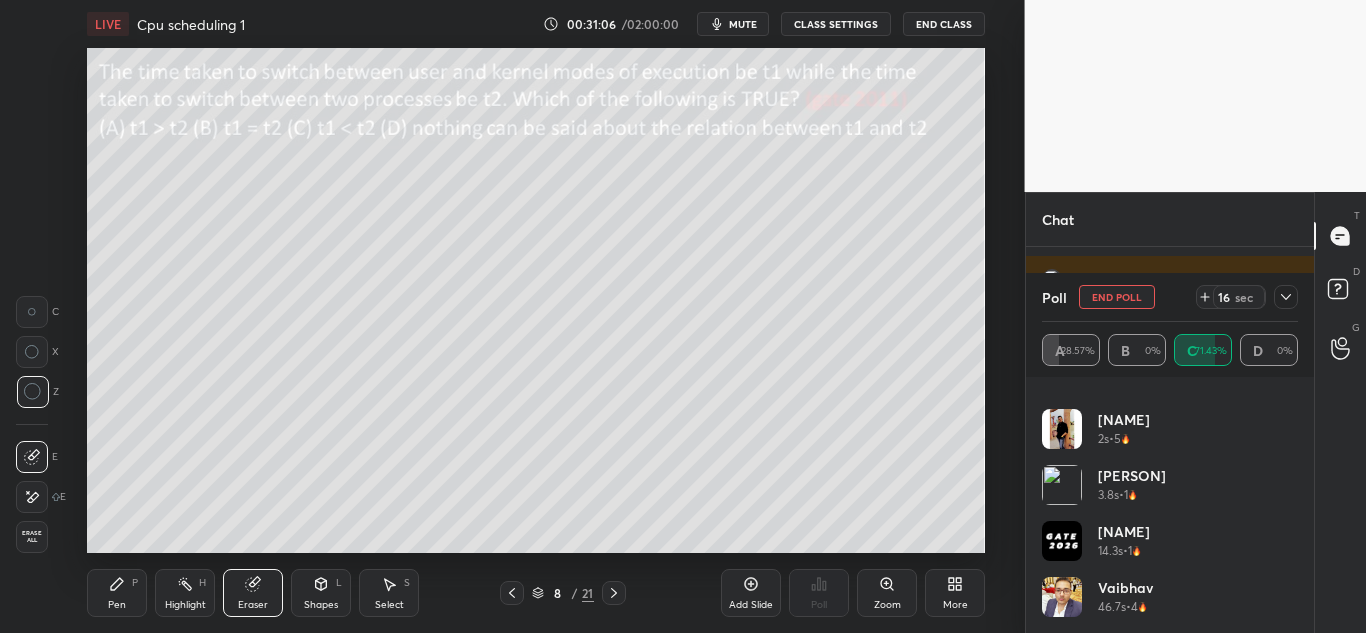 scroll, scrollTop: 3532, scrollLeft: 0, axis: vertical 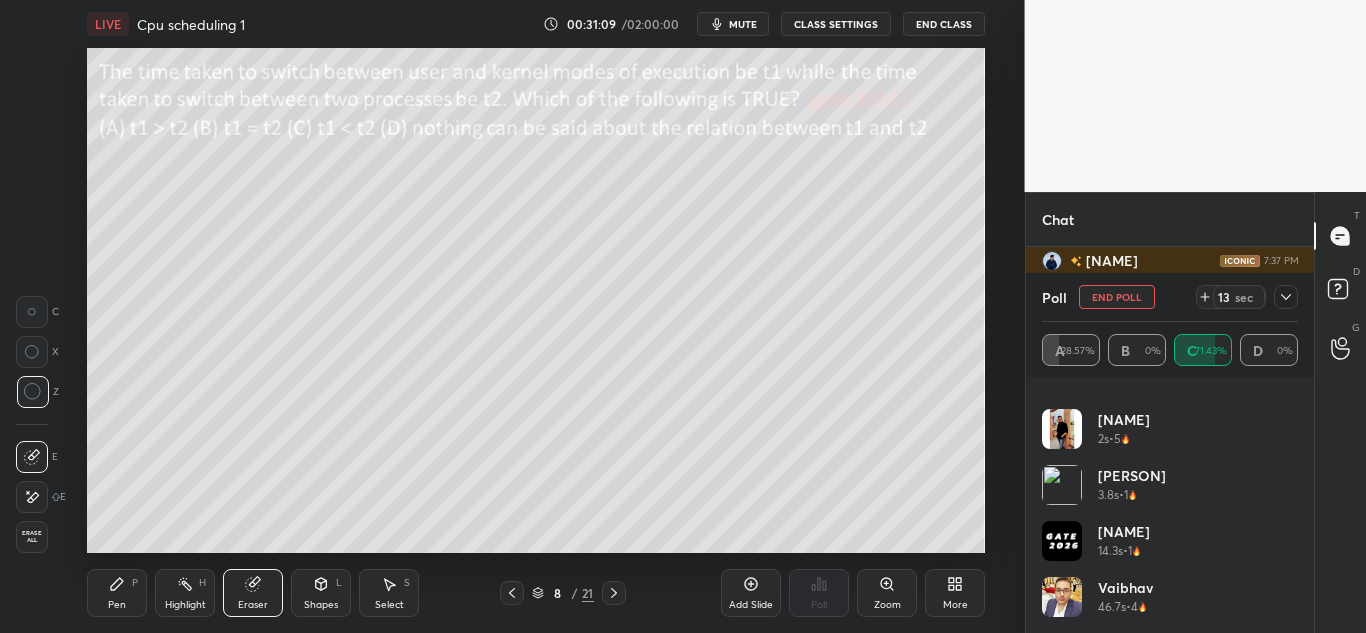 click 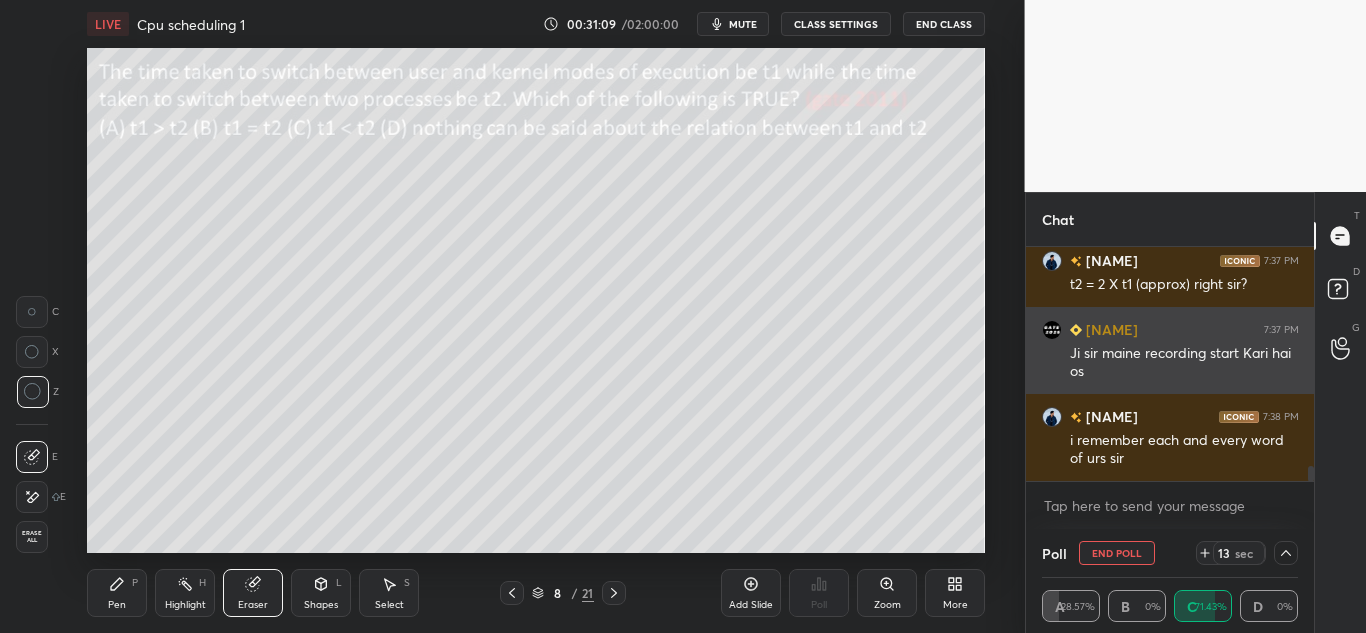 scroll, scrollTop: 0, scrollLeft: 0, axis: both 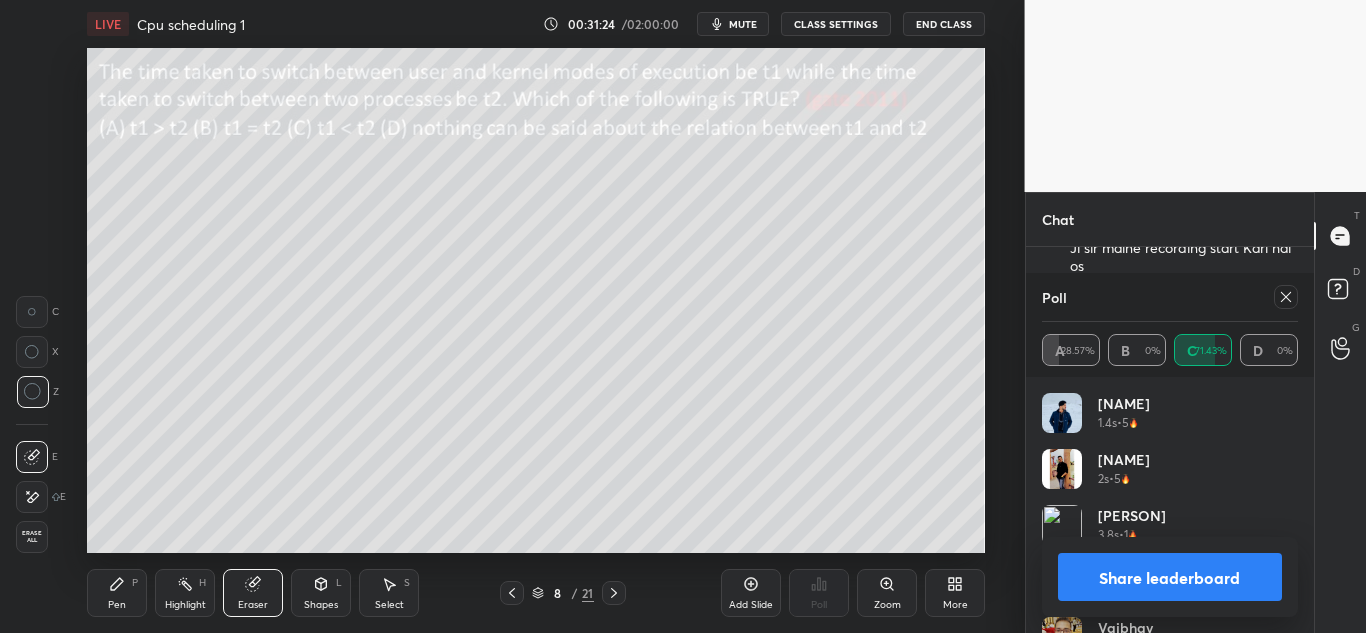 click on "Share leaderboard" at bounding box center [1170, 577] 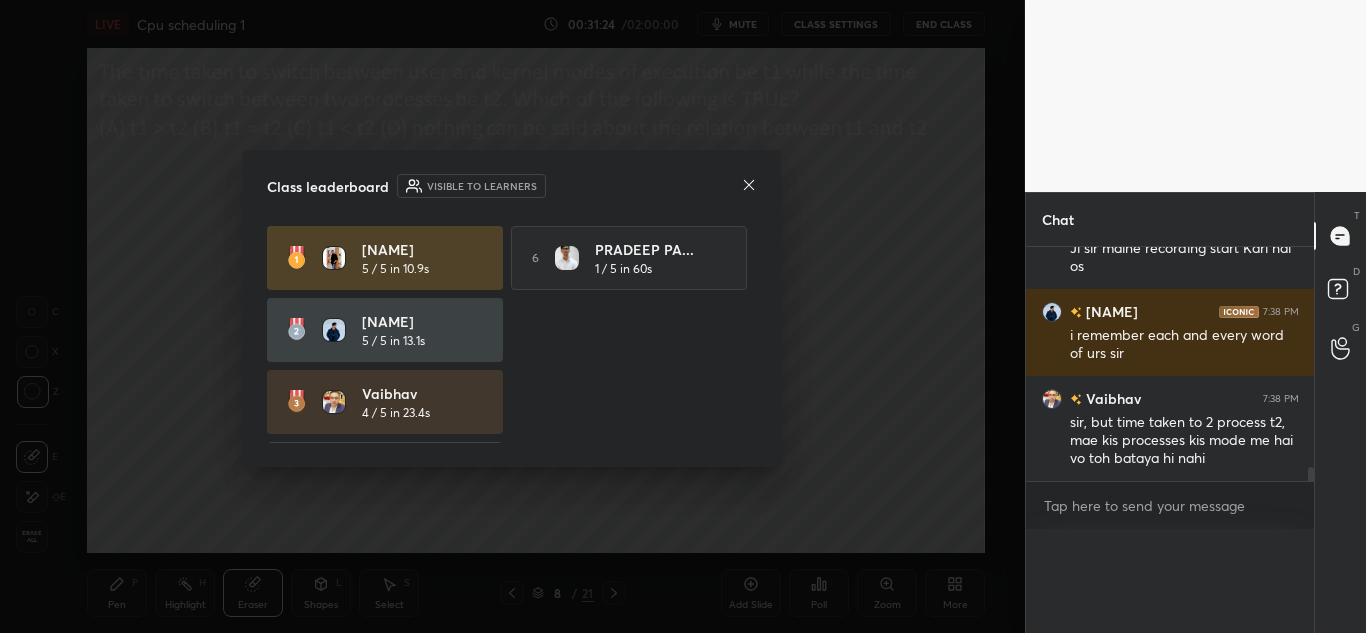 scroll, scrollTop: 0, scrollLeft: 0, axis: both 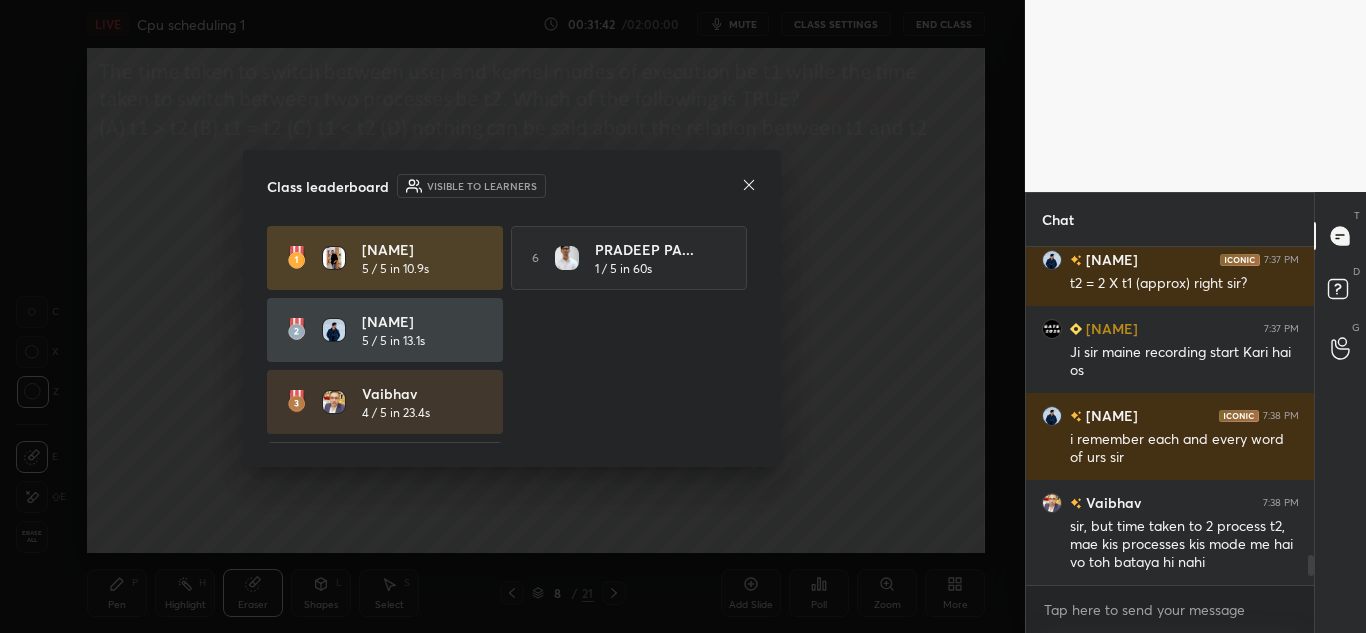 click 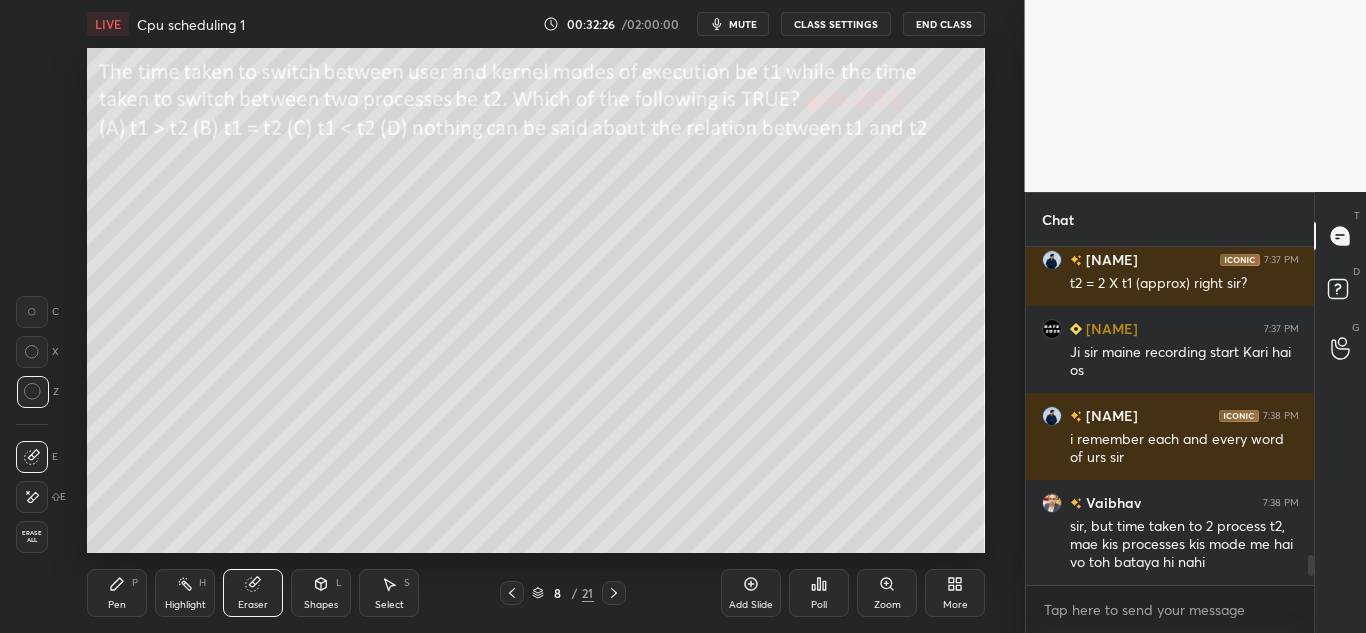 scroll, scrollTop: 3602, scrollLeft: 0, axis: vertical 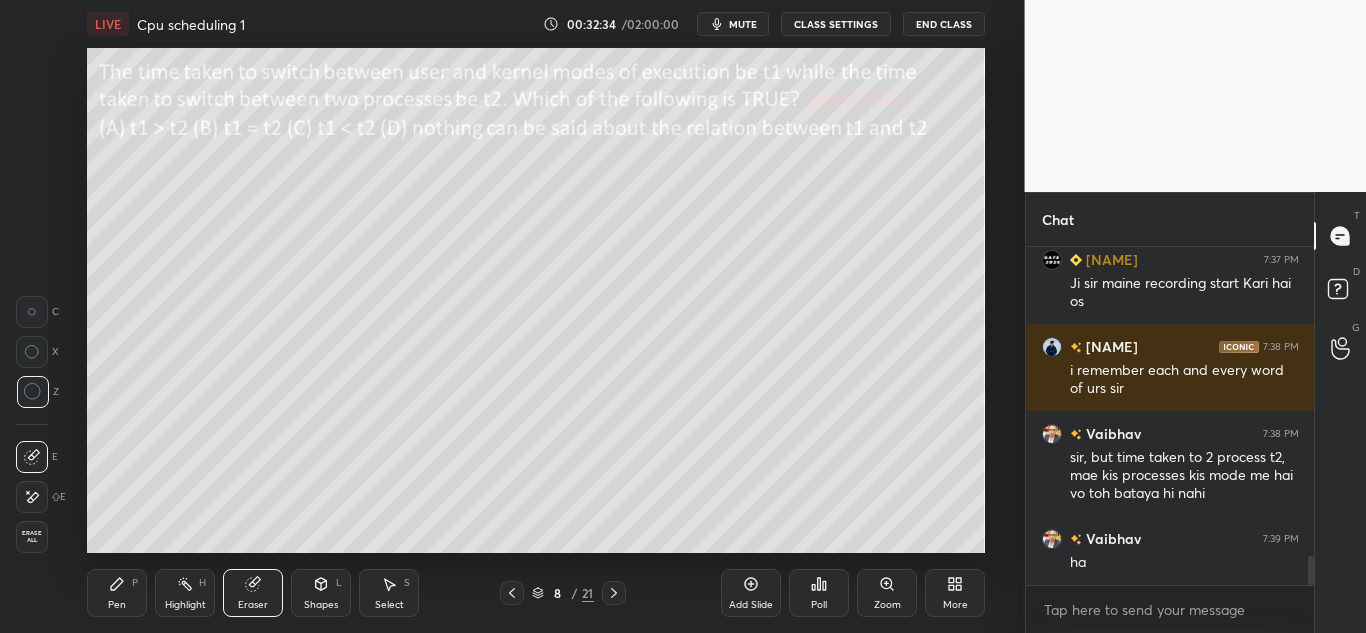 click 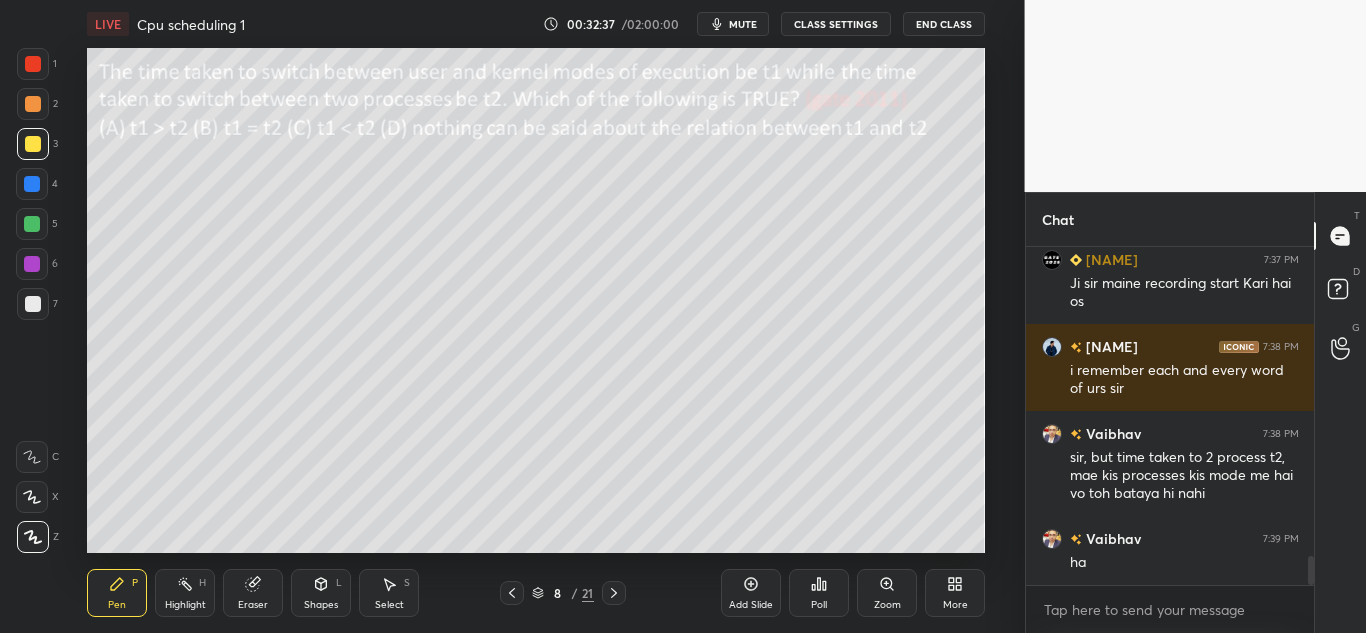 click 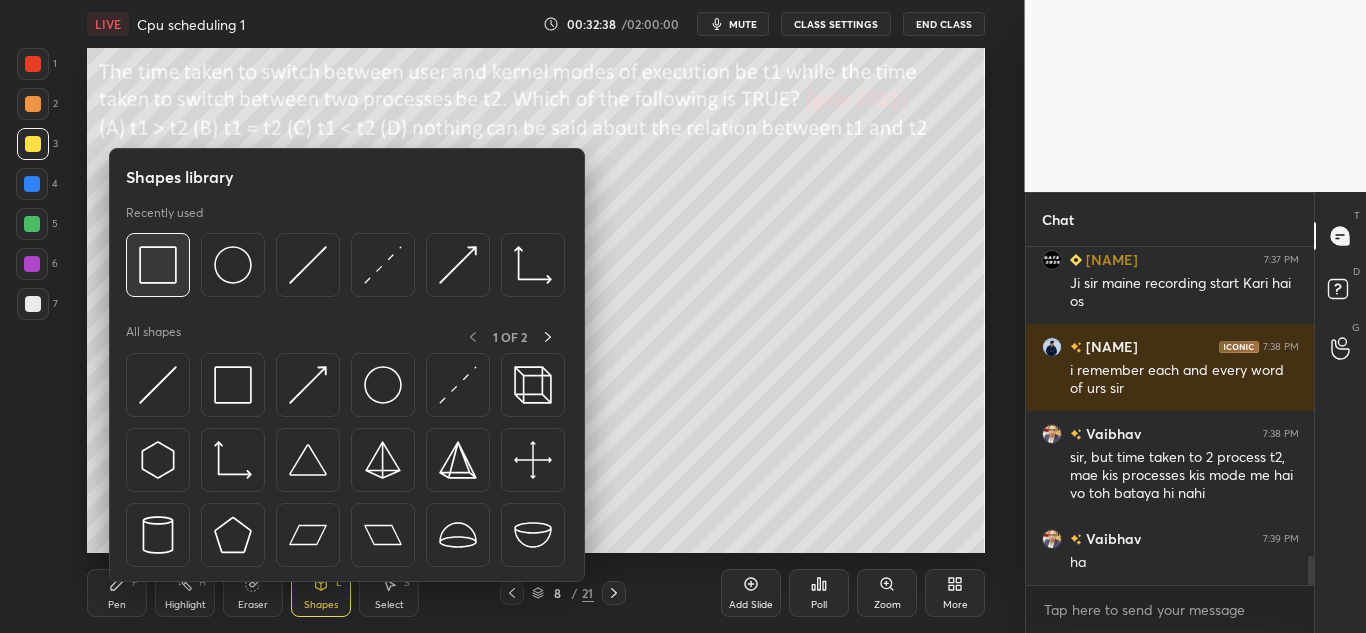 click at bounding box center (158, 265) 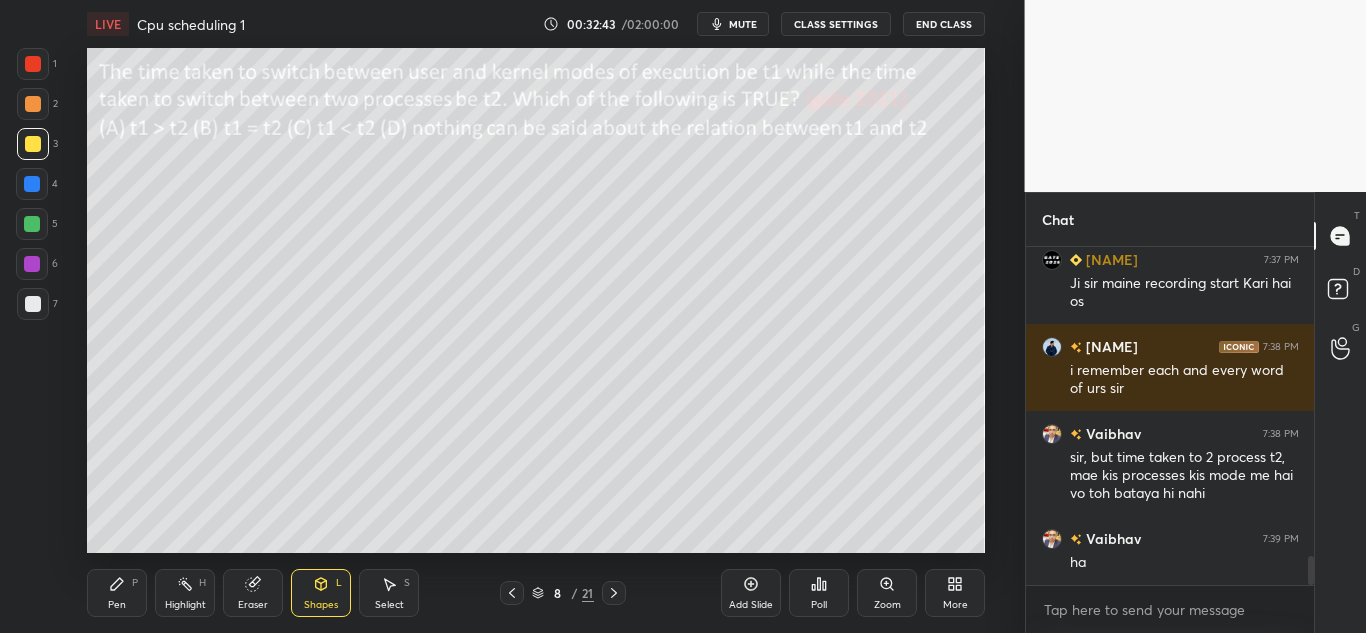 click 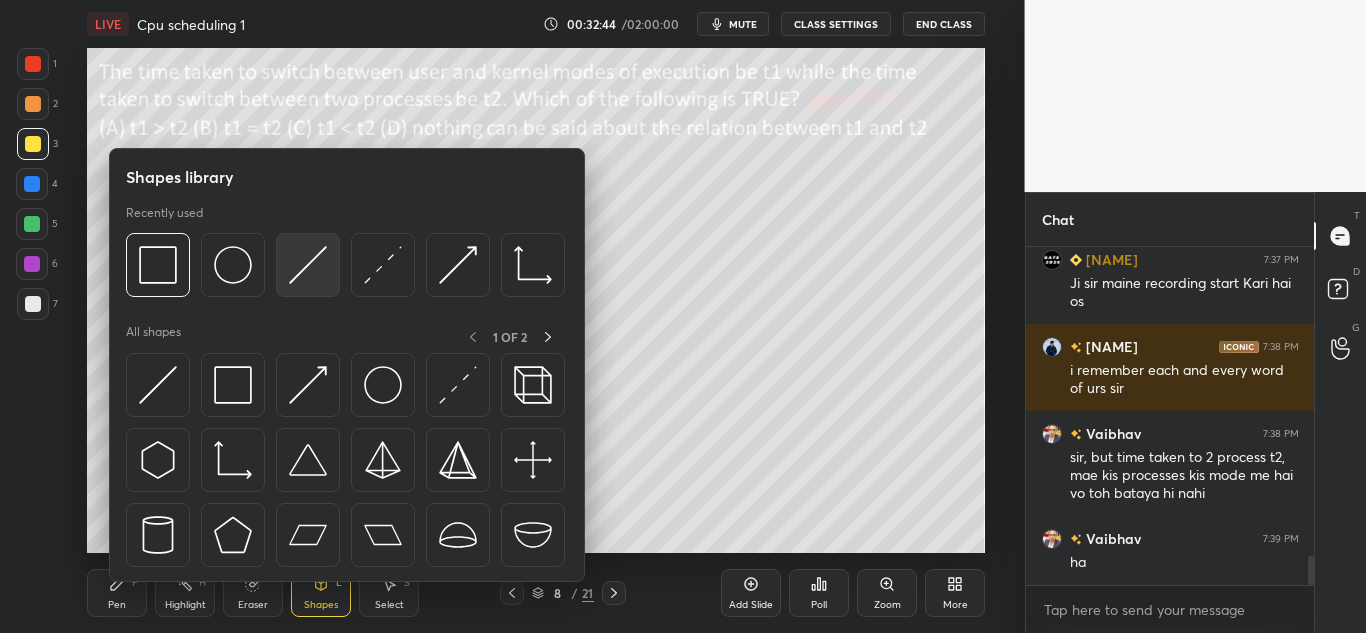 click at bounding box center (308, 265) 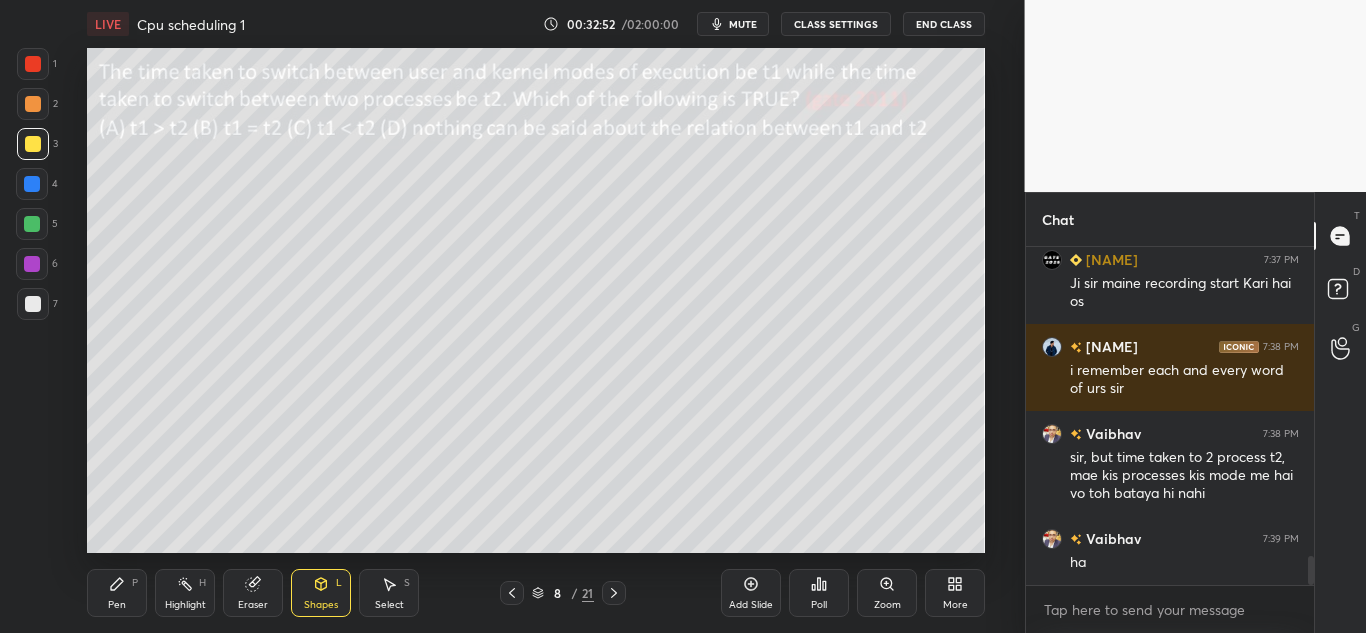 click on "Pen" at bounding box center (117, 605) 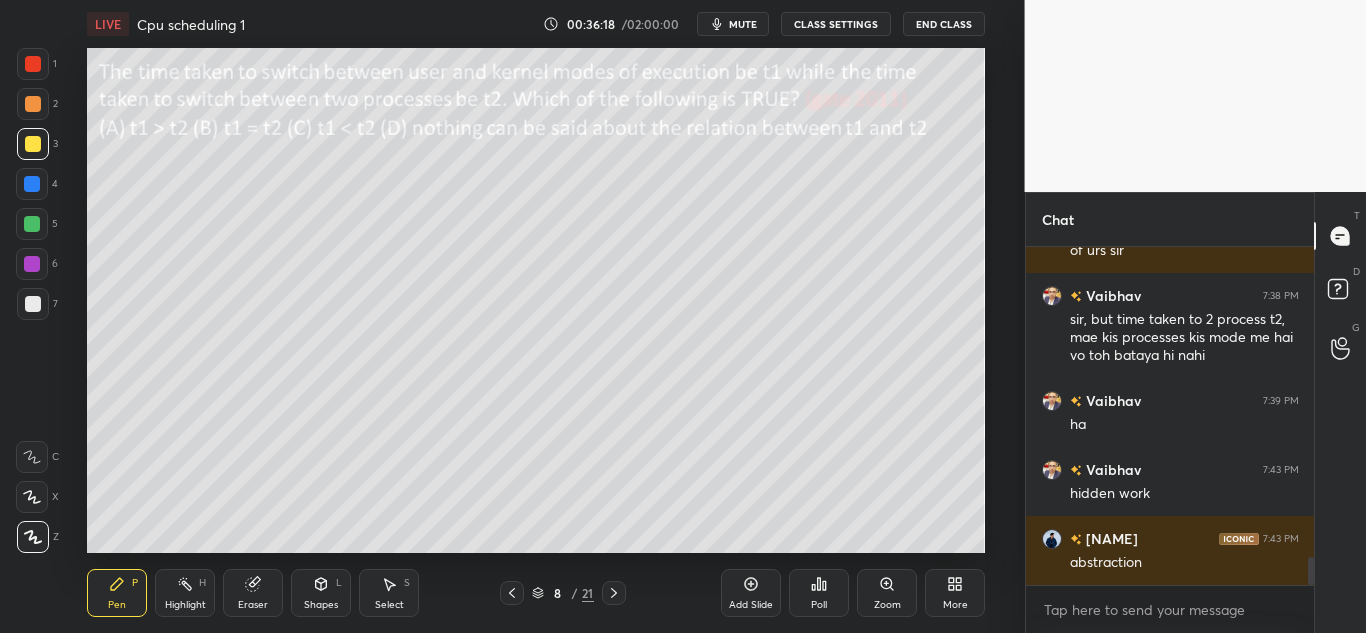 scroll, scrollTop: 3827, scrollLeft: 0, axis: vertical 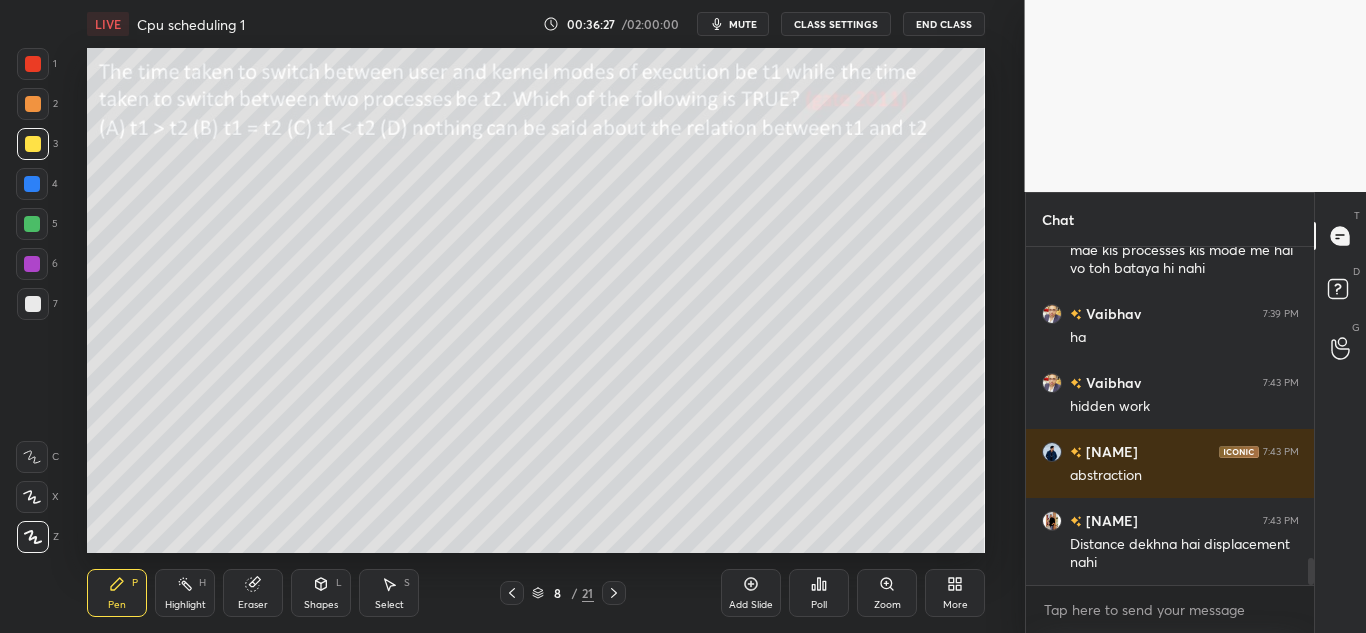 click 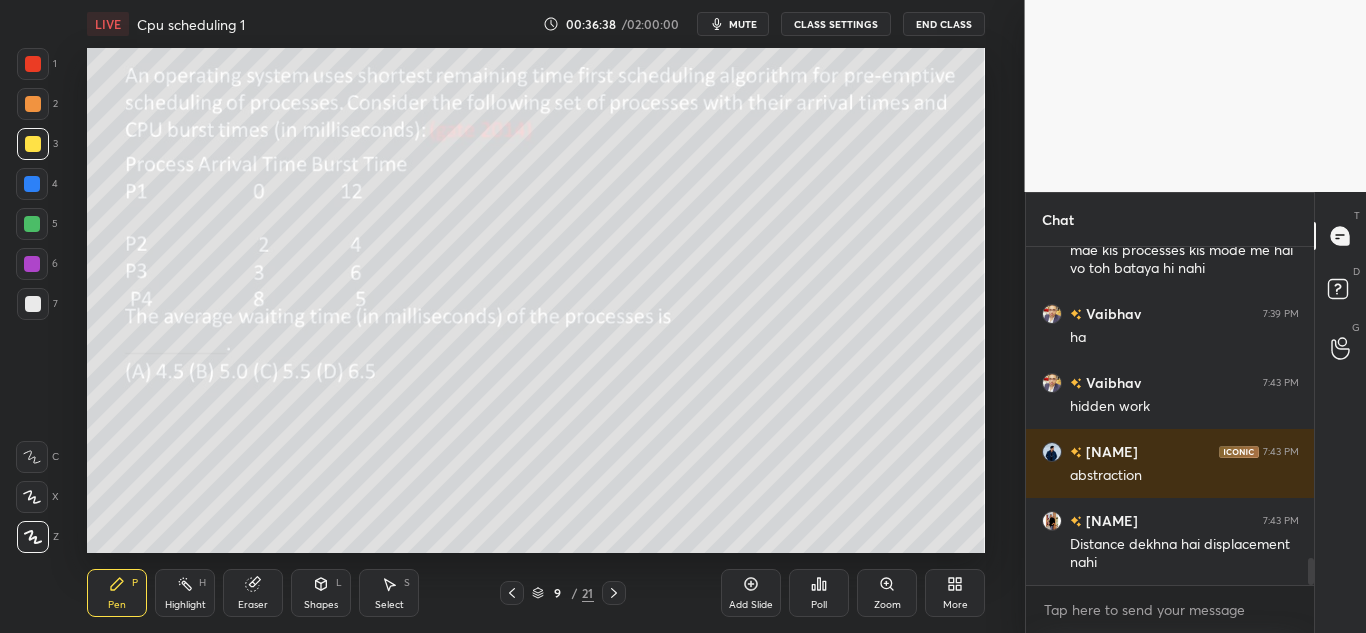 scroll, scrollTop: 3896, scrollLeft: 0, axis: vertical 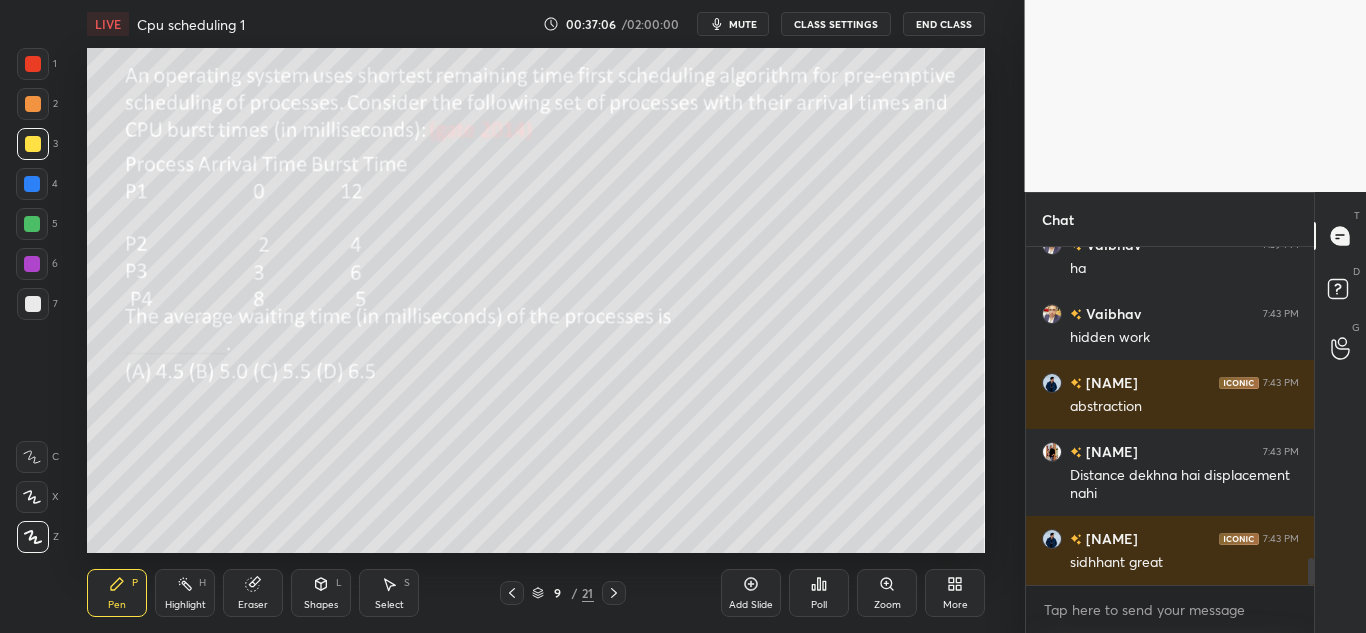 click 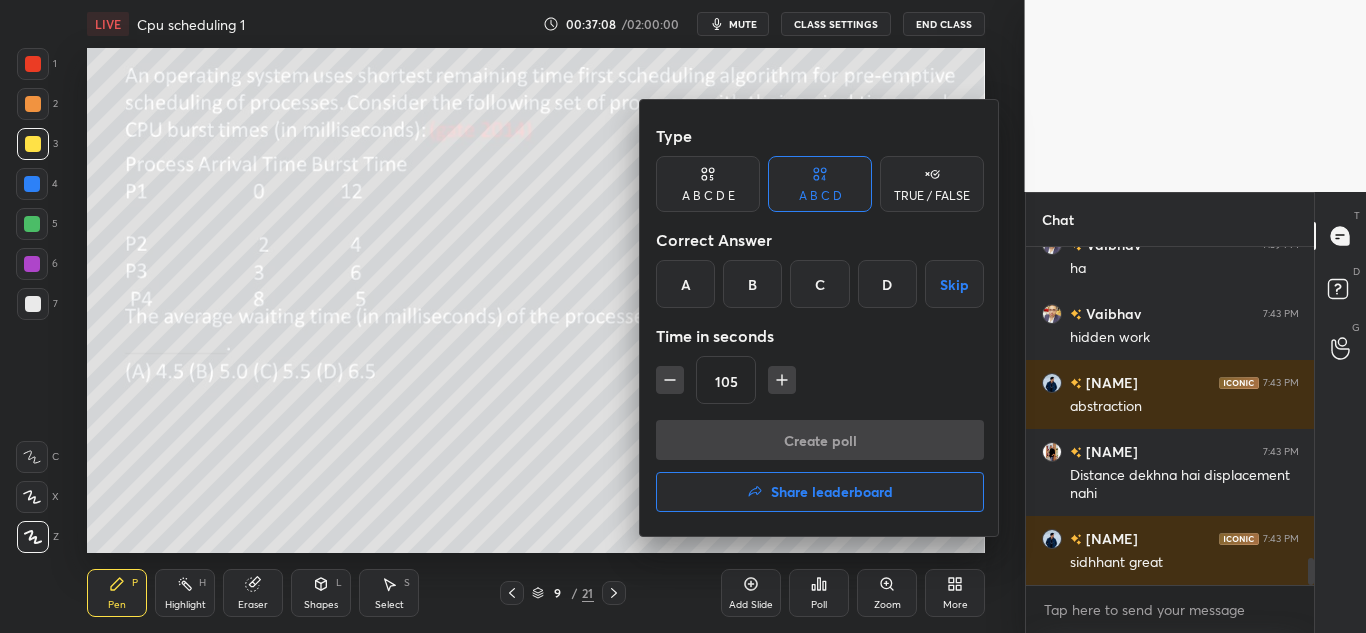 click on "C" at bounding box center (819, 284) 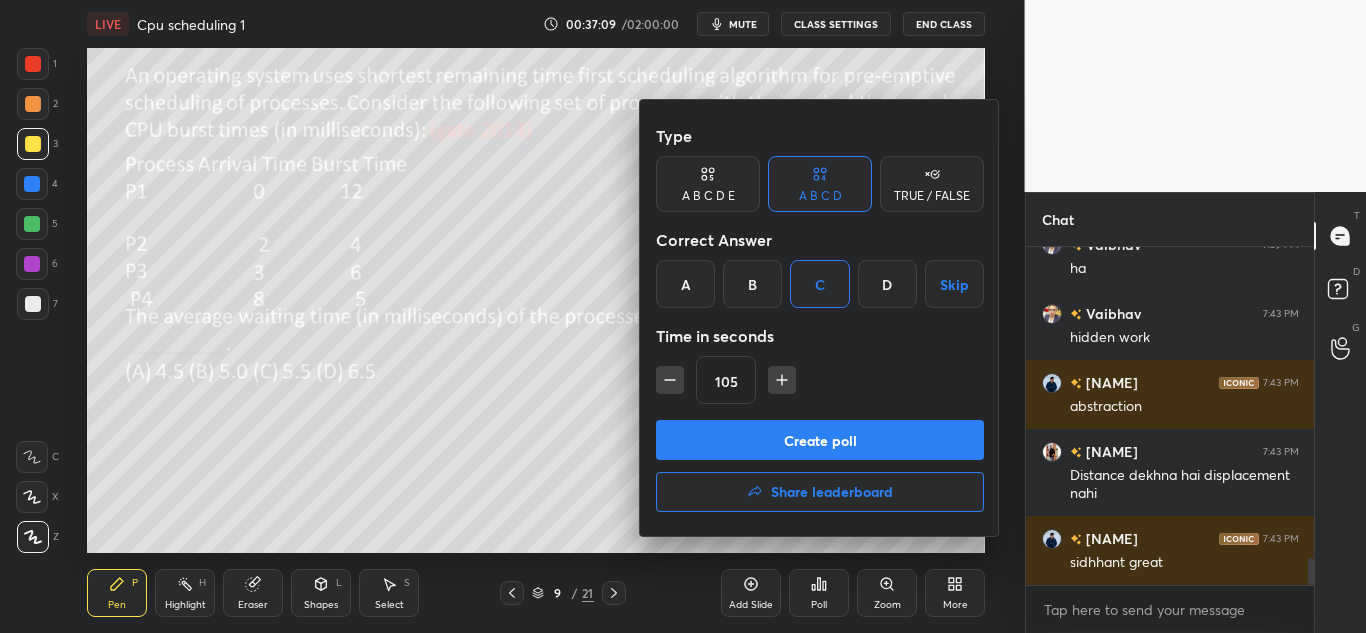 click 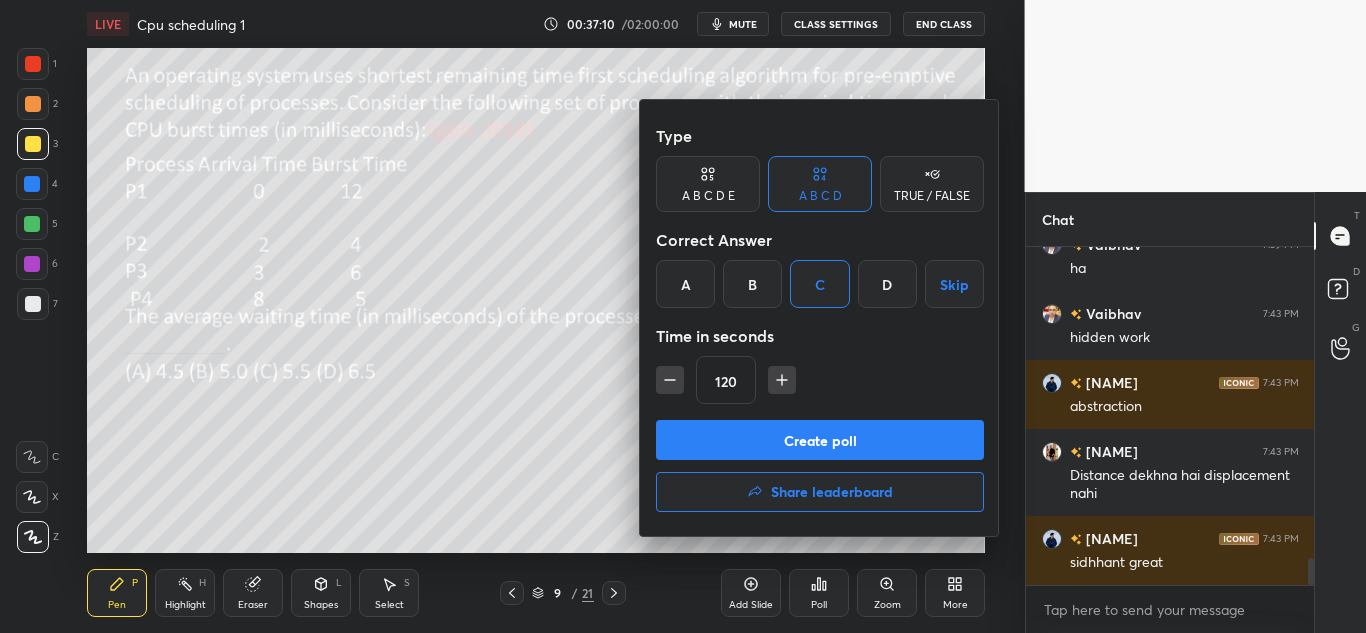 click on "Create poll" at bounding box center [820, 440] 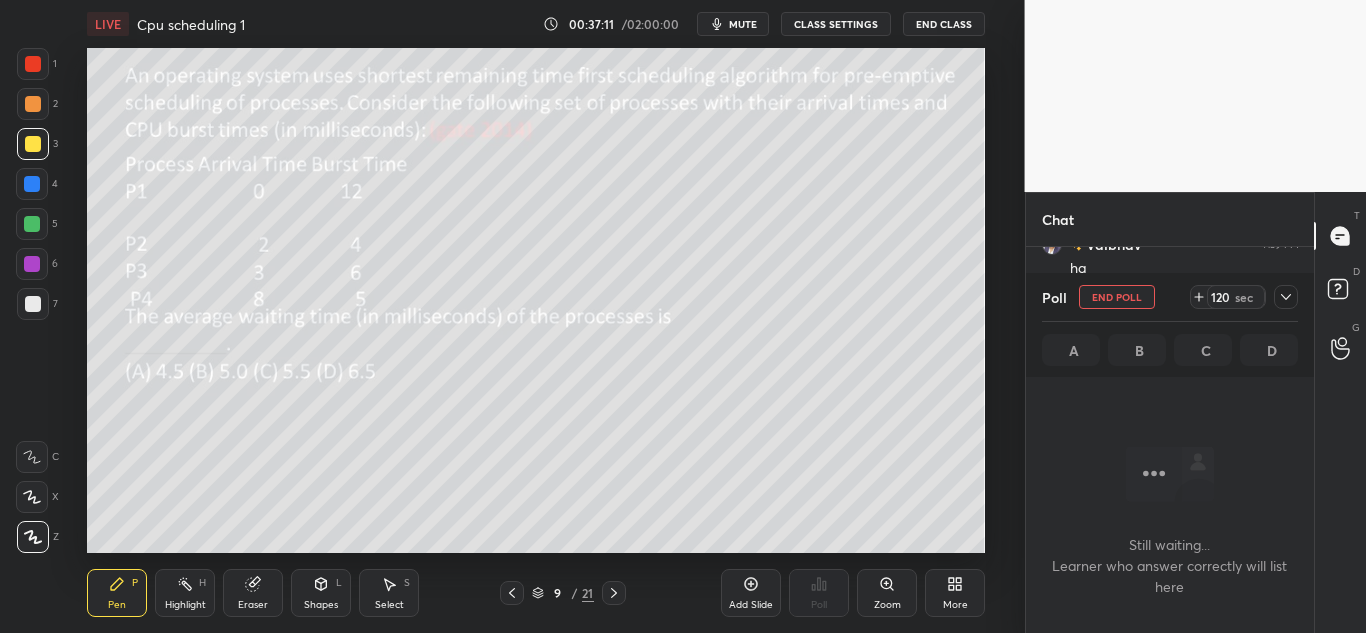 scroll, scrollTop: 234, scrollLeft: 282, axis: both 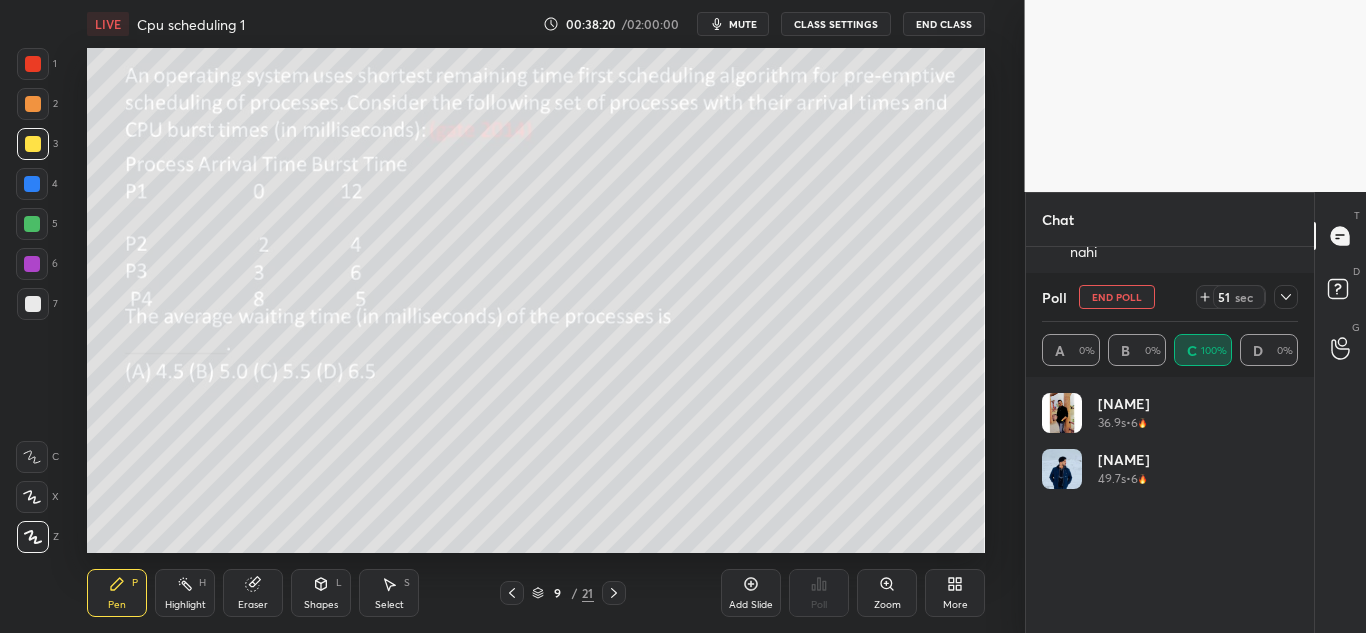 click 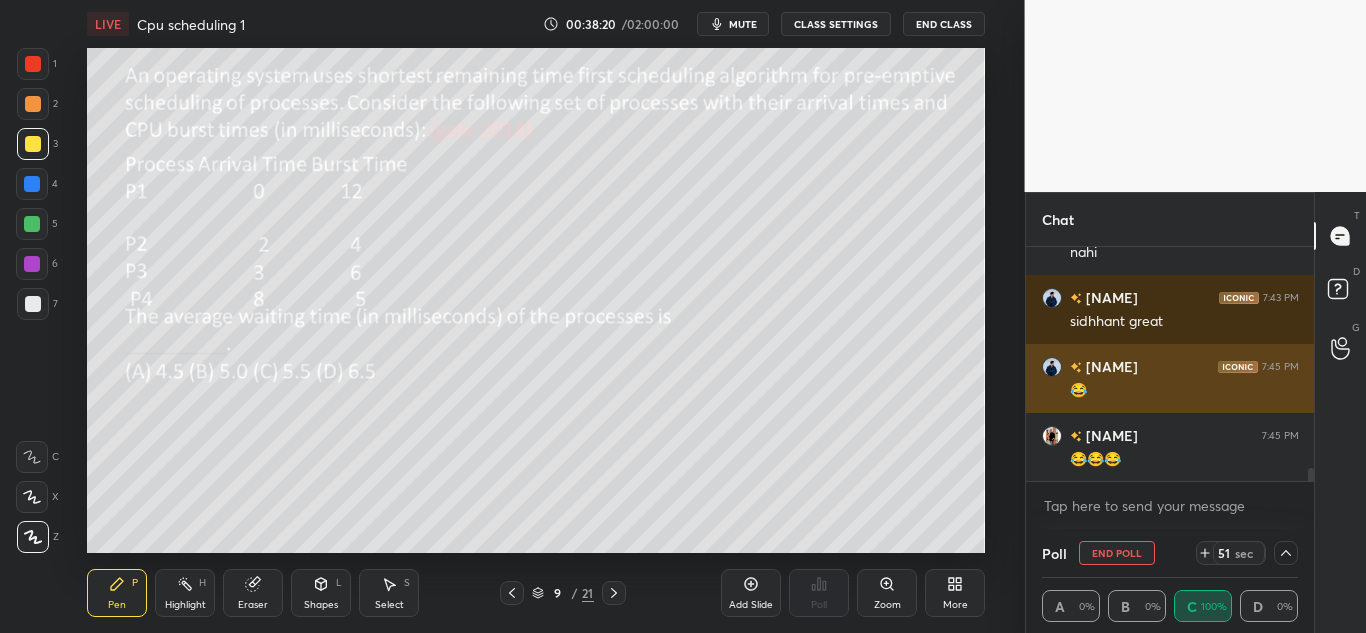 scroll, scrollTop: 0, scrollLeft: 0, axis: both 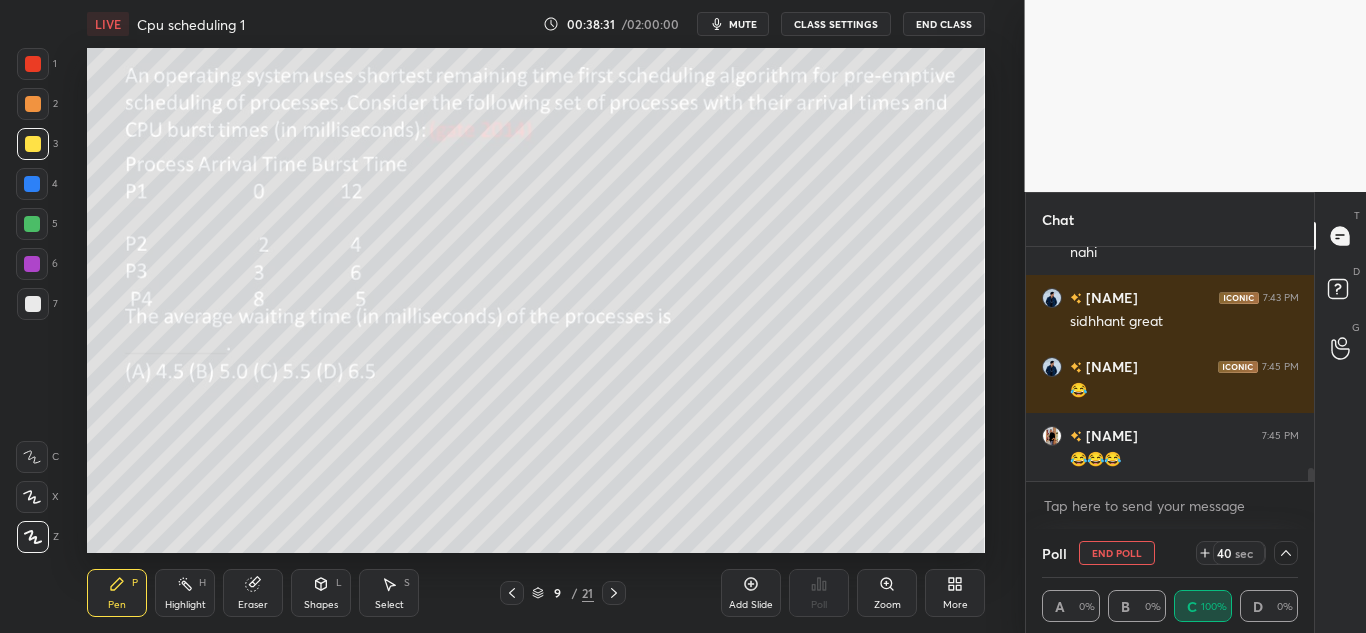 click 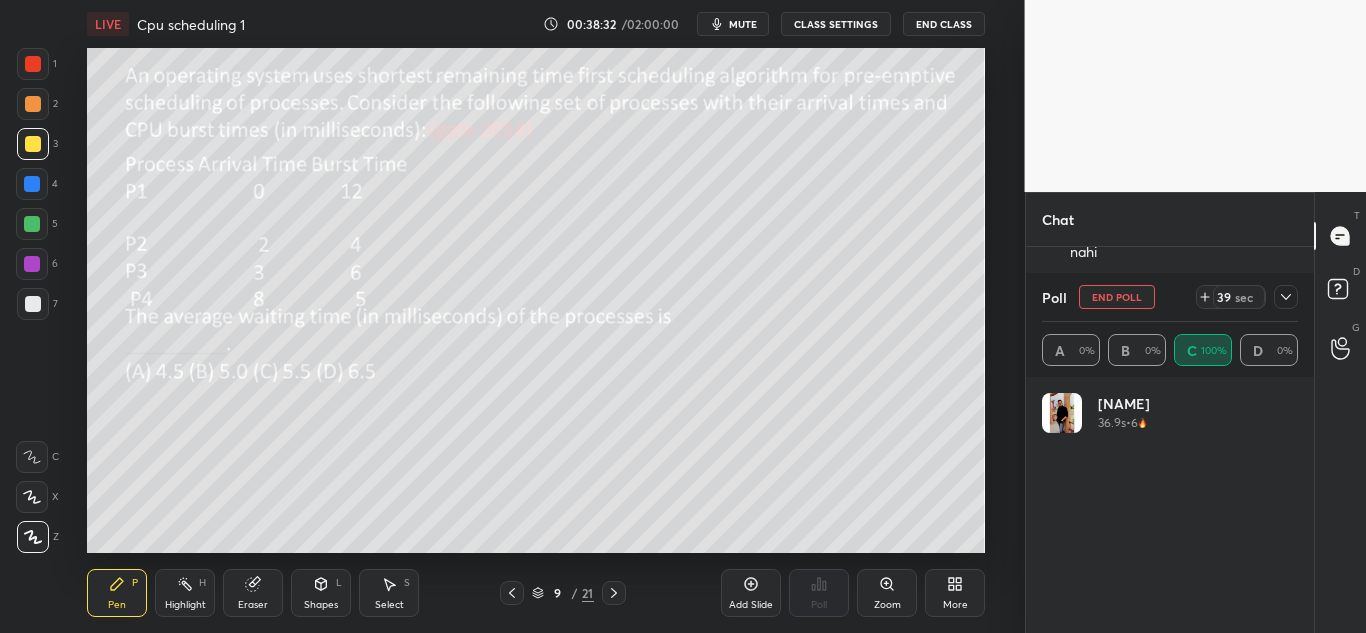 scroll, scrollTop: 0, scrollLeft: 1, axis: horizontal 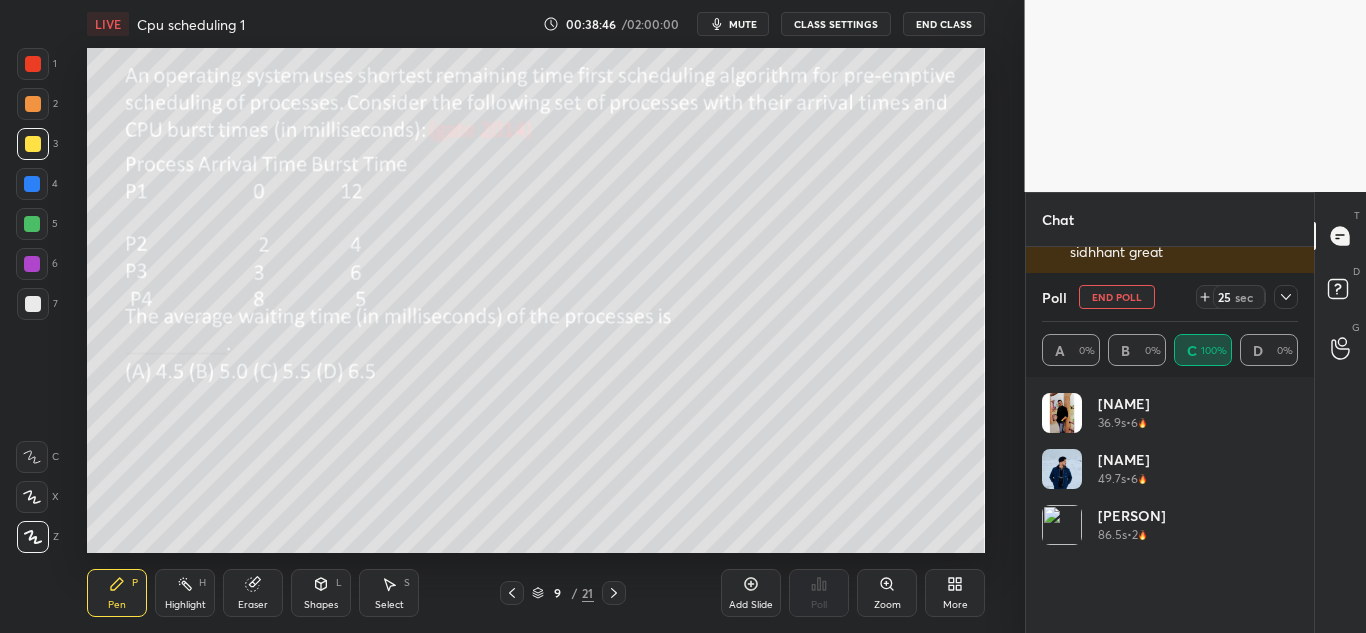 click 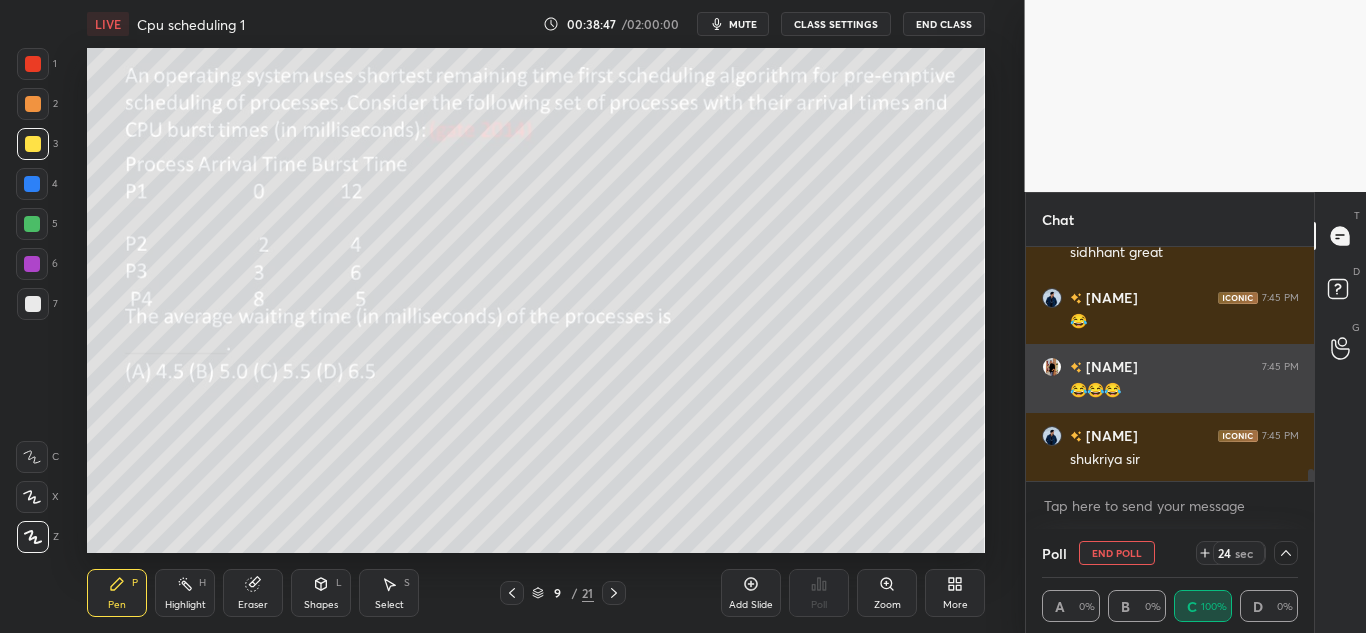 scroll, scrollTop: 0, scrollLeft: 0, axis: both 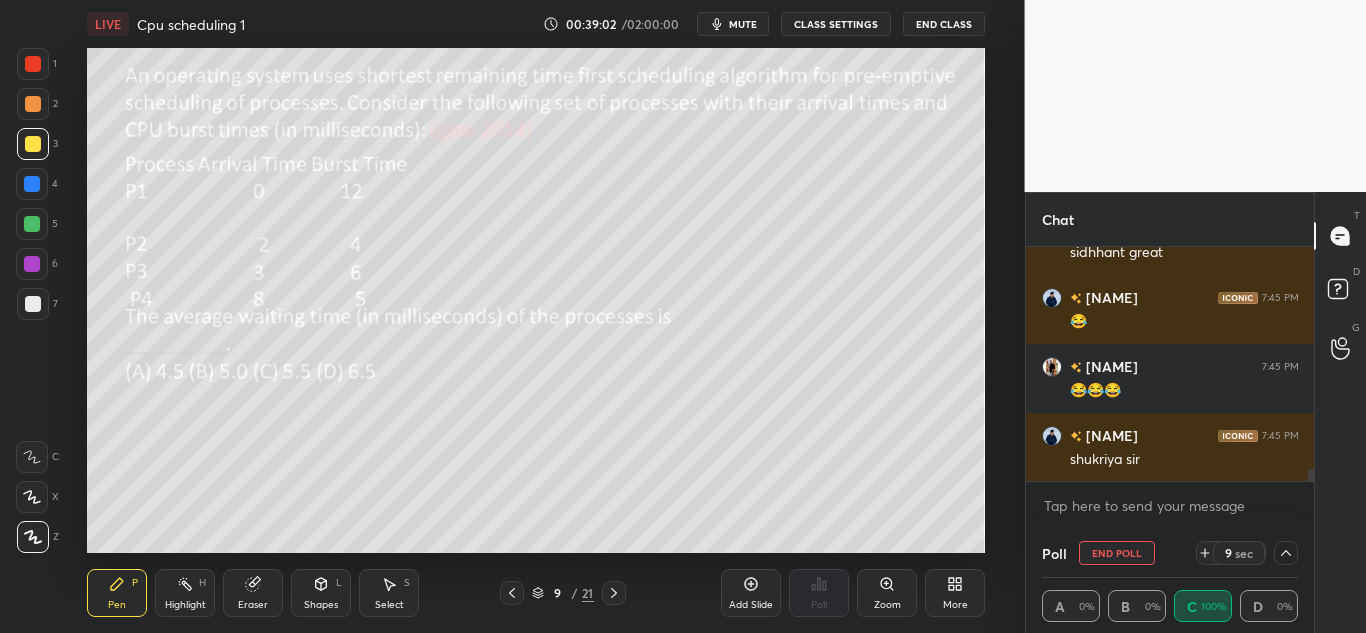 click 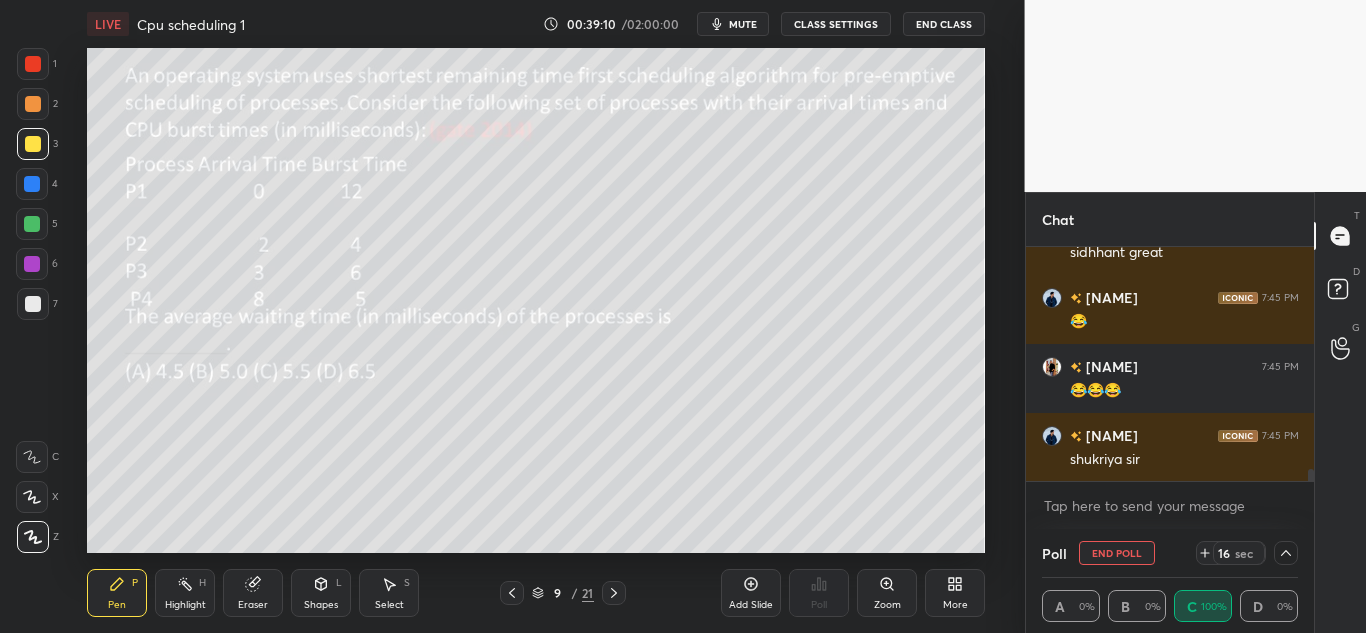 click 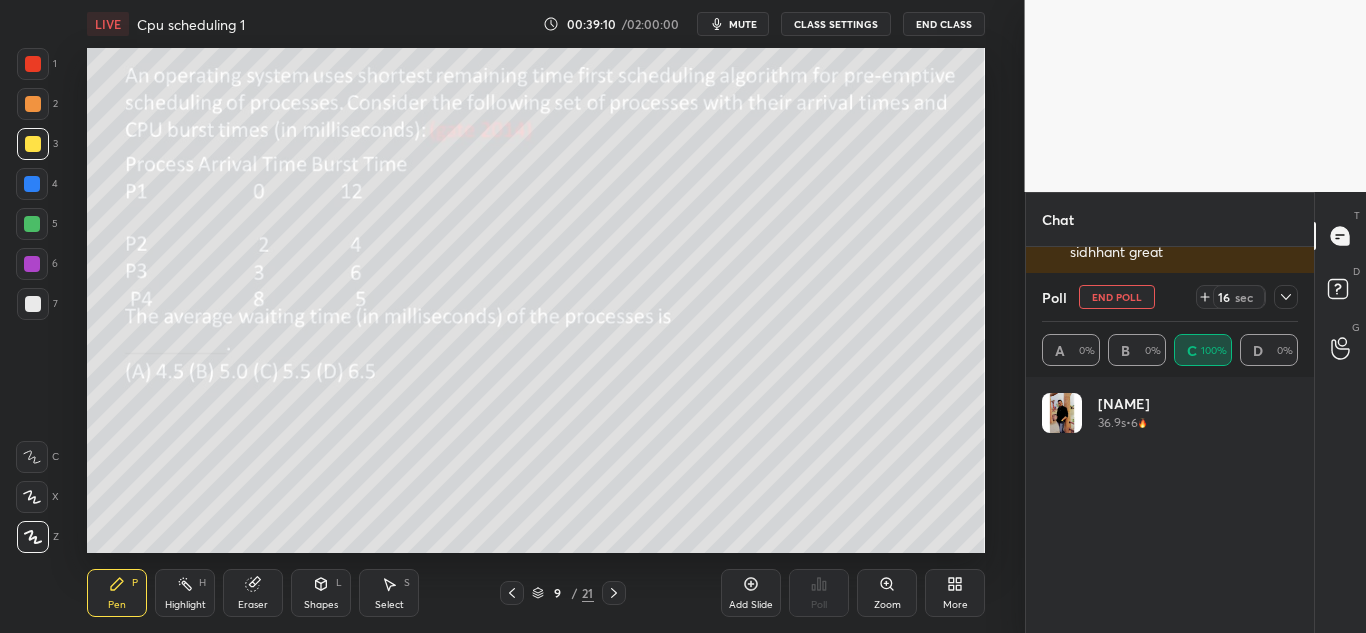 scroll, scrollTop: 7, scrollLeft: 7, axis: both 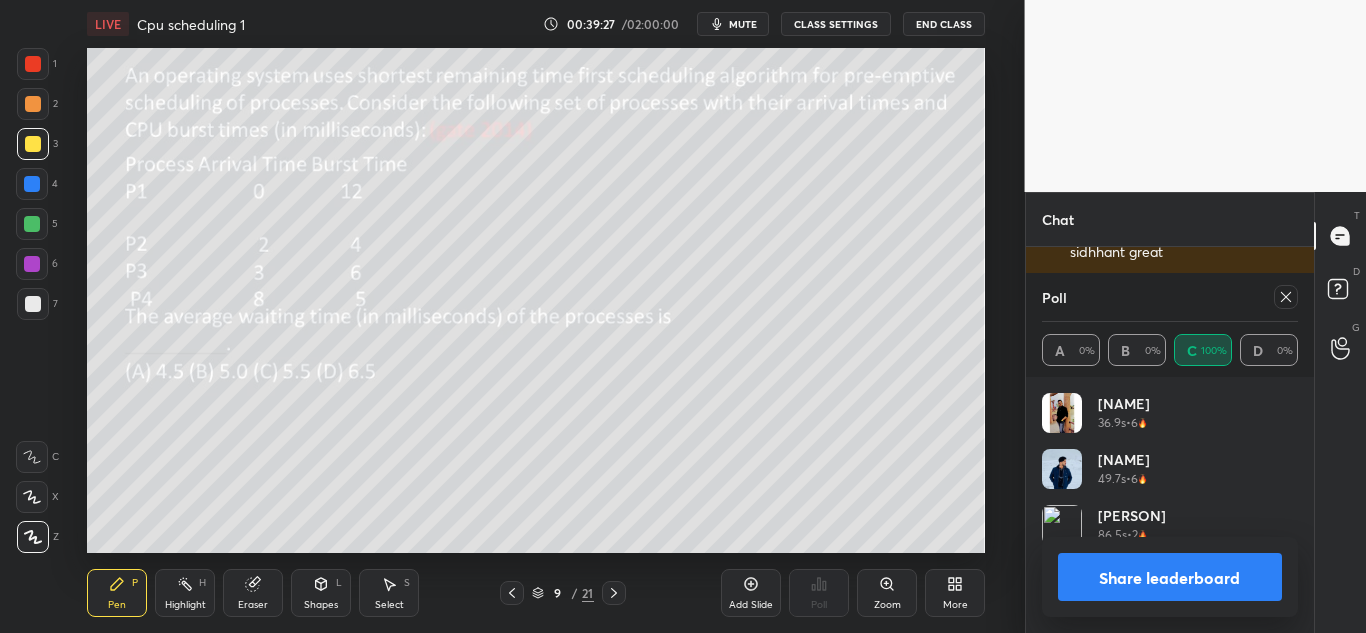 click on "Share leaderboard" at bounding box center (1170, 577) 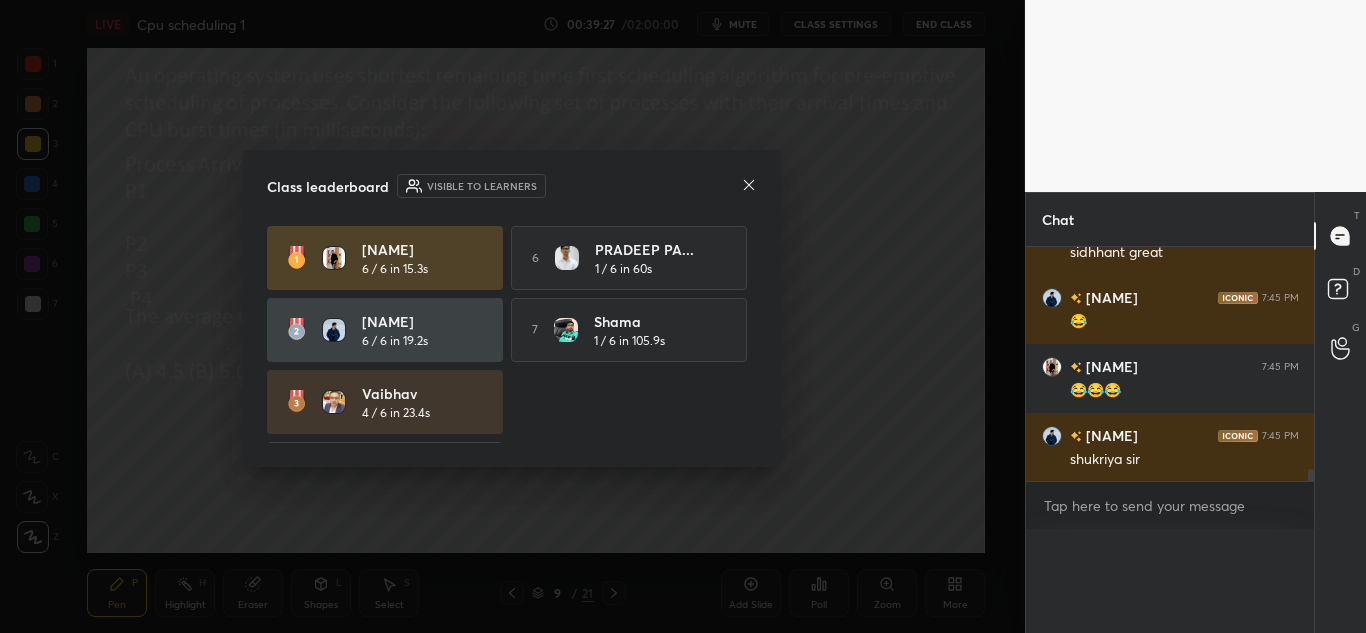 scroll, scrollTop: 0, scrollLeft: 0, axis: both 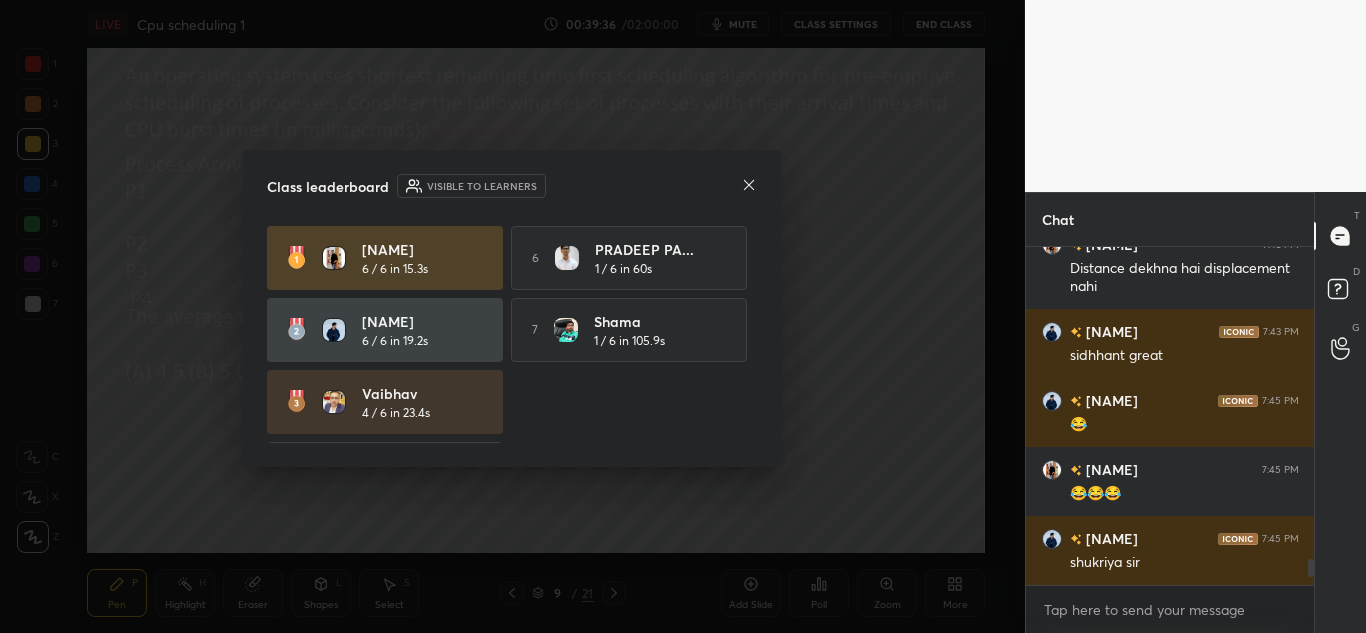 click 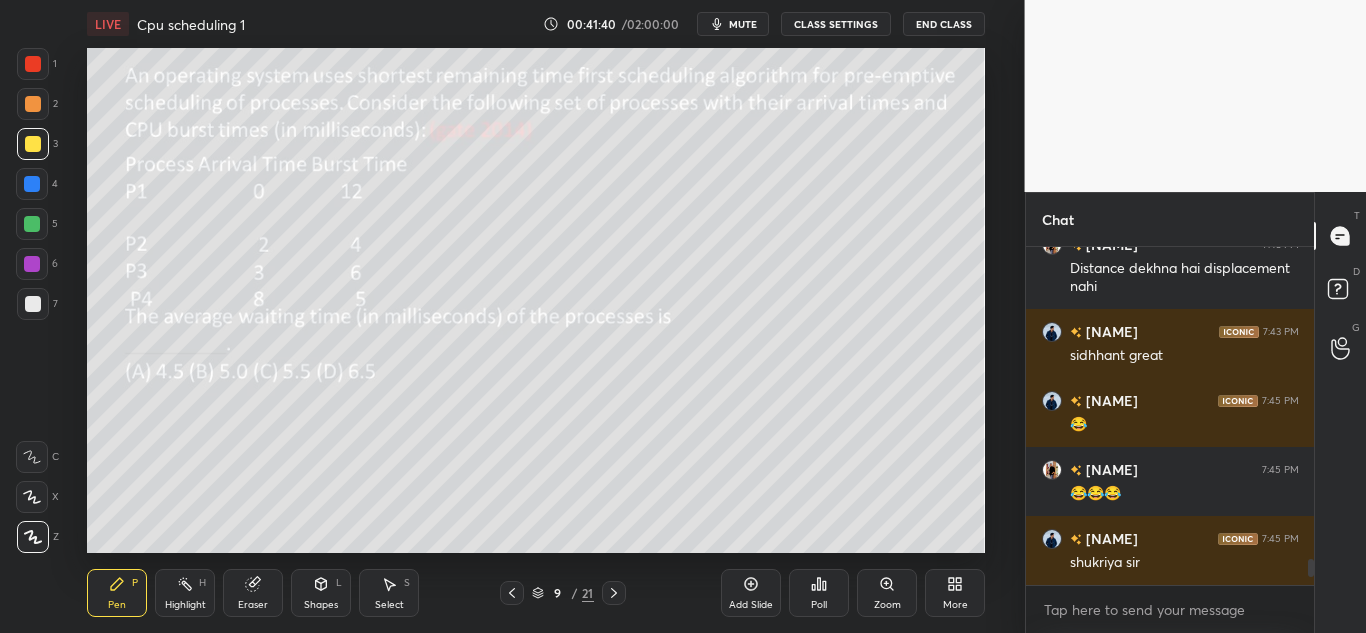scroll, scrollTop: 4151, scrollLeft: 0, axis: vertical 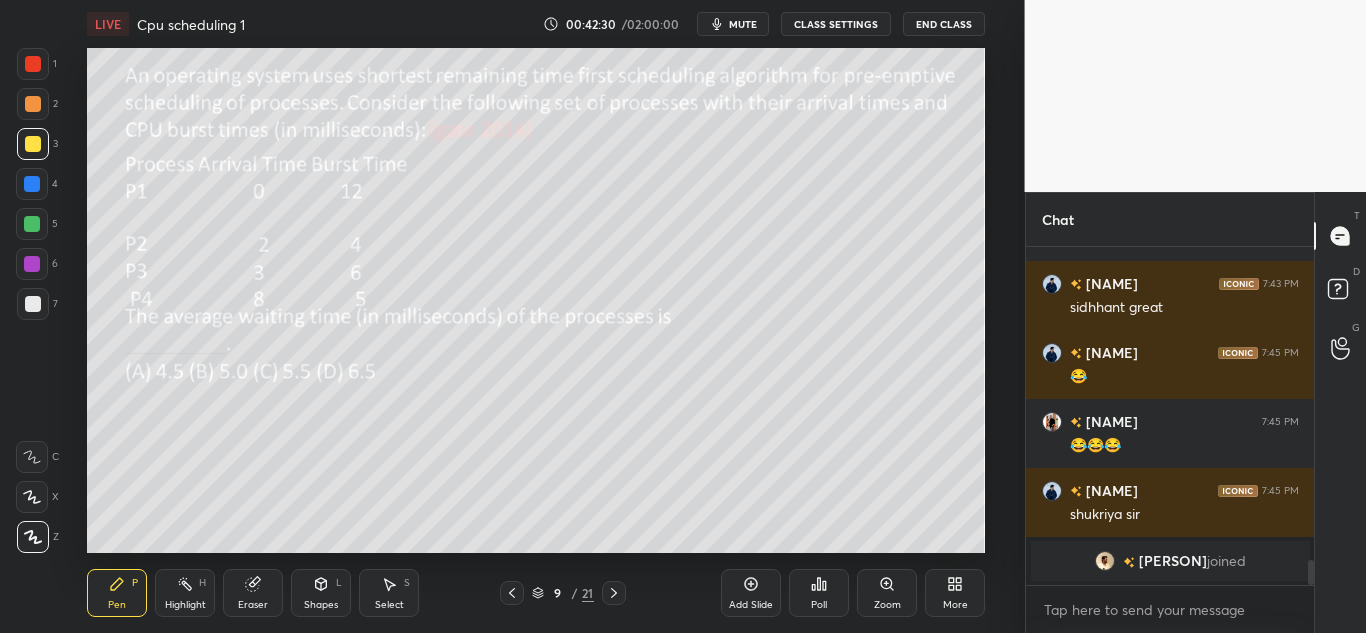 click 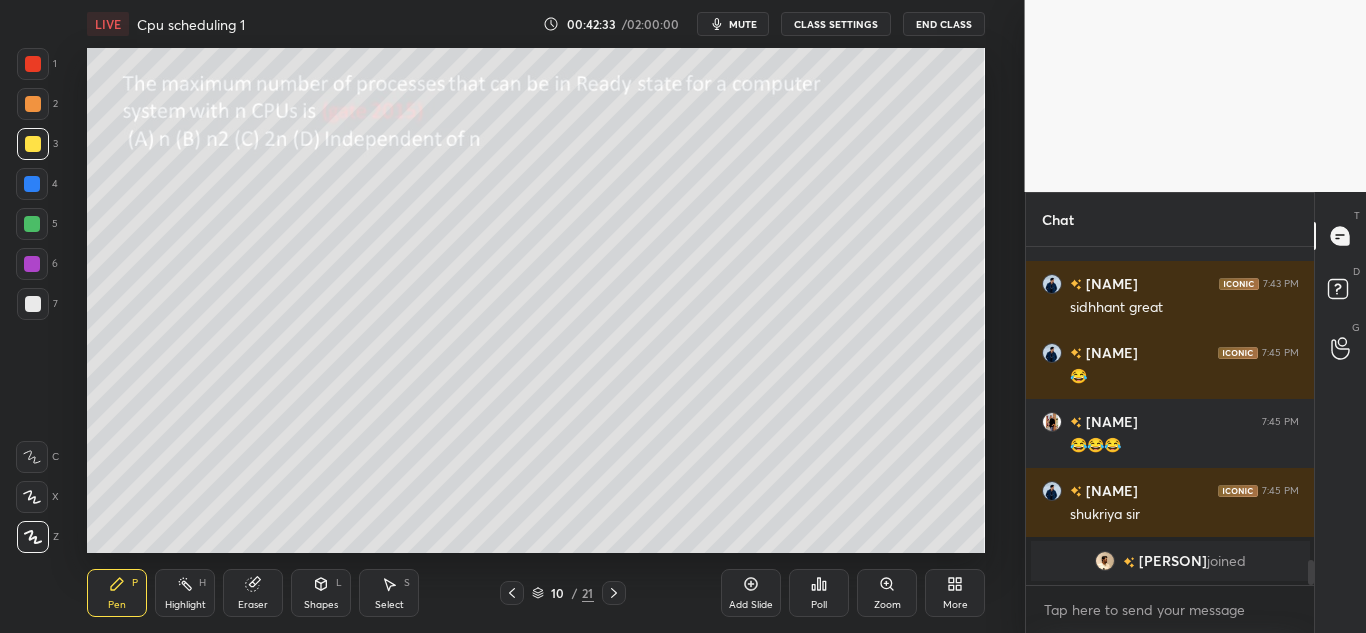 click on "Poll" at bounding box center (819, 593) 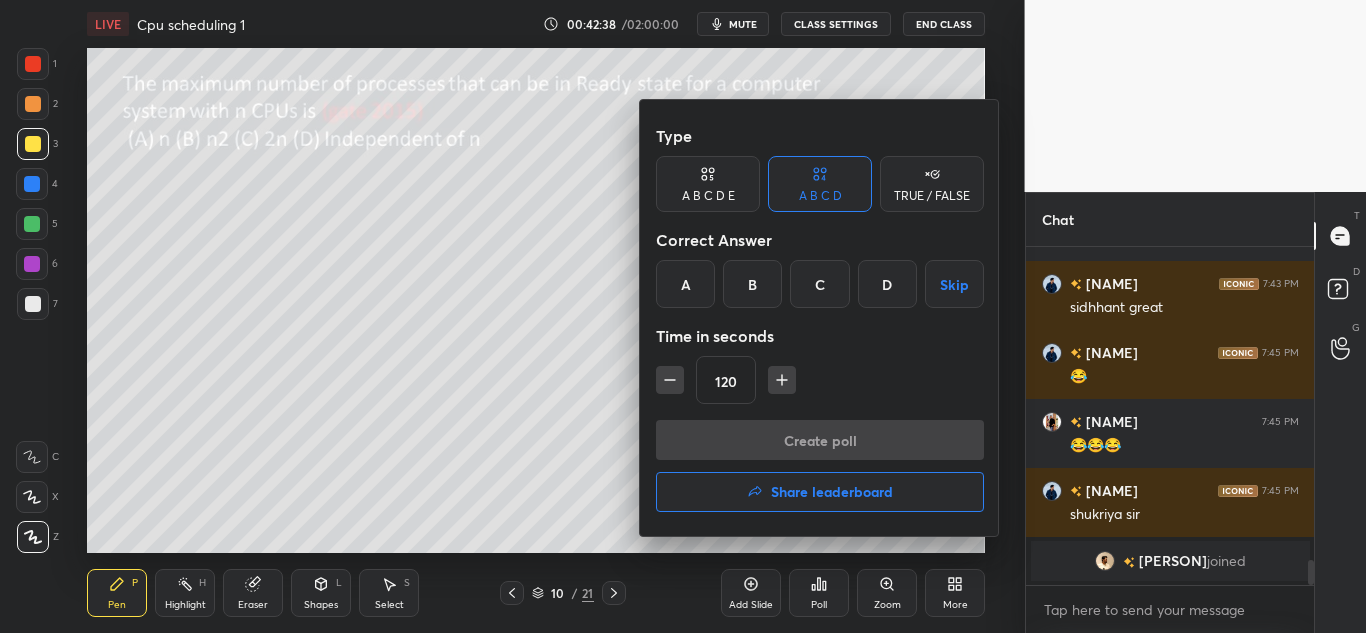 click on "D" at bounding box center (887, 284) 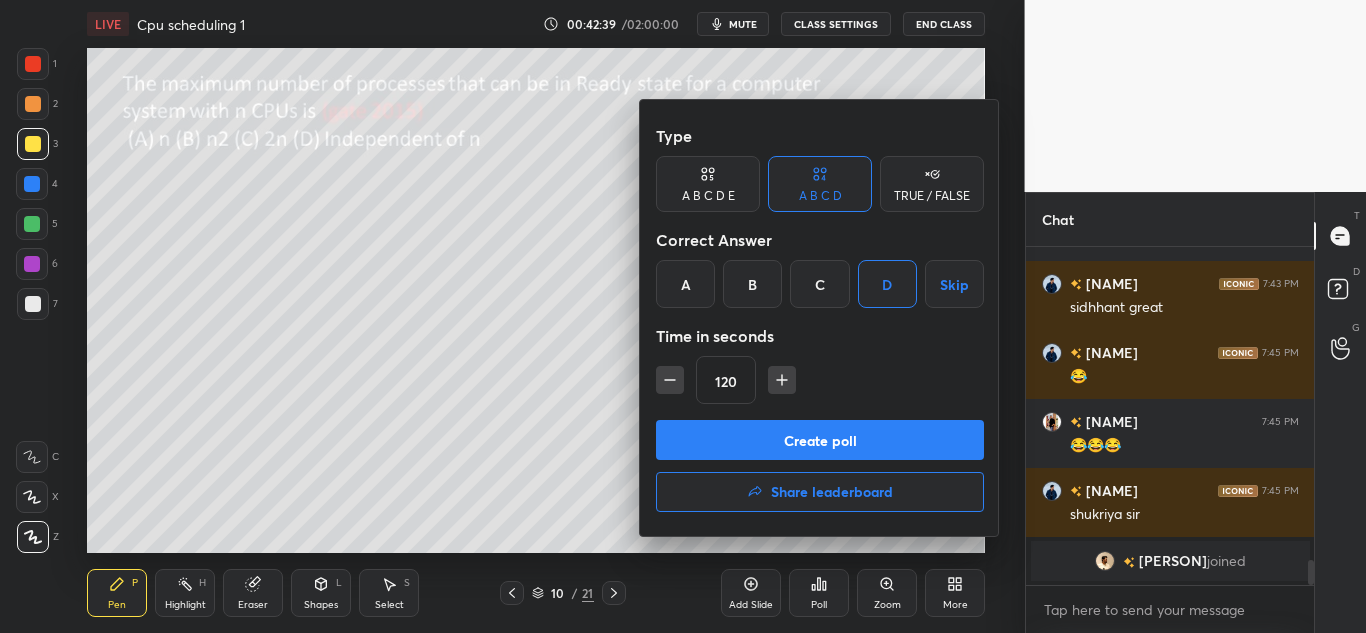 click 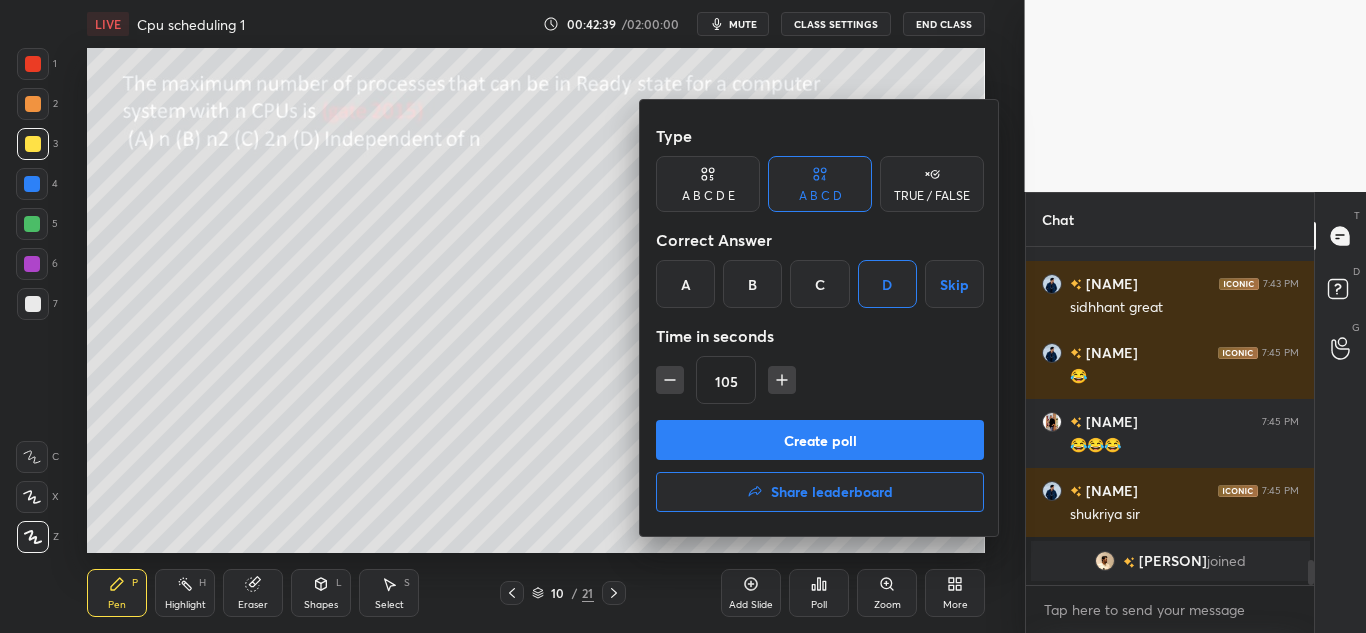 click 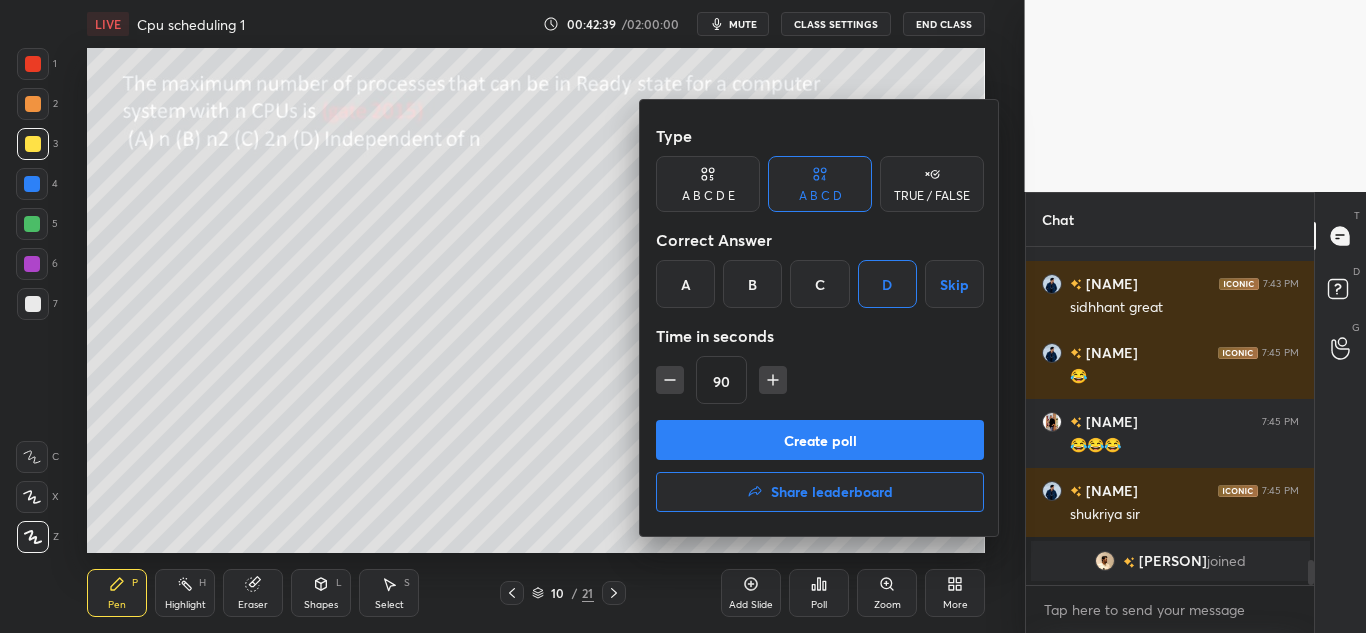 click 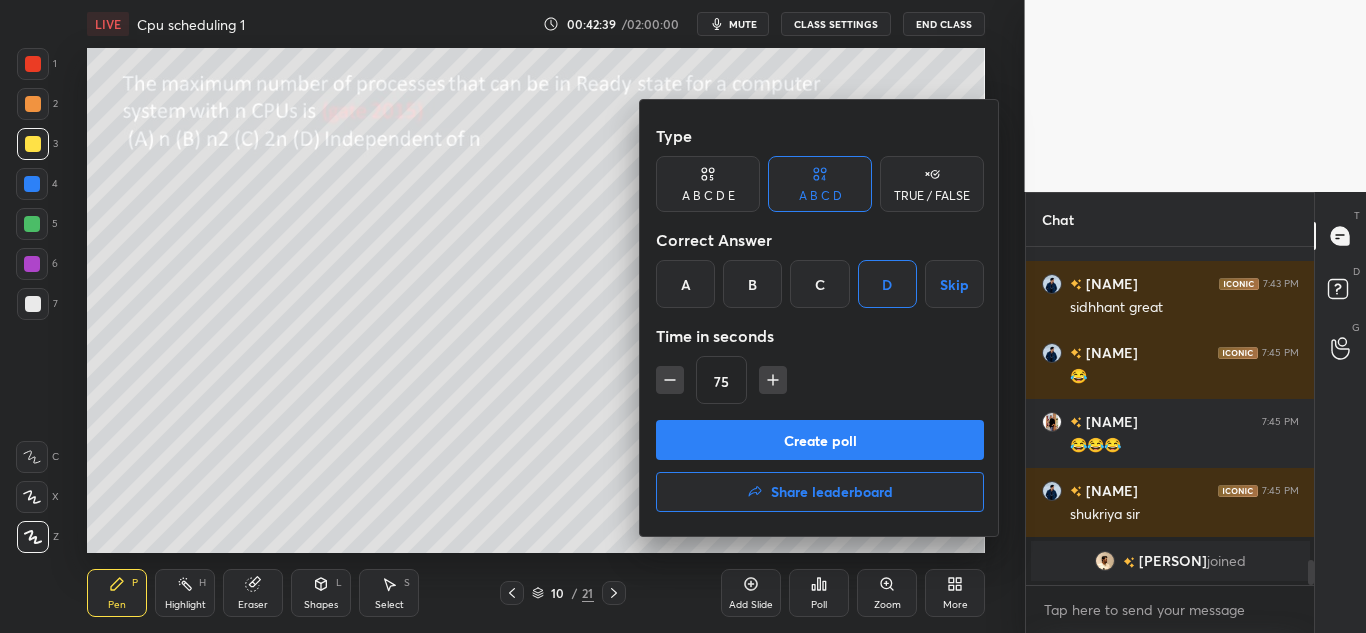 click 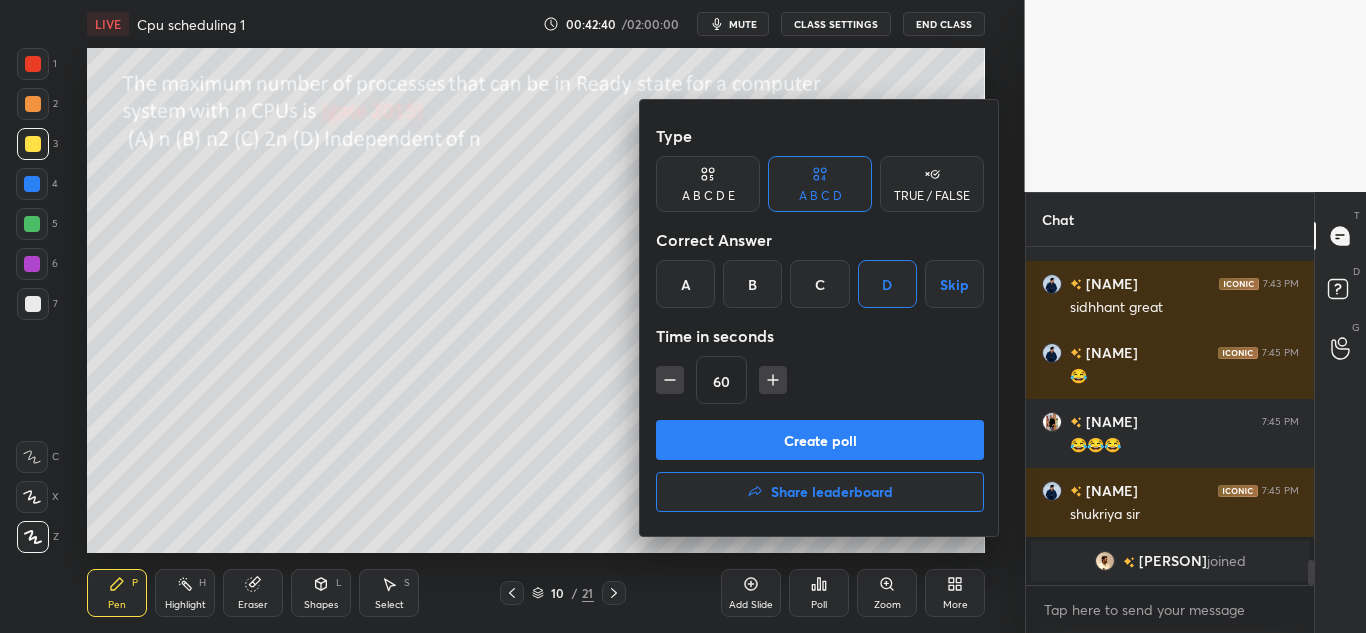 click on "Create poll" at bounding box center [820, 440] 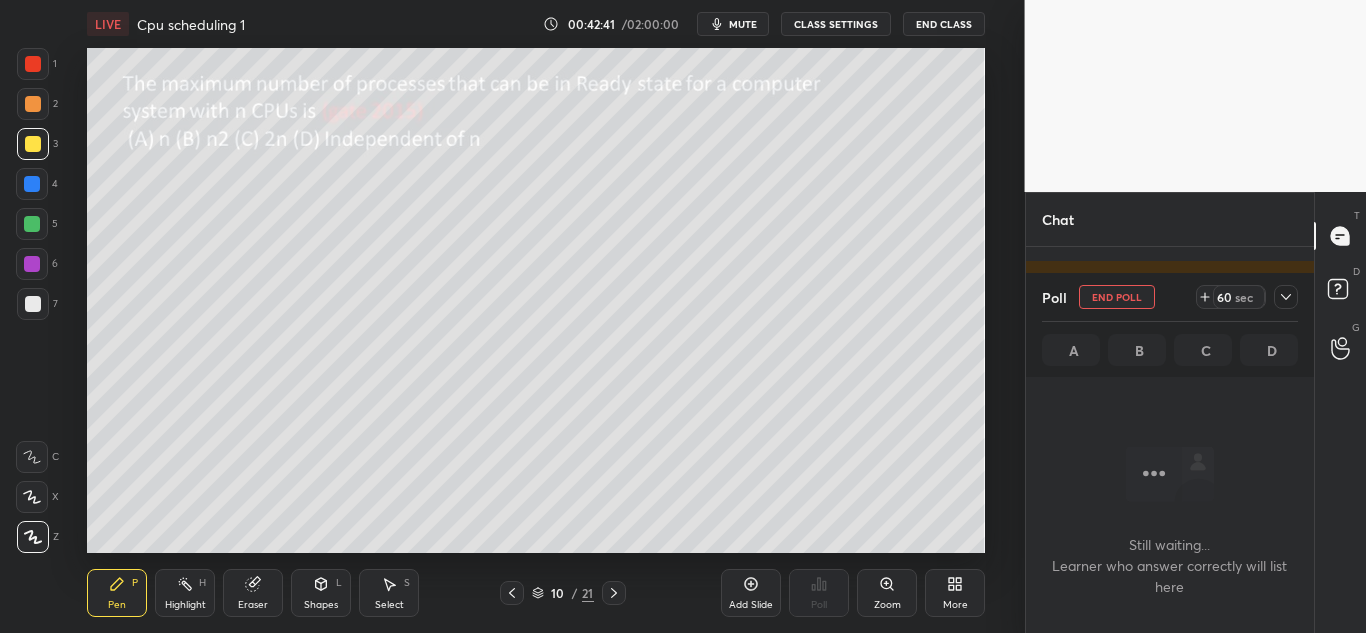 scroll, scrollTop: 230, scrollLeft: 282, axis: both 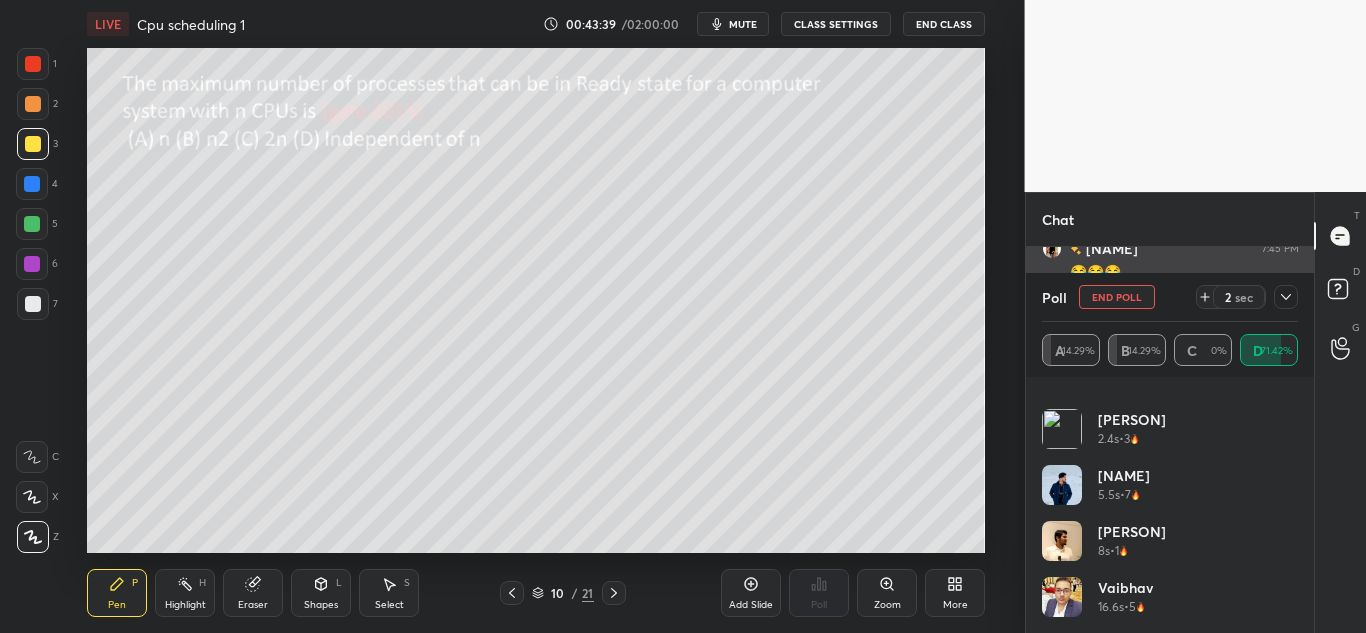click 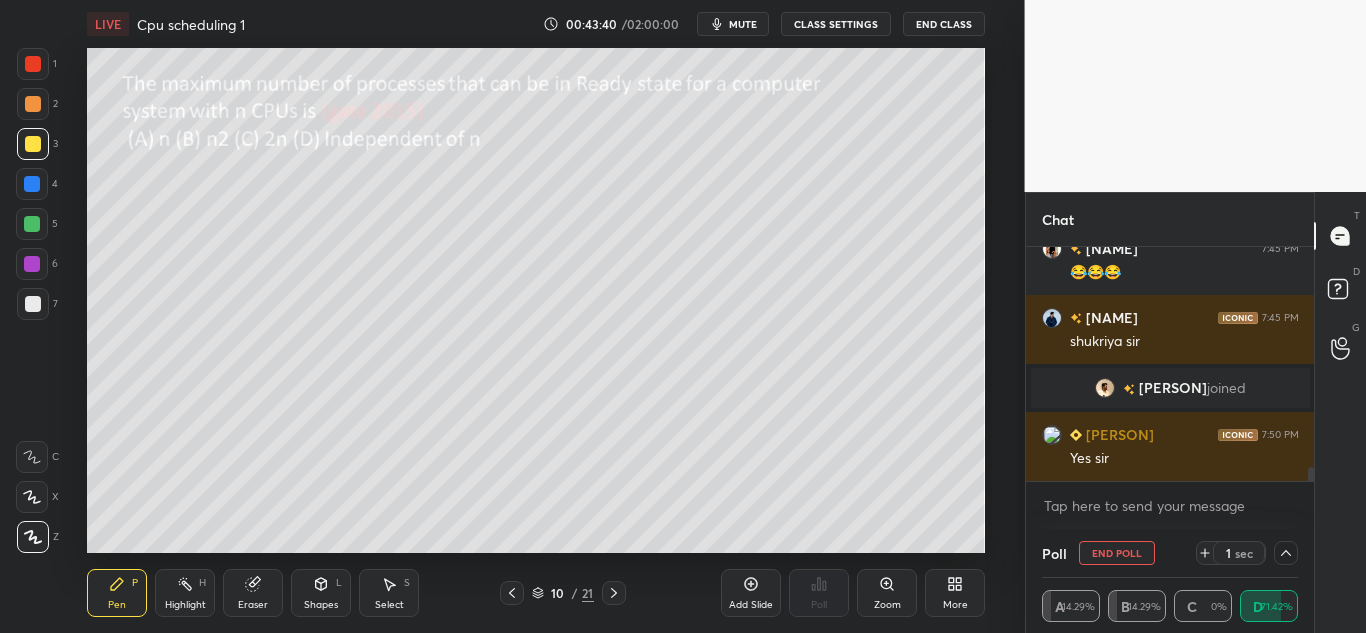 scroll, scrollTop: 0, scrollLeft: 0, axis: both 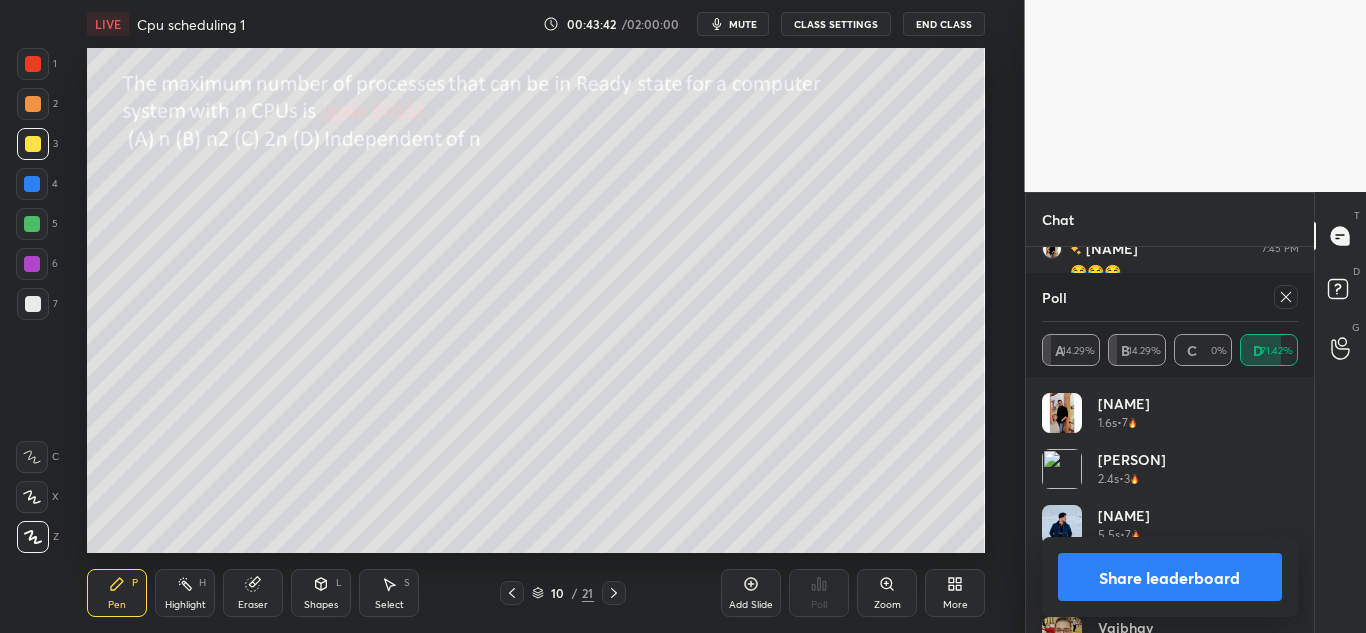 click on "Share leaderboard" at bounding box center (1170, 577) 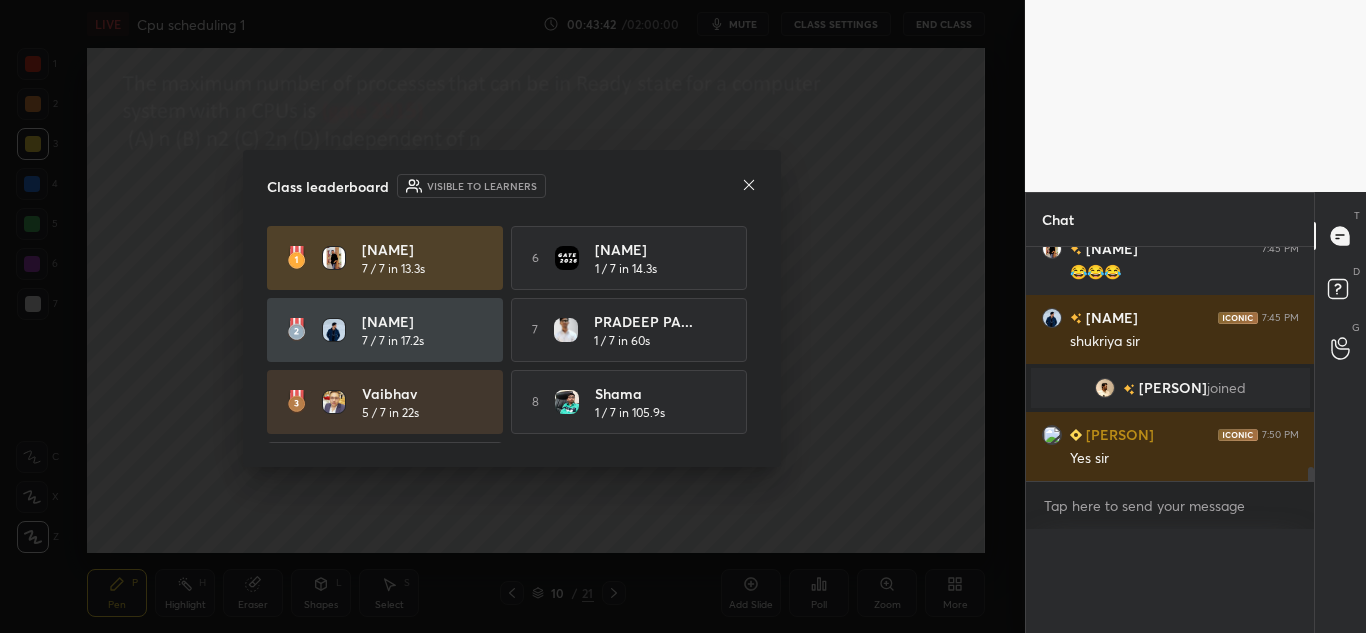 scroll, scrollTop: 0, scrollLeft: 0, axis: both 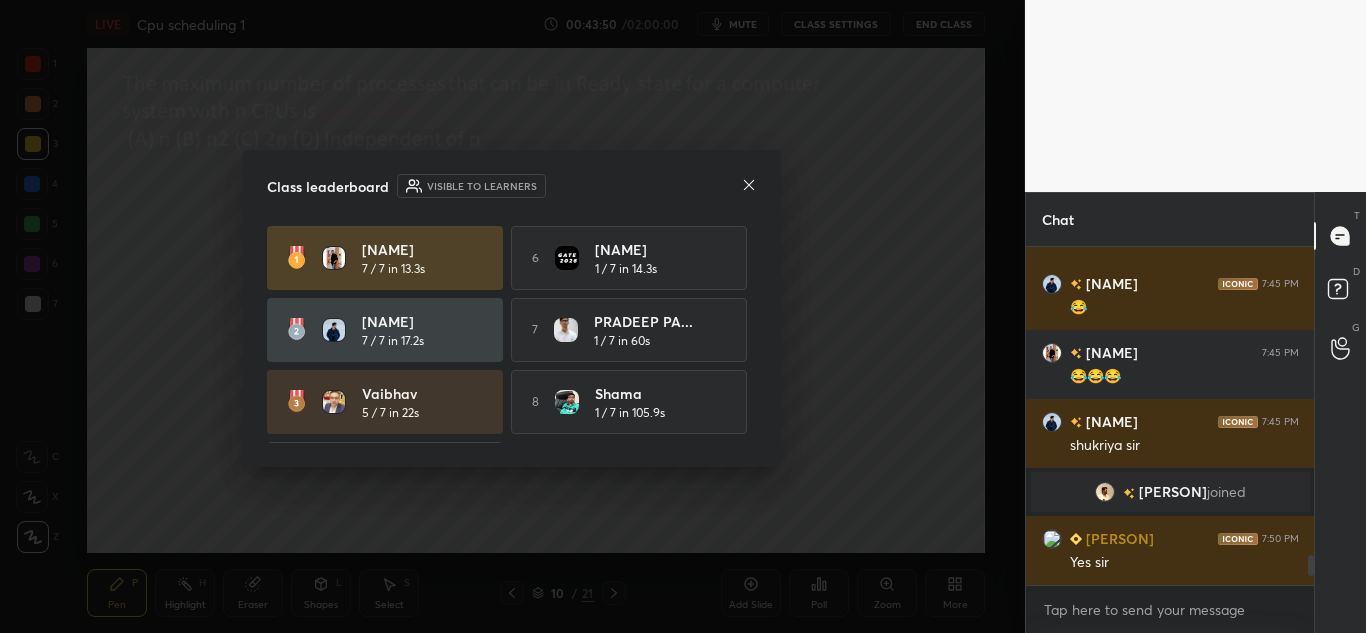 click 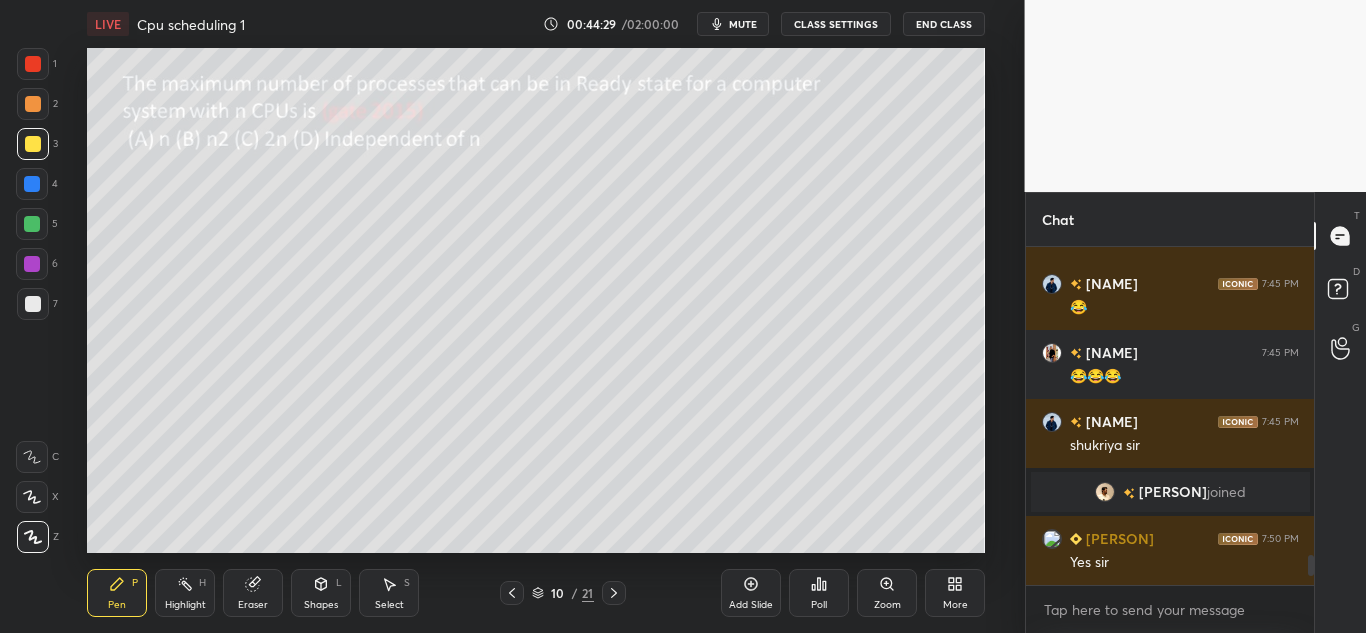 scroll, scrollTop: 3609, scrollLeft: 0, axis: vertical 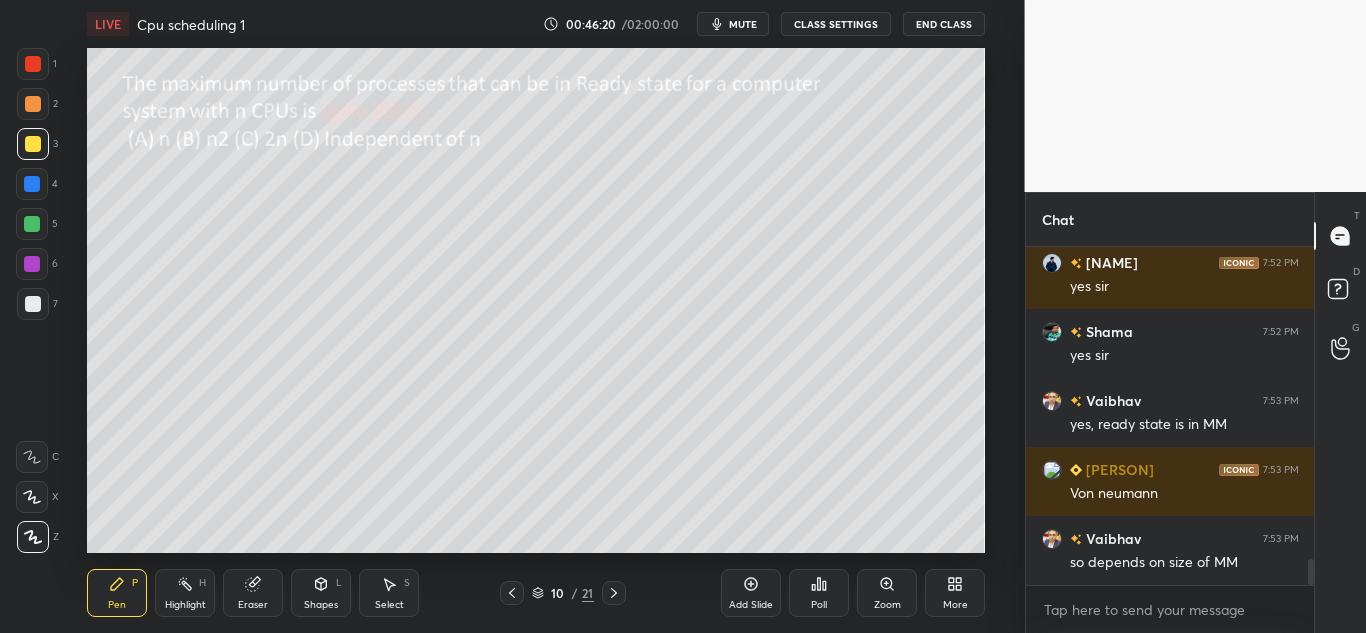 click 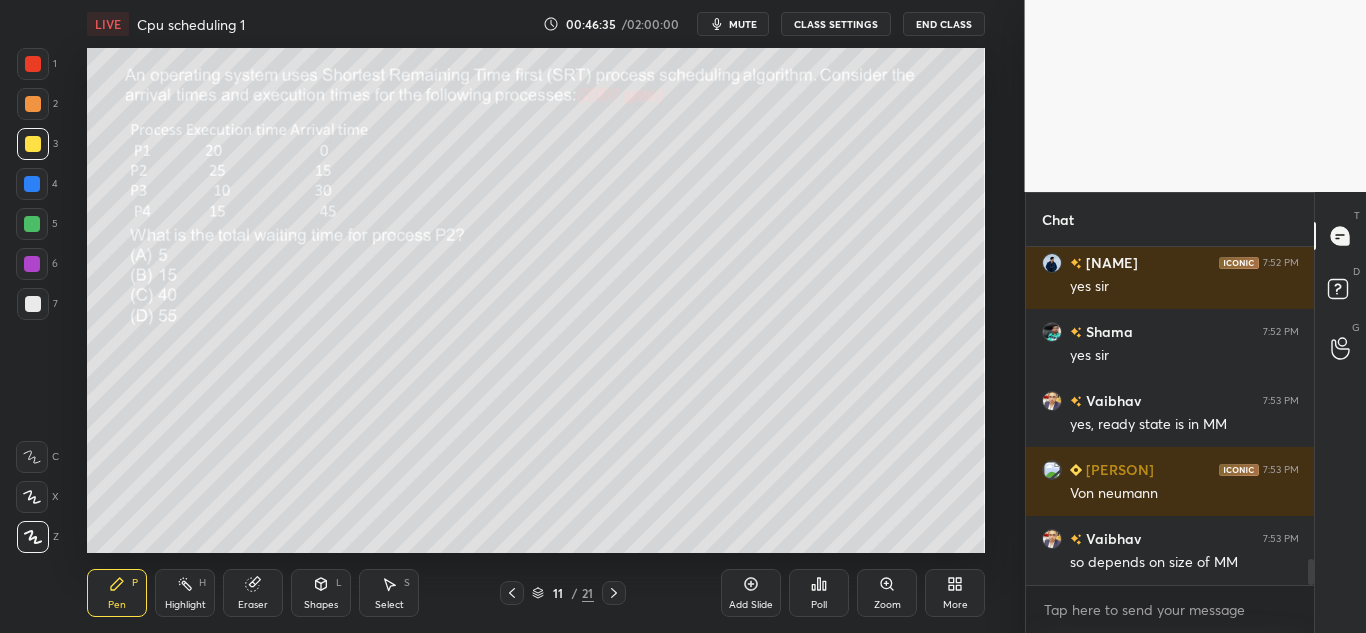 click 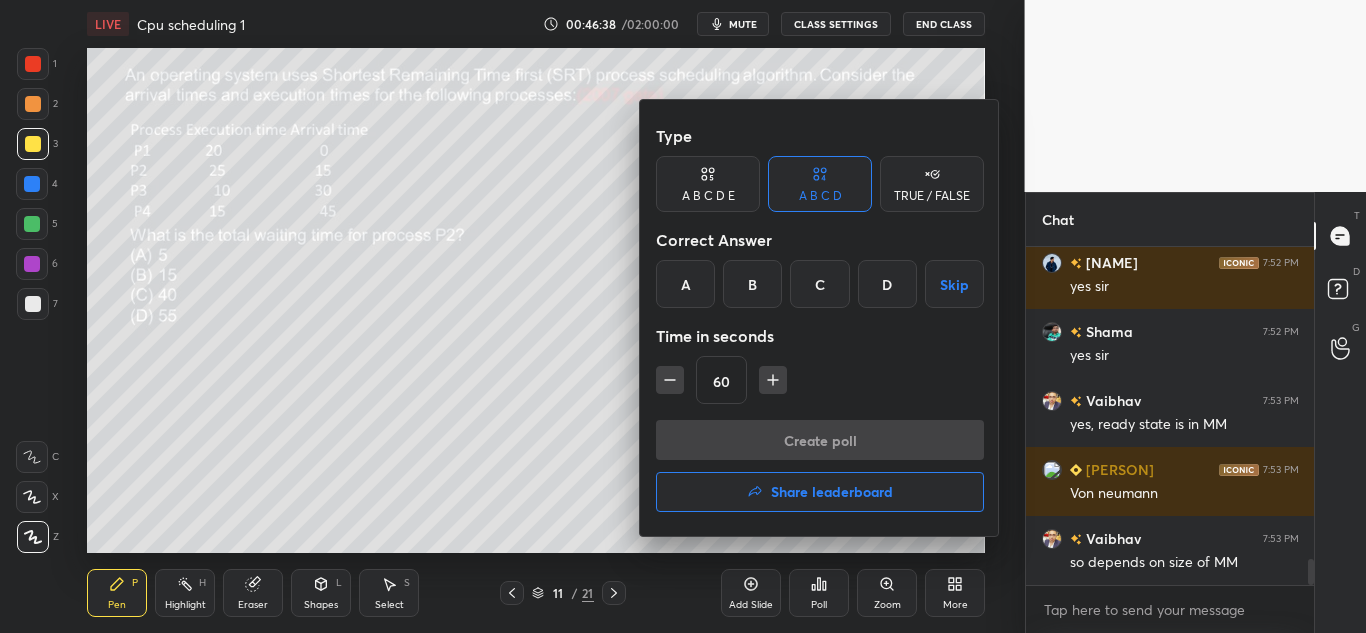 click on "B" at bounding box center [752, 284] 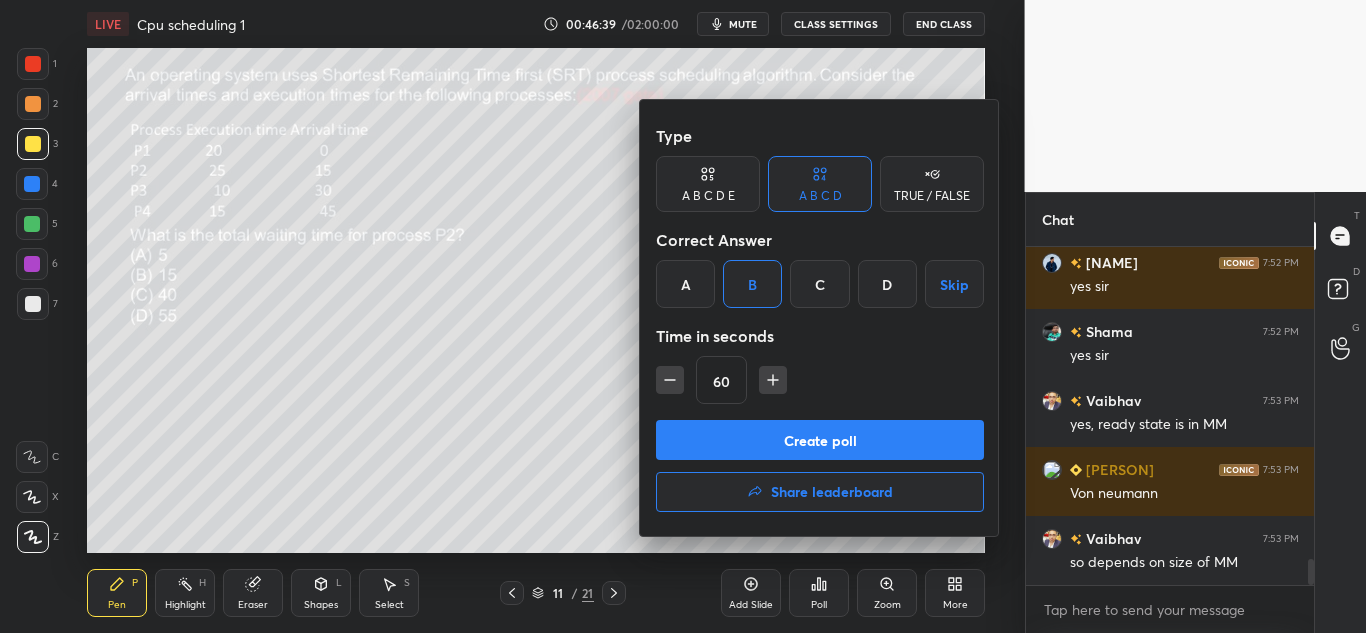click 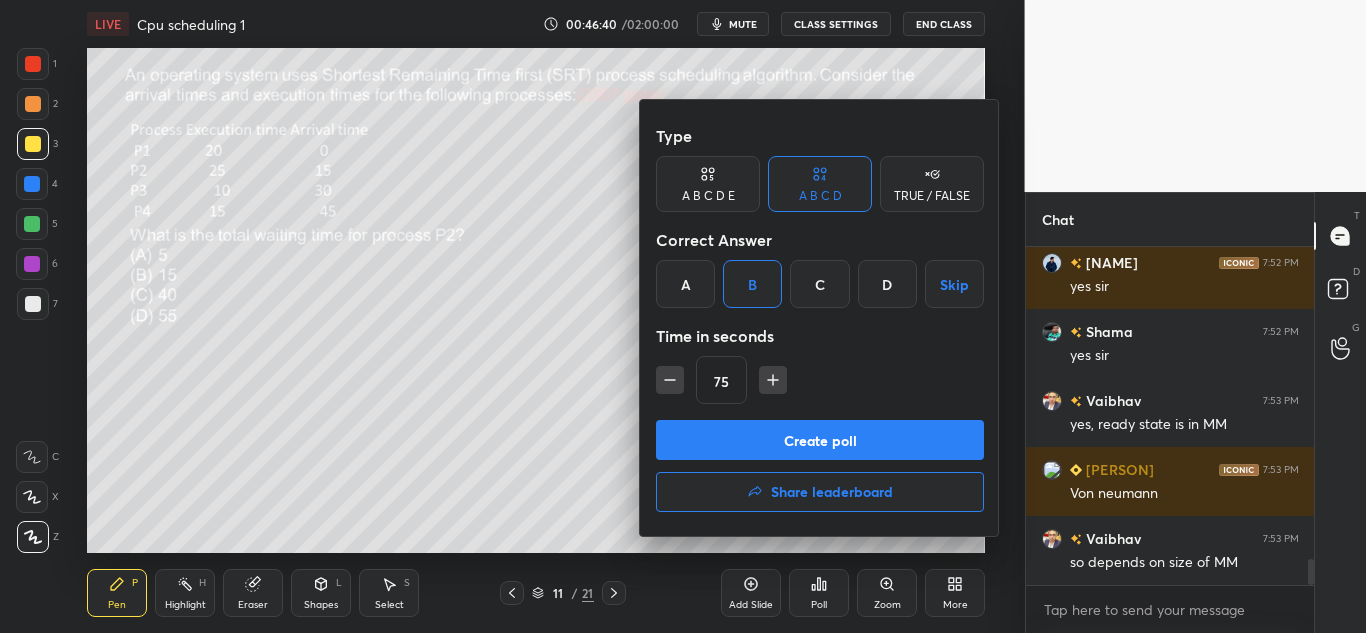 click 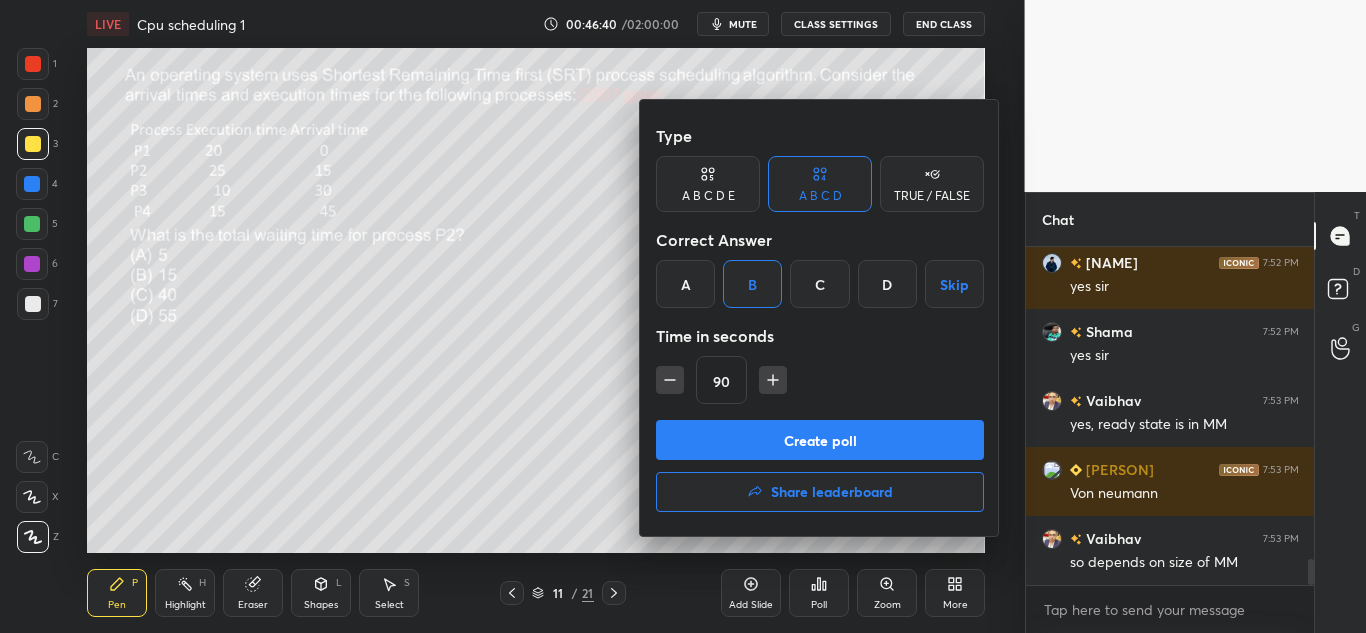 click 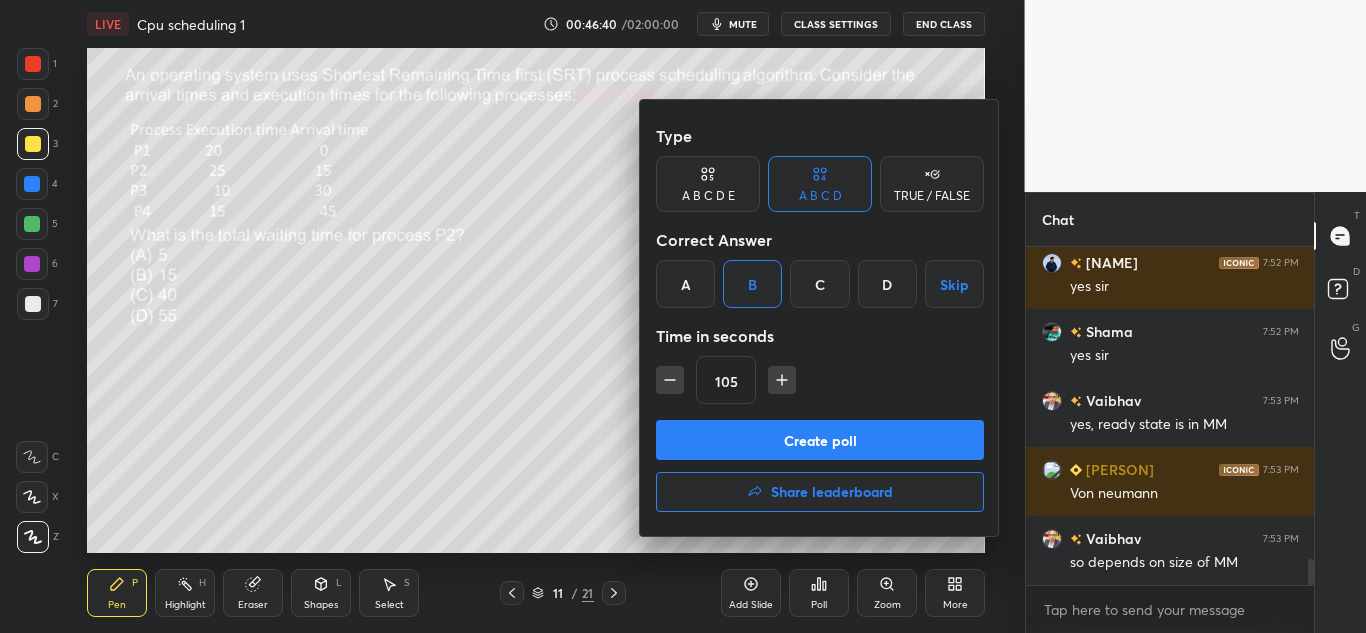 click 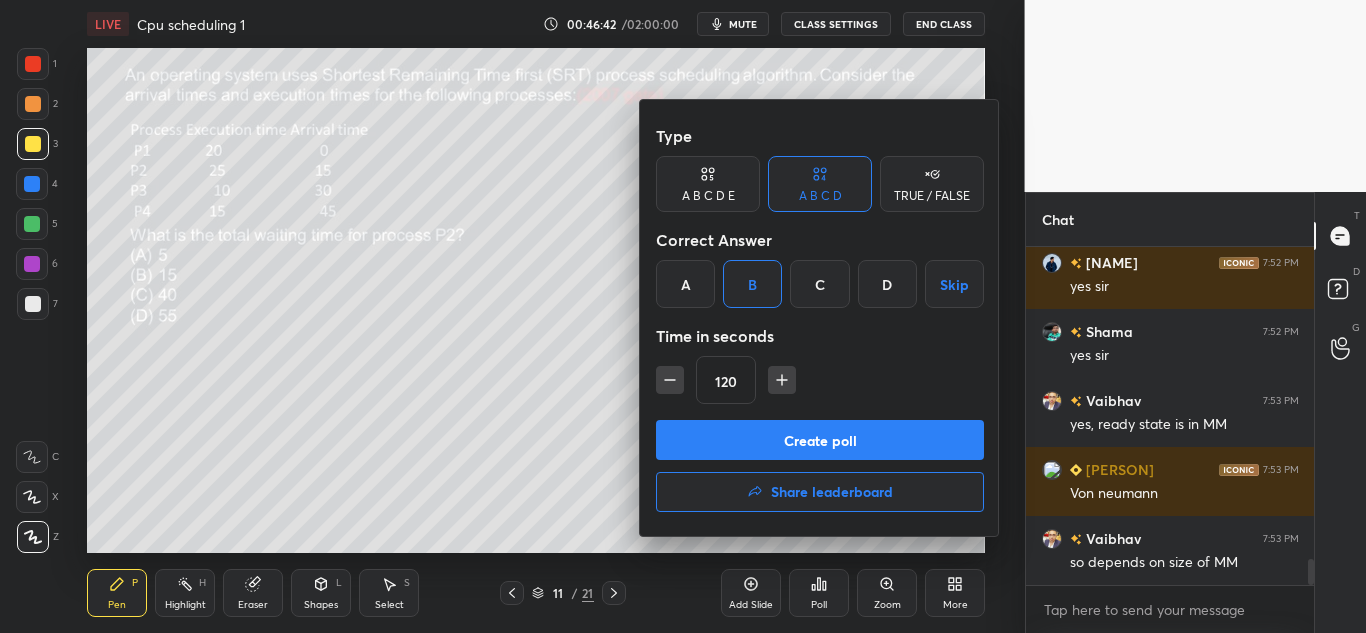 click on "Create poll" at bounding box center (820, 440) 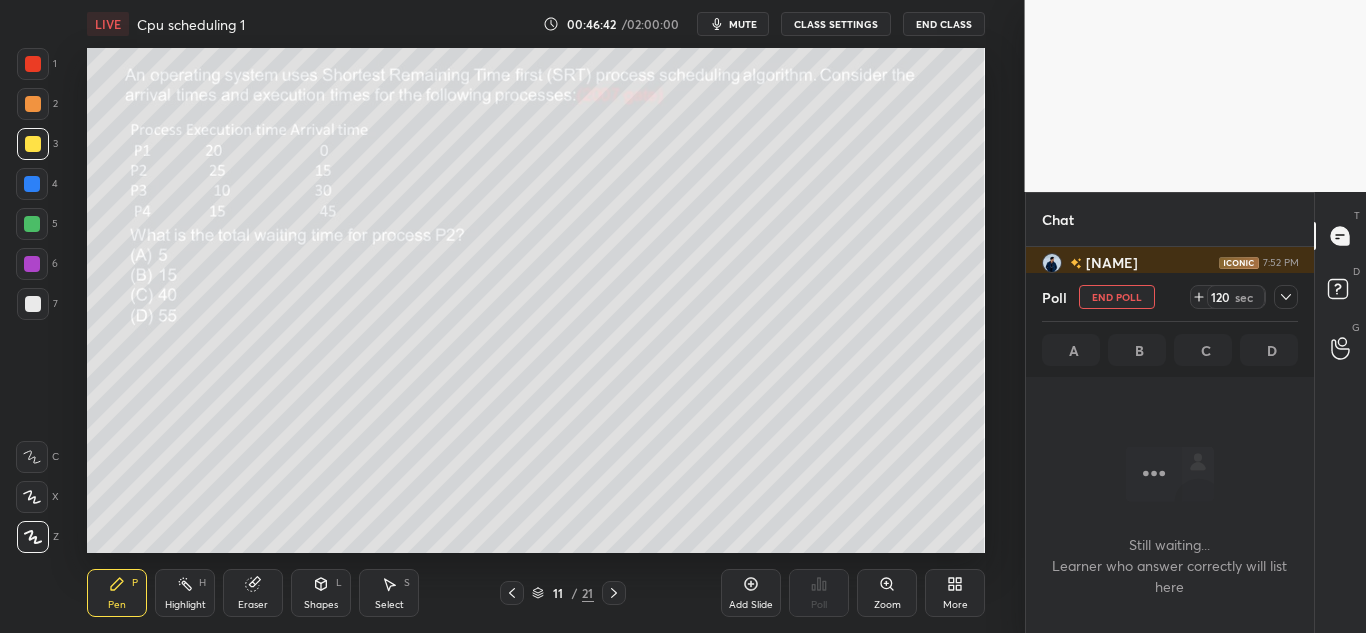 scroll, scrollTop: 290, scrollLeft: 282, axis: both 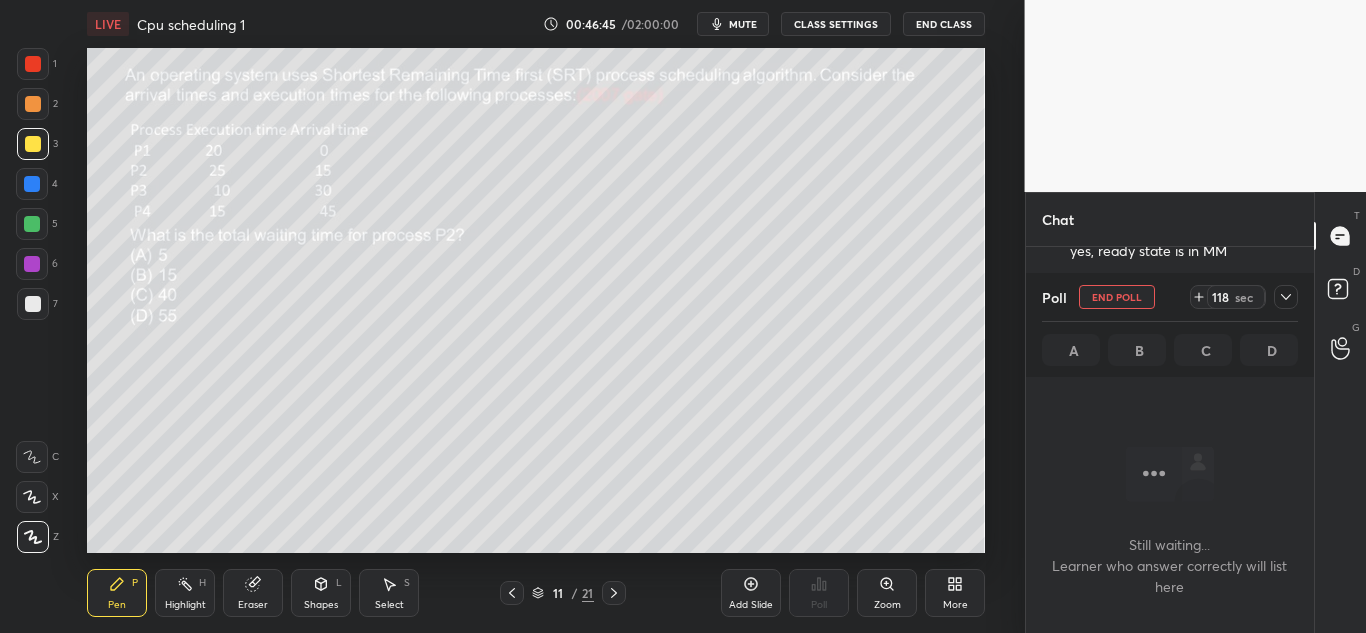 click 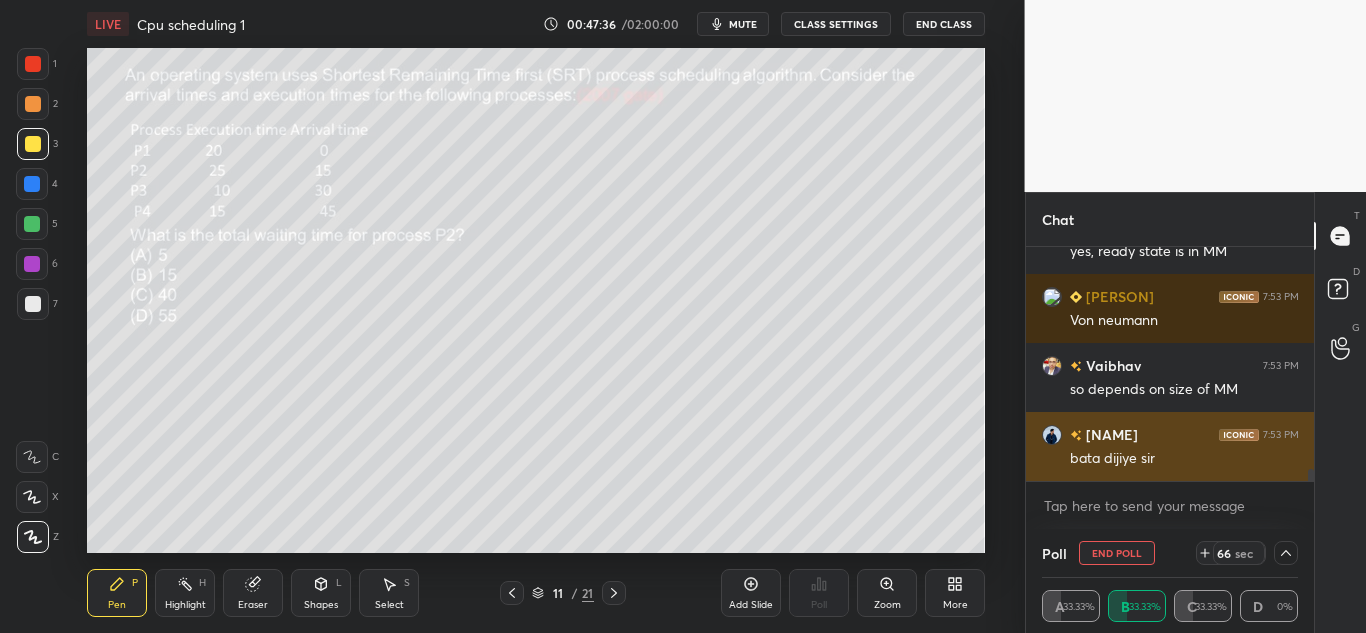 scroll, scrollTop: 1, scrollLeft: 7, axis: both 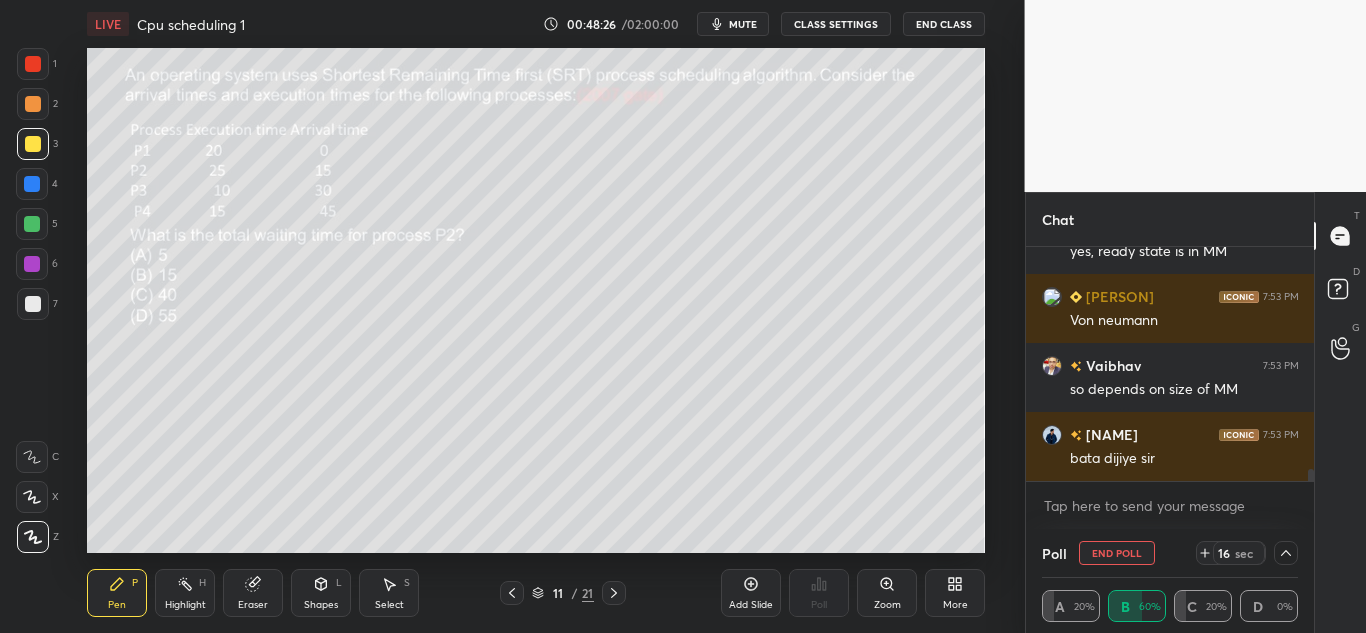 click 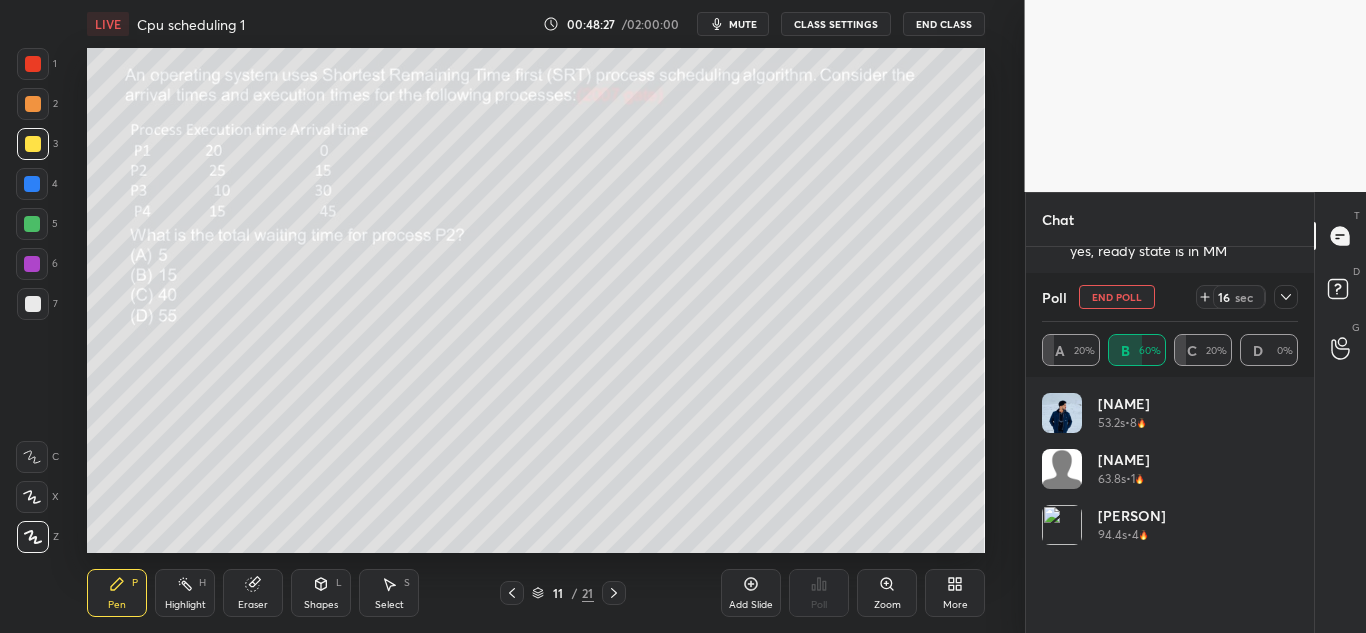 scroll, scrollTop: 7, scrollLeft: 7, axis: both 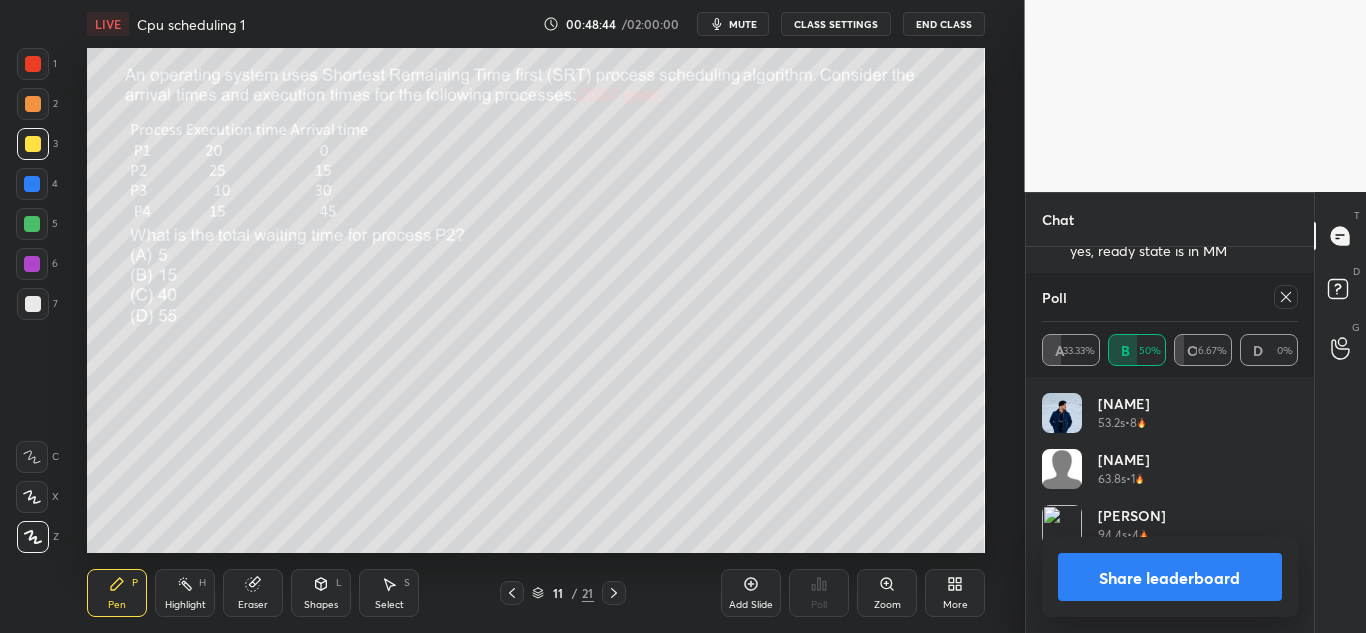 click on "Share leaderboard" at bounding box center (1170, 577) 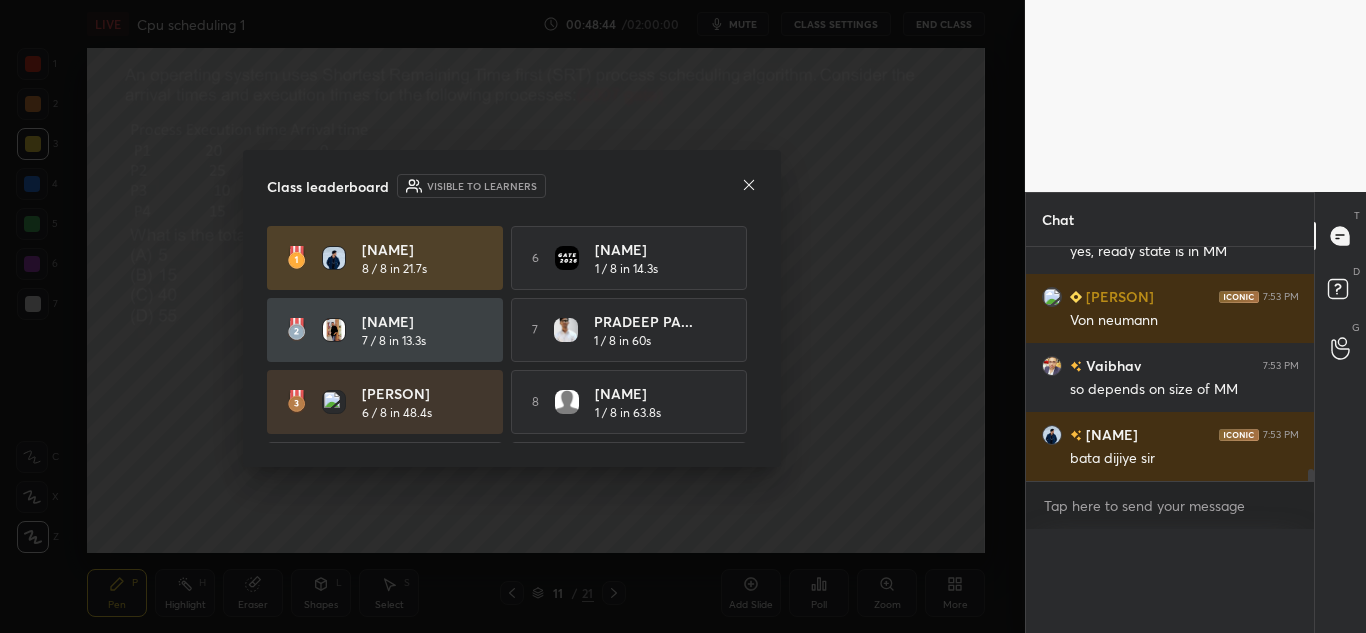 scroll, scrollTop: 0, scrollLeft: 0, axis: both 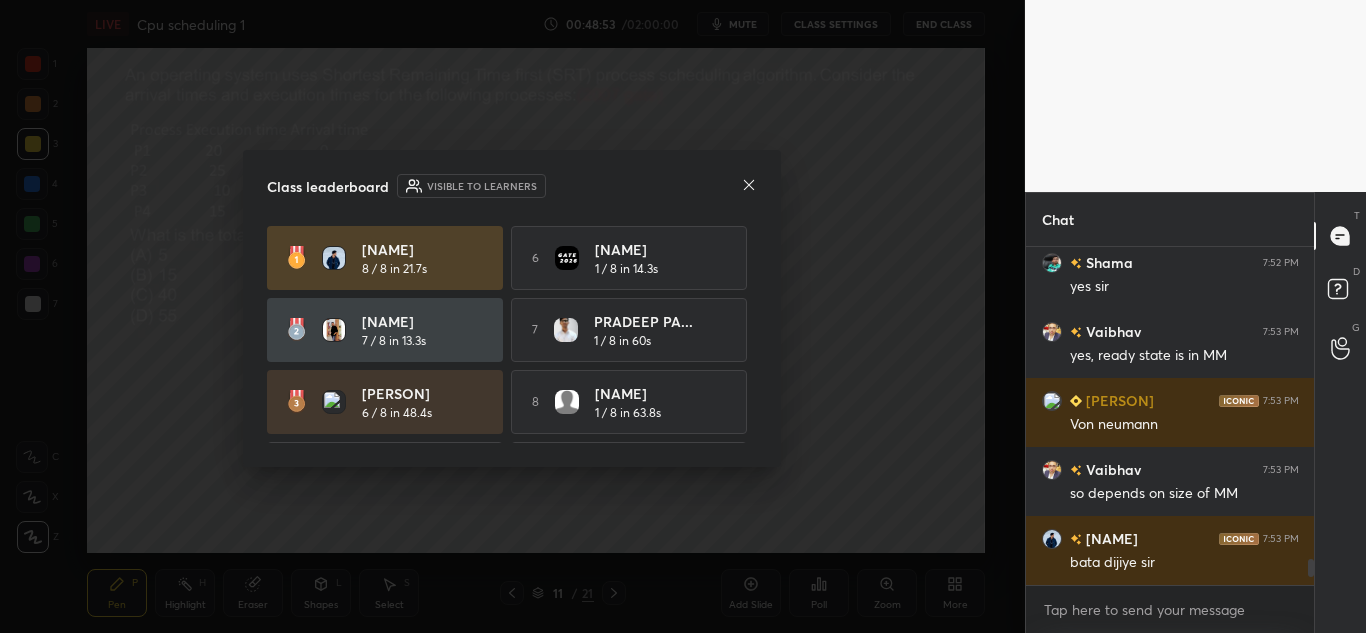 click 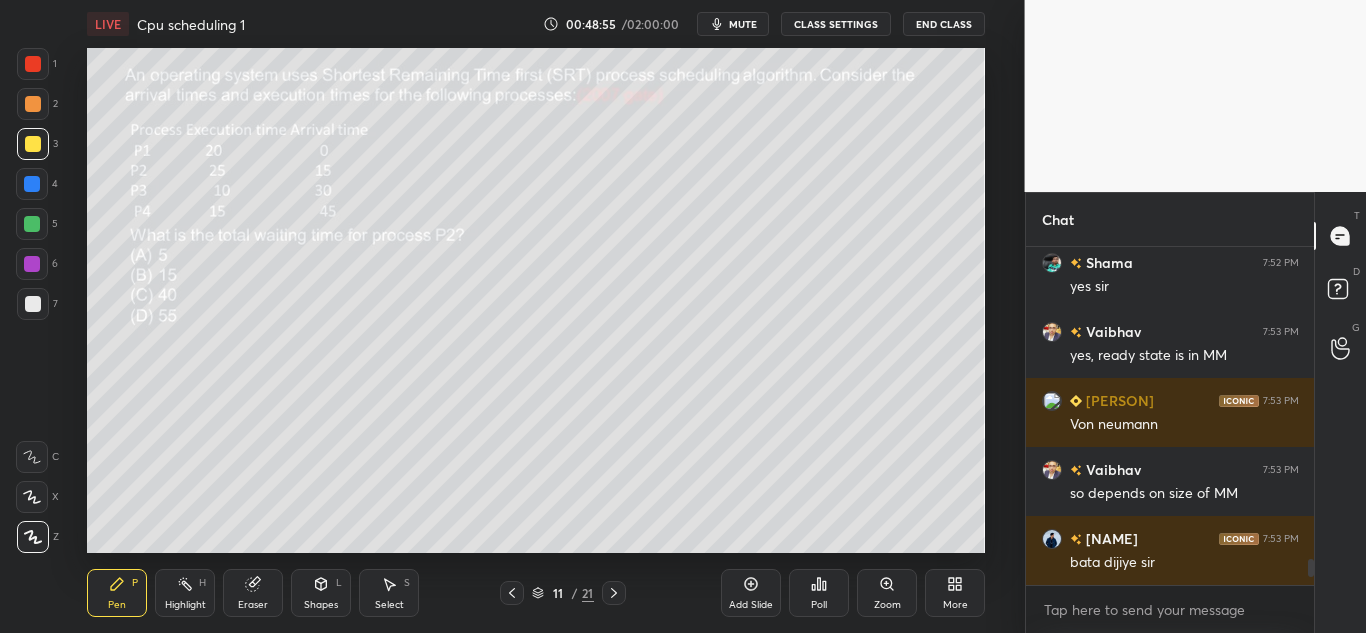 click 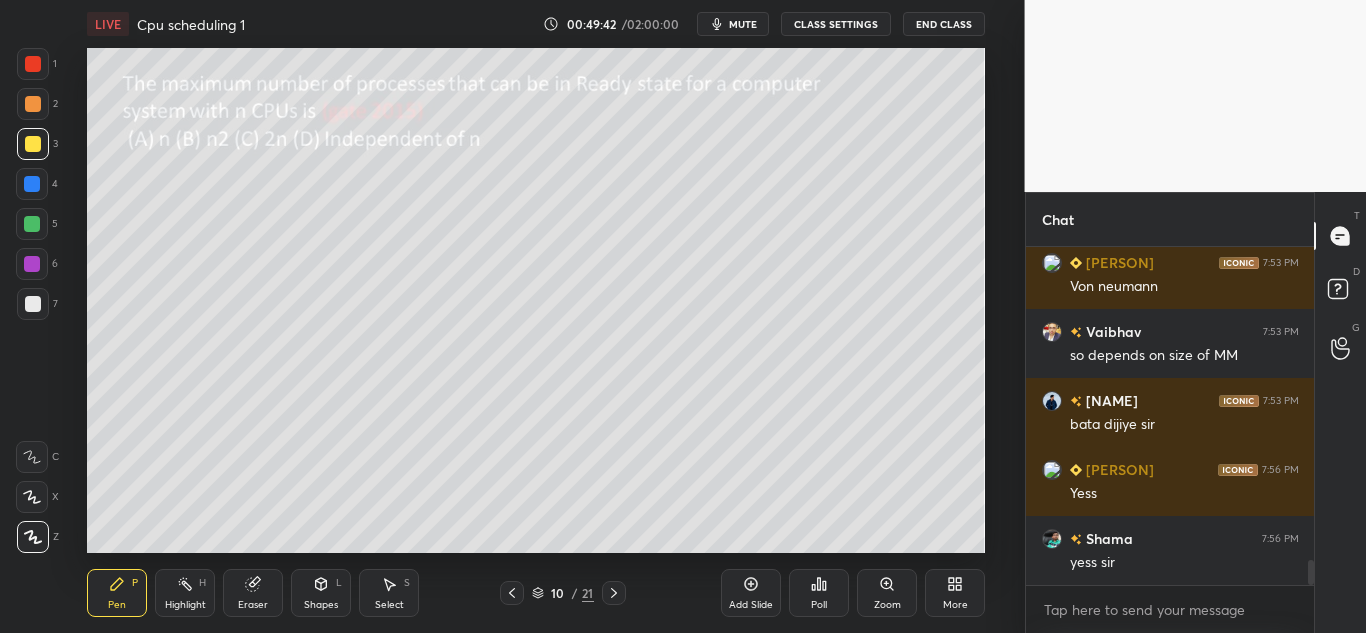 scroll, scrollTop: 4257, scrollLeft: 0, axis: vertical 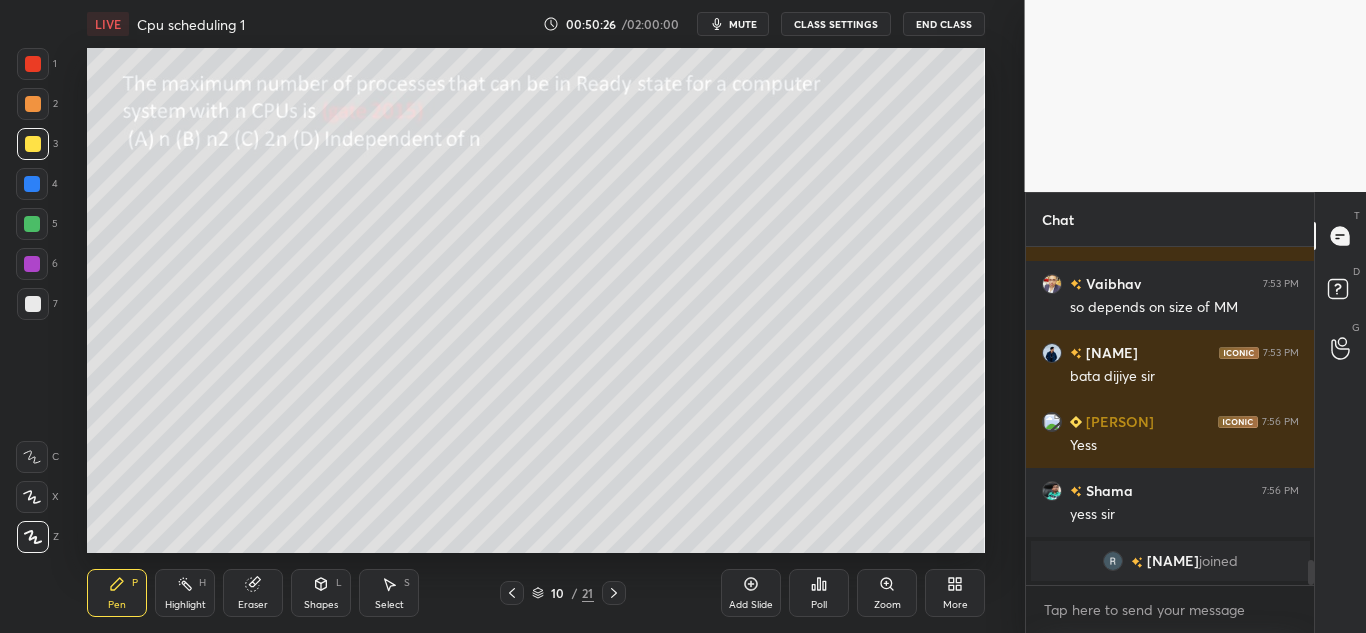click 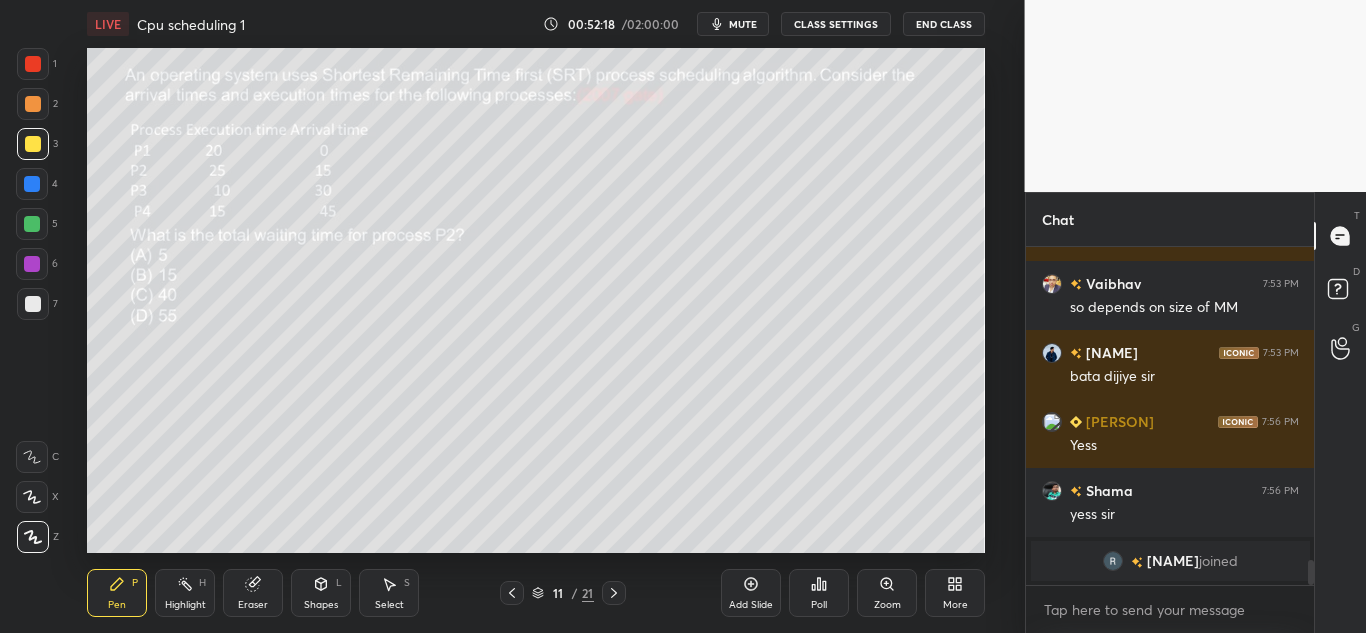 click 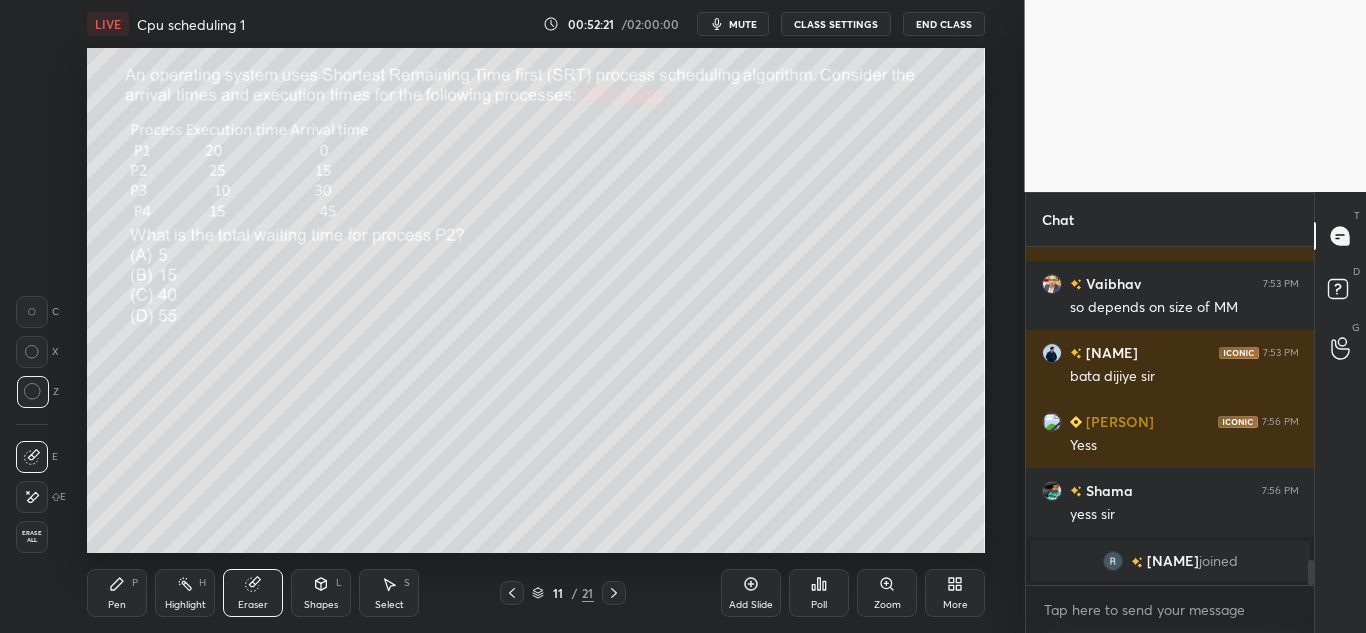 click on "P" at bounding box center [135, 583] 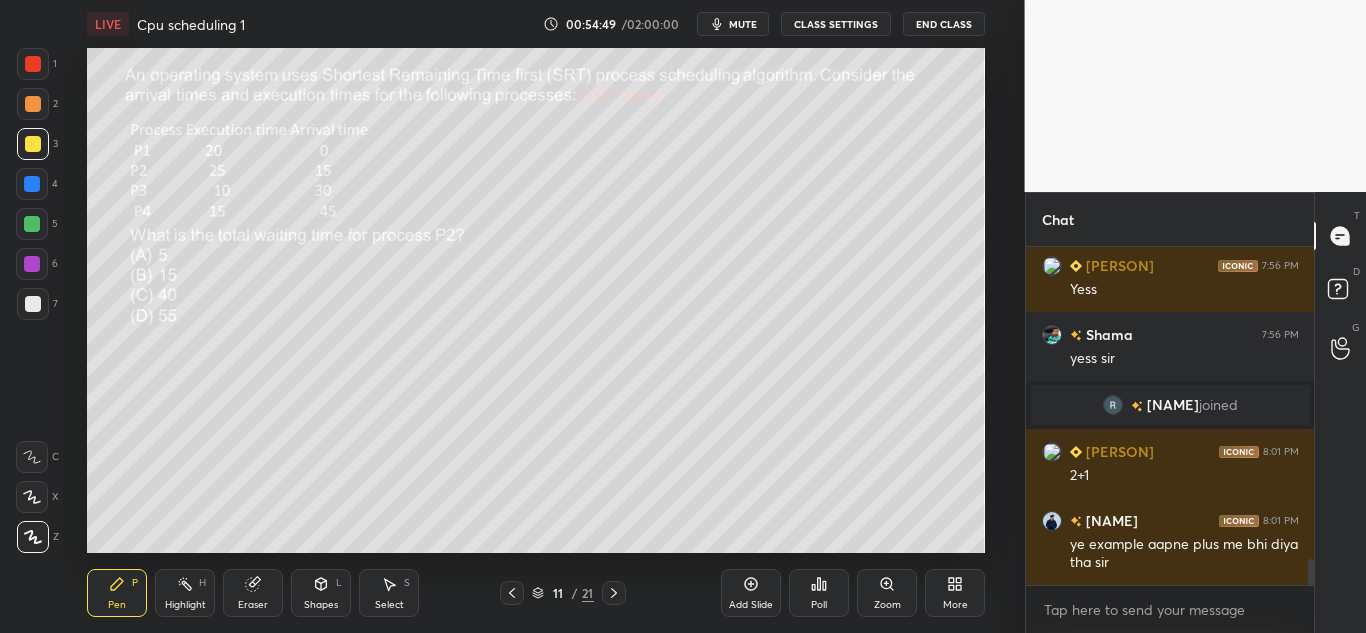 scroll, scrollTop: 4134, scrollLeft: 0, axis: vertical 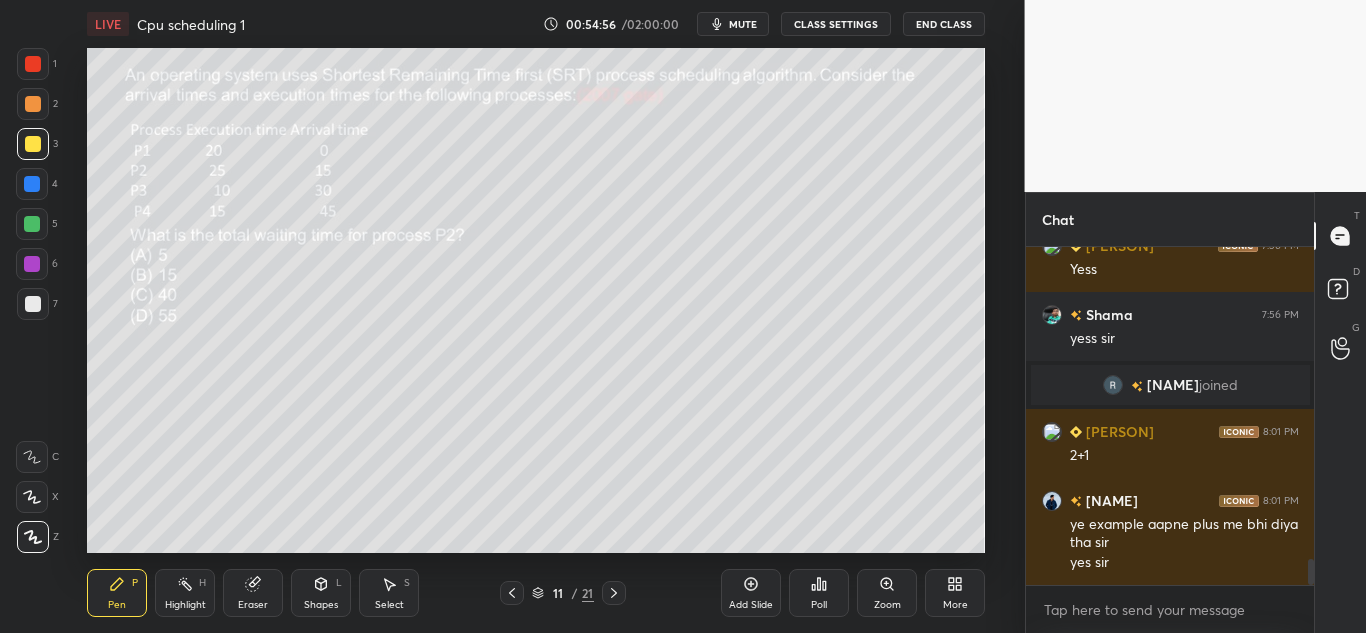 click at bounding box center (614, 593) 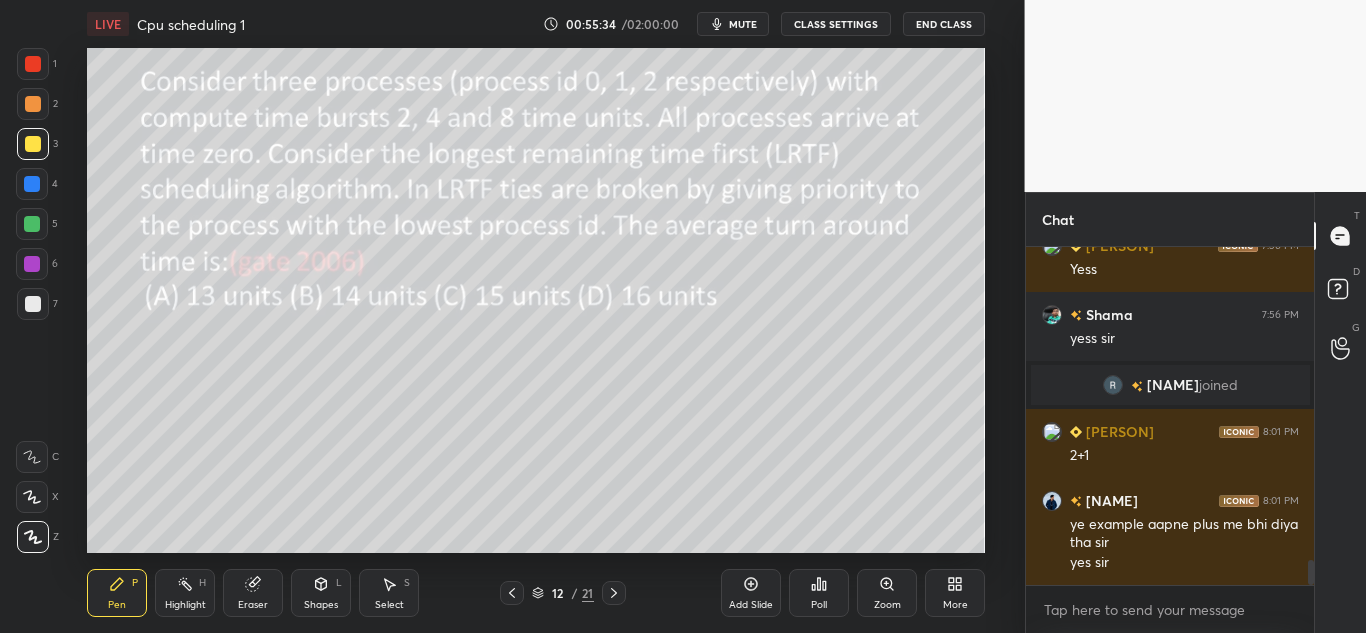 scroll, scrollTop: 4203, scrollLeft: 0, axis: vertical 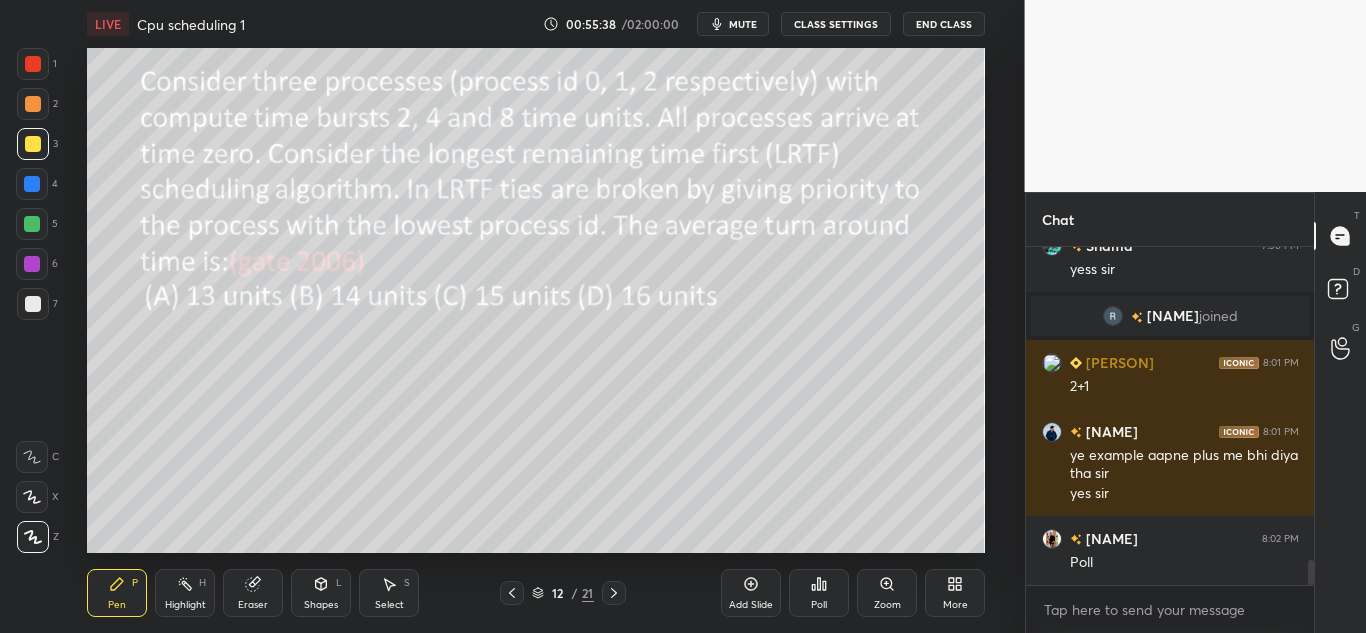 click 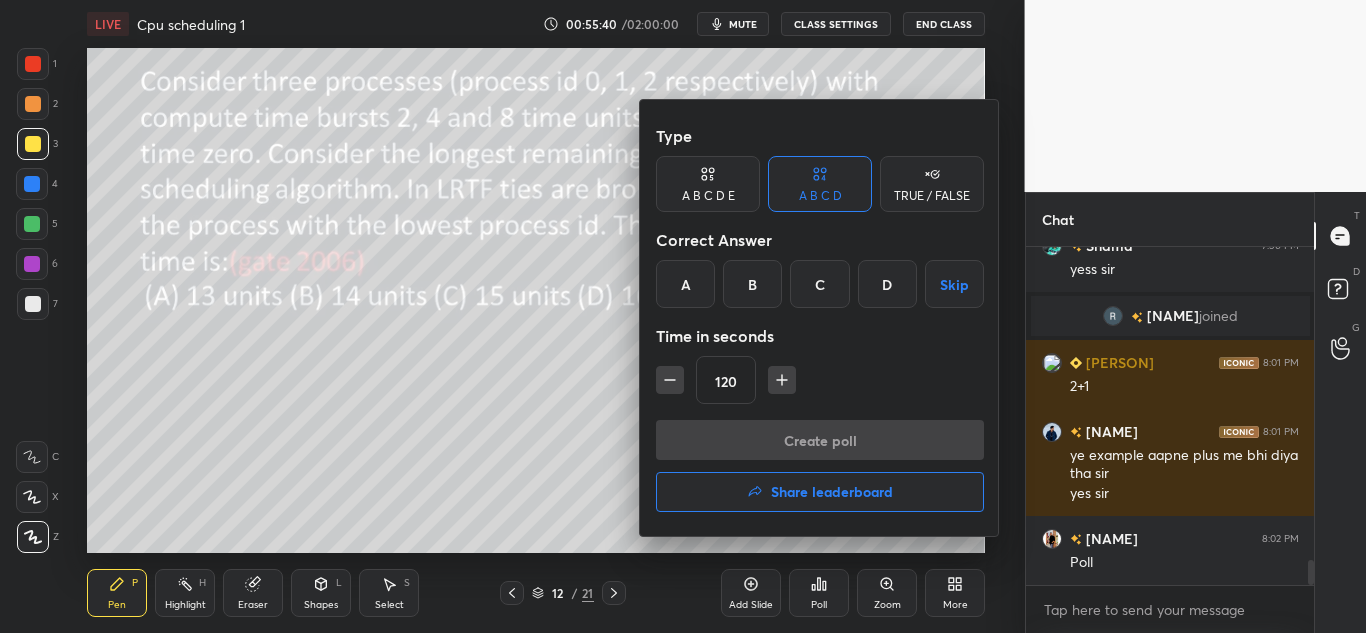 click on "A" at bounding box center [685, 284] 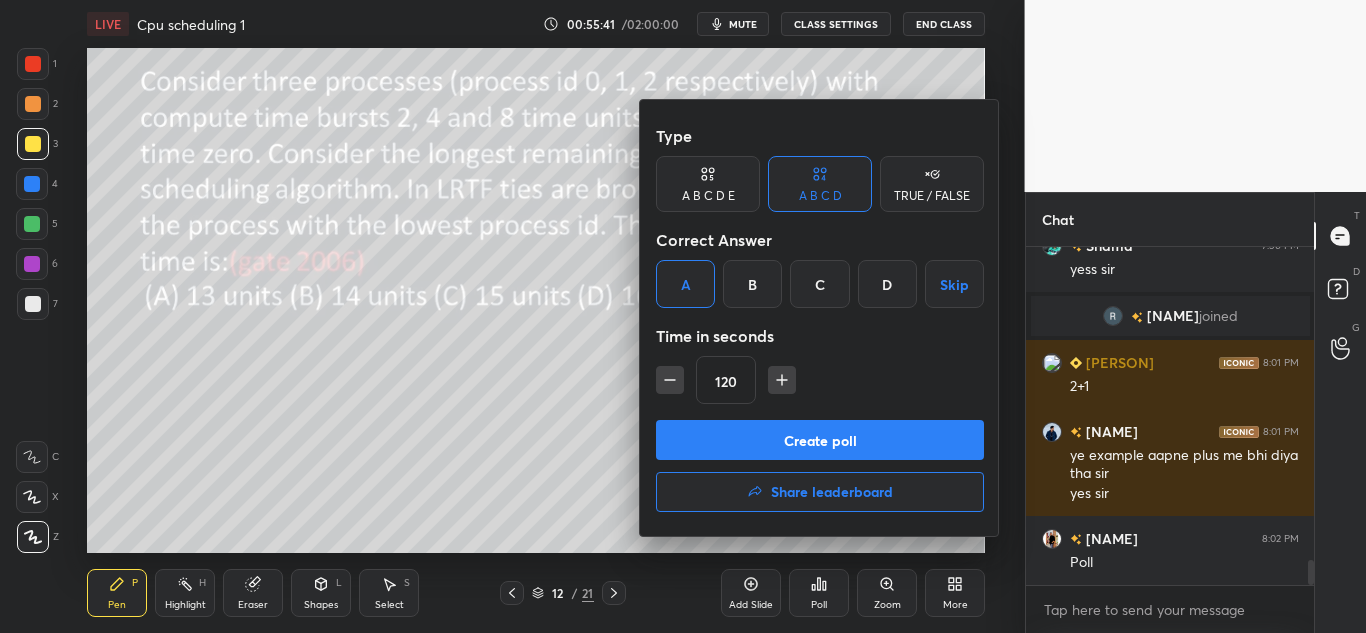 click on "Create poll" at bounding box center [820, 440] 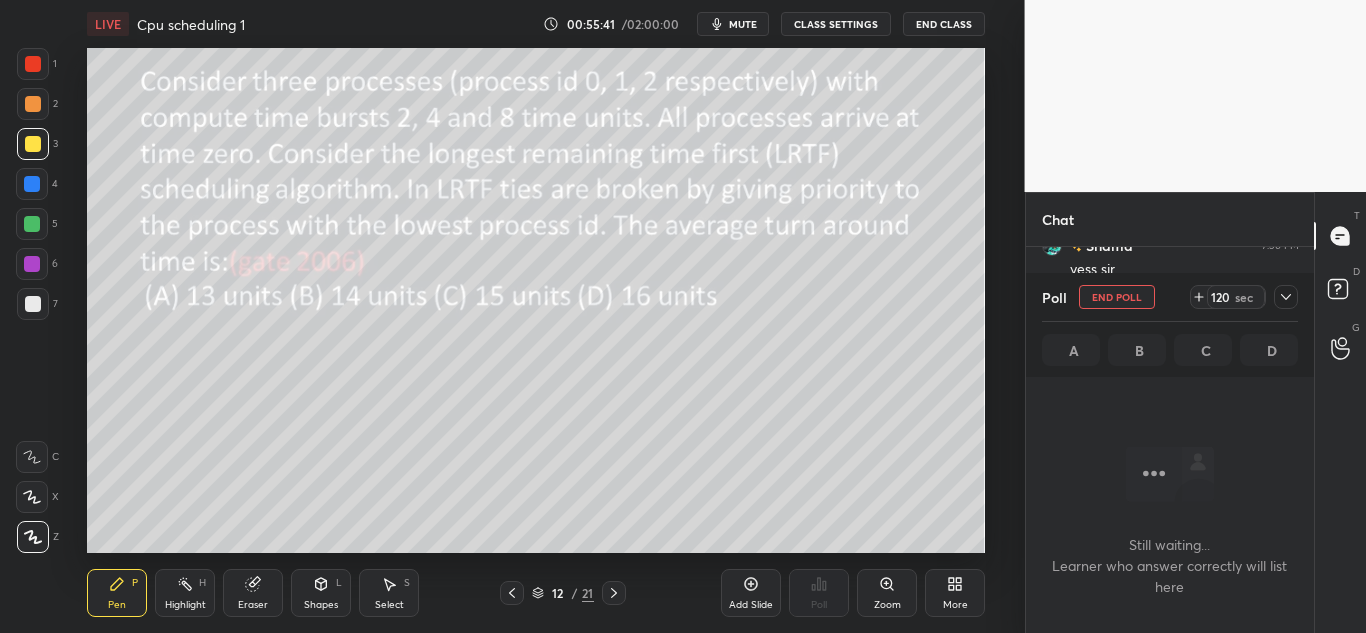 scroll, scrollTop: 280, scrollLeft: 282, axis: both 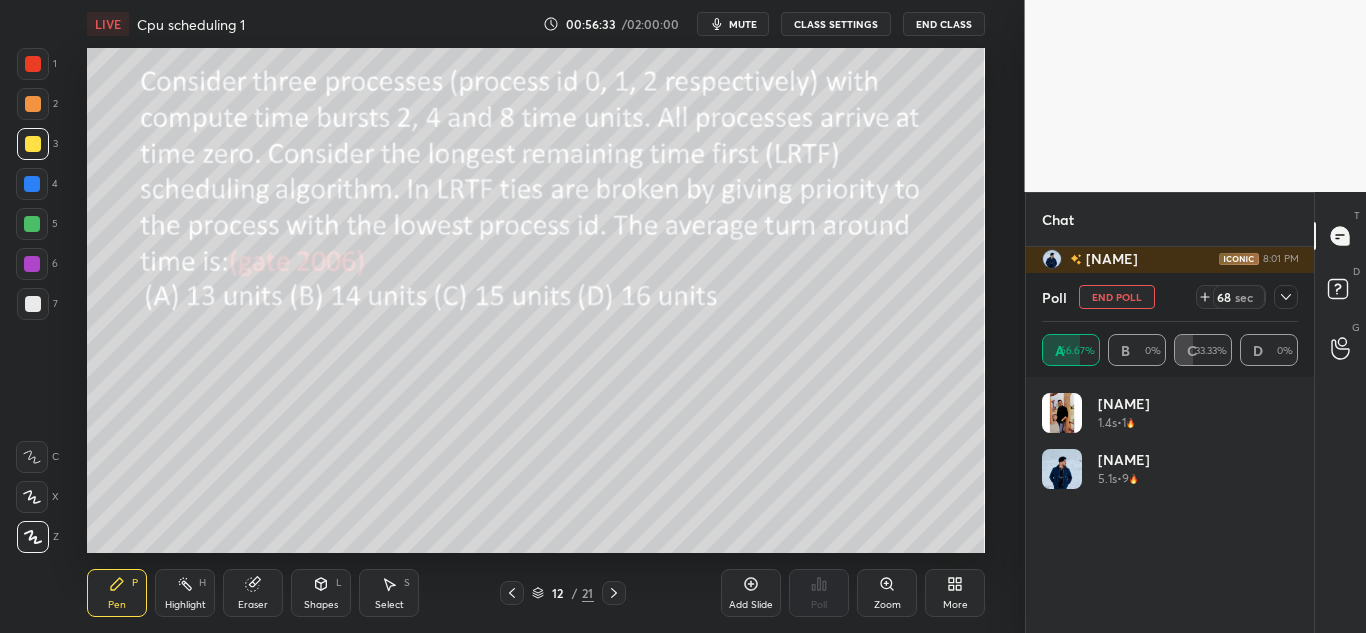 click 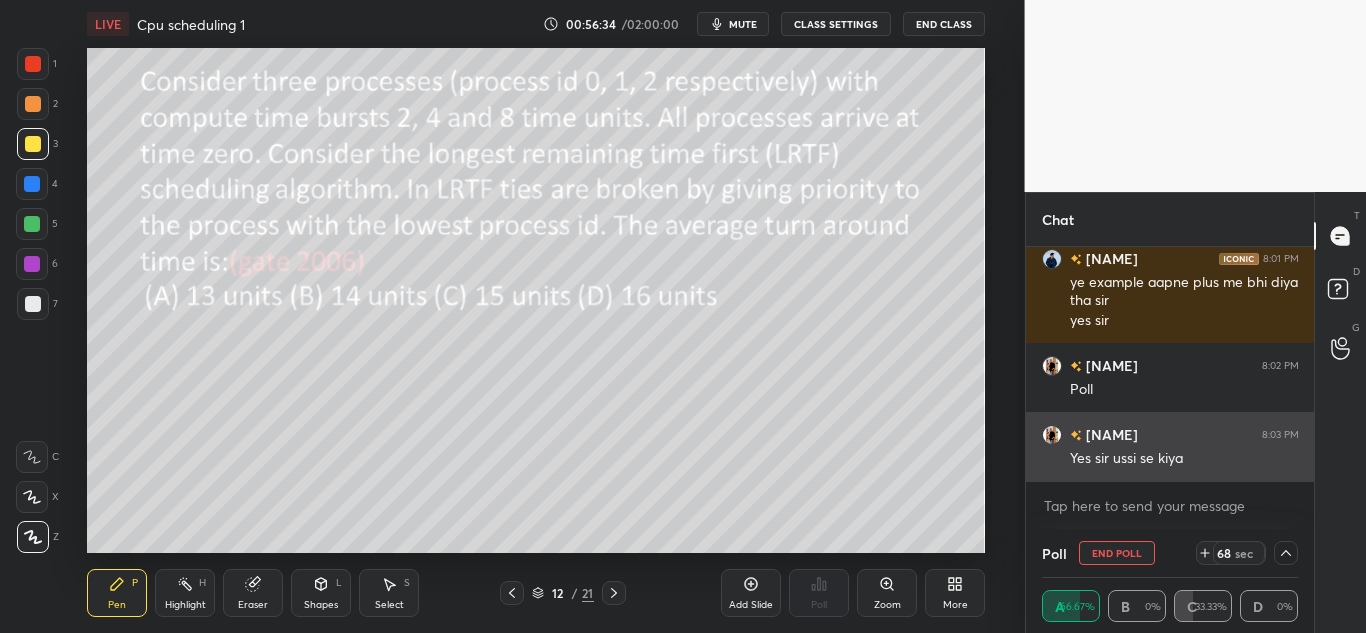 scroll, scrollTop: 0, scrollLeft: 0, axis: both 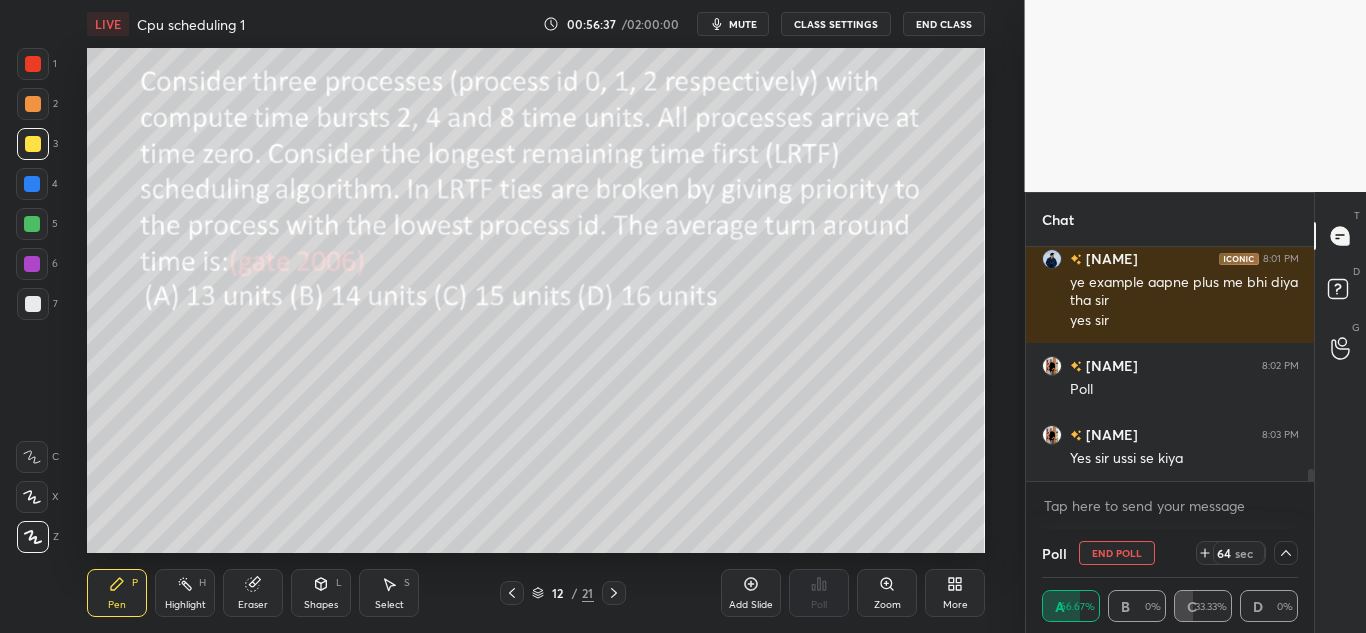 click 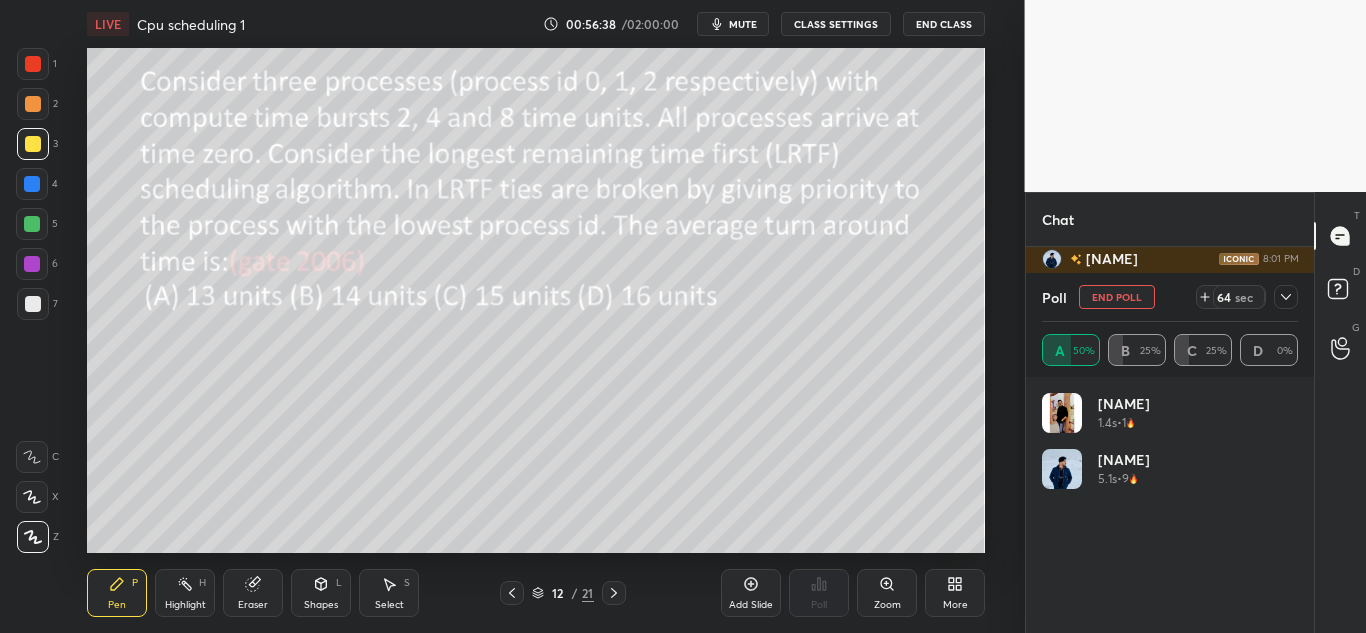 scroll, scrollTop: 7, scrollLeft: 7, axis: both 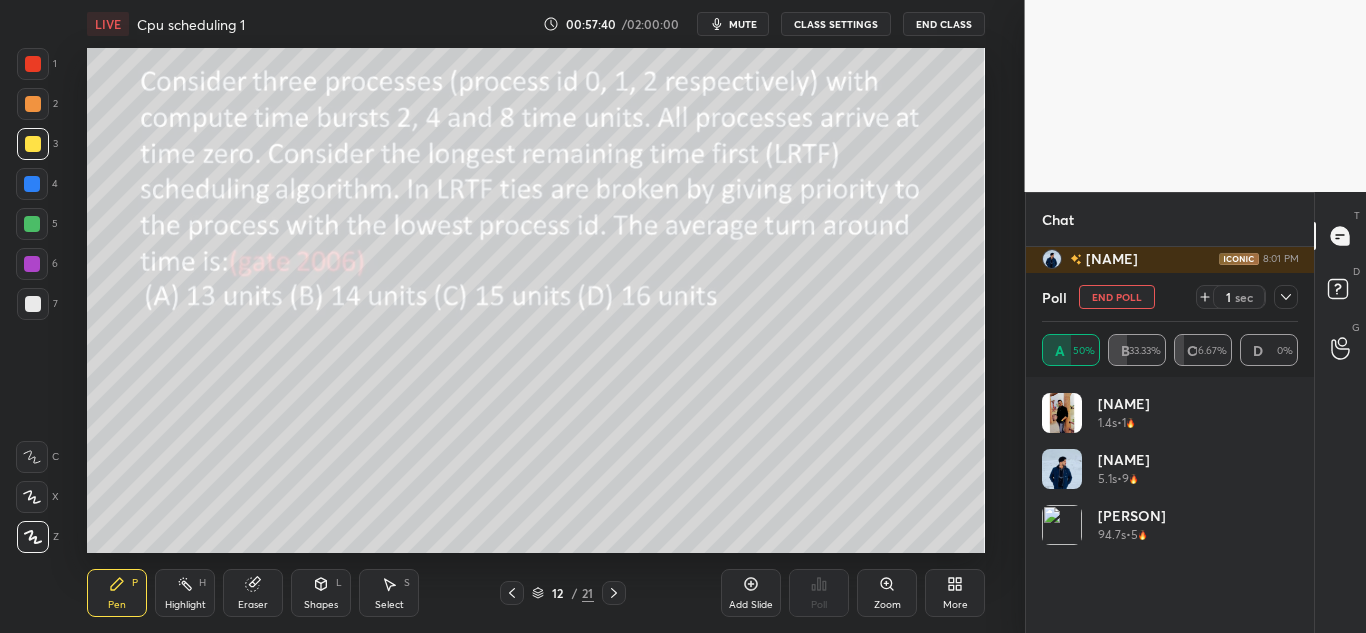 click 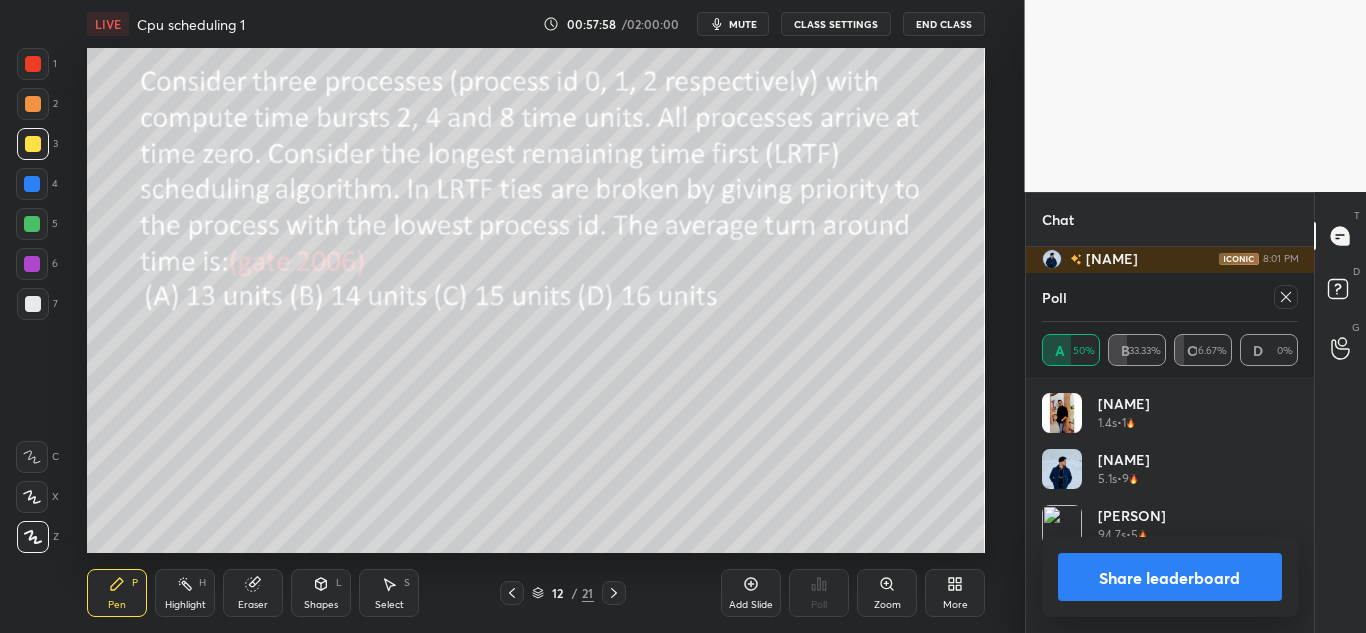 click on "Share leaderboard" at bounding box center (1170, 577) 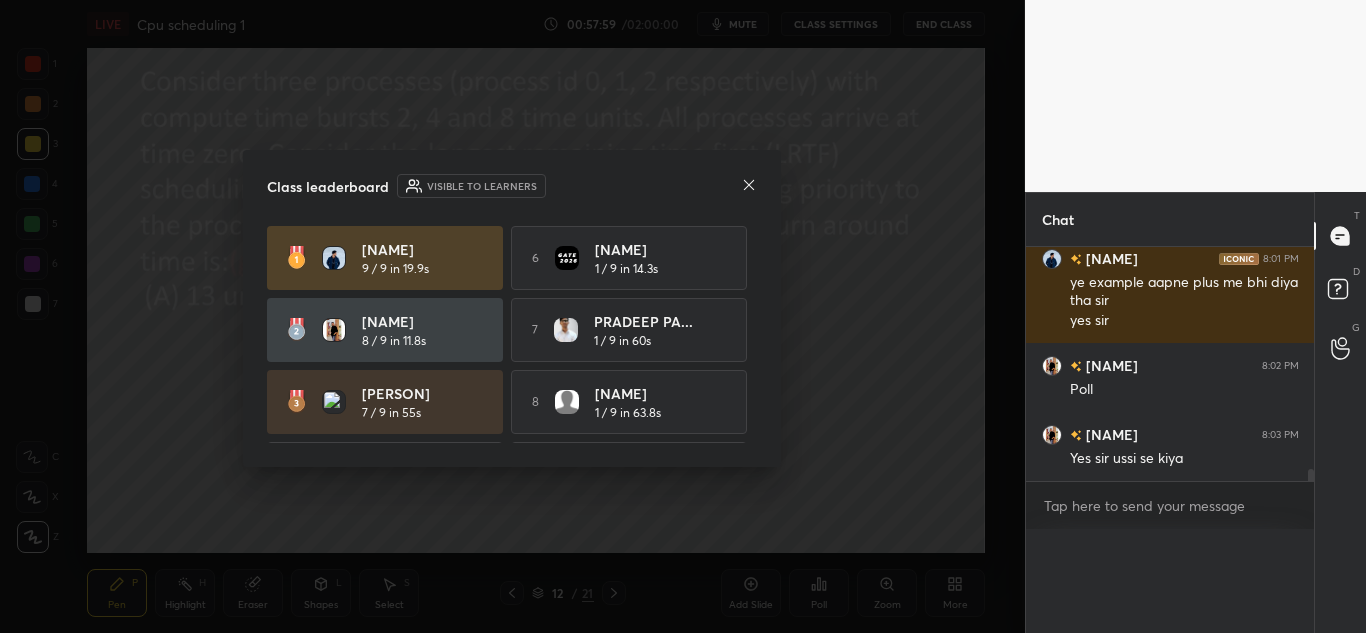 scroll, scrollTop: 0, scrollLeft: 0, axis: both 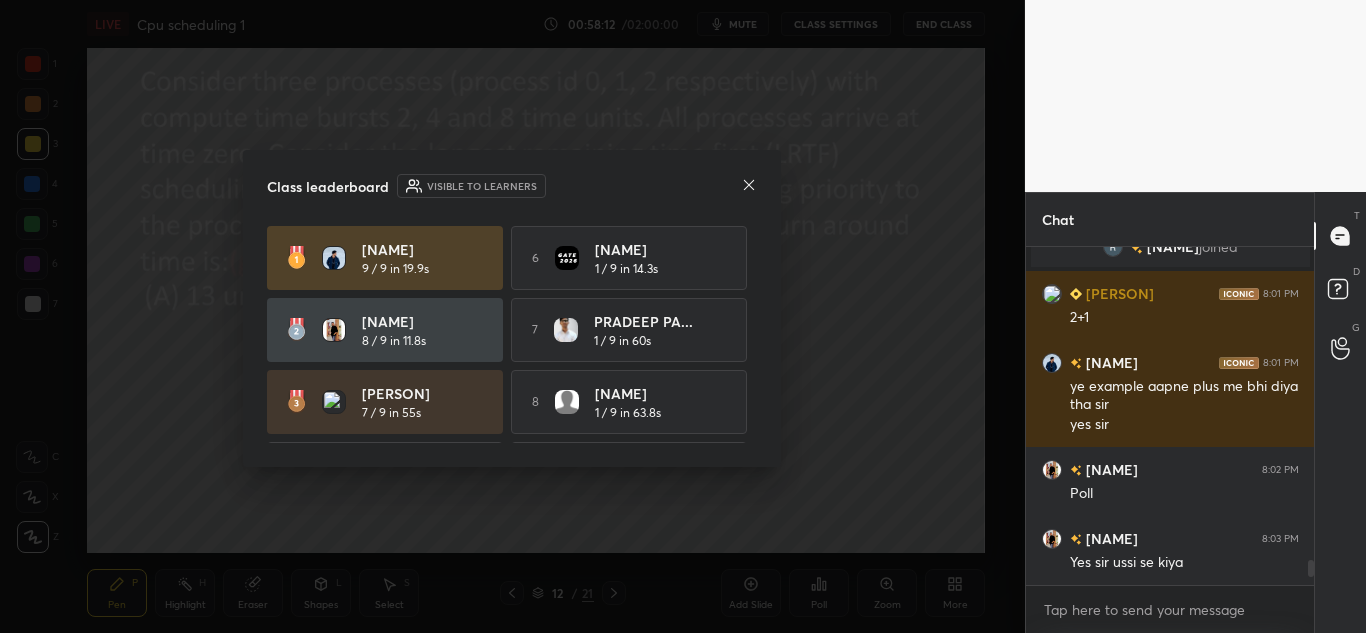 click 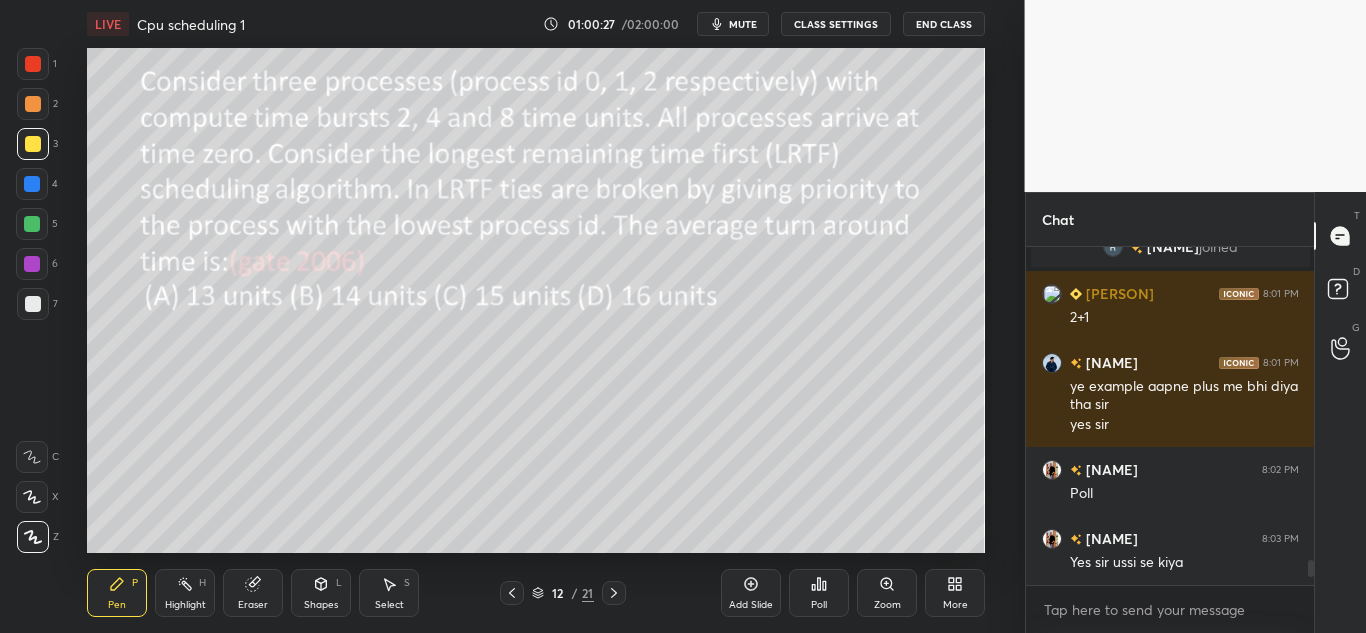 click 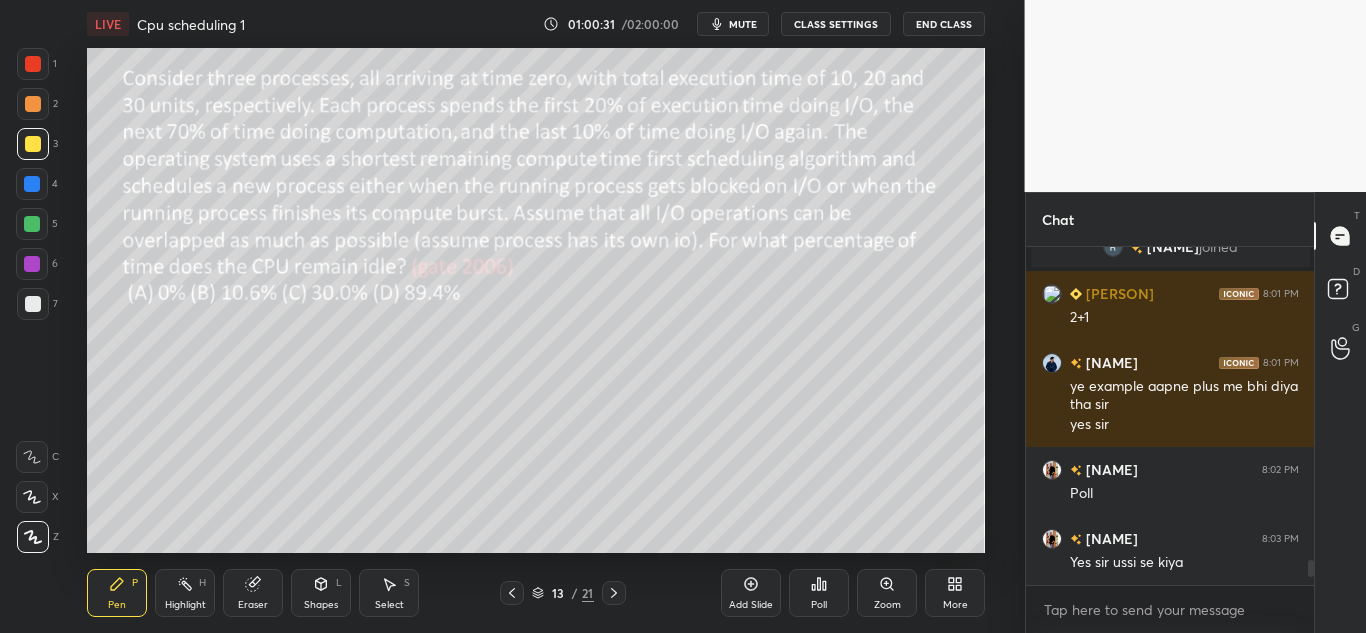 click 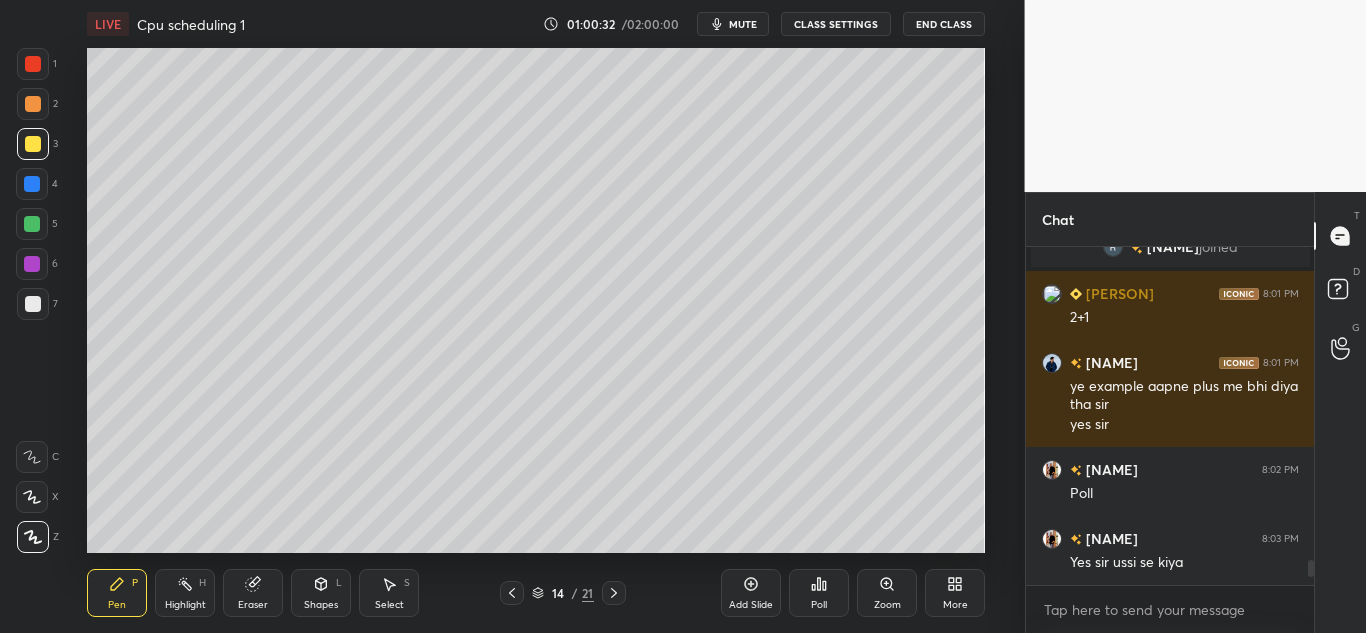 click 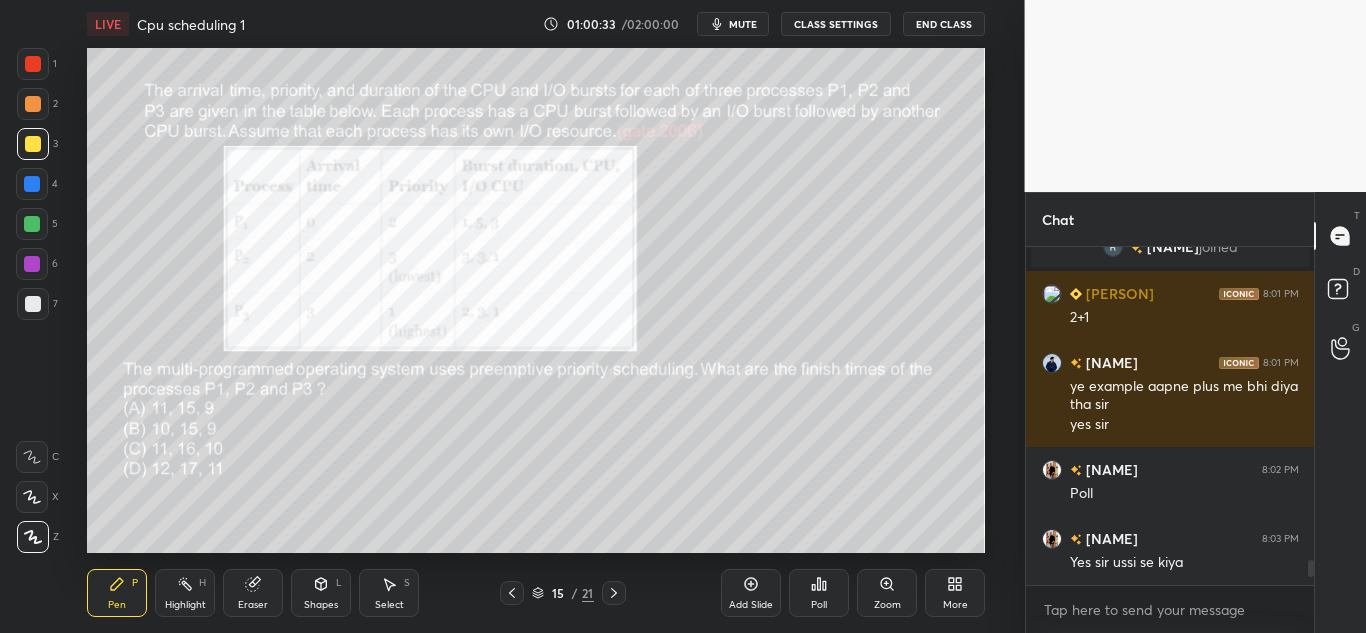 click 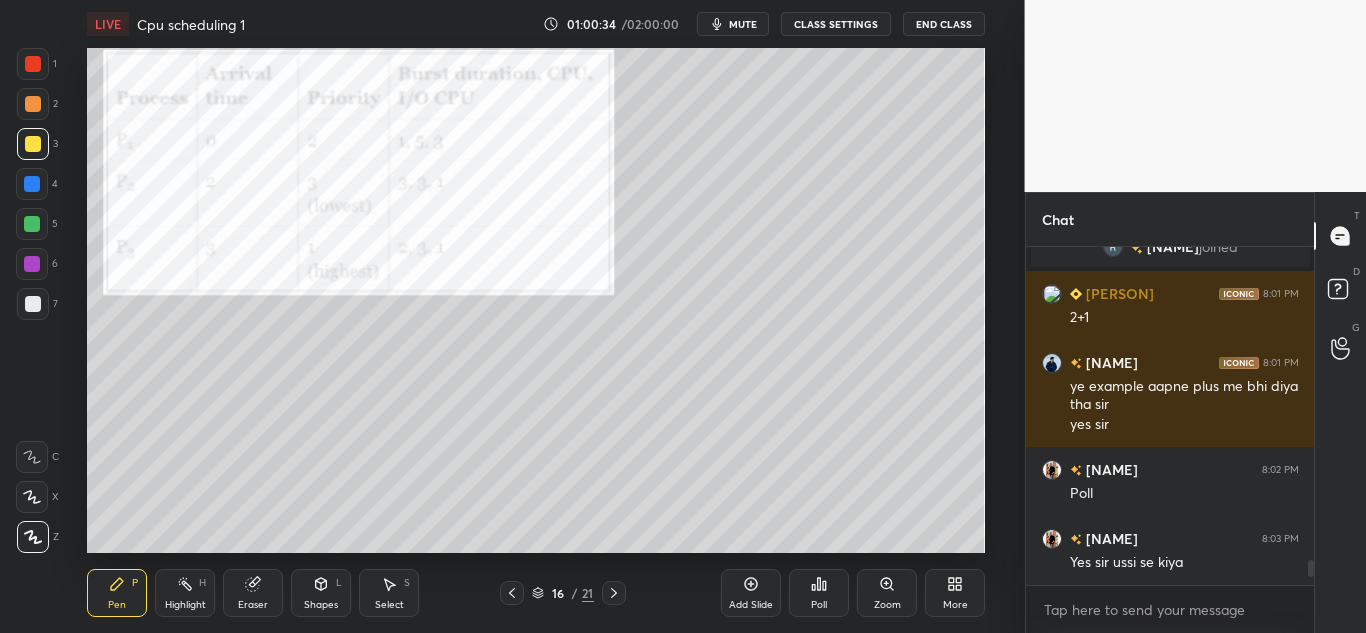 click 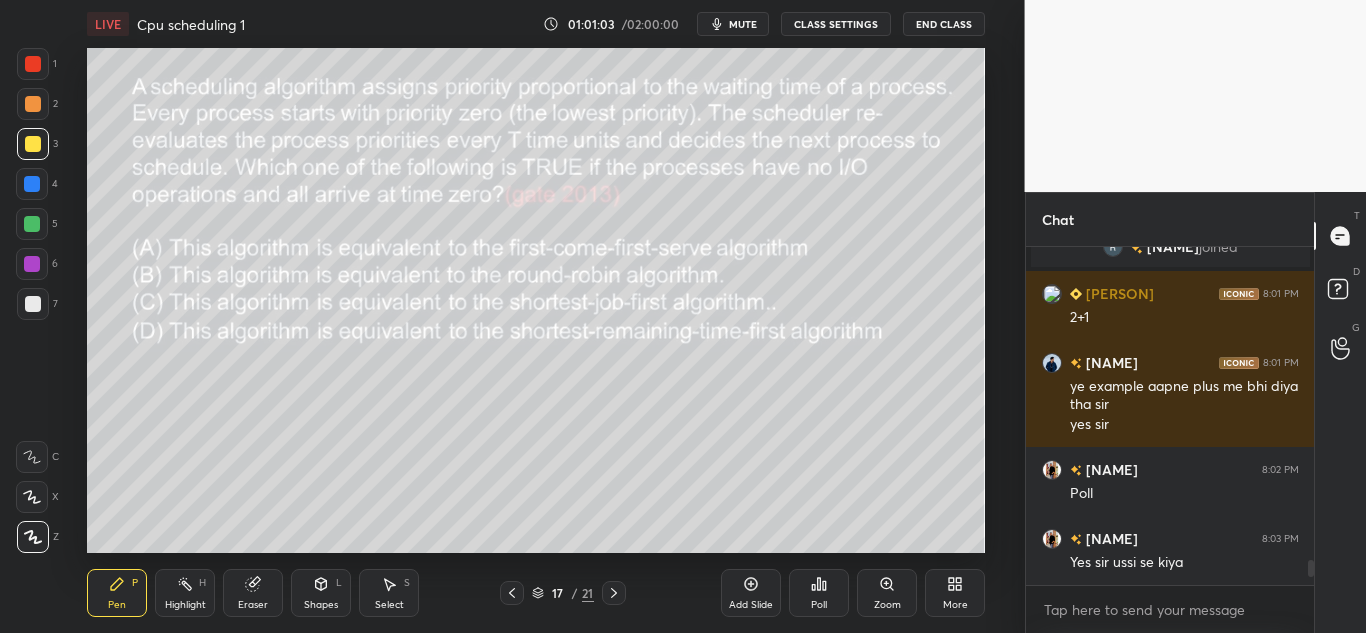 click 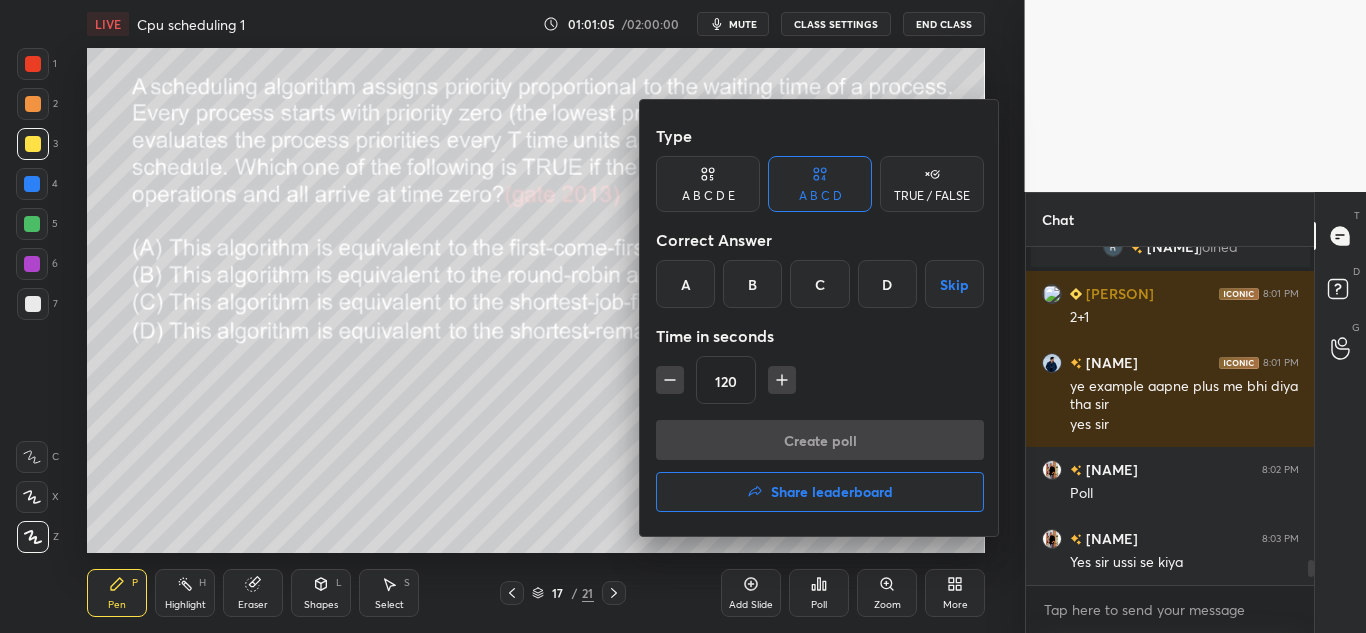 click on "B" at bounding box center (752, 284) 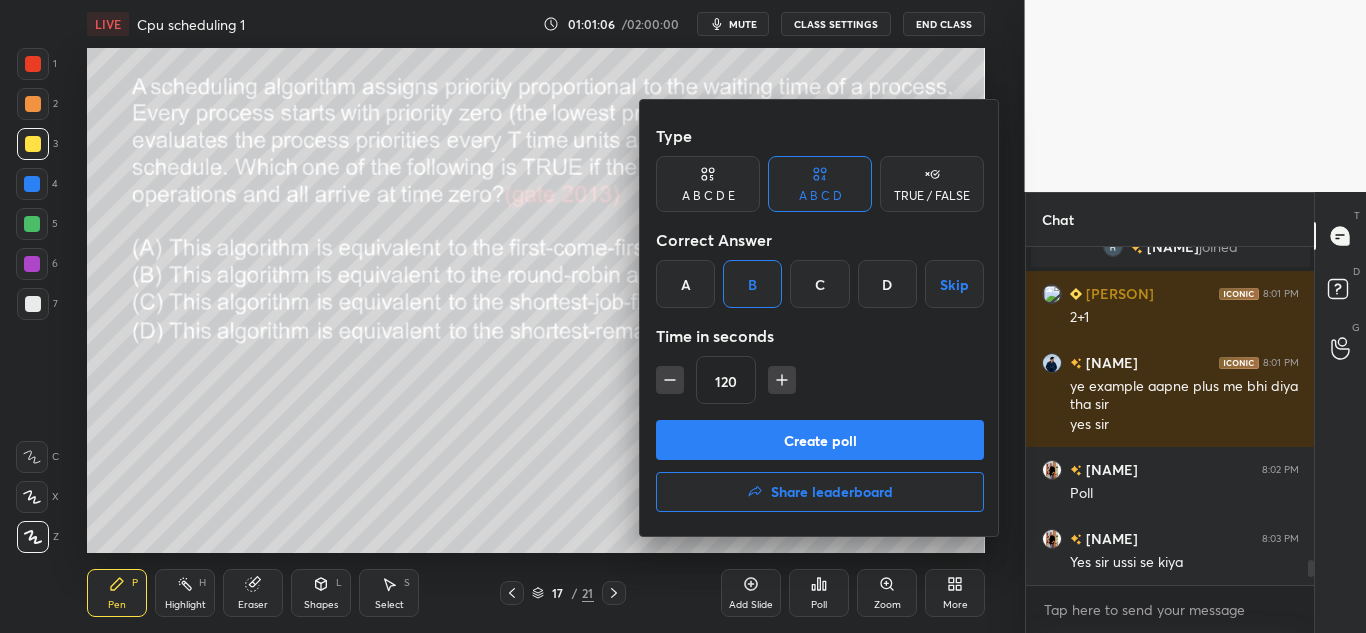 click 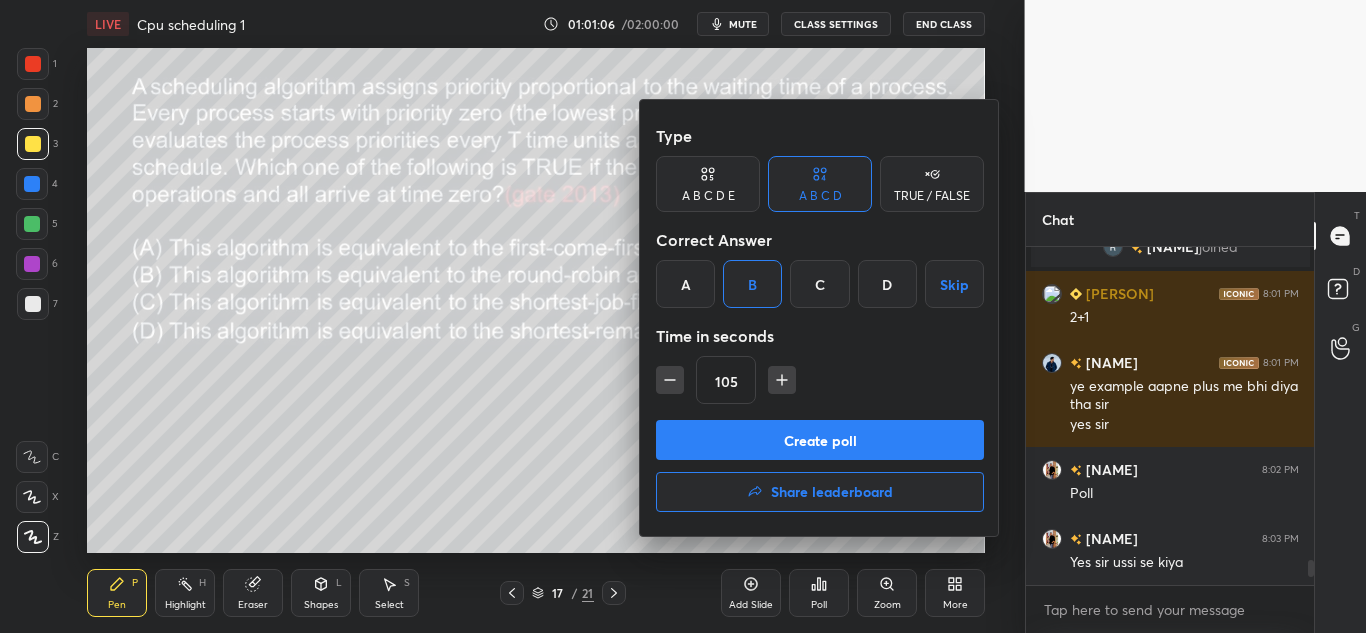 click 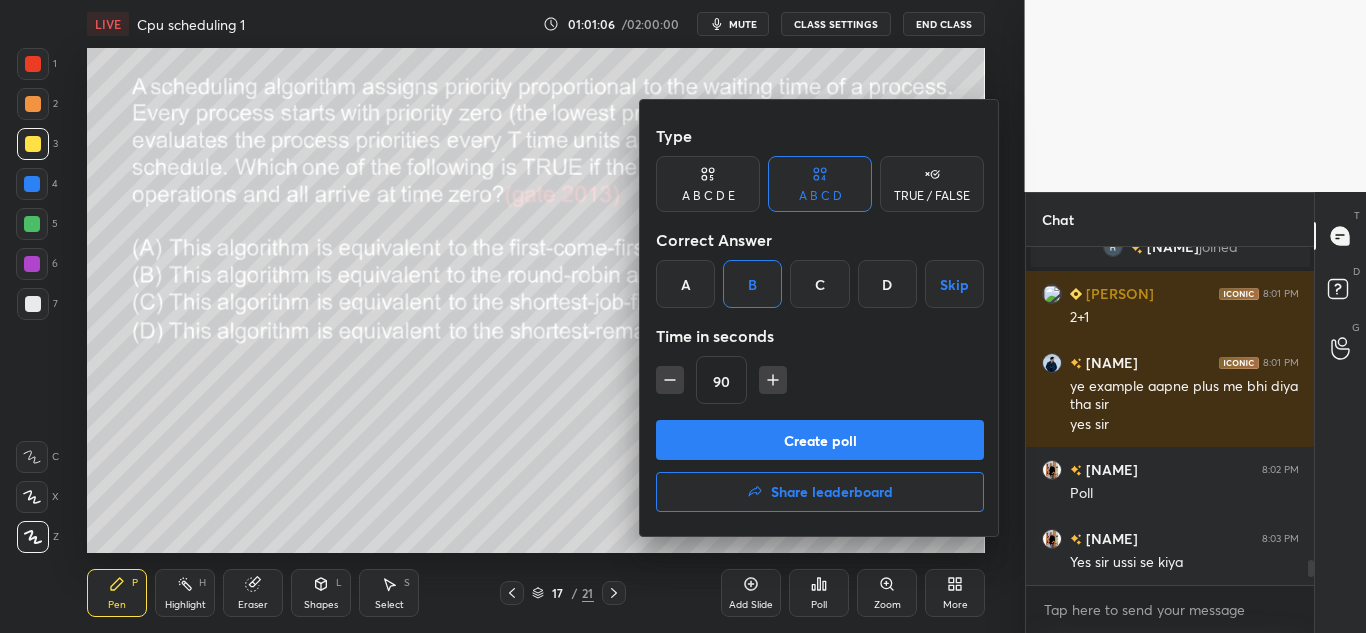 click 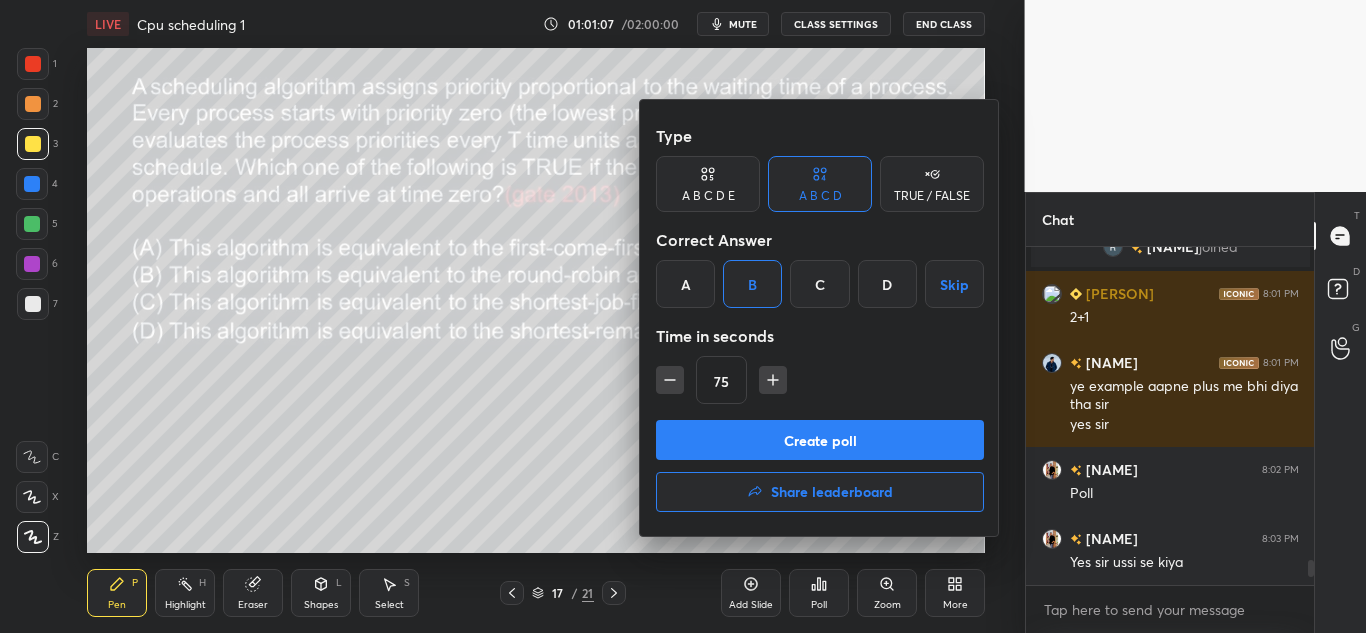 click on "Create poll" at bounding box center (820, 440) 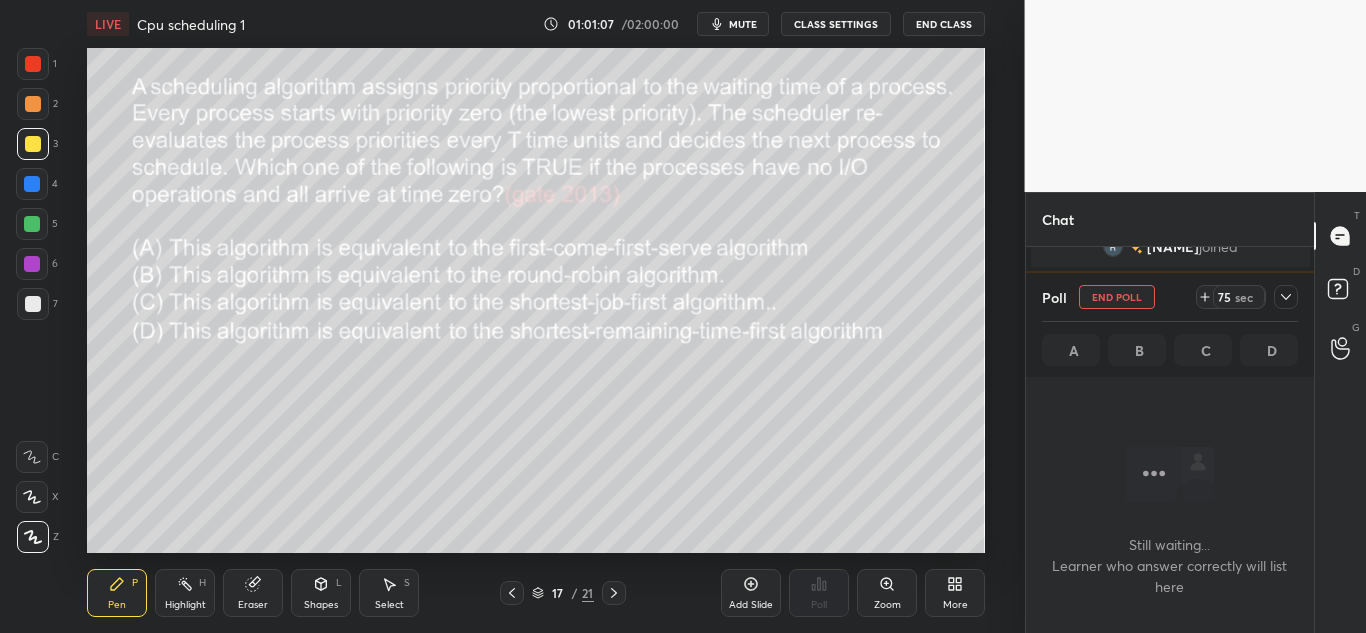 scroll, scrollTop: 290, scrollLeft: 282, axis: both 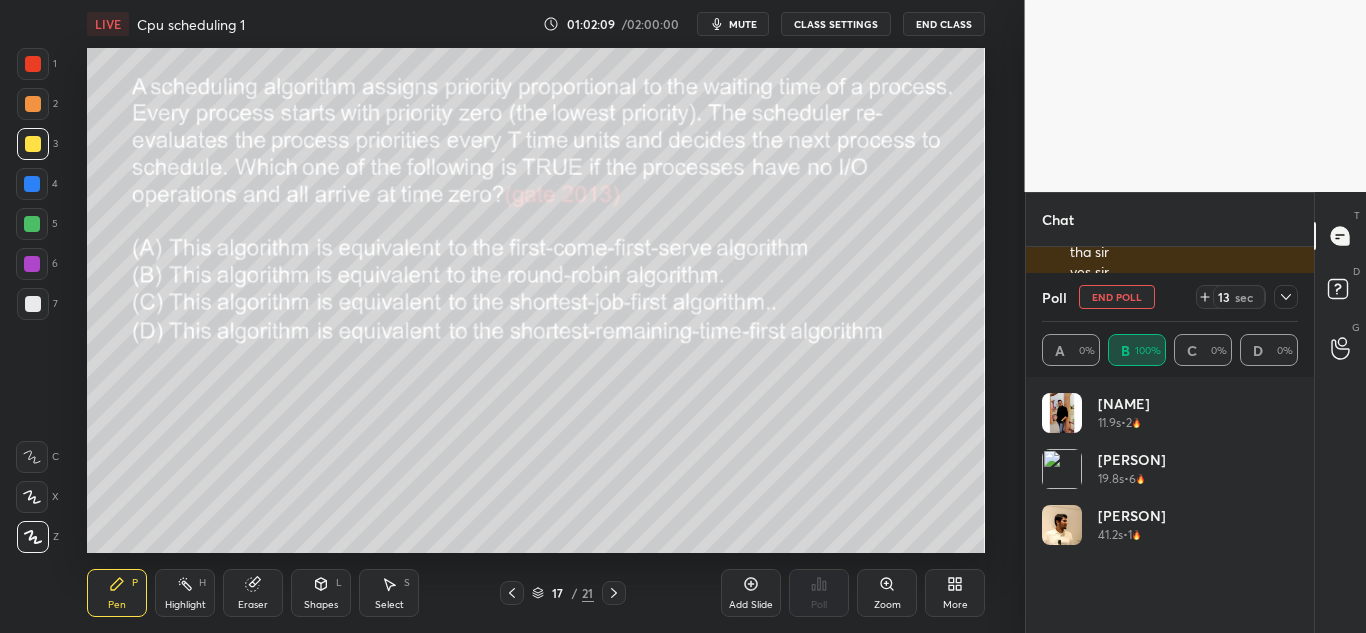 click 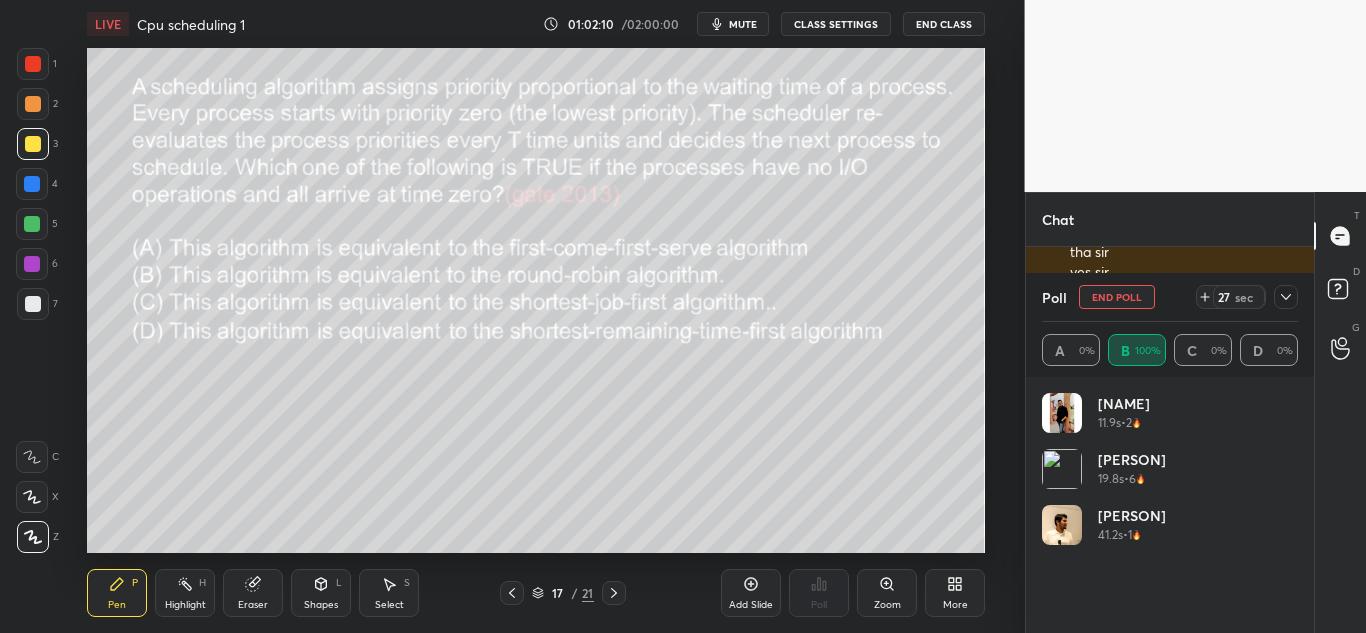 click 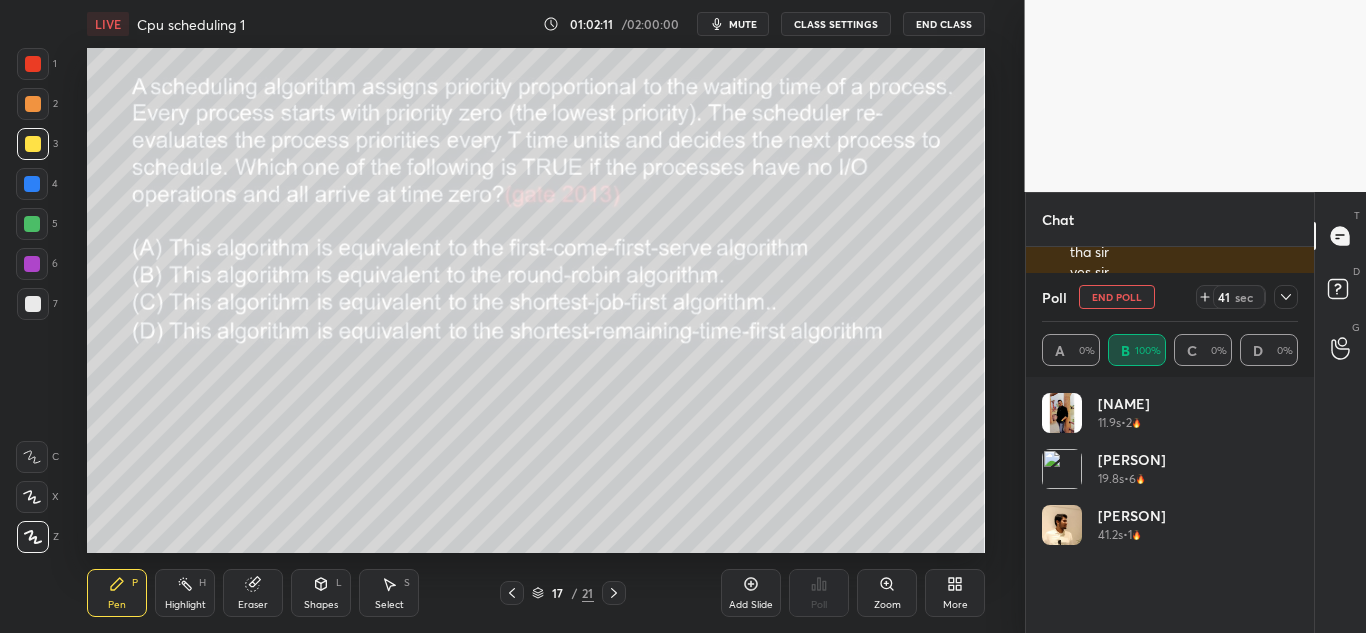 click 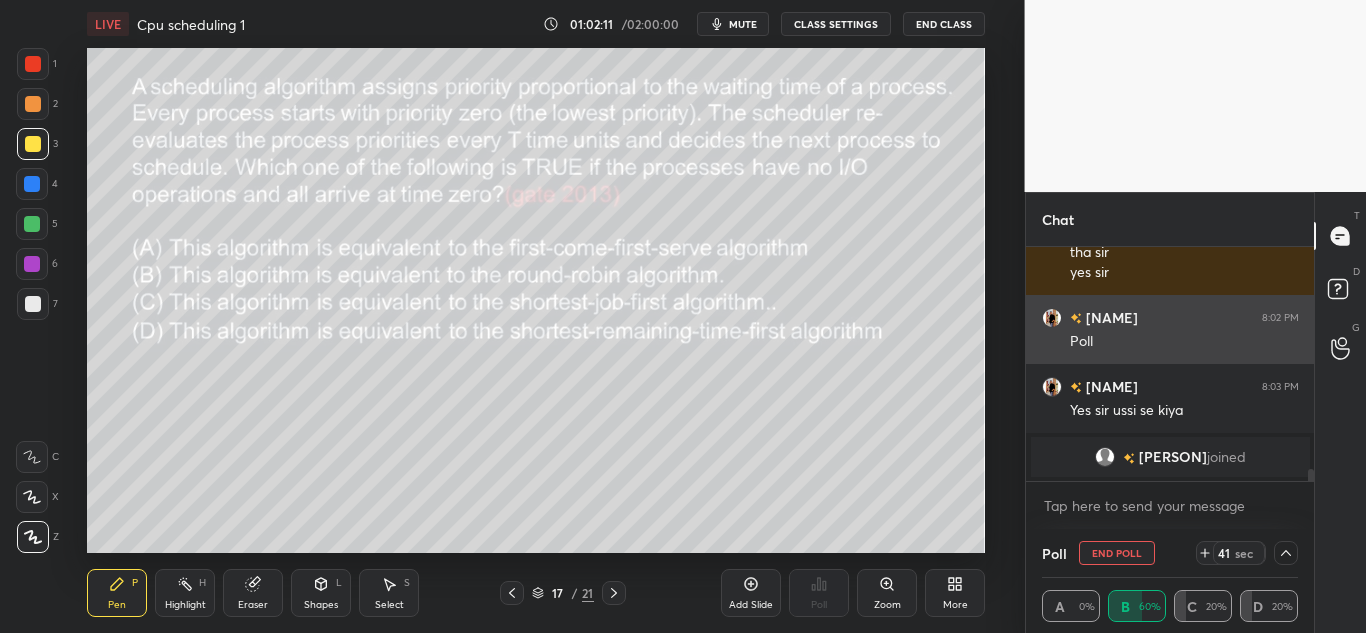 scroll, scrollTop: 0, scrollLeft: 0, axis: both 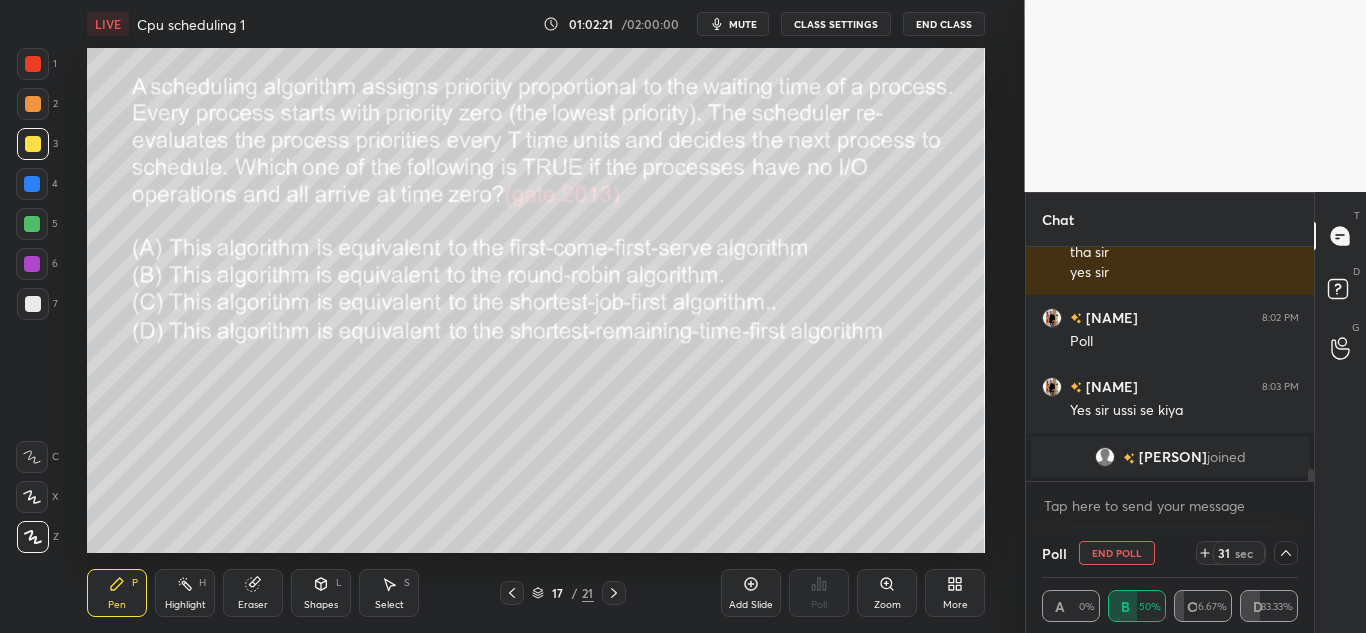 click at bounding box center [1286, 553] 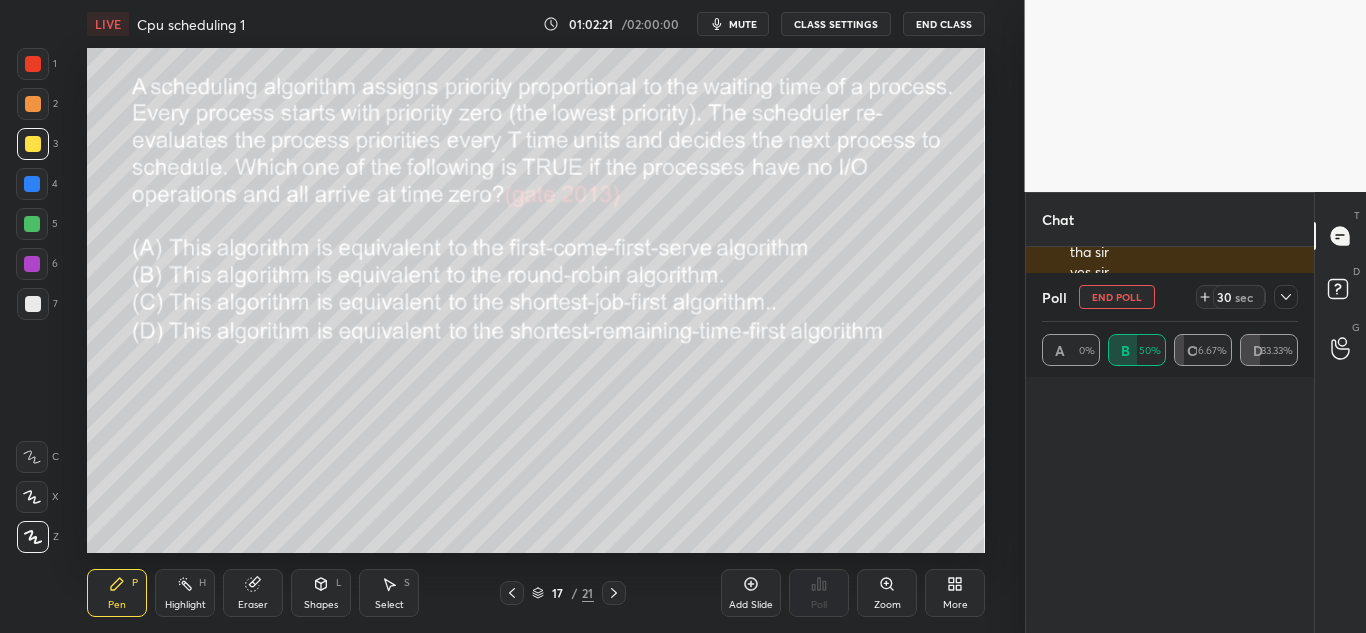 scroll, scrollTop: 7, scrollLeft: 7, axis: both 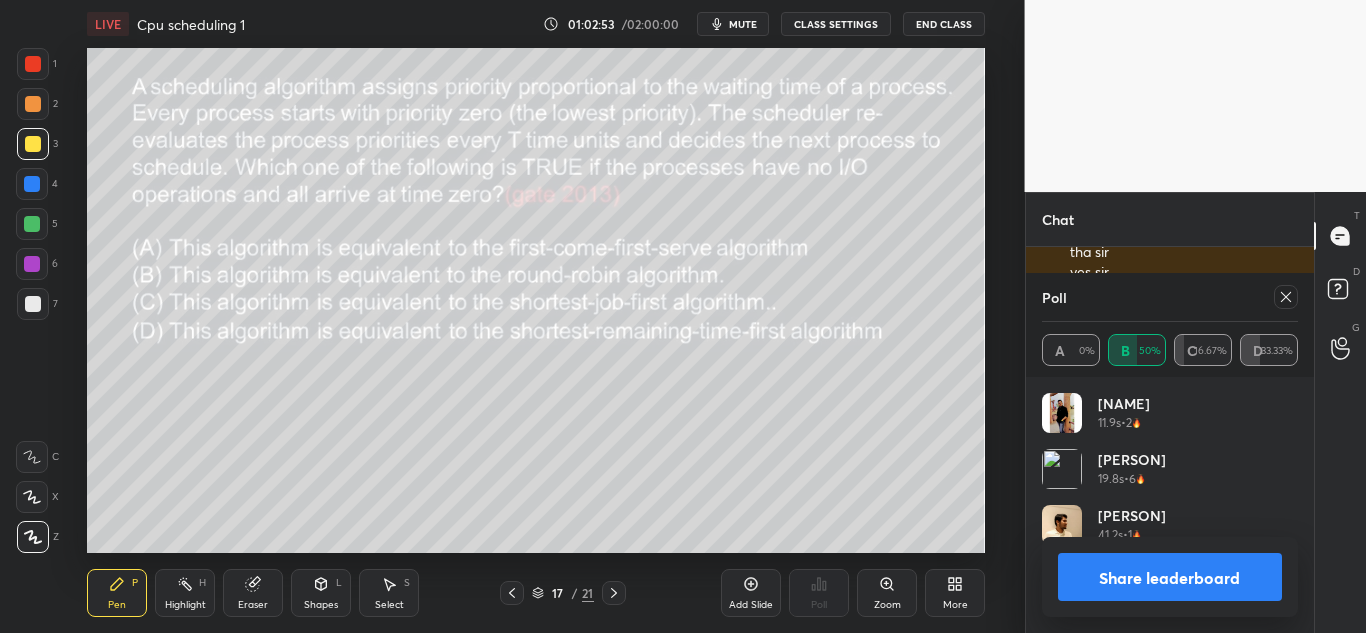 click on "Share leaderboard" at bounding box center (1170, 577) 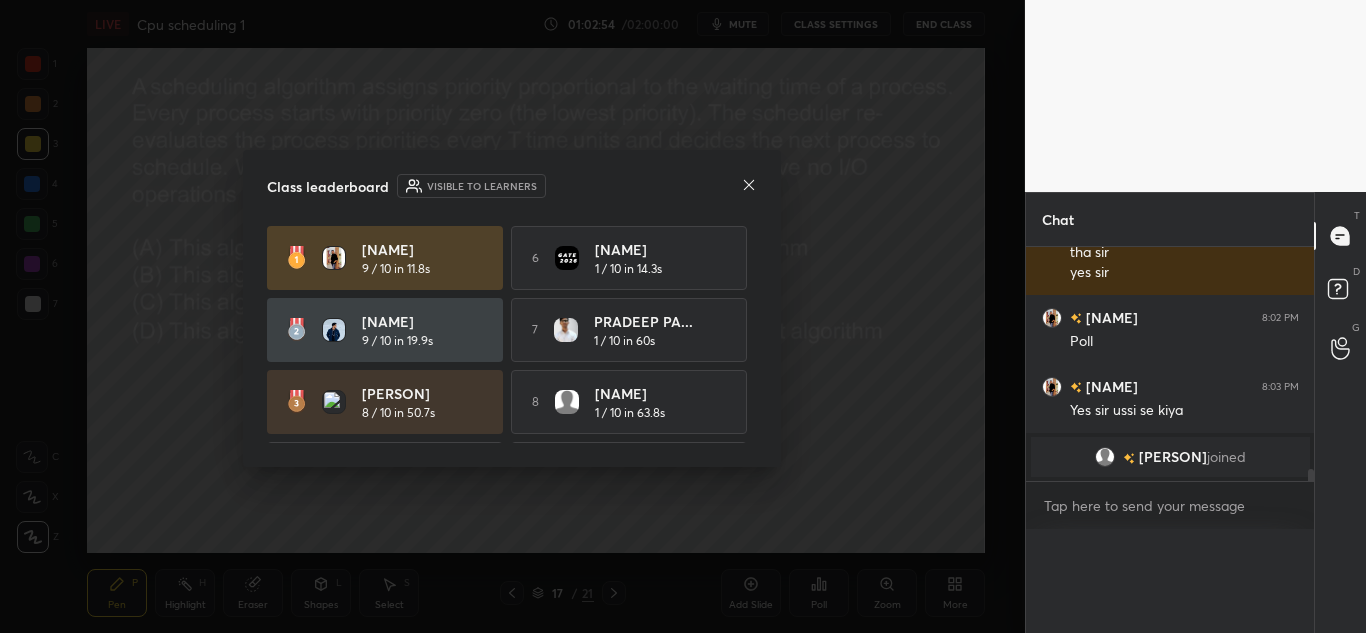 scroll, scrollTop: 0, scrollLeft: 0, axis: both 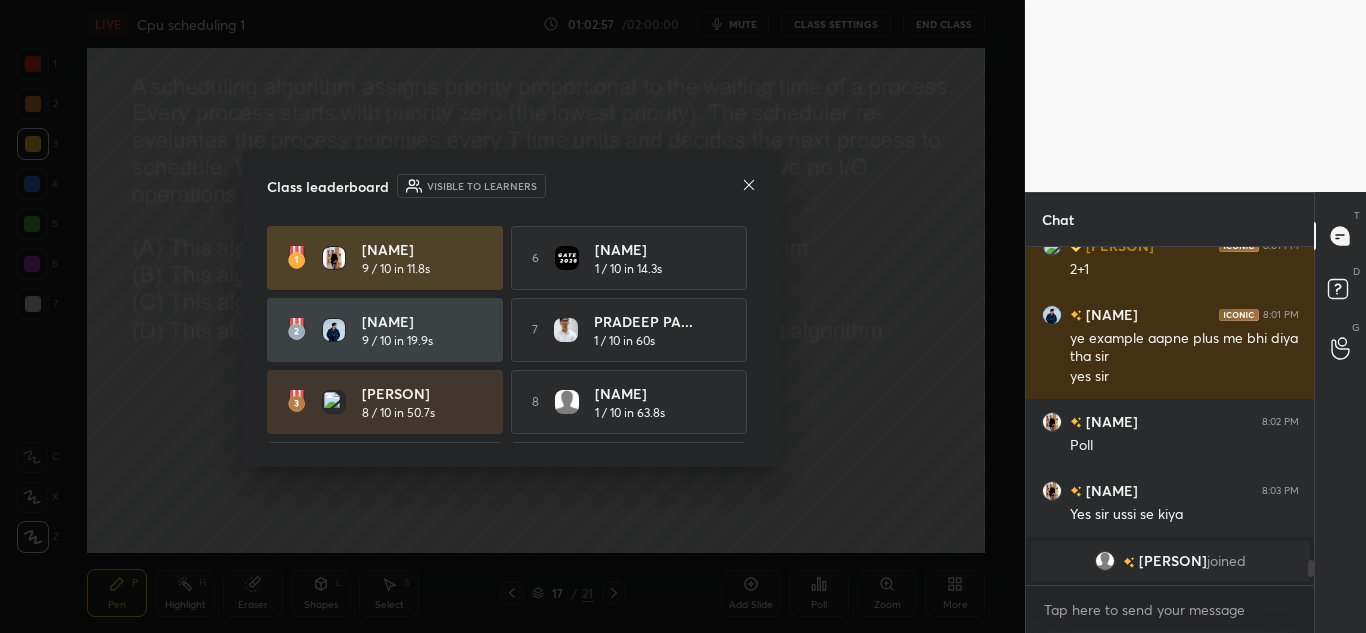 click 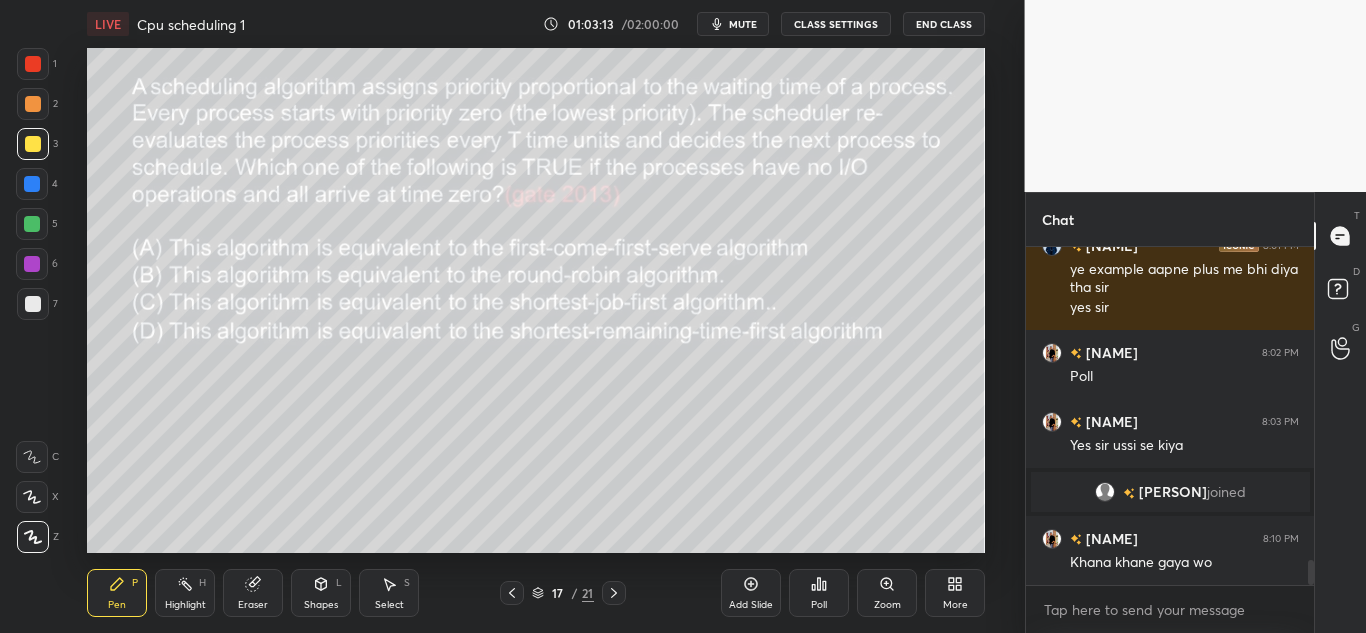 scroll, scrollTop: 4296, scrollLeft: 0, axis: vertical 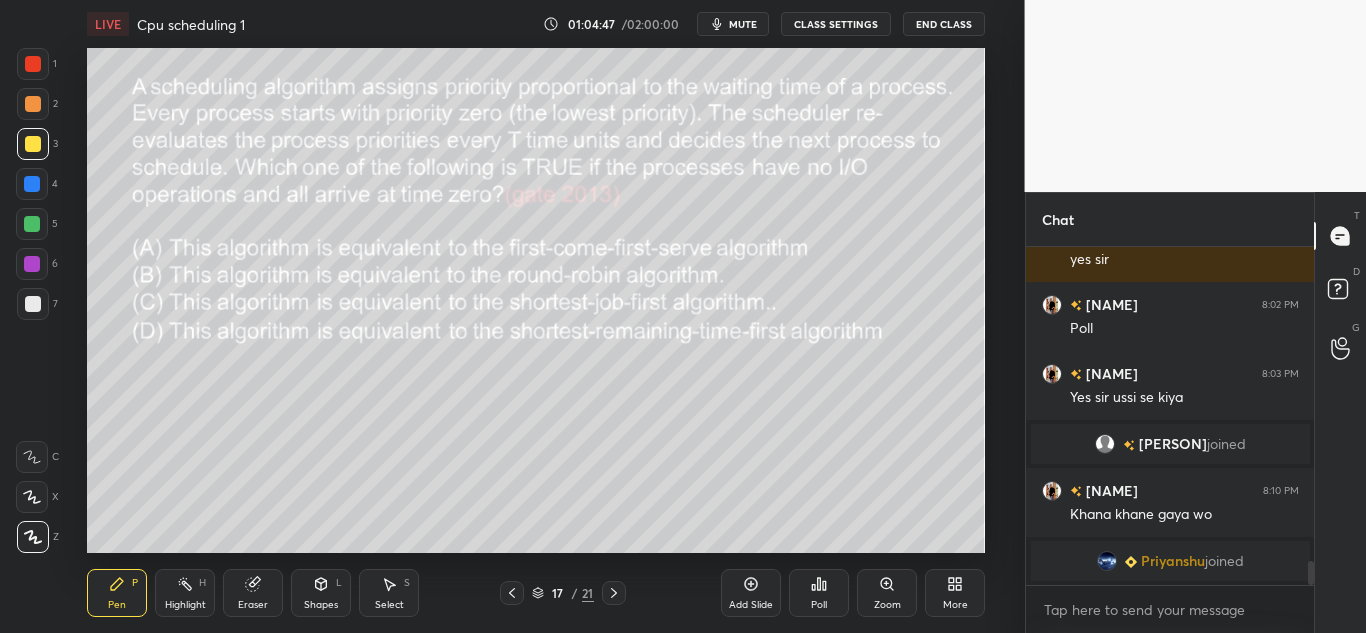 click 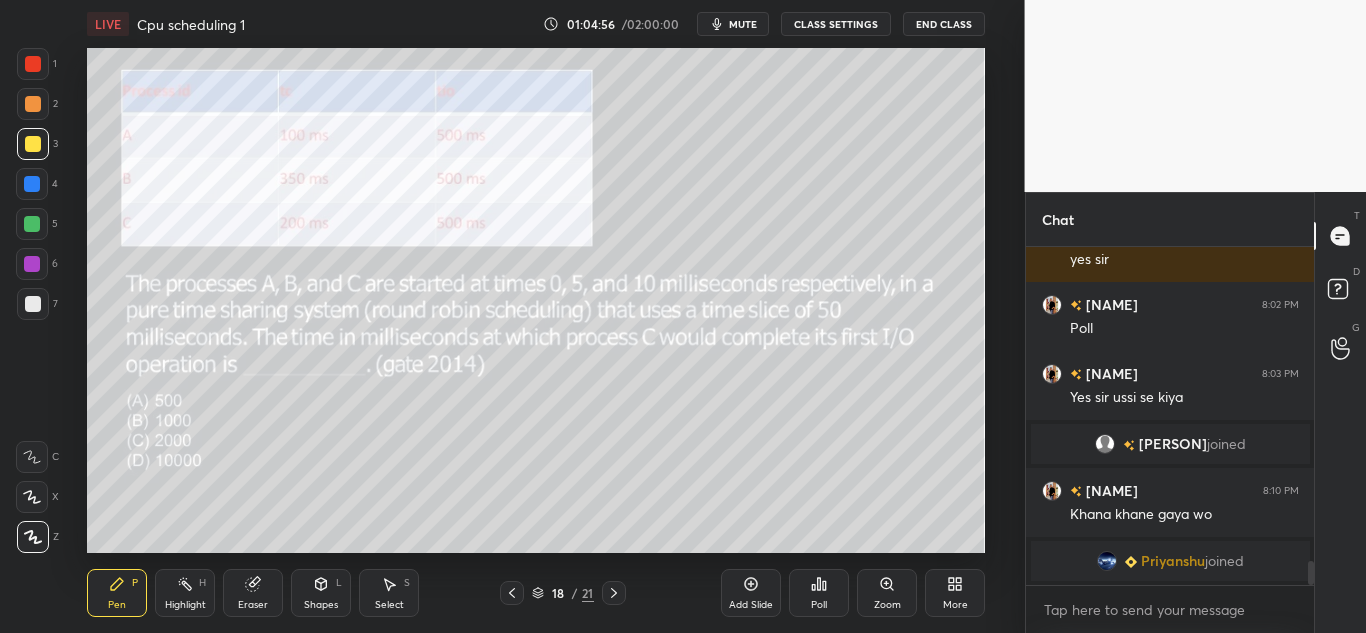 click on "mute" at bounding box center [733, 24] 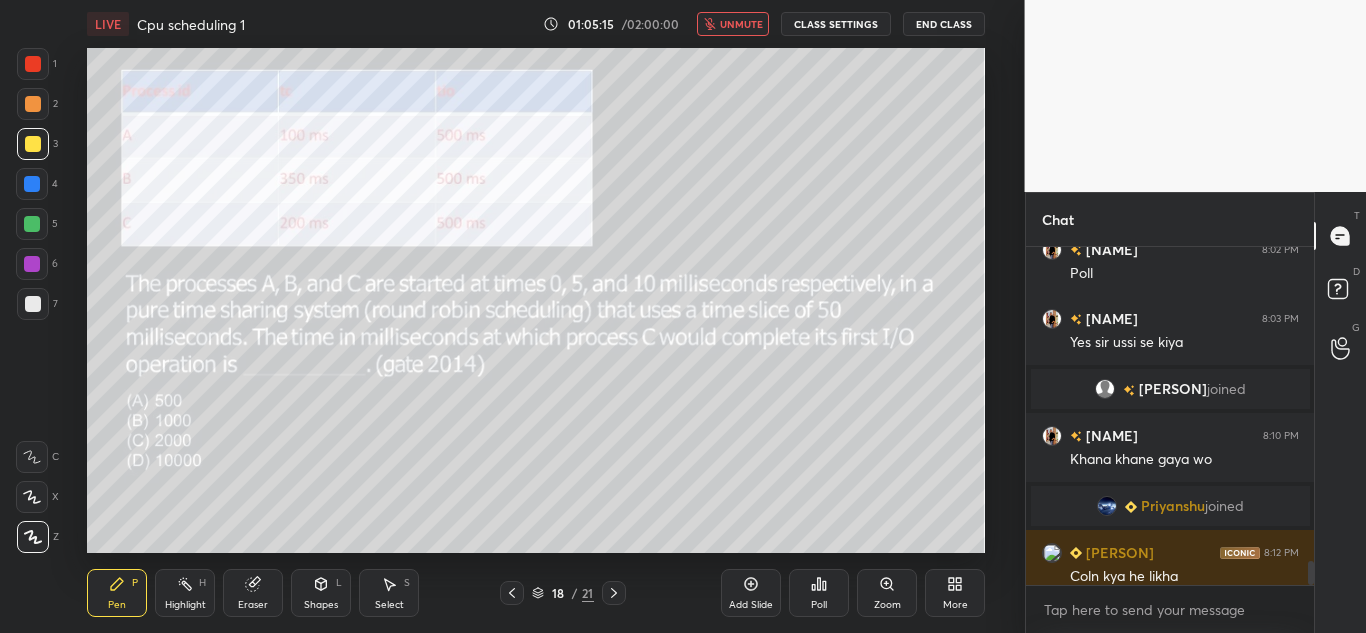 scroll, scrollTop: 4358, scrollLeft: 0, axis: vertical 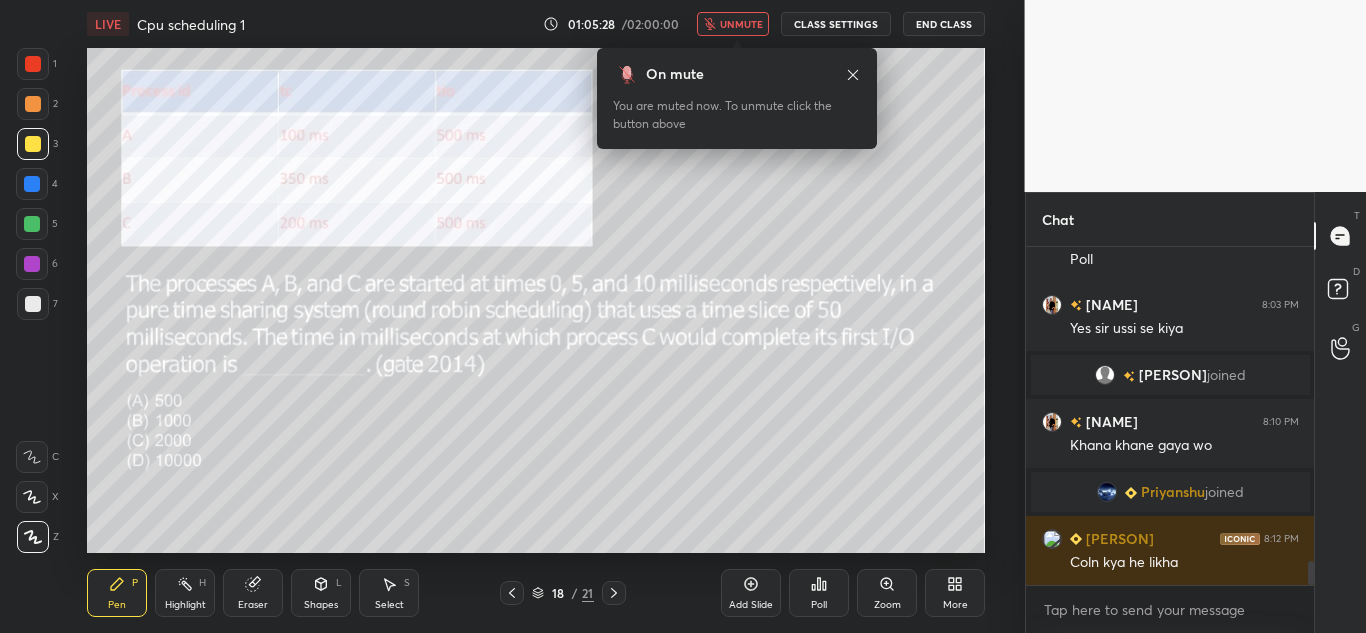 click on "unmute" at bounding box center (741, 24) 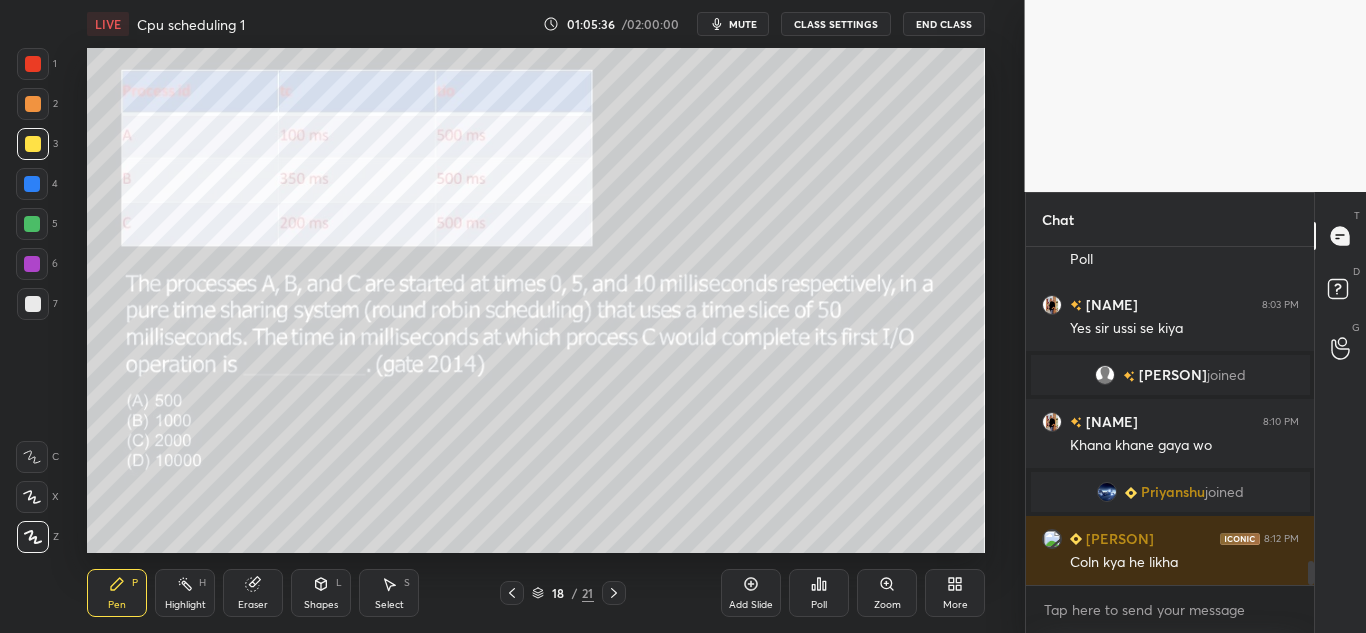 click on "mute" at bounding box center [743, 24] 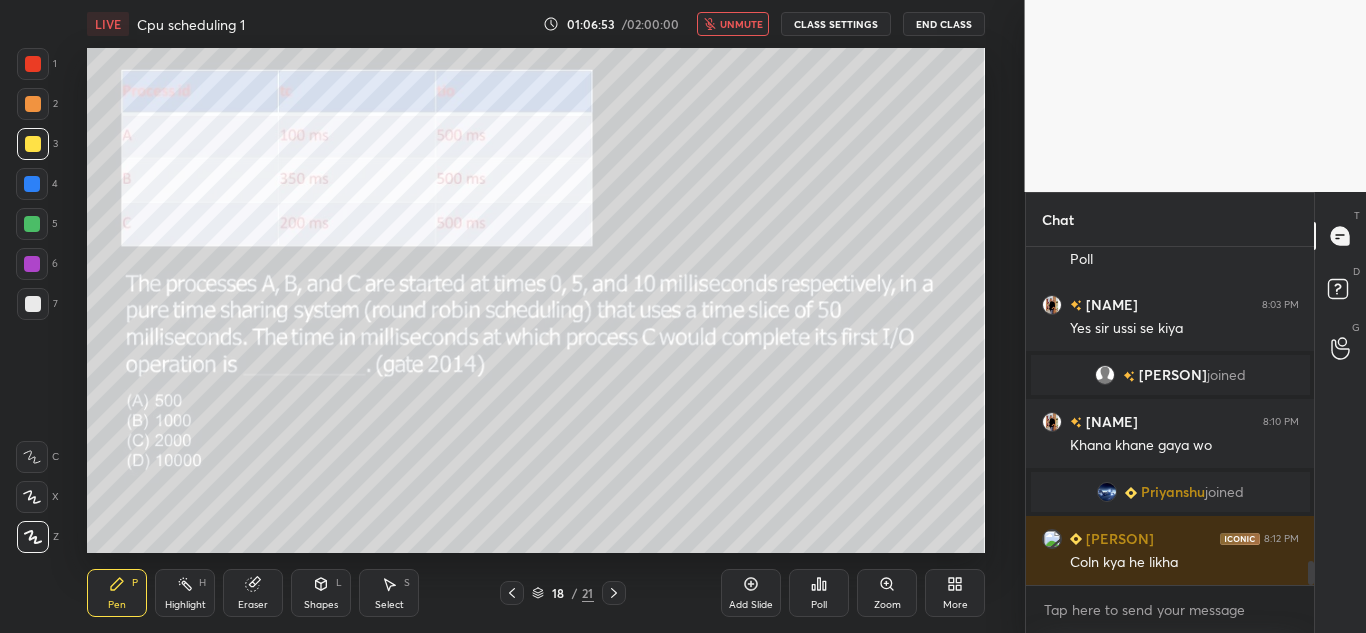 scroll, scrollTop: 4427, scrollLeft: 0, axis: vertical 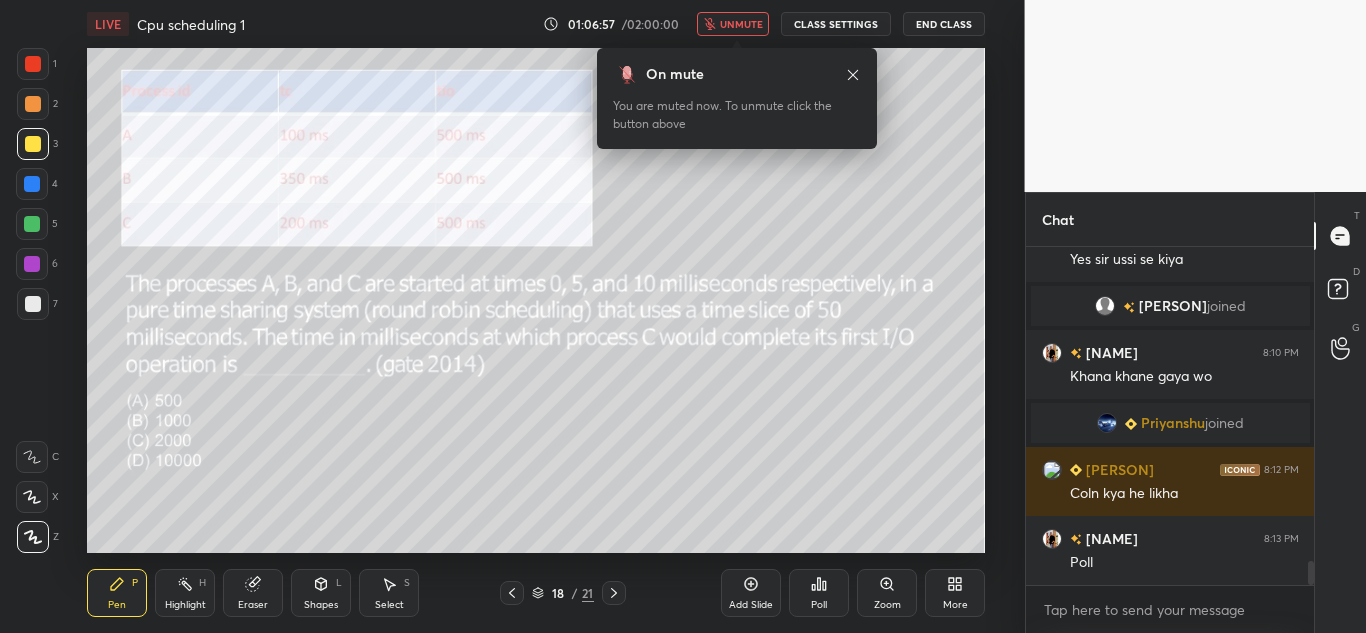 click 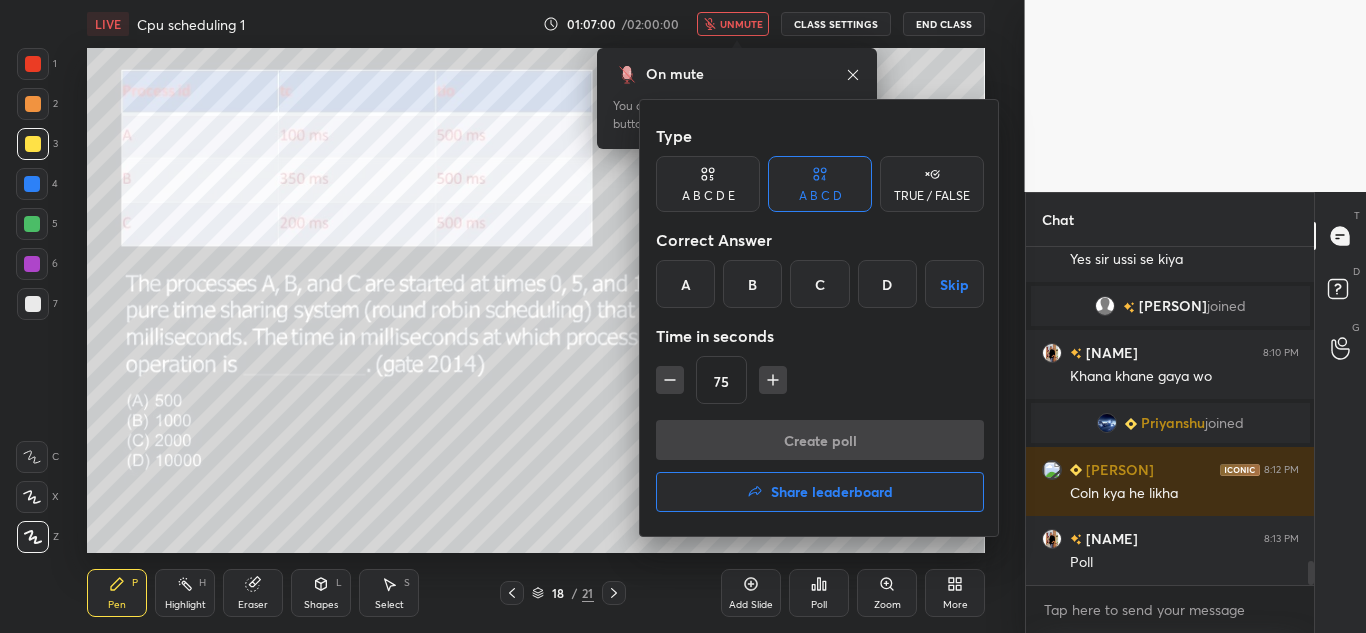 click on "B" at bounding box center [752, 284] 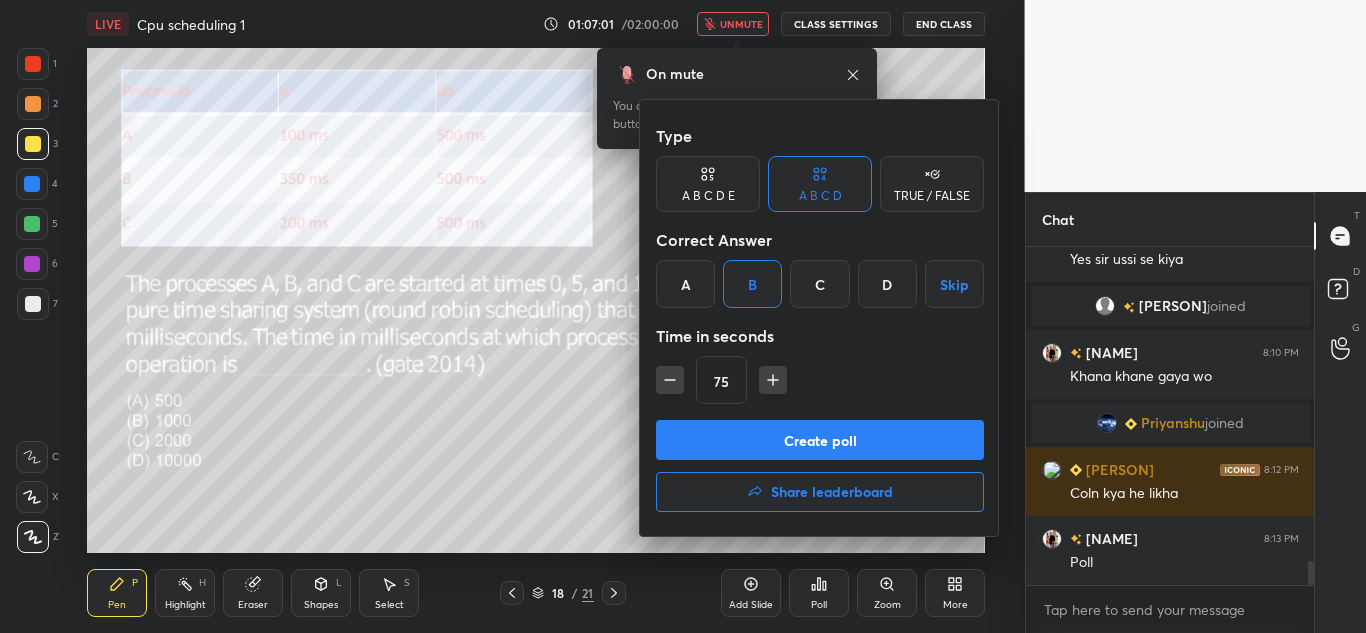 click 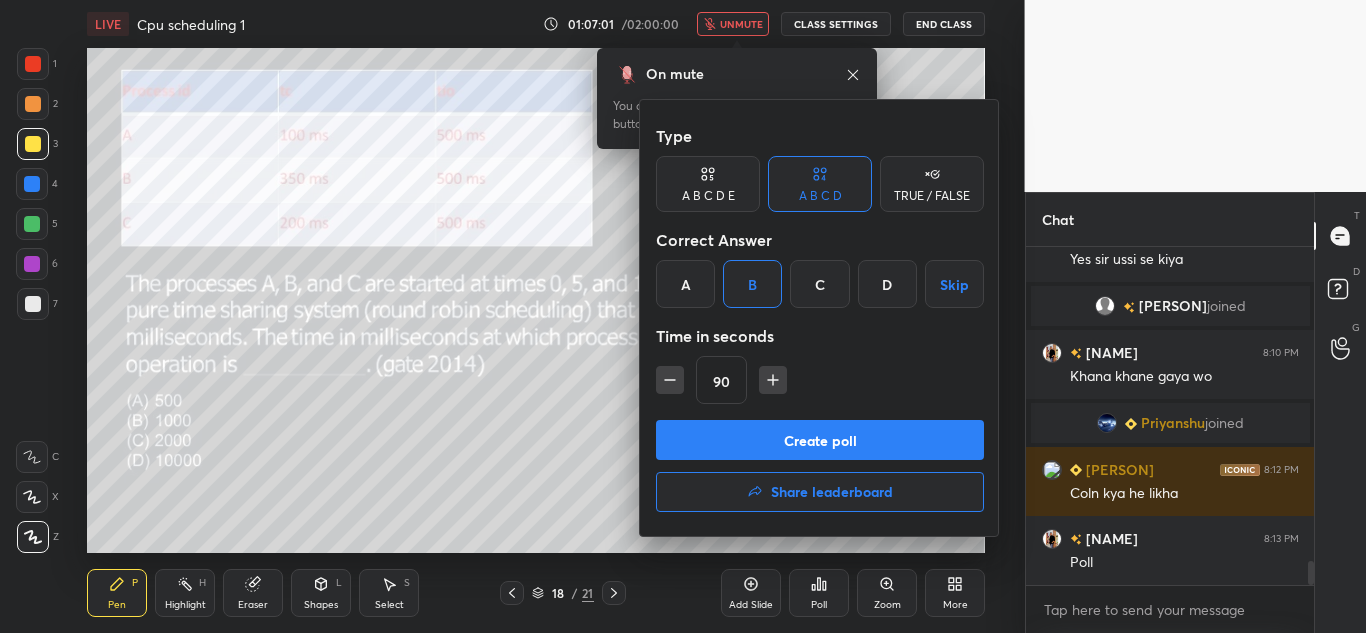 click 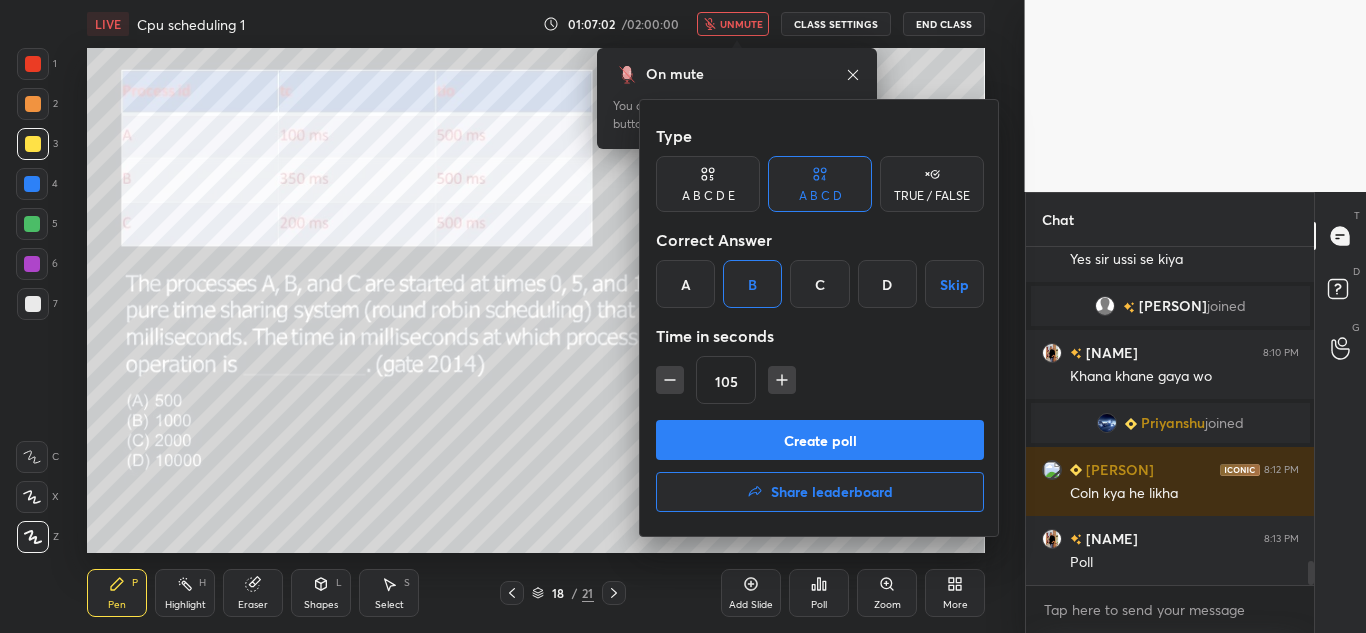 click 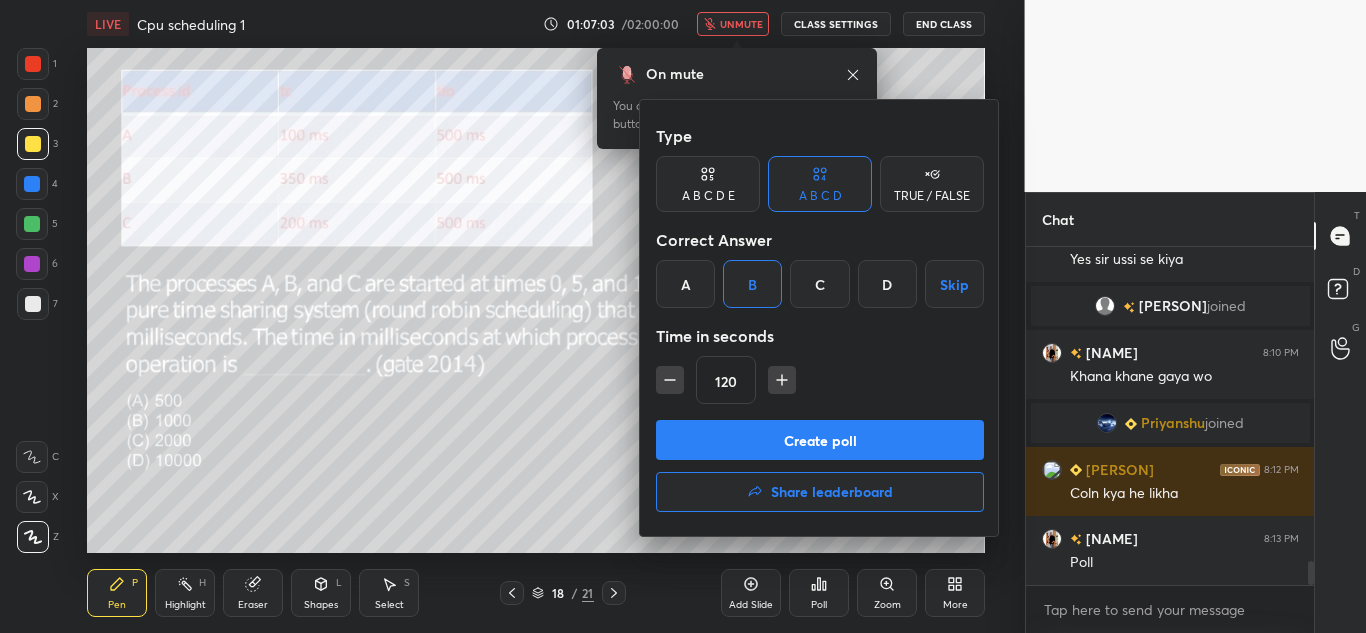 click on "Create poll" at bounding box center [820, 440] 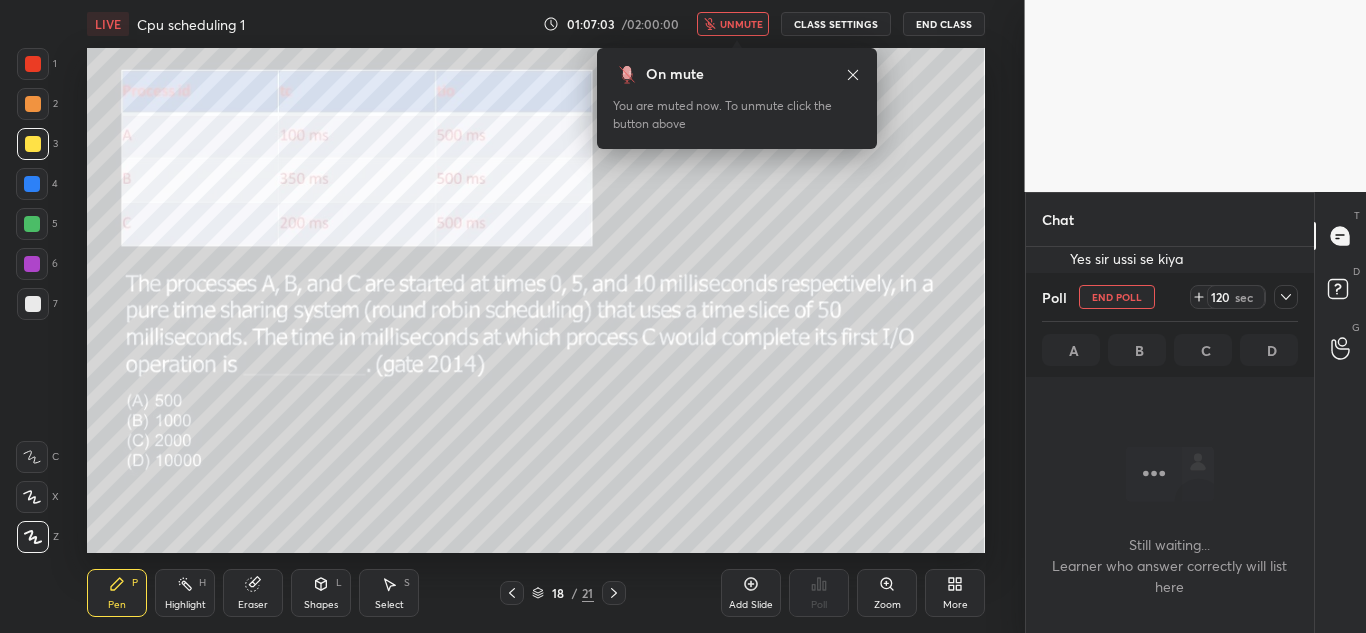 scroll, scrollTop: 280, scrollLeft: 282, axis: both 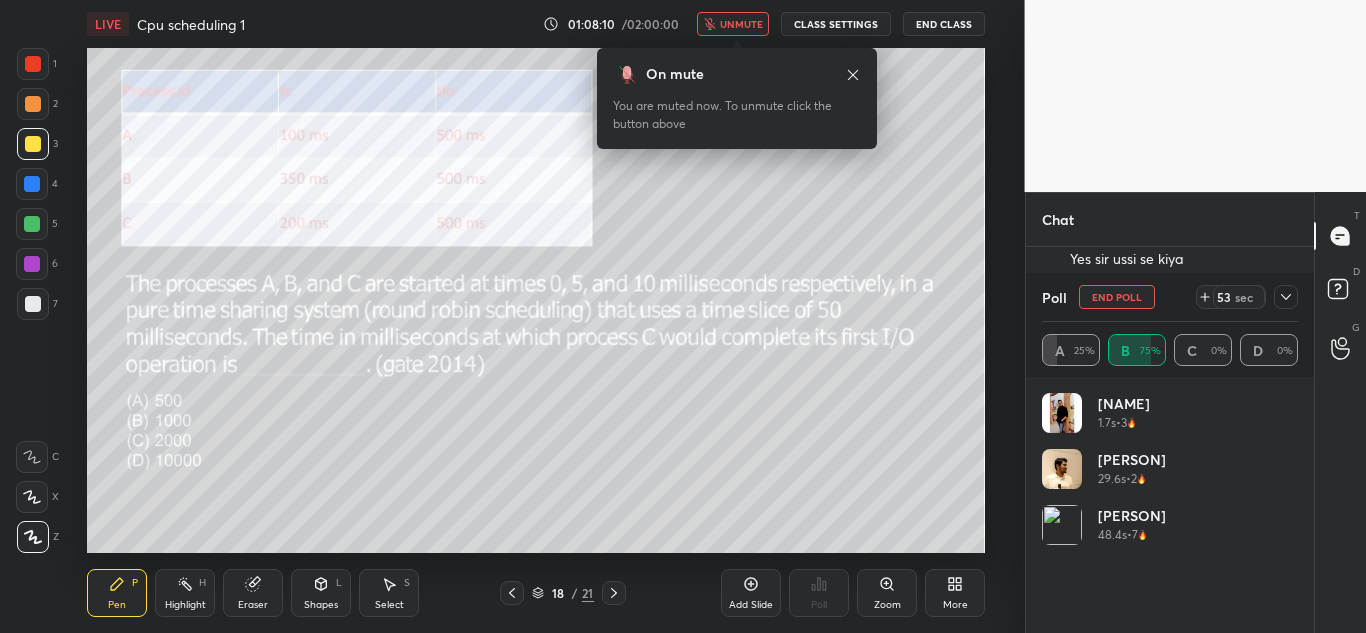 click on "unmute" at bounding box center [741, 24] 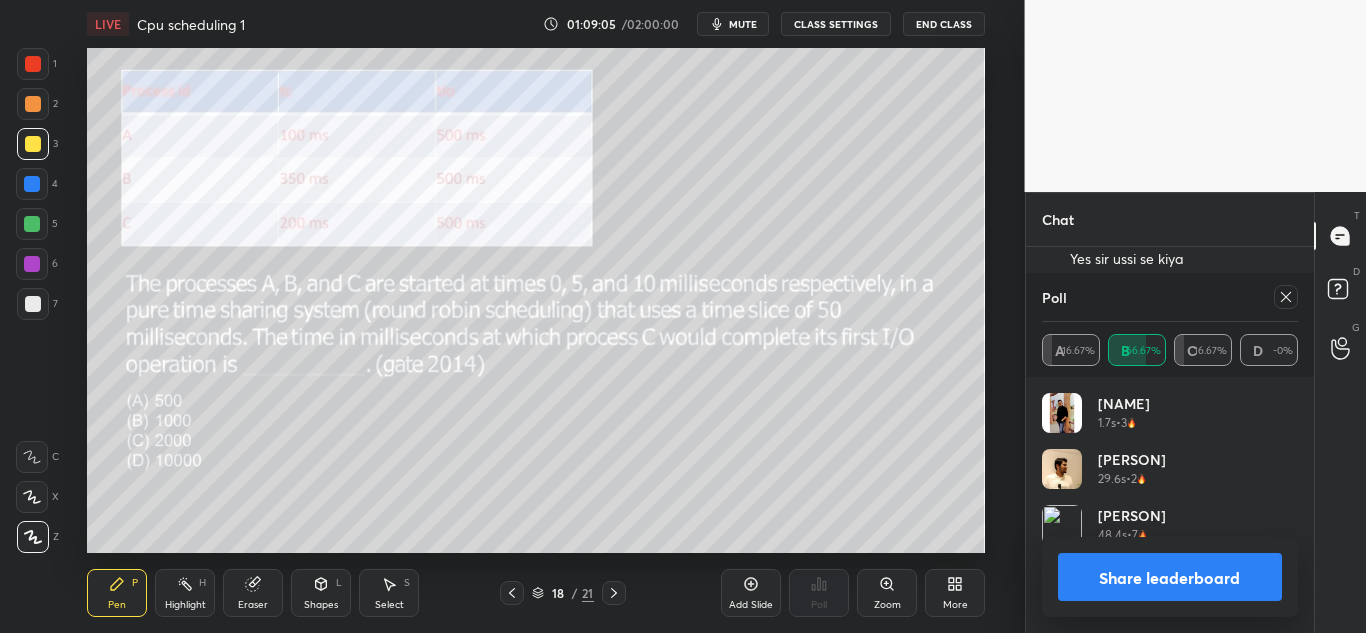 click on "Share leaderboard" at bounding box center (1170, 577) 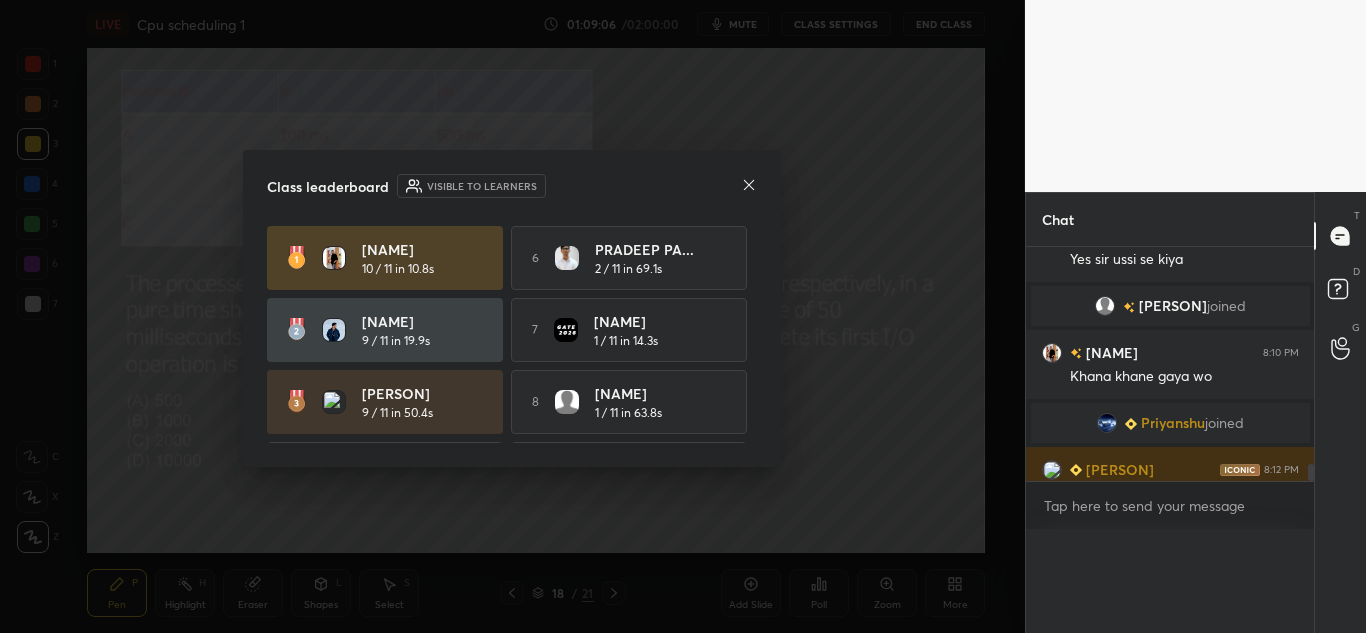 scroll, scrollTop: 0, scrollLeft: 0, axis: both 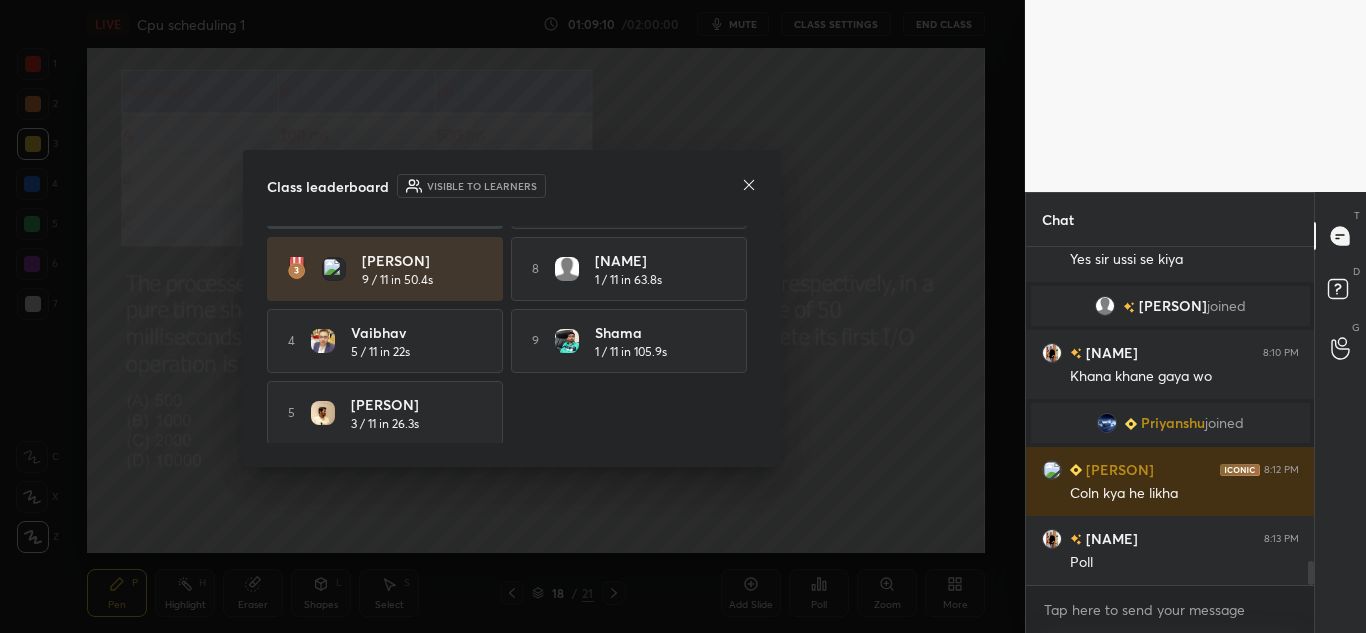 click on "siddhant 10 / 11 in 10.8s [PERSON] 2 / 11 in 69.1s Zaid 9 / 11 in 19.9s 7 Subhadeep 1 / 11 in 14.3s vipul 9 / 11 in 50.4s 8 Sandeep 1 / 11 in 63.8s 4 Vaibhav 5 / 11 in 22s 9 Shama 1 / 11 in 105.9s 5 Sayak 3 / 11 in 26.3s" at bounding box center [512, 269] 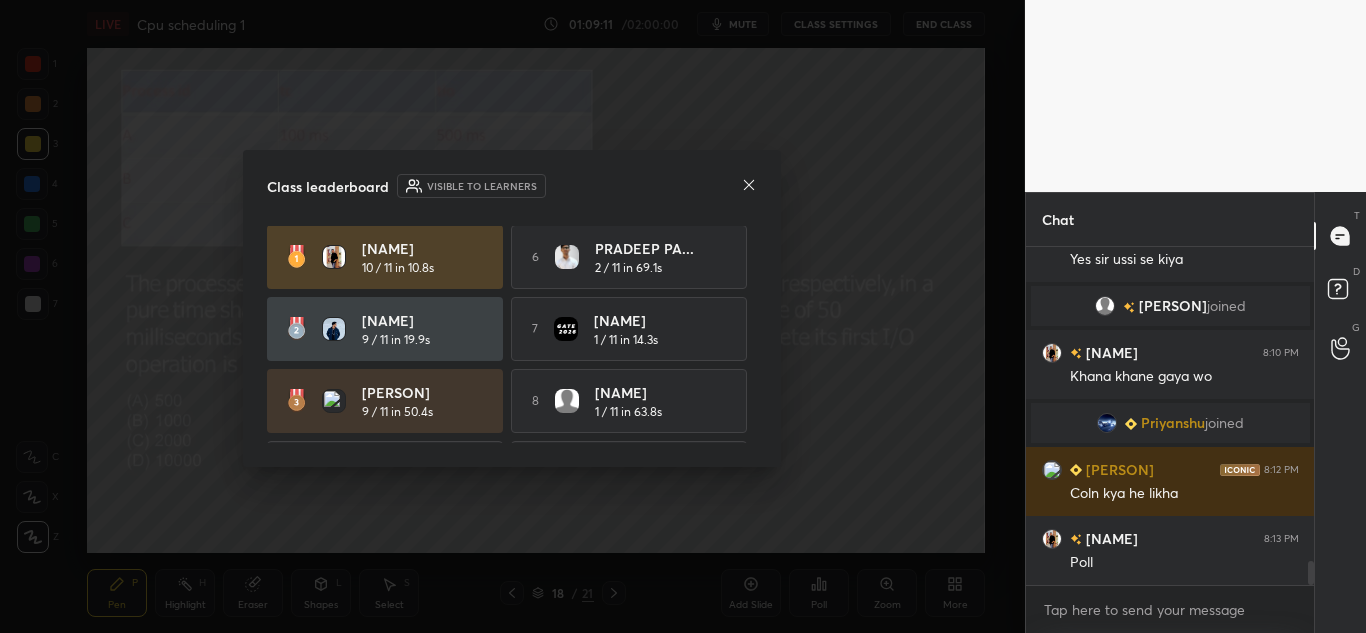 scroll, scrollTop: 0, scrollLeft: 0, axis: both 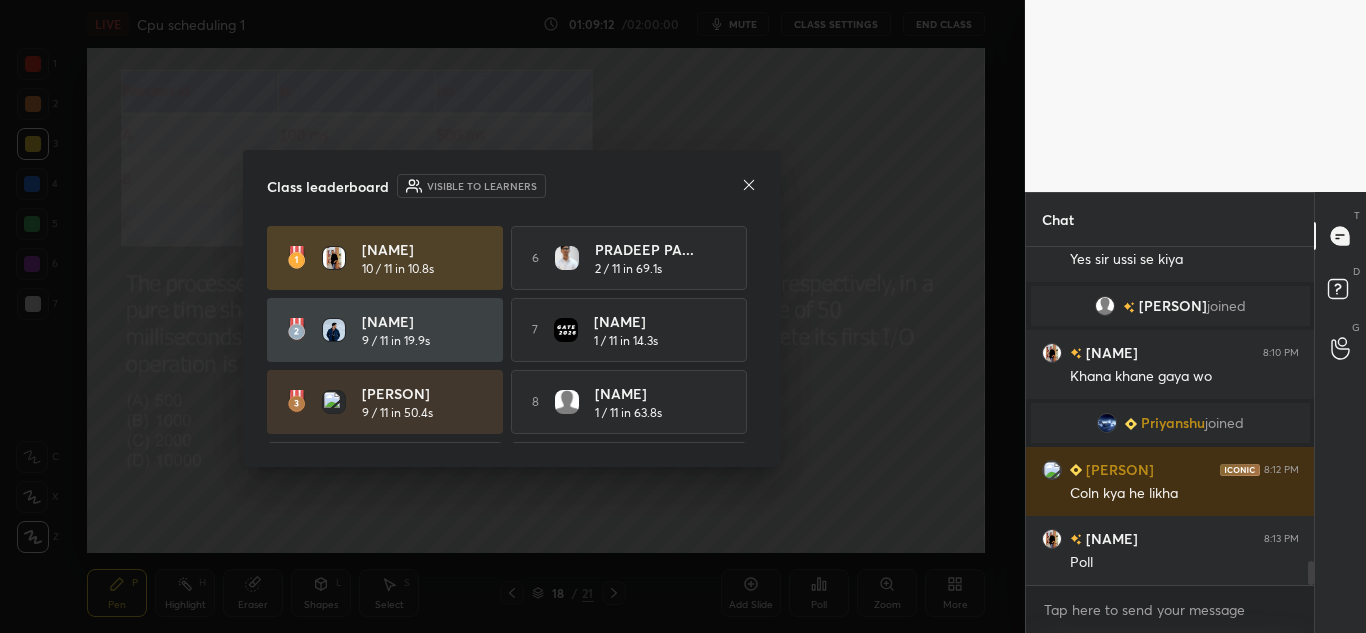 click 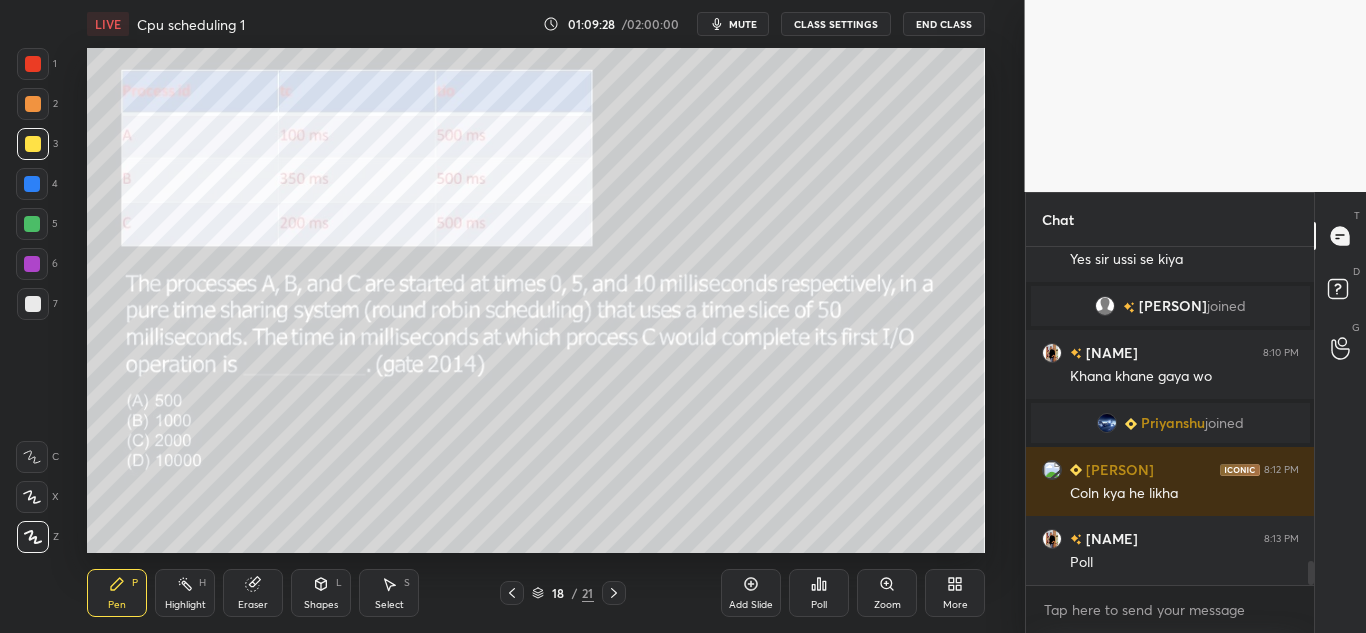 click at bounding box center [32, 184] 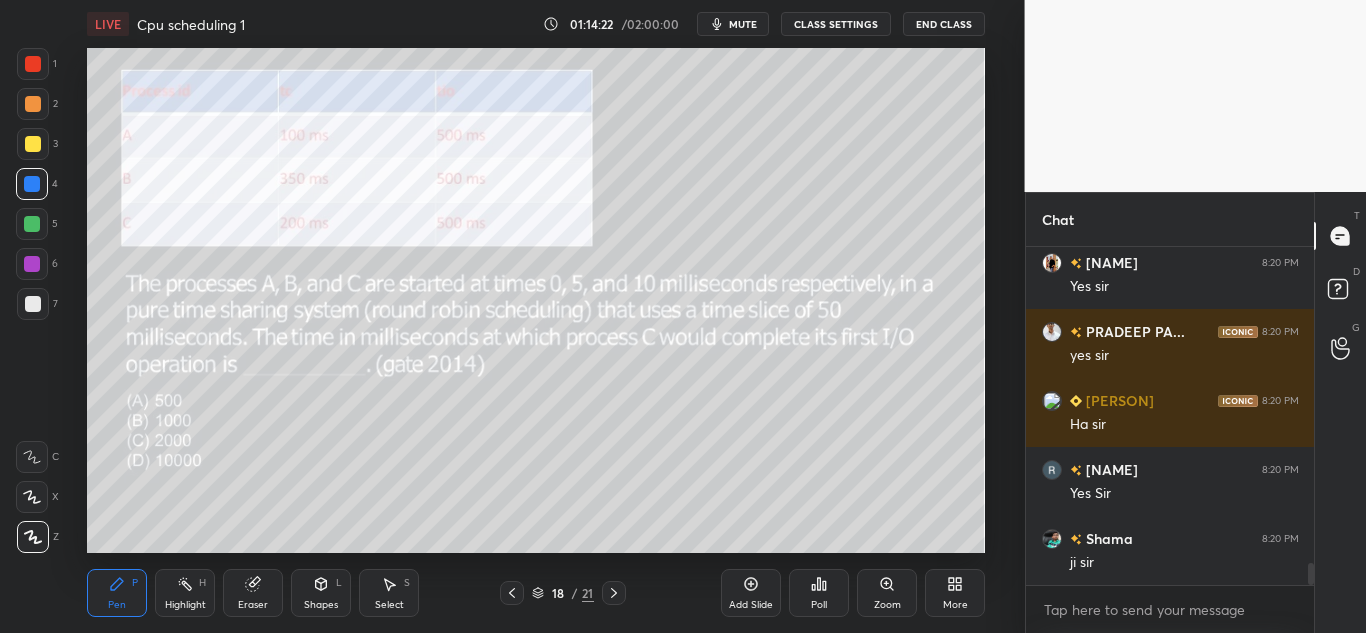 scroll, scrollTop: 4841, scrollLeft: 0, axis: vertical 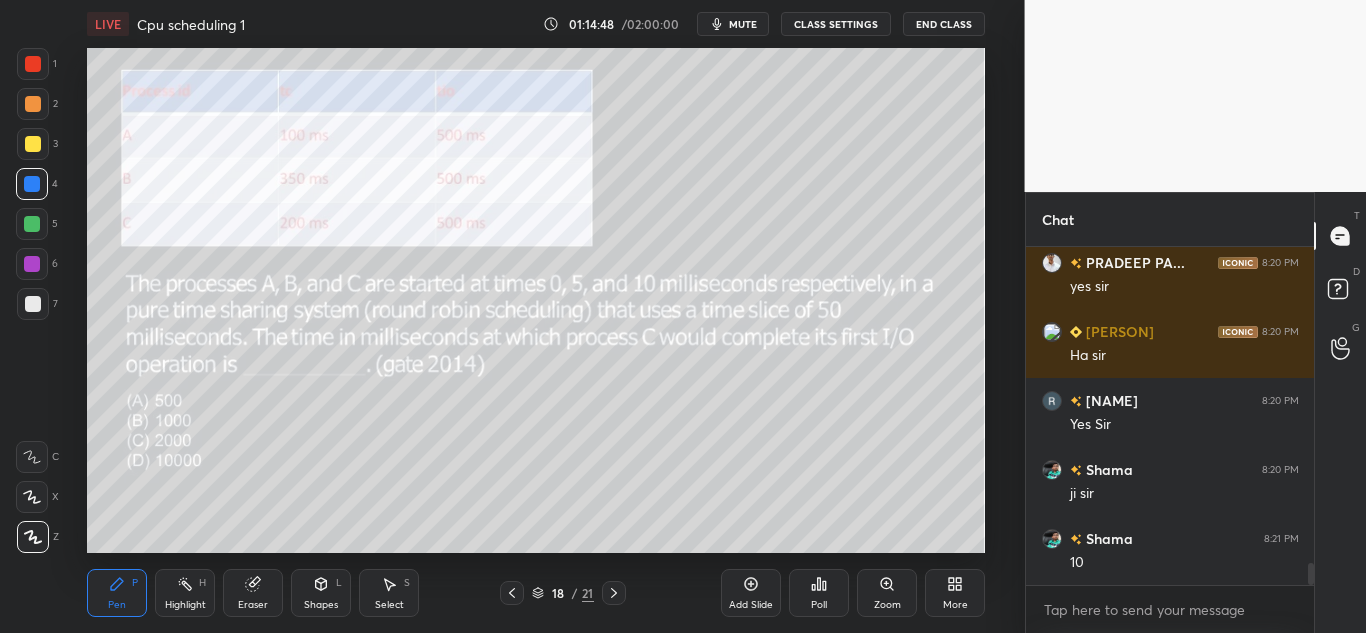 click 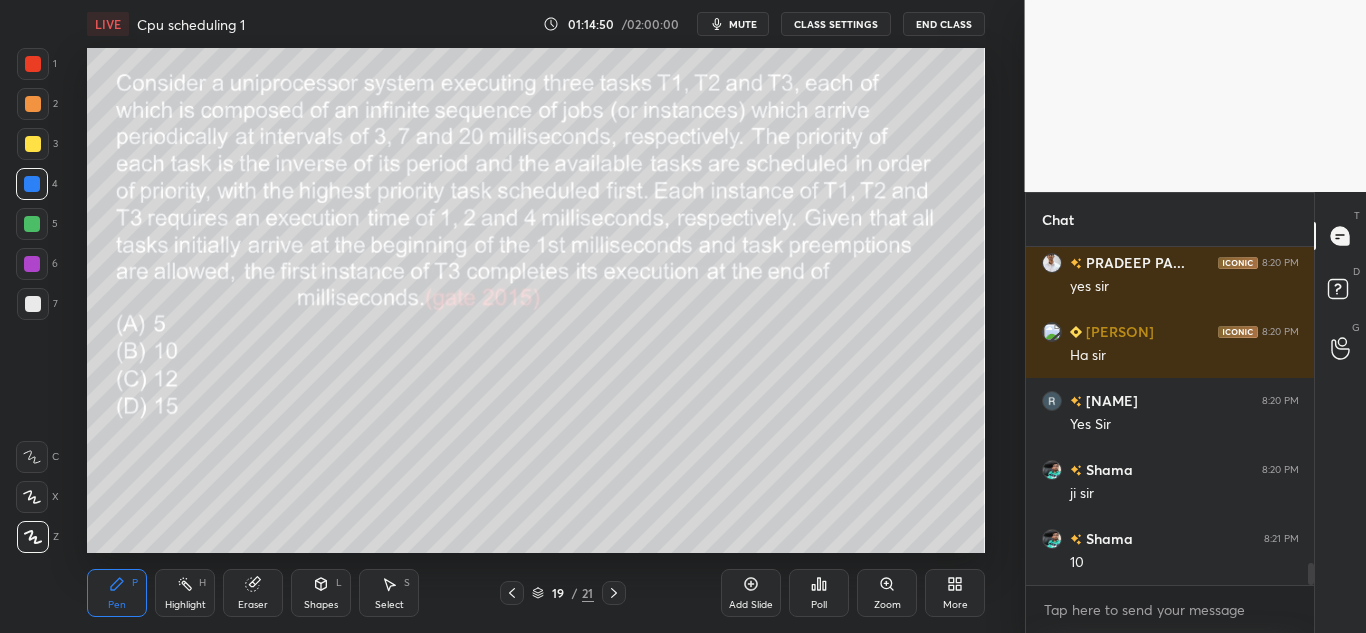 click 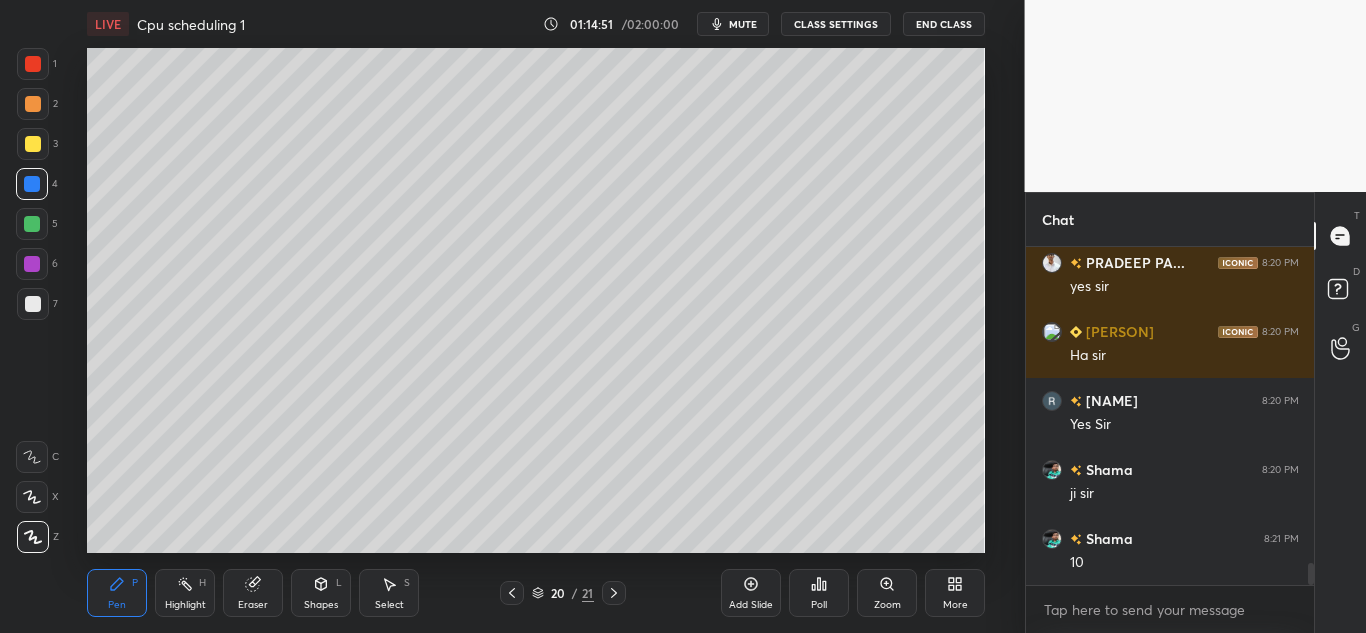 click 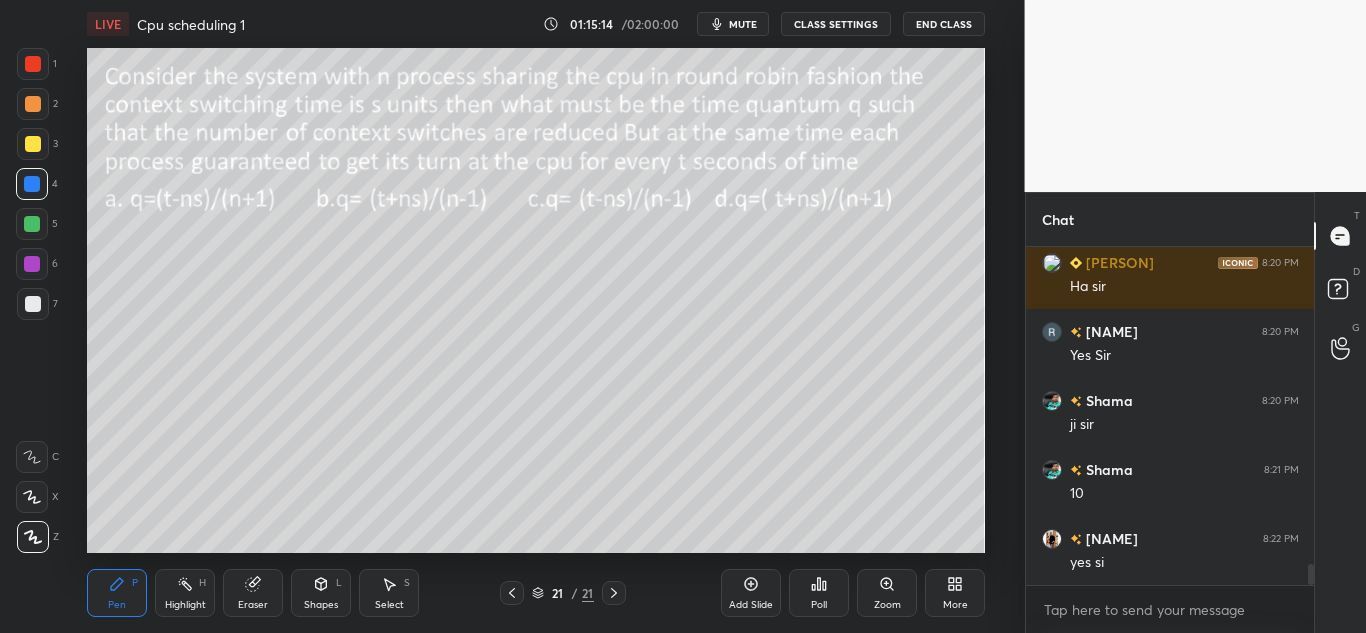 scroll, scrollTop: 4979, scrollLeft: 0, axis: vertical 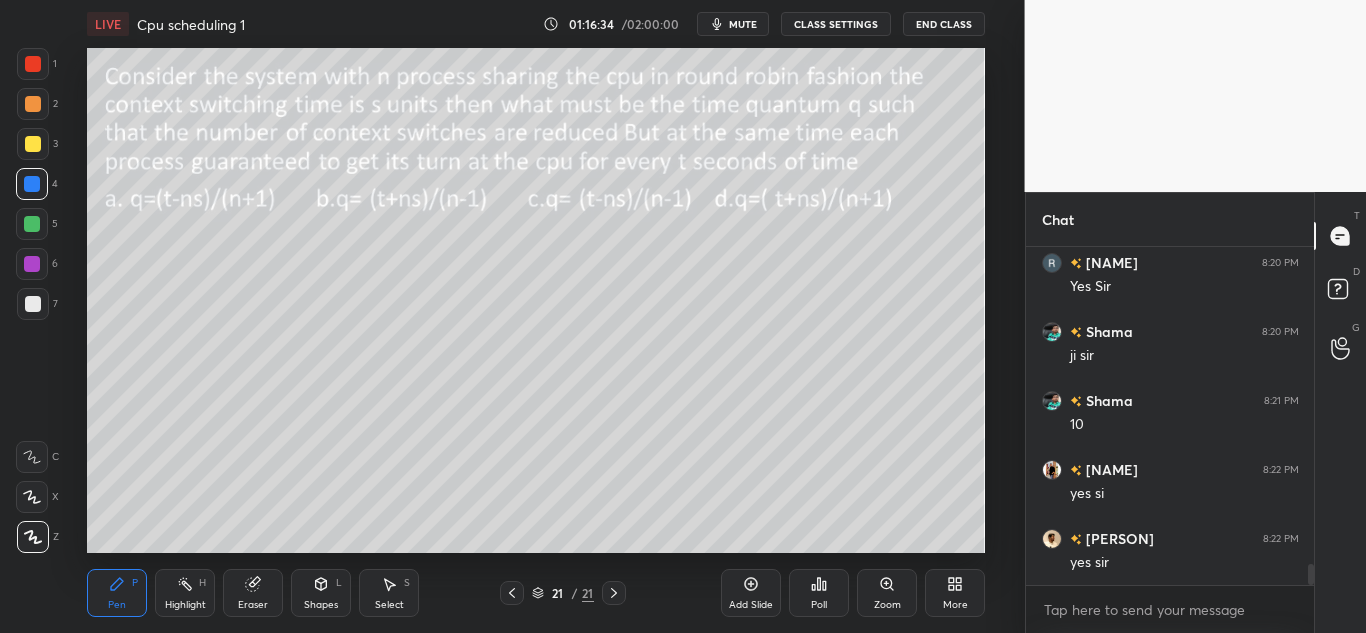 click 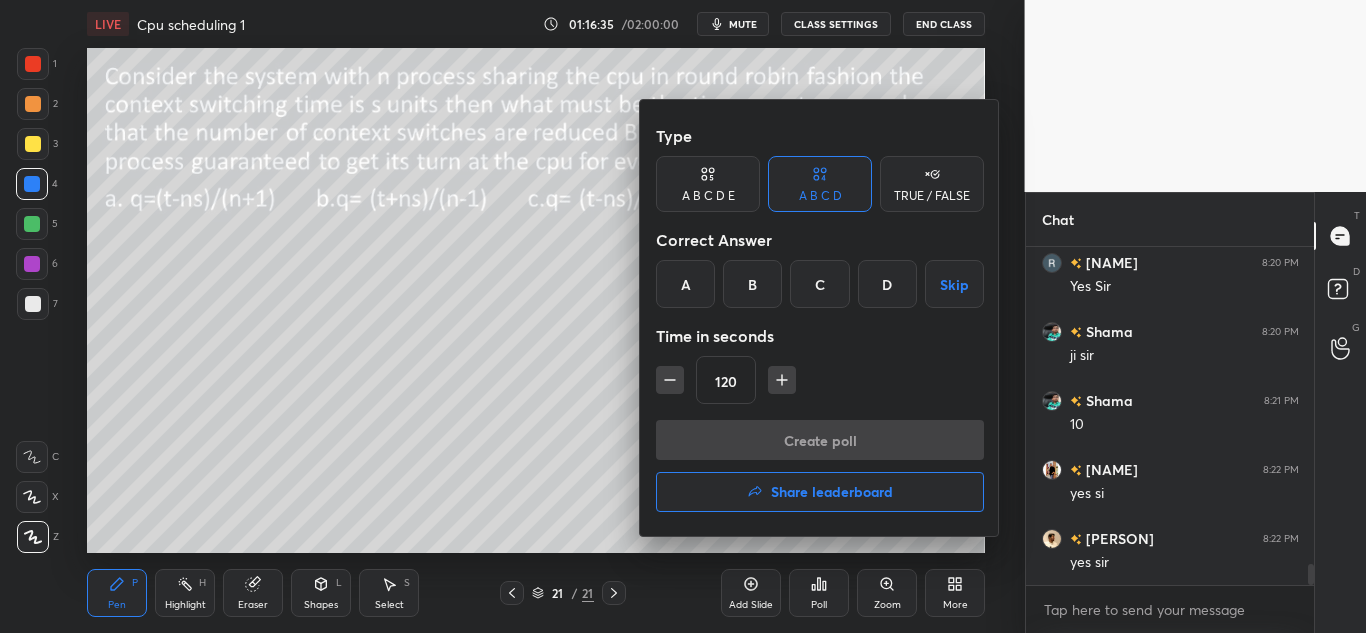 click on "C" at bounding box center [819, 284] 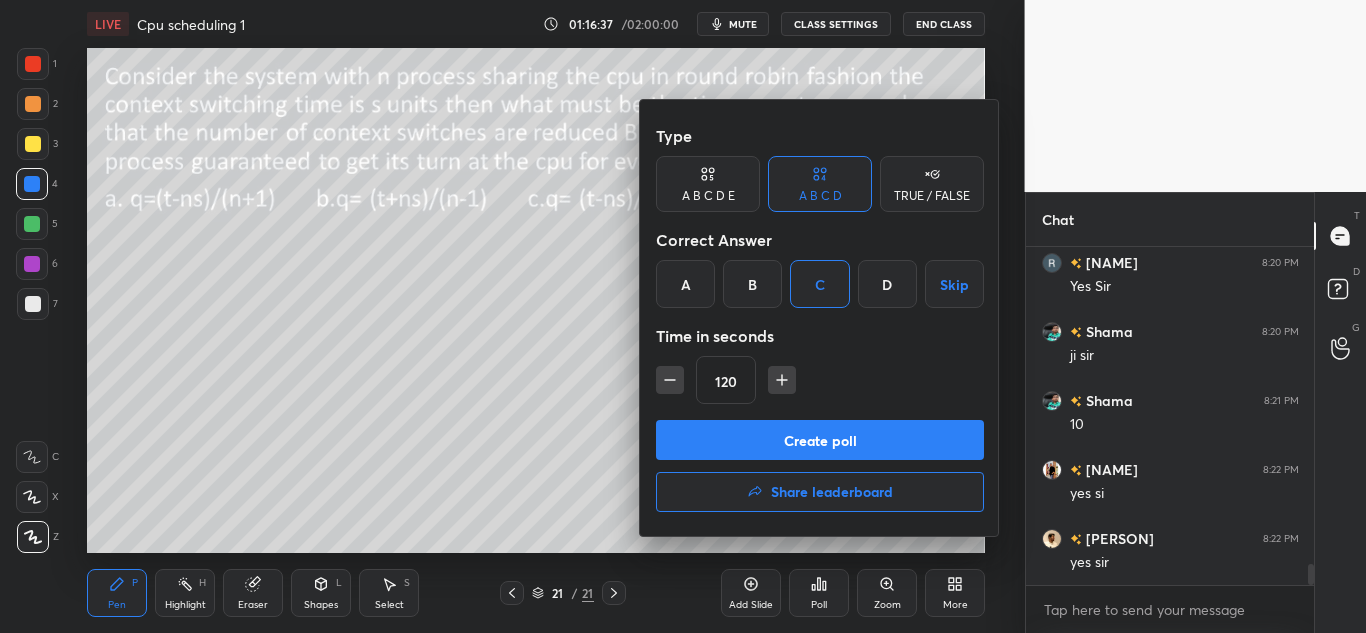 click on "Create poll" at bounding box center (820, 440) 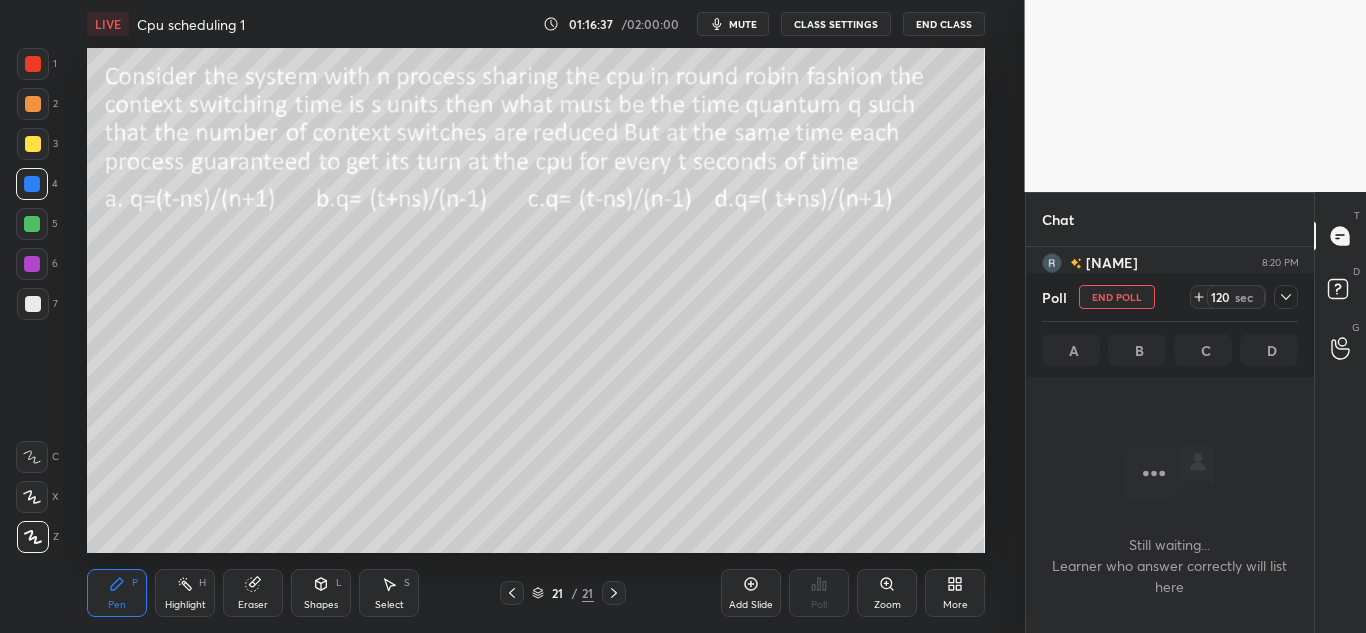 scroll, scrollTop: 290, scrollLeft: 282, axis: both 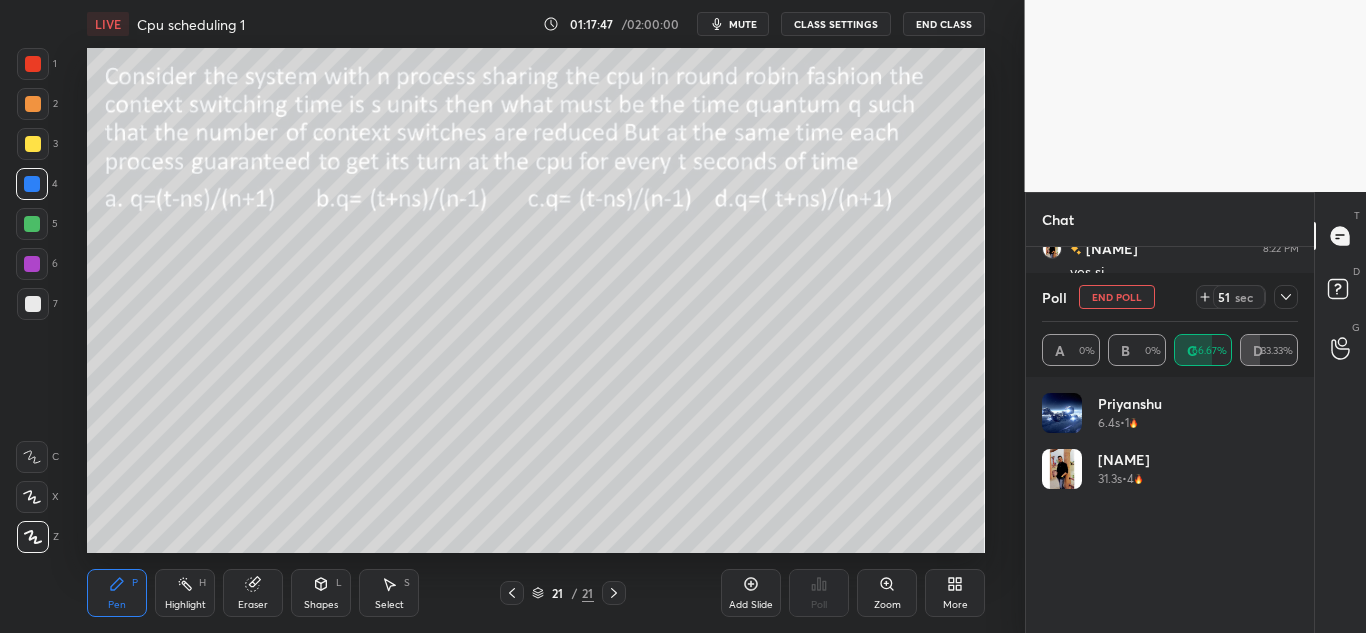 click 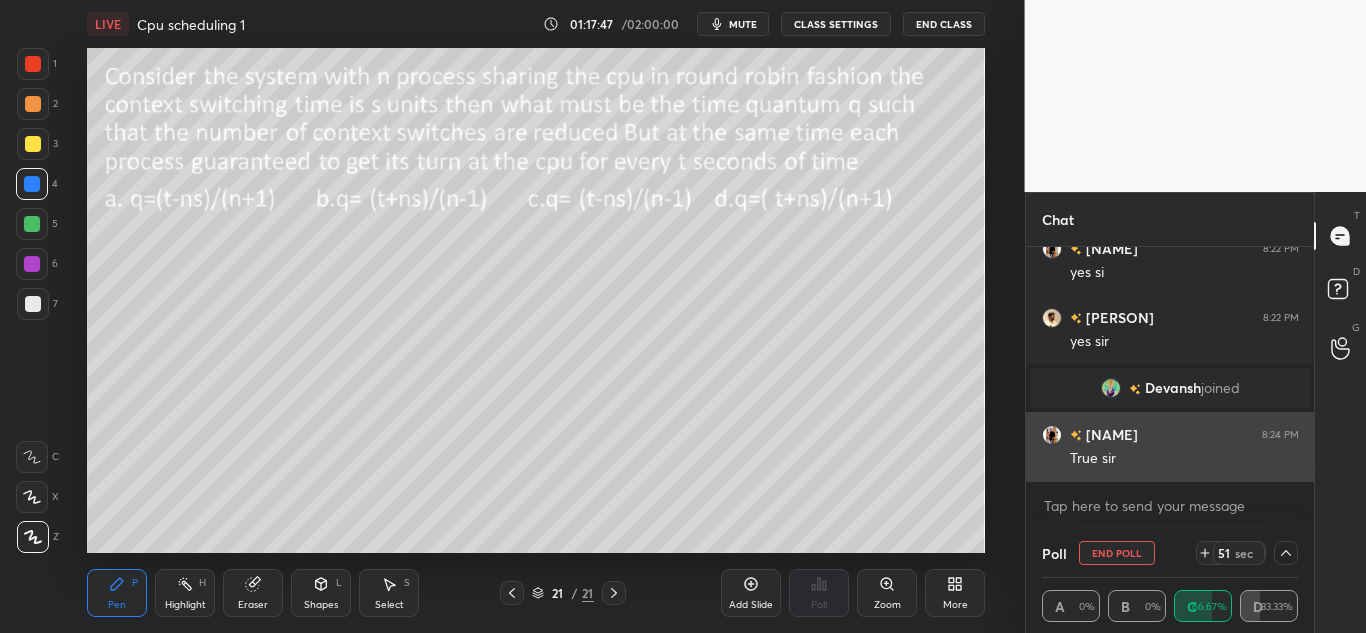 scroll, scrollTop: 0, scrollLeft: 0, axis: both 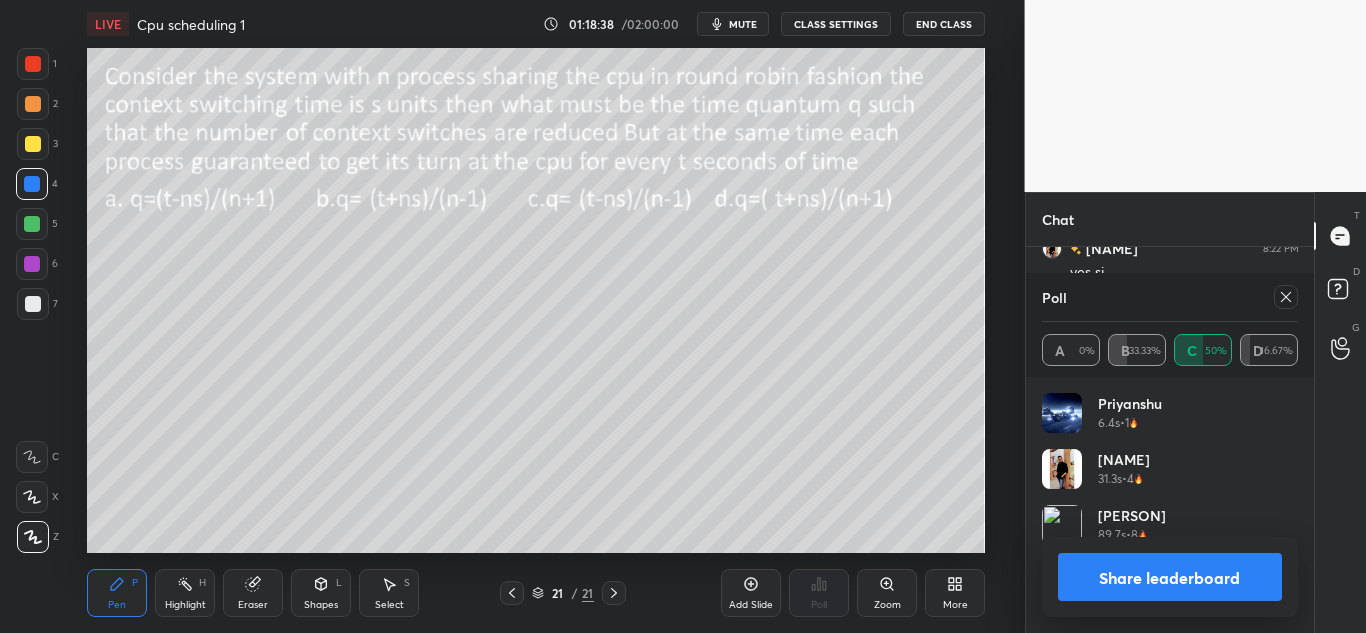 click on "Share leaderboard" at bounding box center [1170, 577] 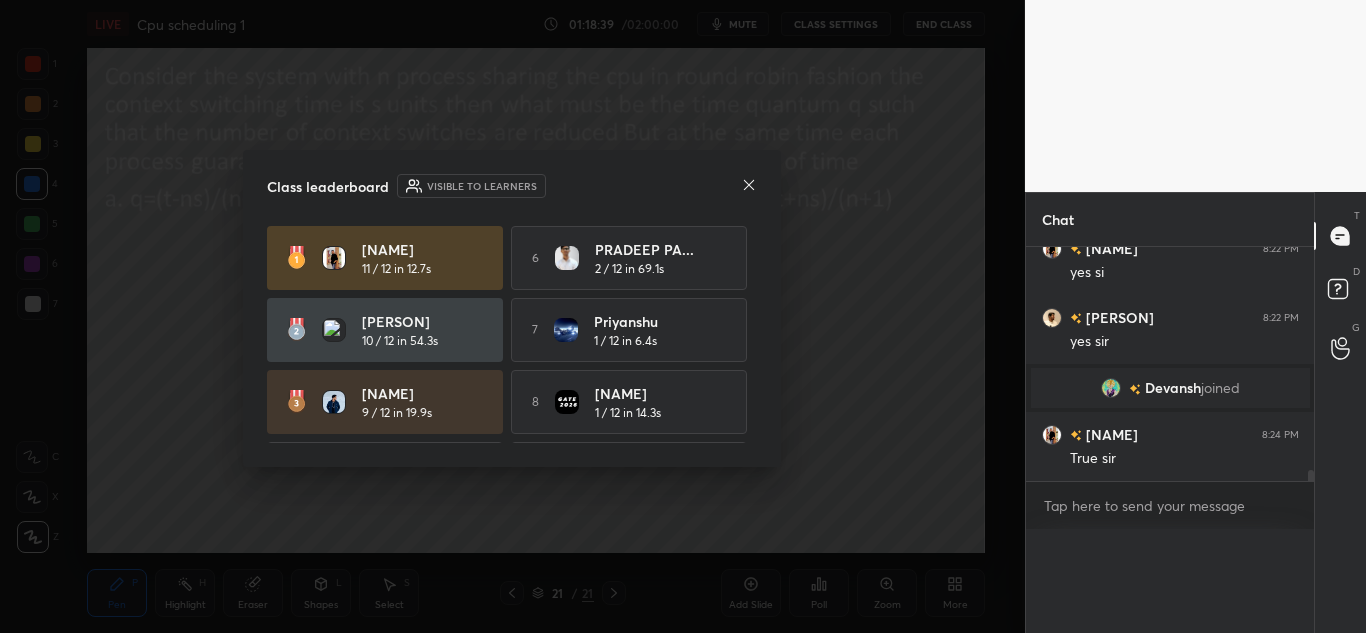 scroll, scrollTop: 0, scrollLeft: 0, axis: both 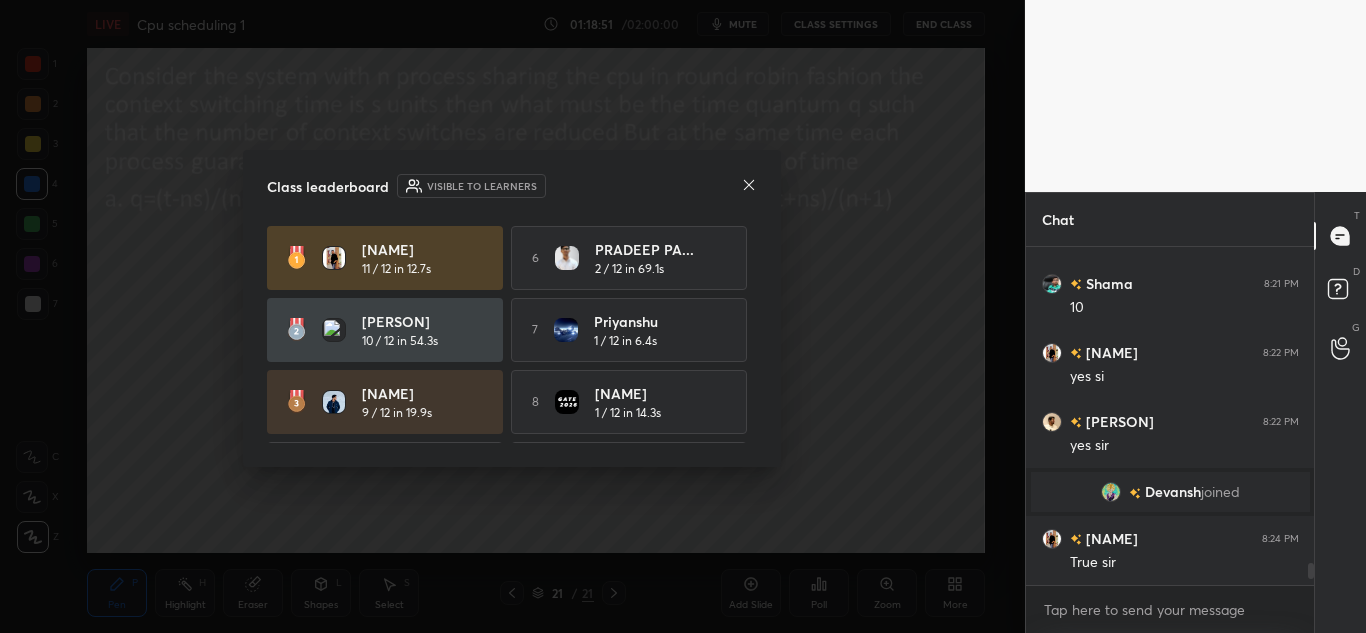 click 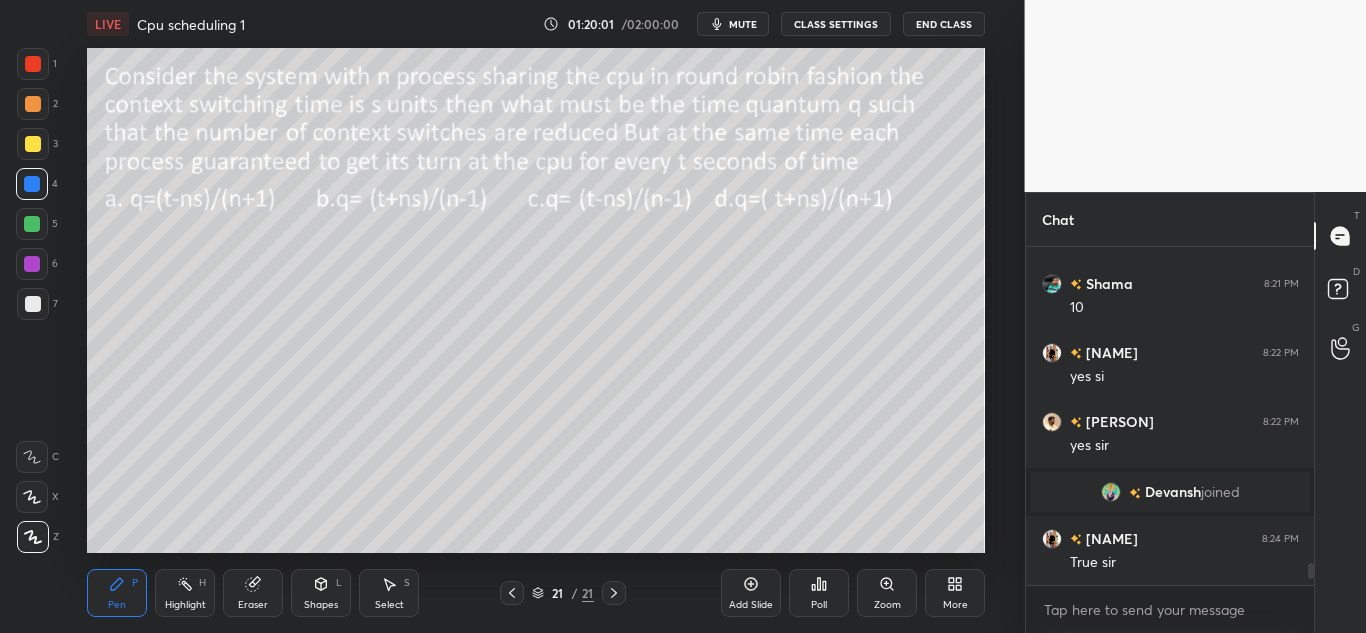 click 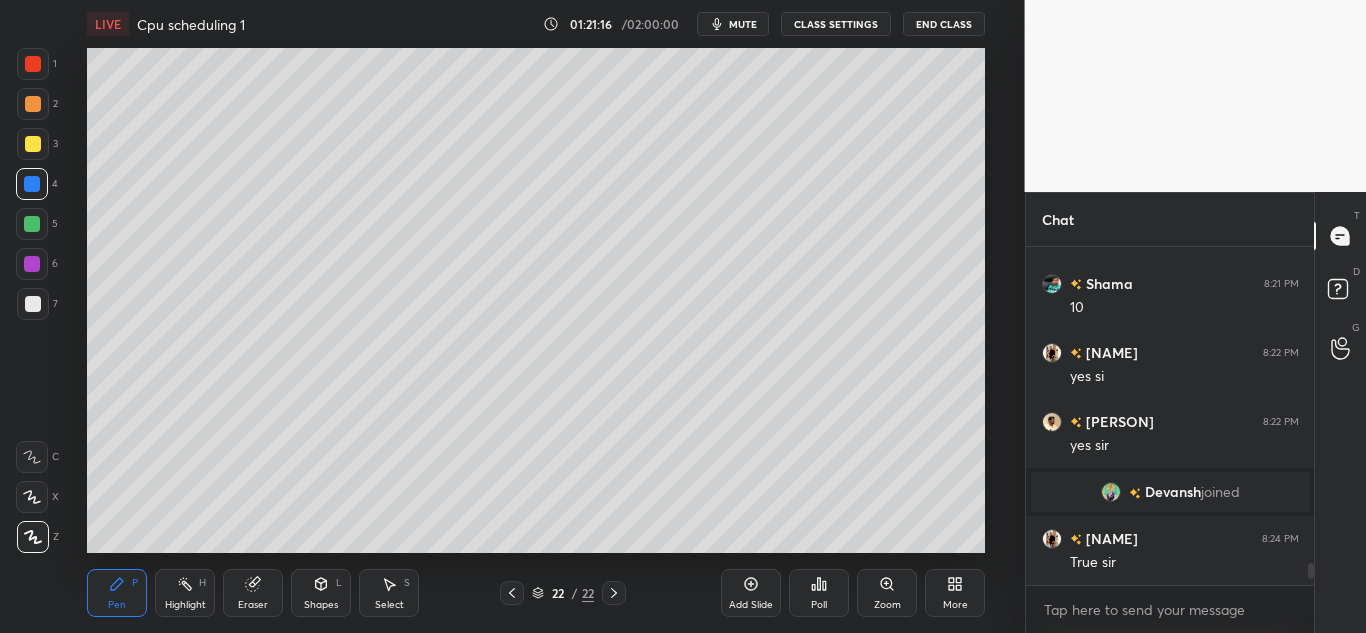click at bounding box center [33, 144] 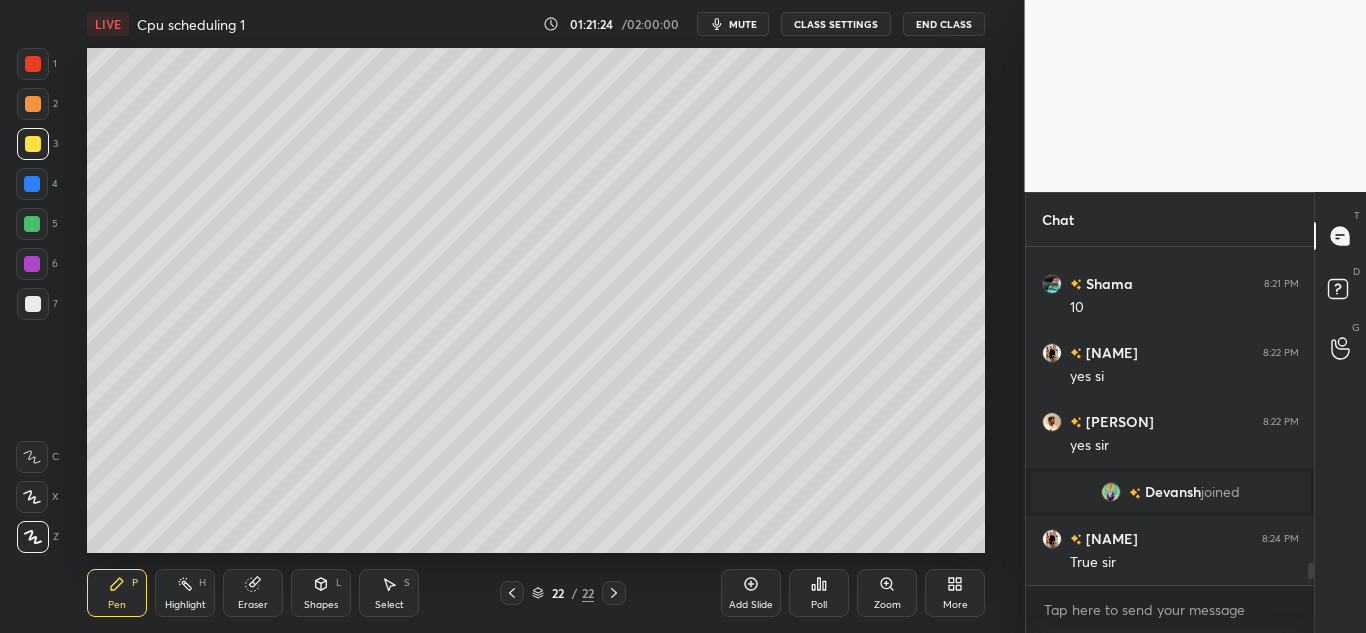 scroll, scrollTop: 4922, scrollLeft: 0, axis: vertical 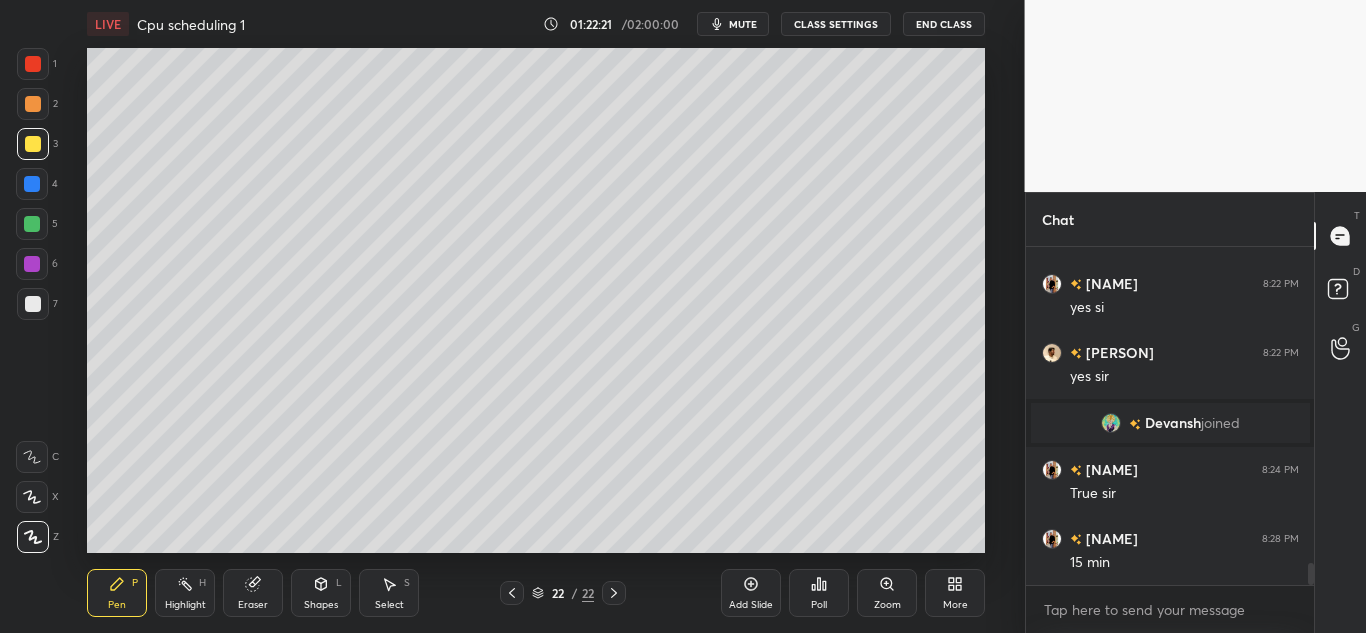 click 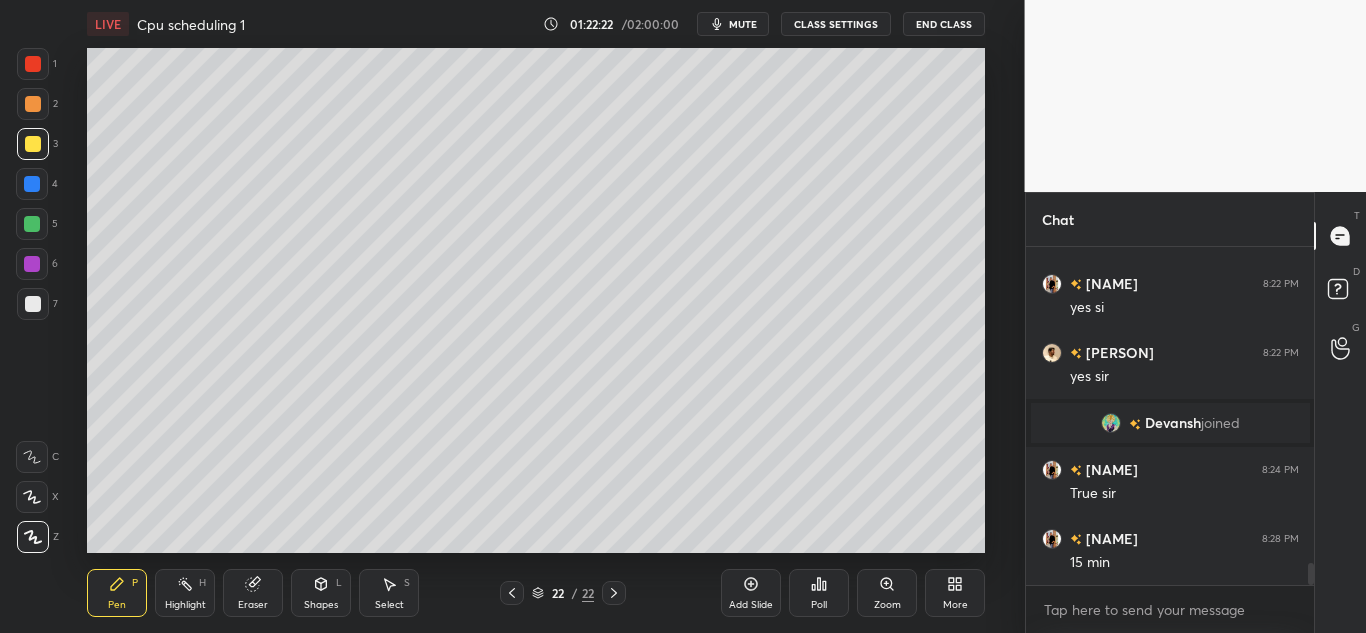 click 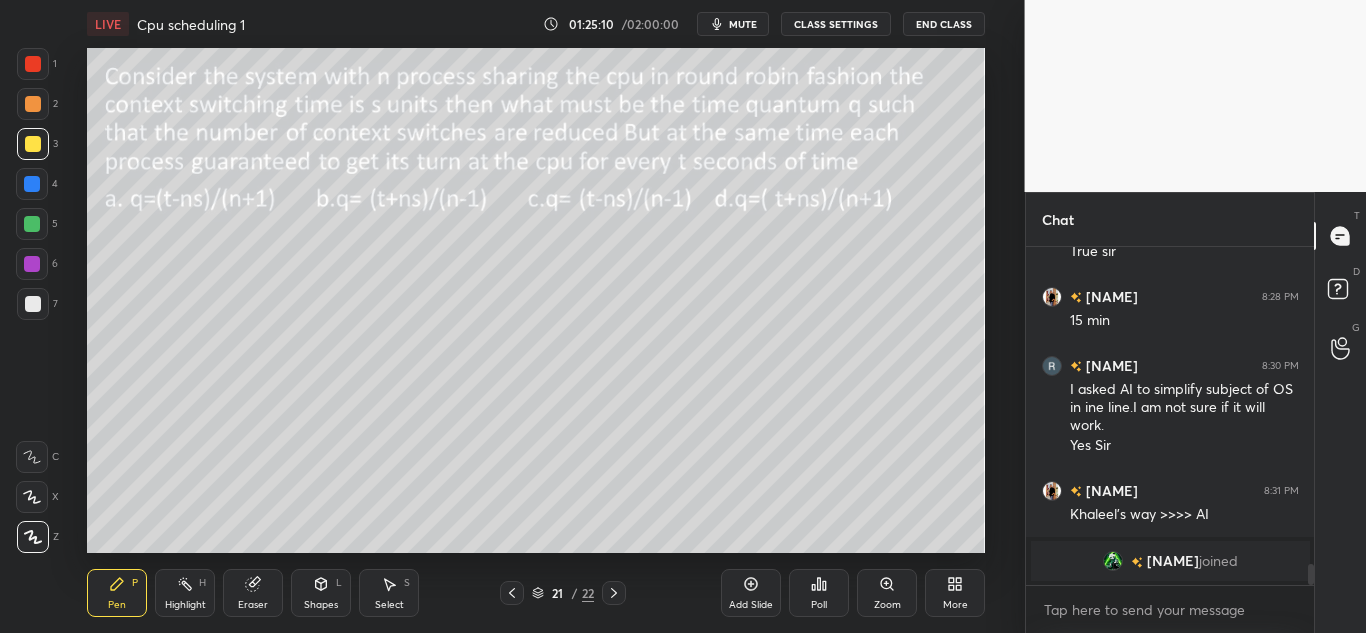scroll, scrollTop: 5188, scrollLeft: 0, axis: vertical 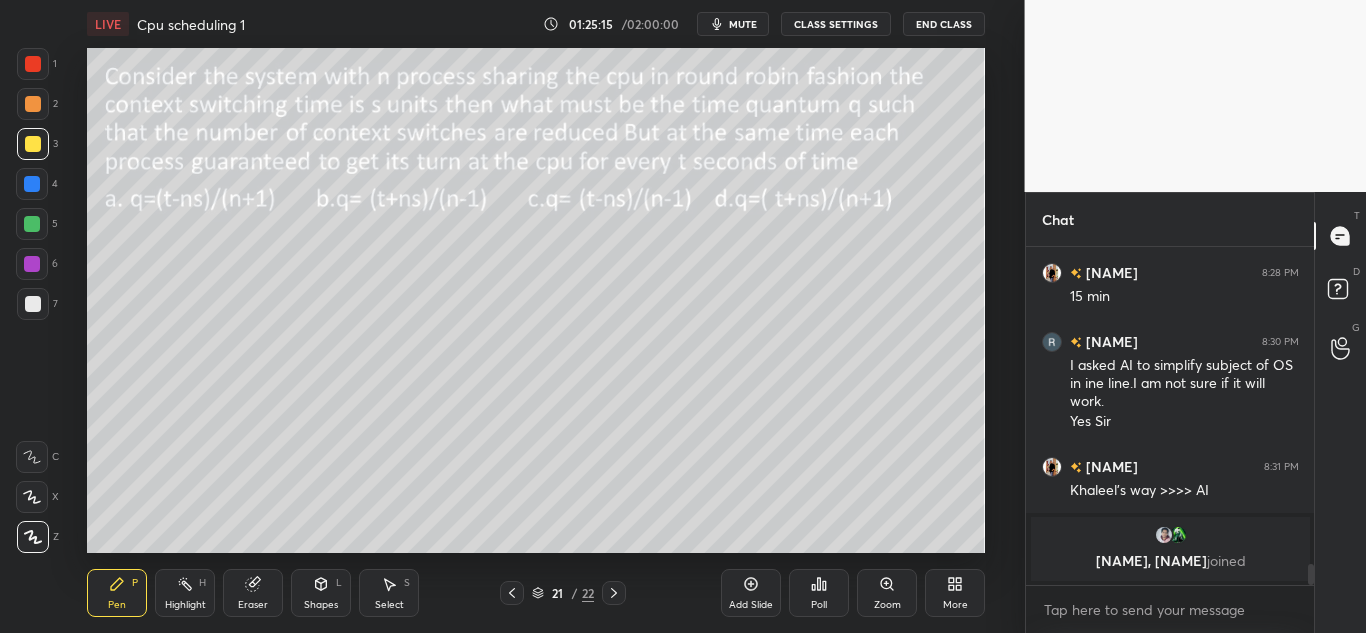 click on "Eraser" at bounding box center [253, 593] 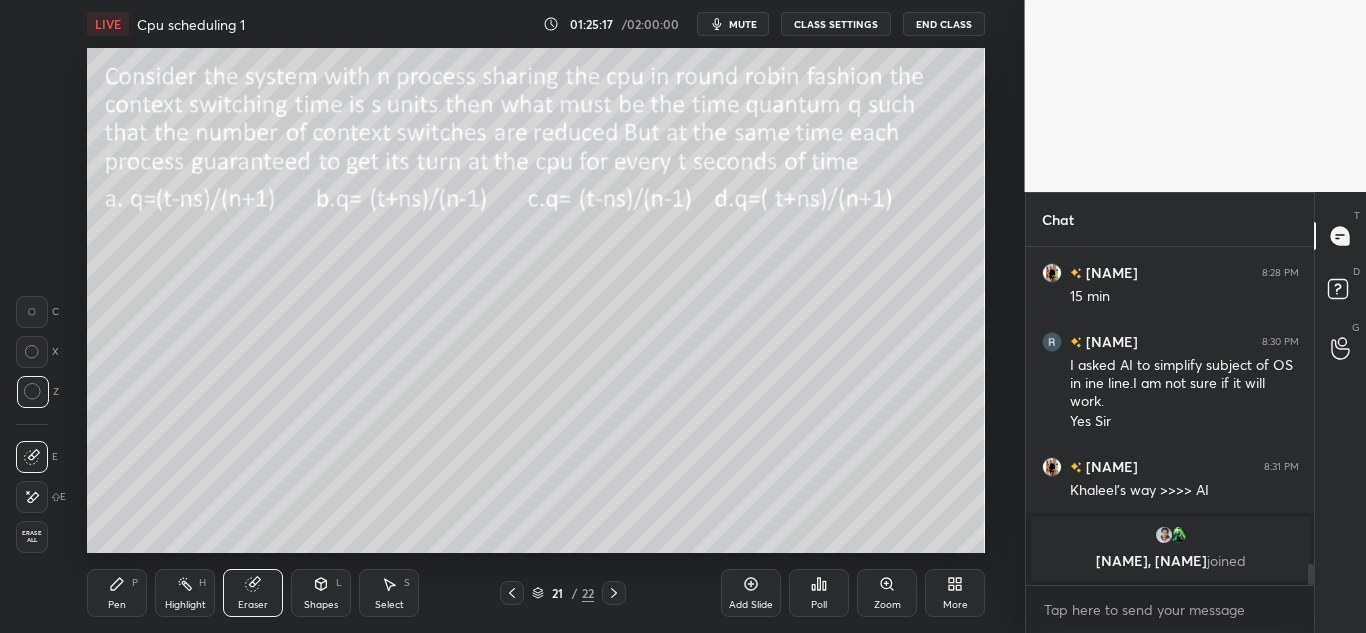 click on "Pen" at bounding box center (117, 605) 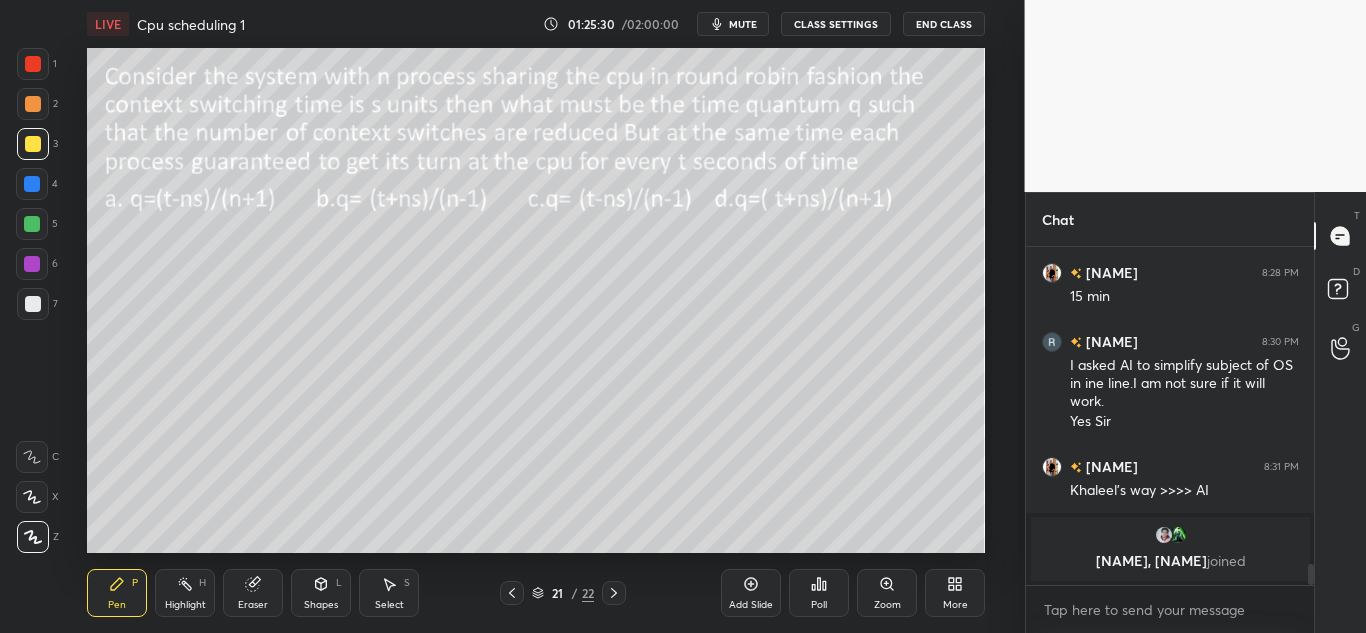 click at bounding box center (32, 224) 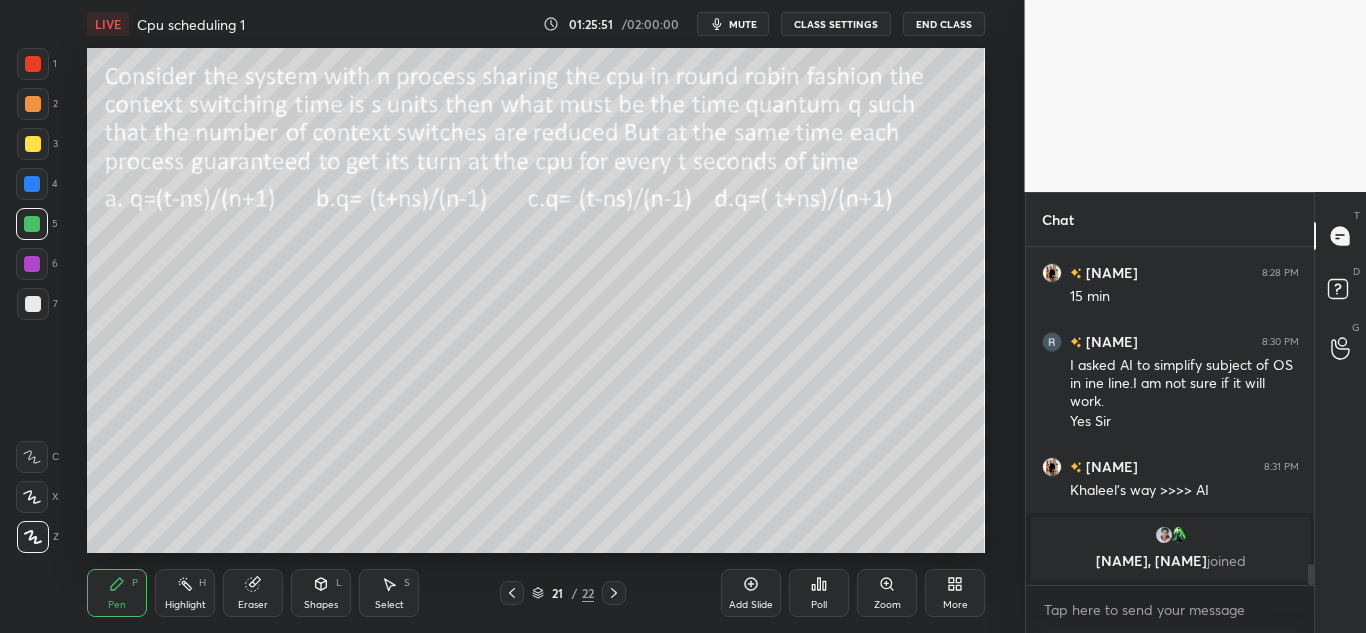 click 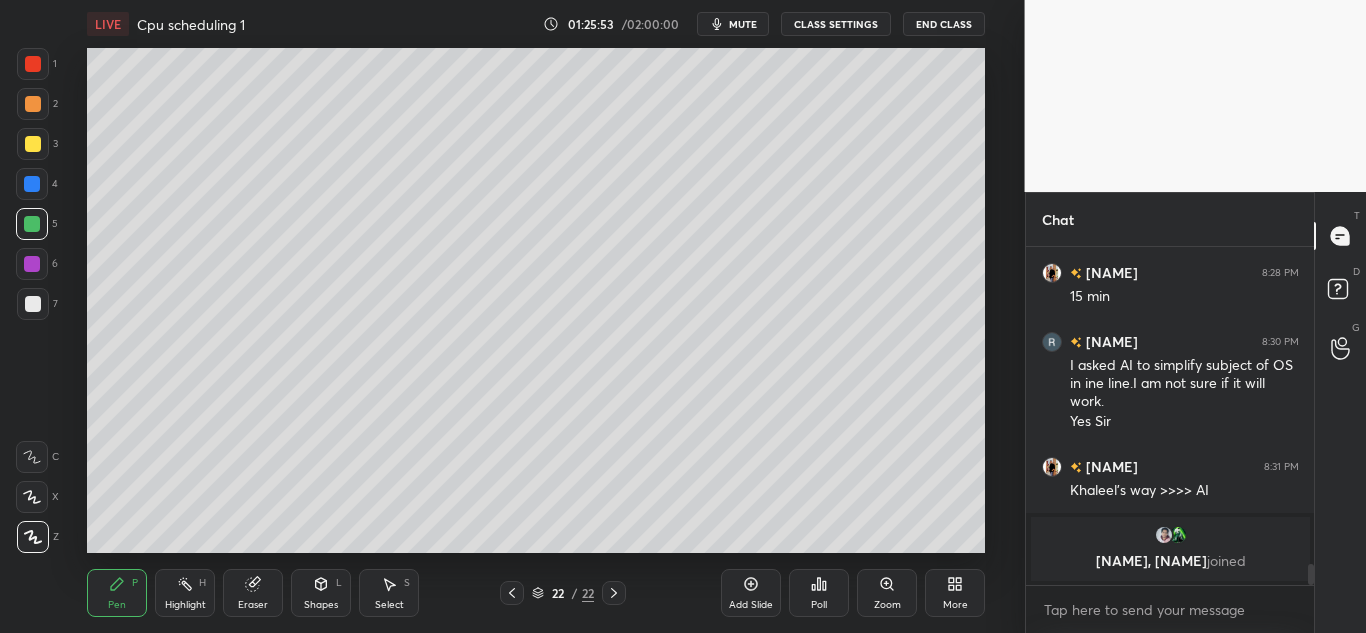 click 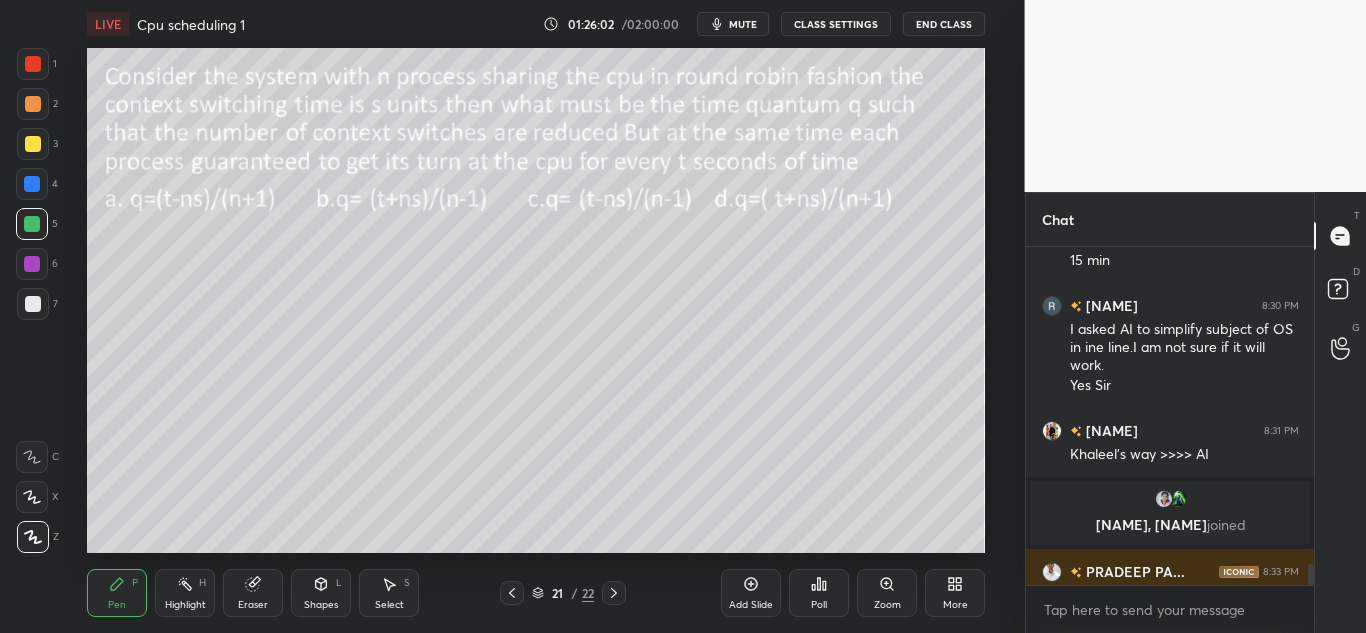scroll, scrollTop: 5221, scrollLeft: 0, axis: vertical 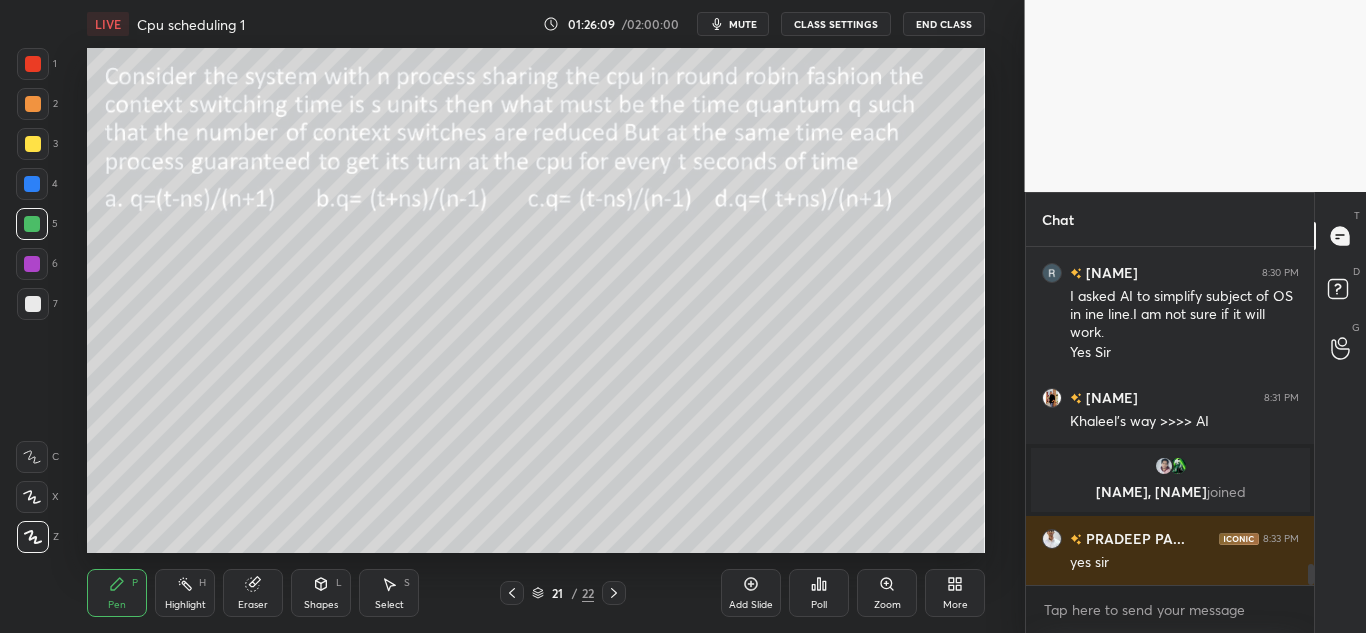 click 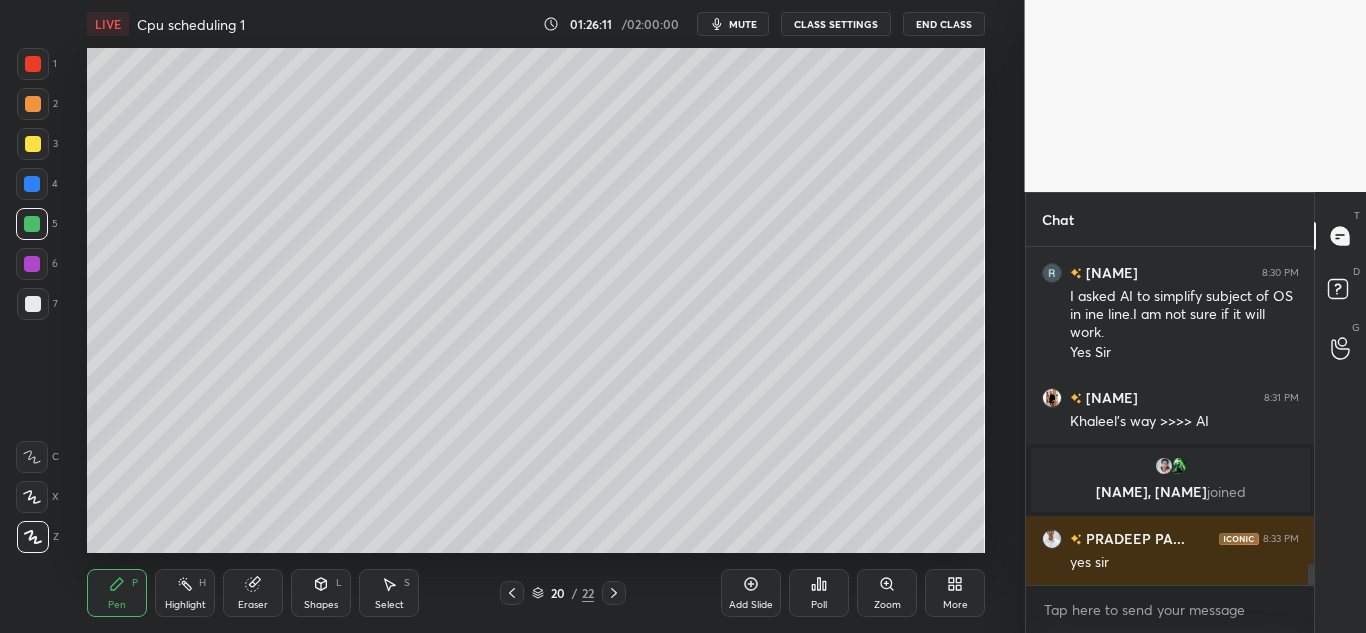click 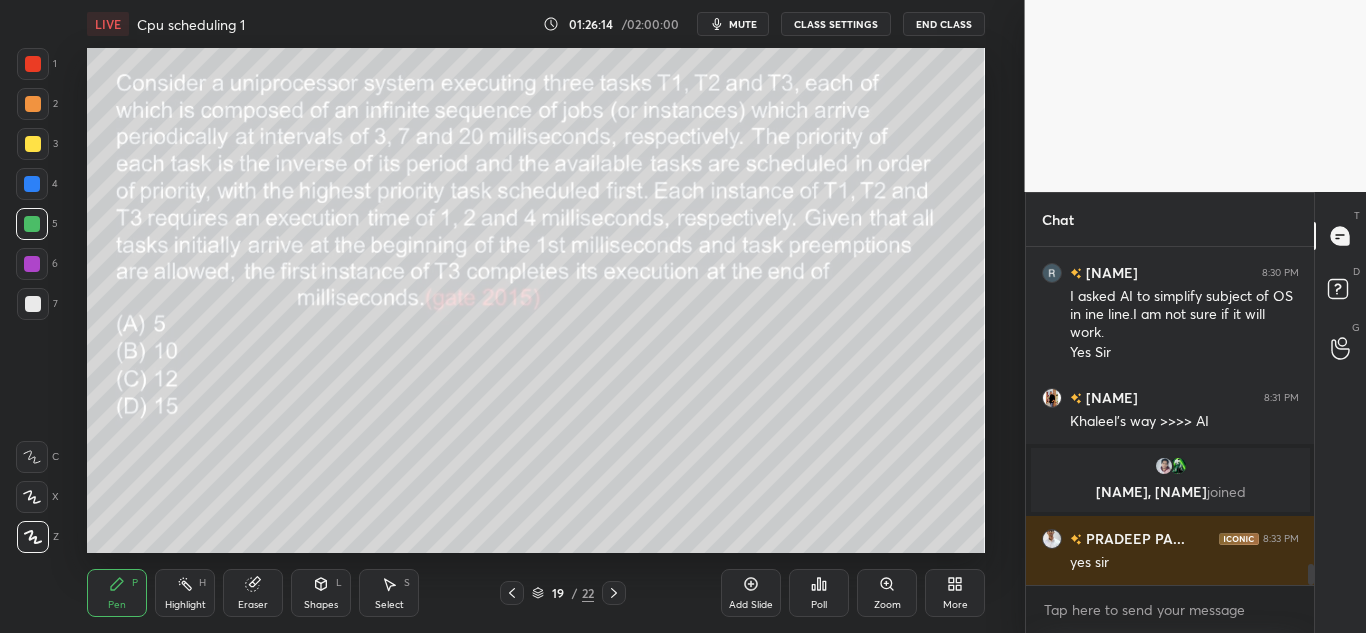 click 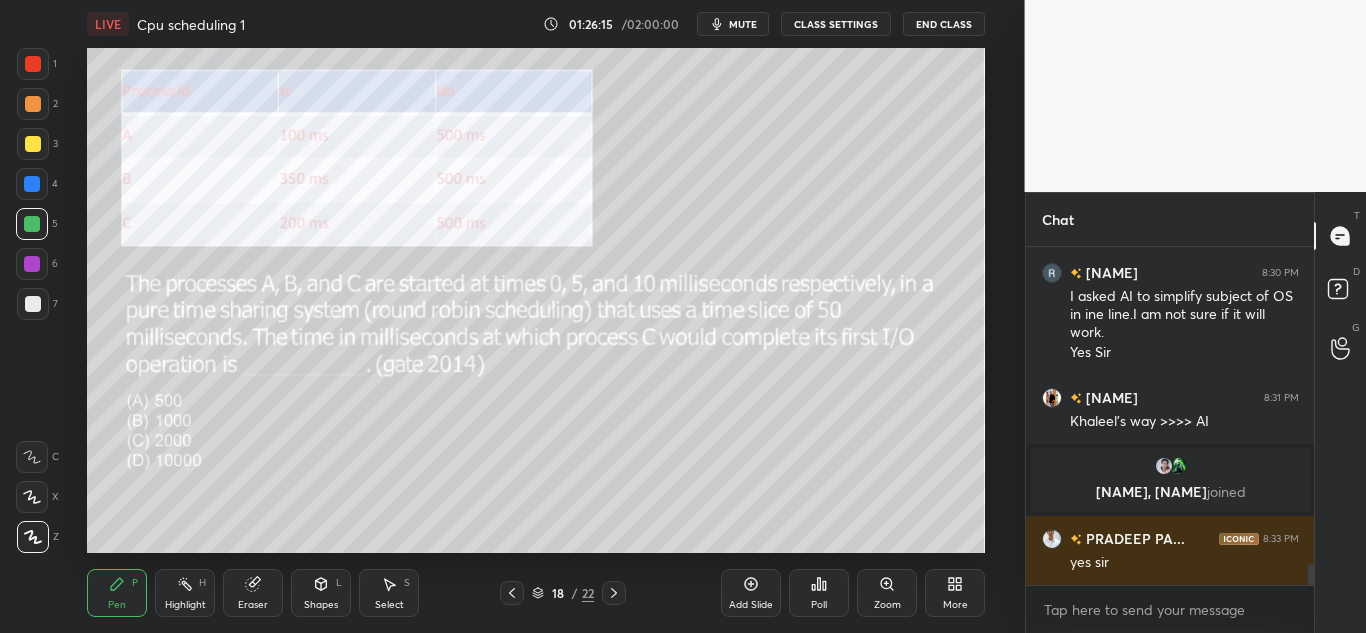 click 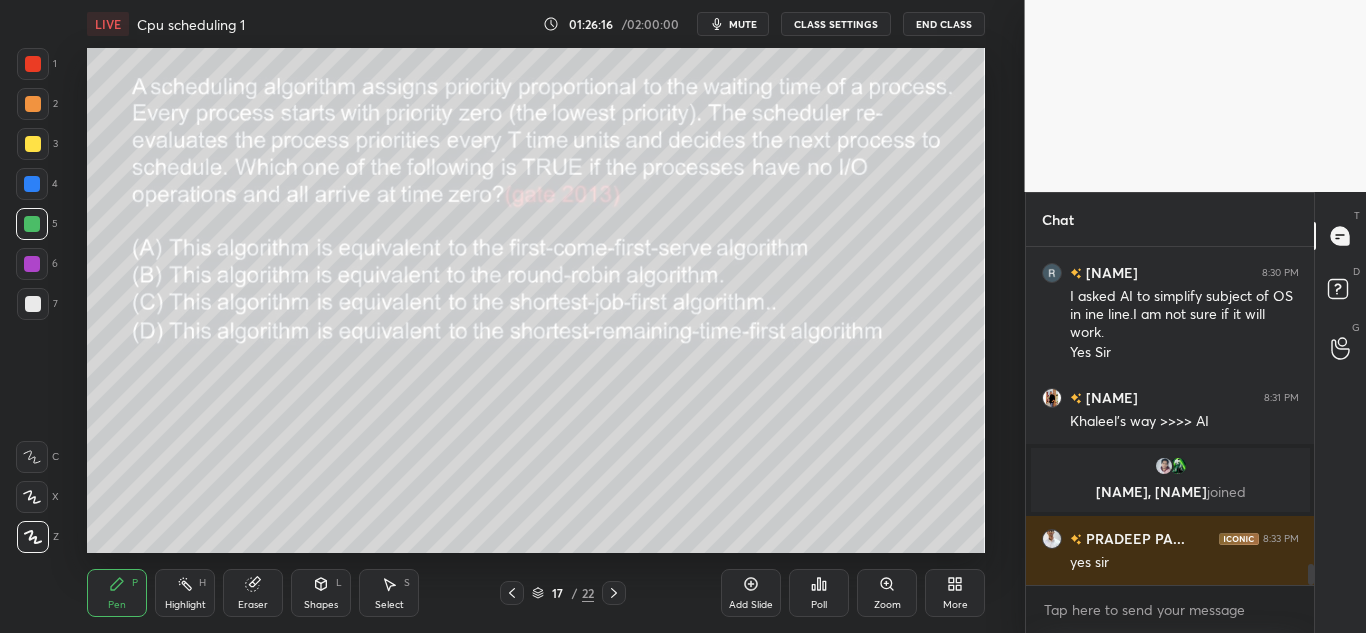 click 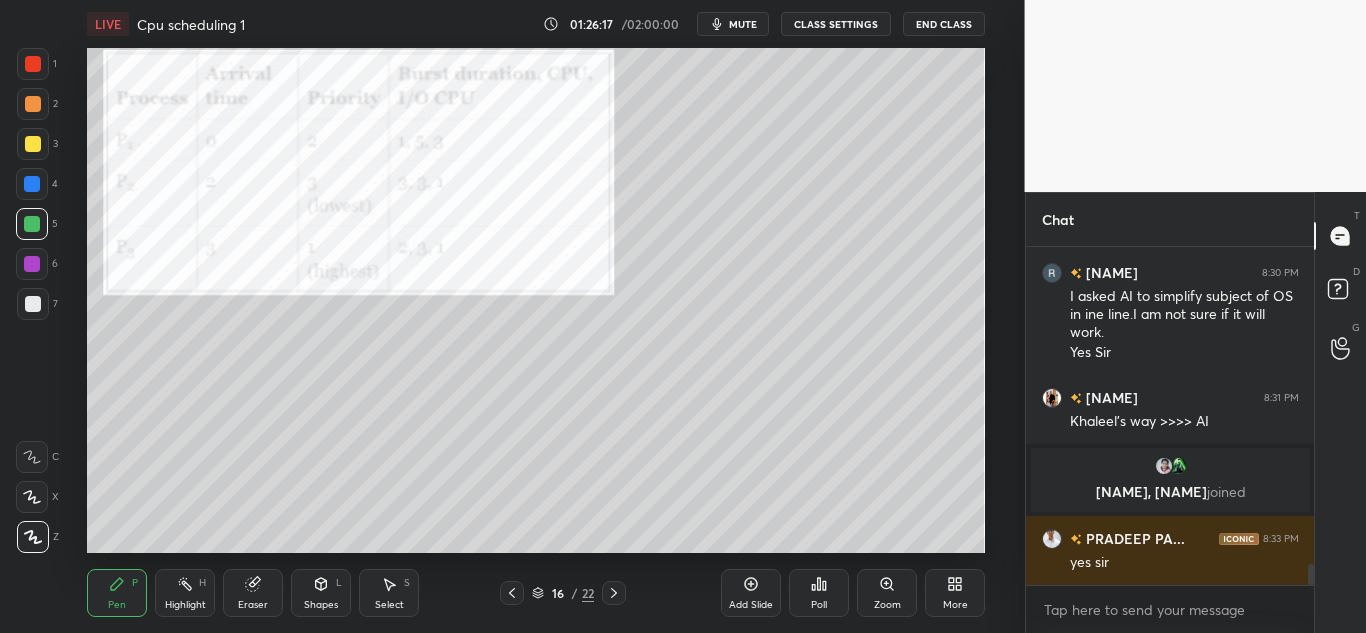 click at bounding box center [512, 593] 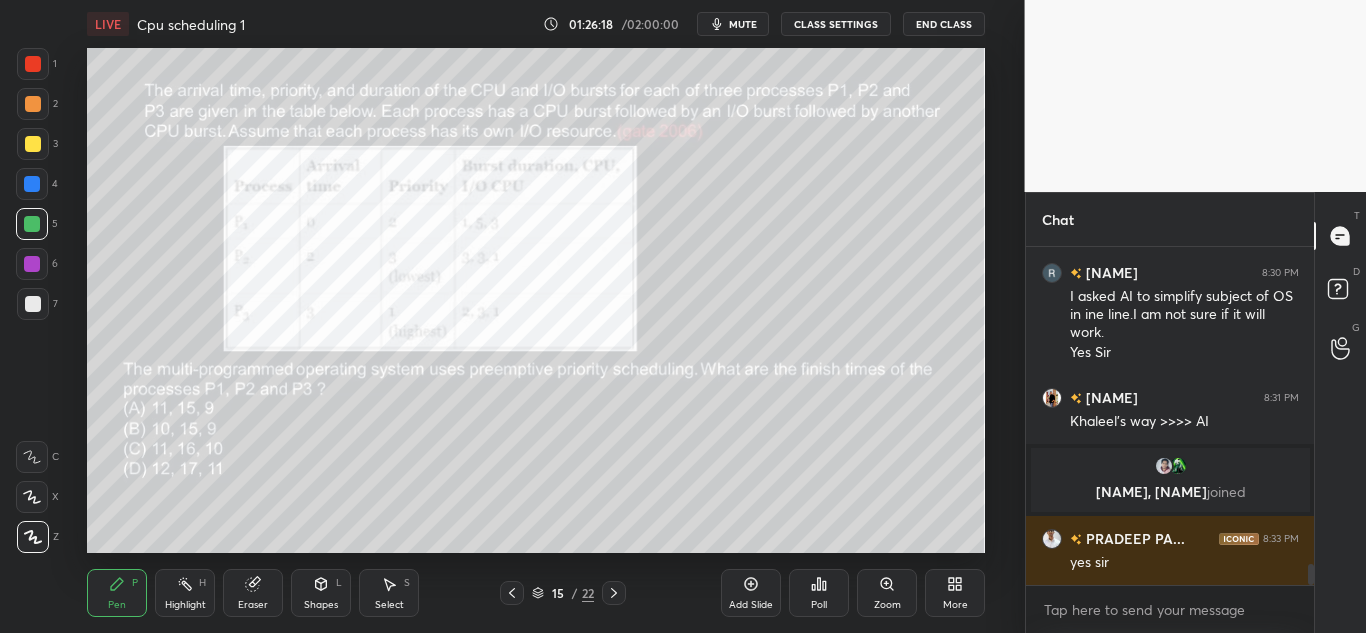 click 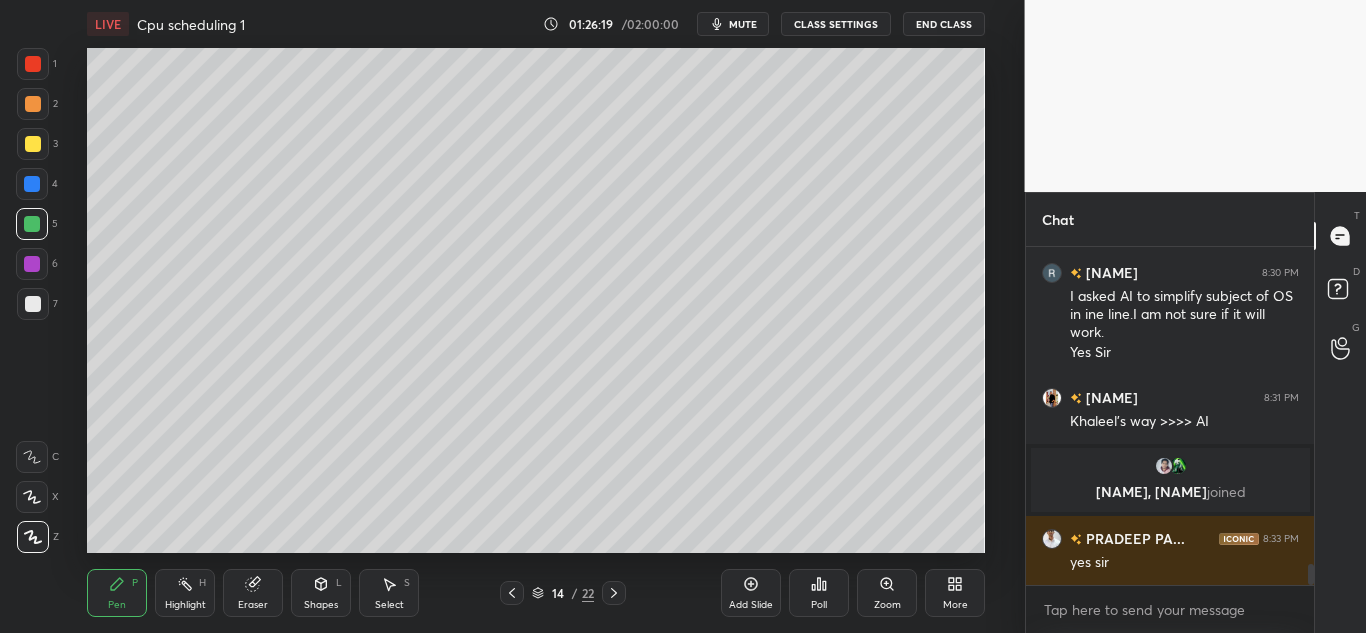 click 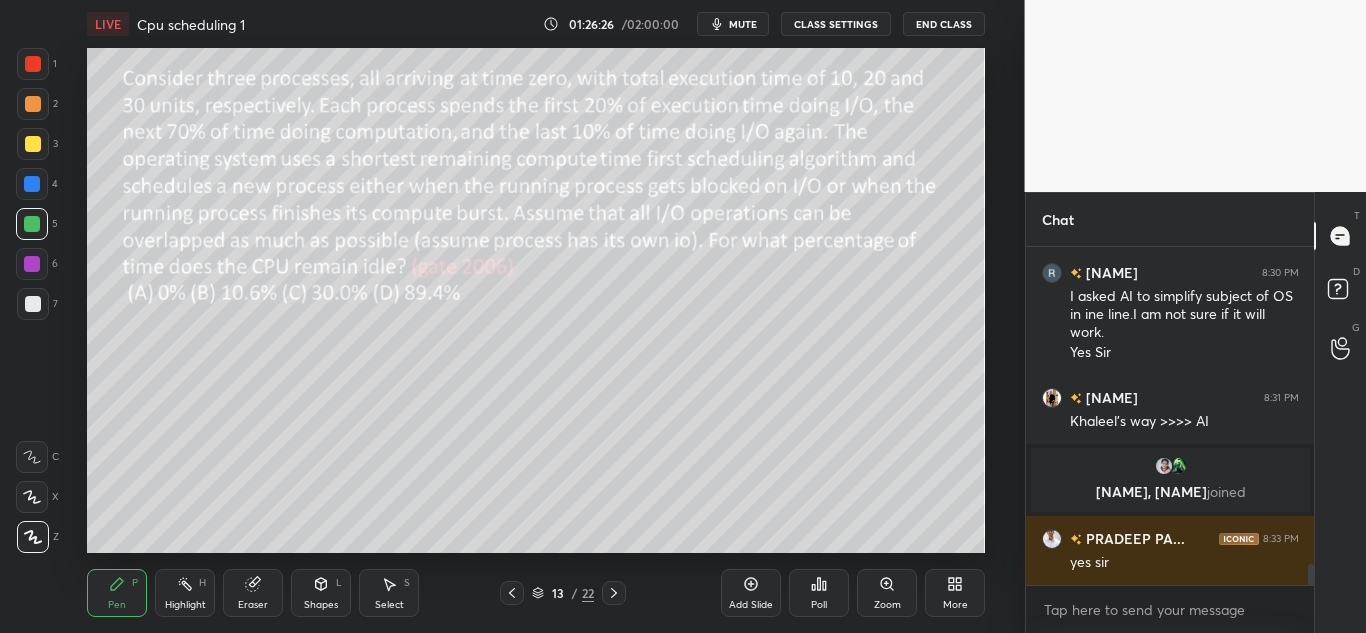 click on "mute" at bounding box center [743, 24] 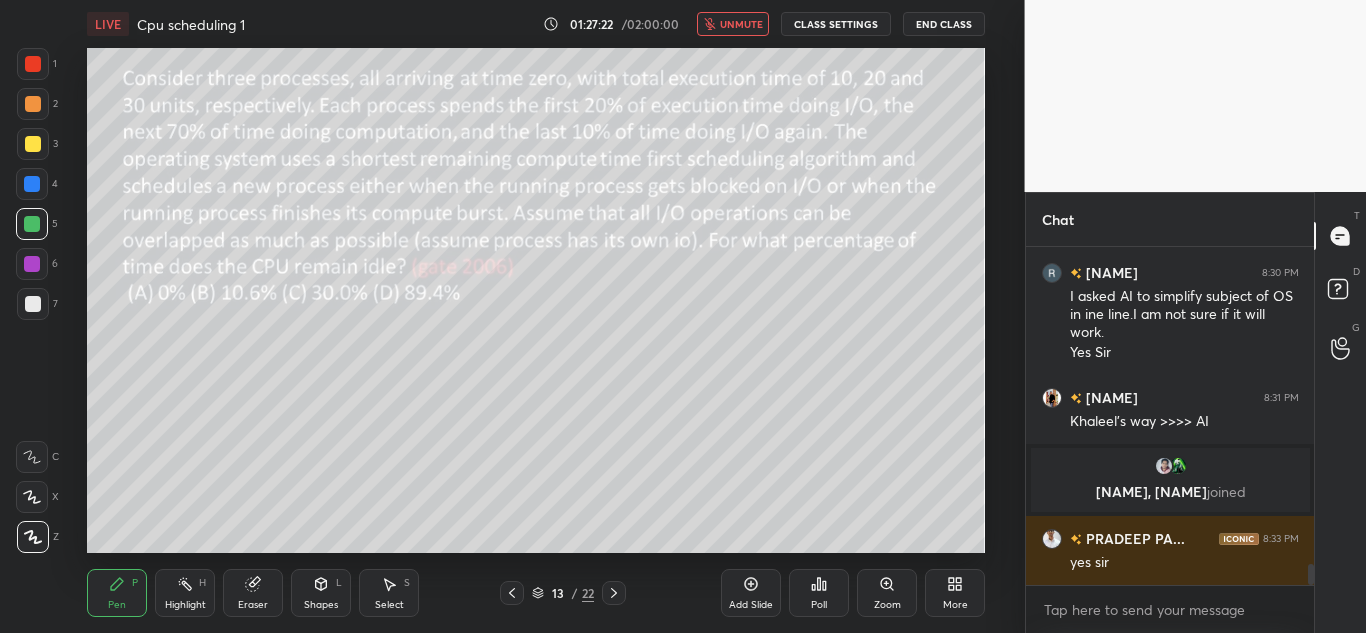 click 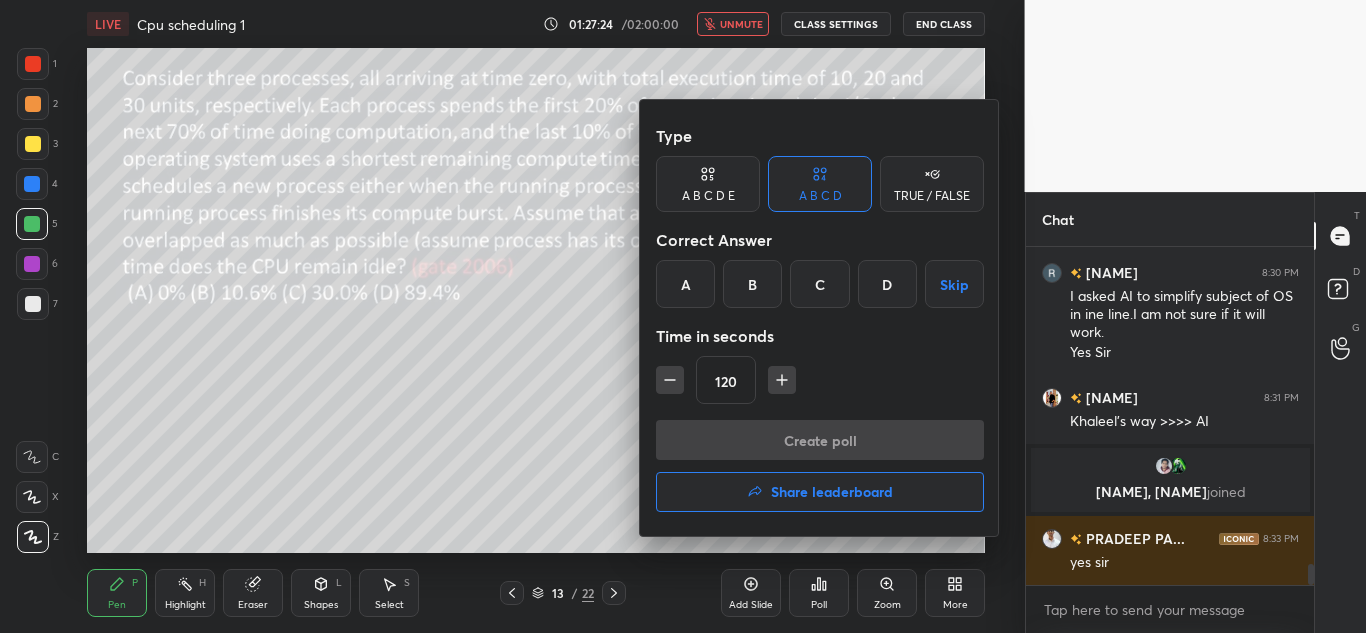 click on "B" at bounding box center [752, 284] 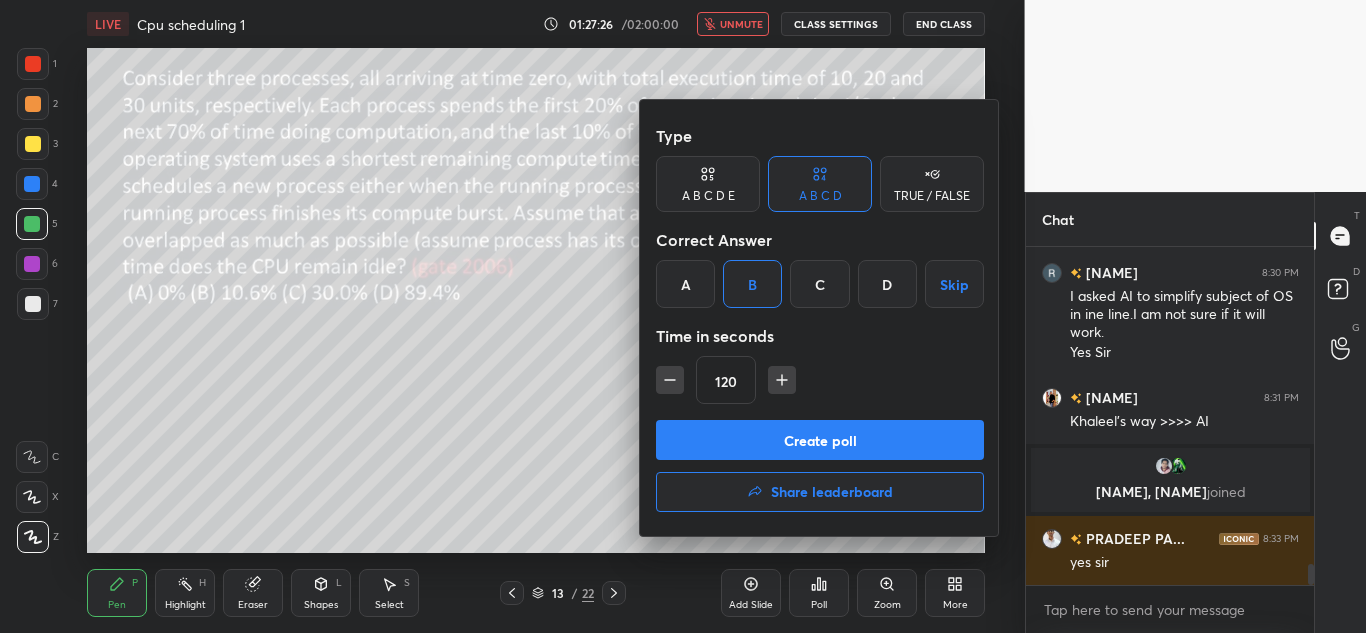 click on "Create poll" at bounding box center (820, 440) 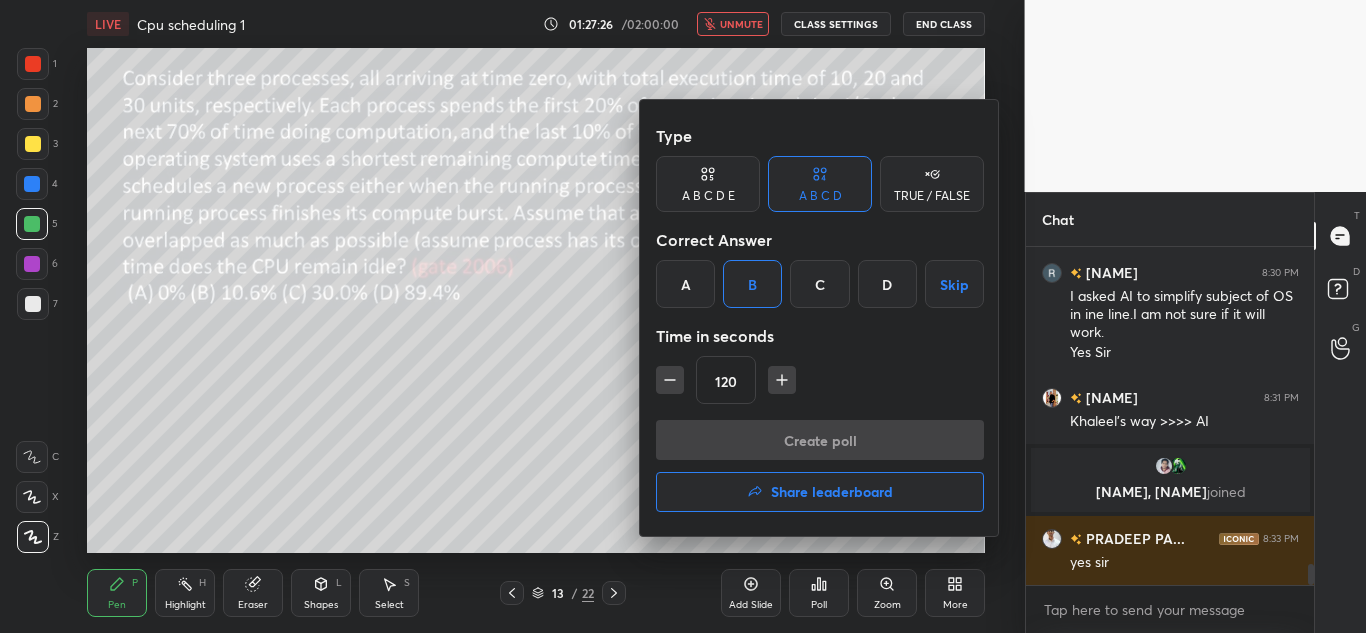 scroll, scrollTop: 290, scrollLeft: 282, axis: both 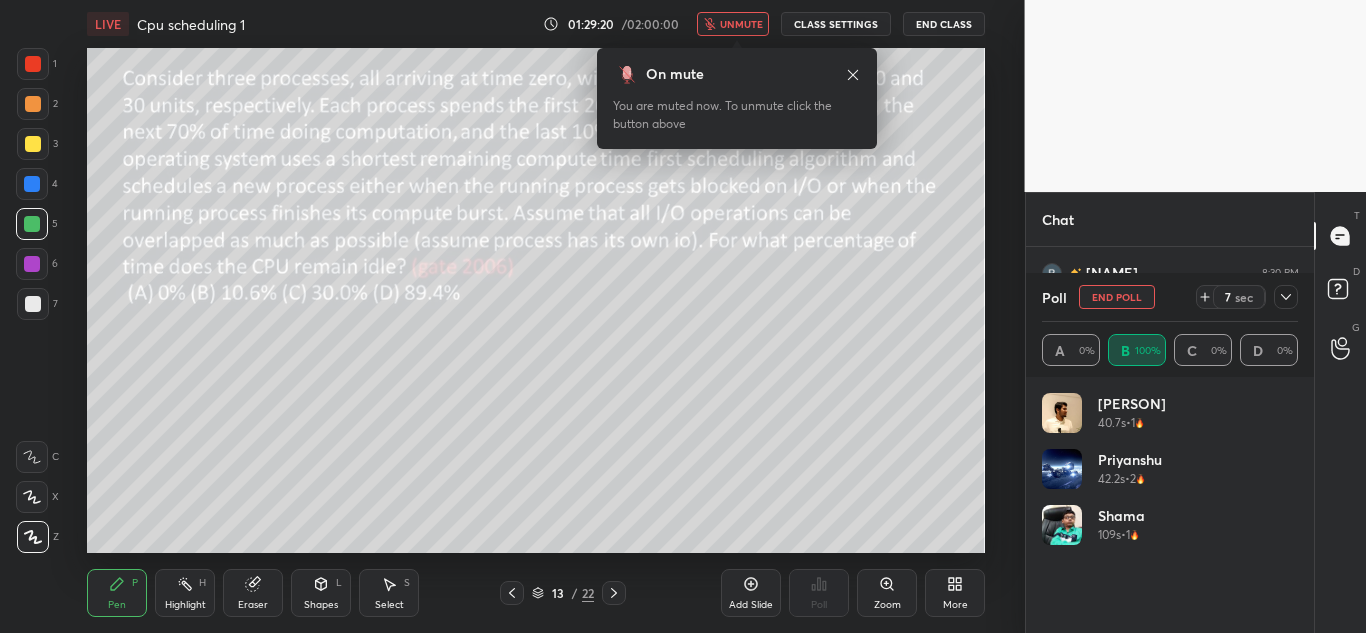 click 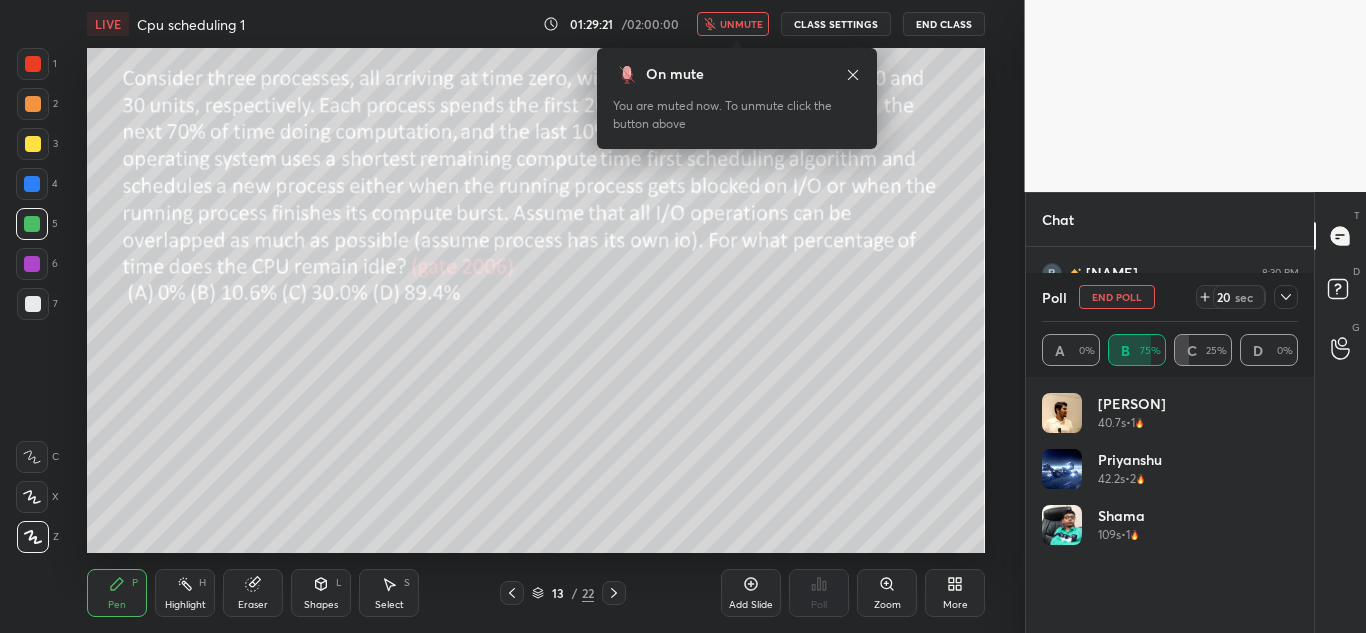 click 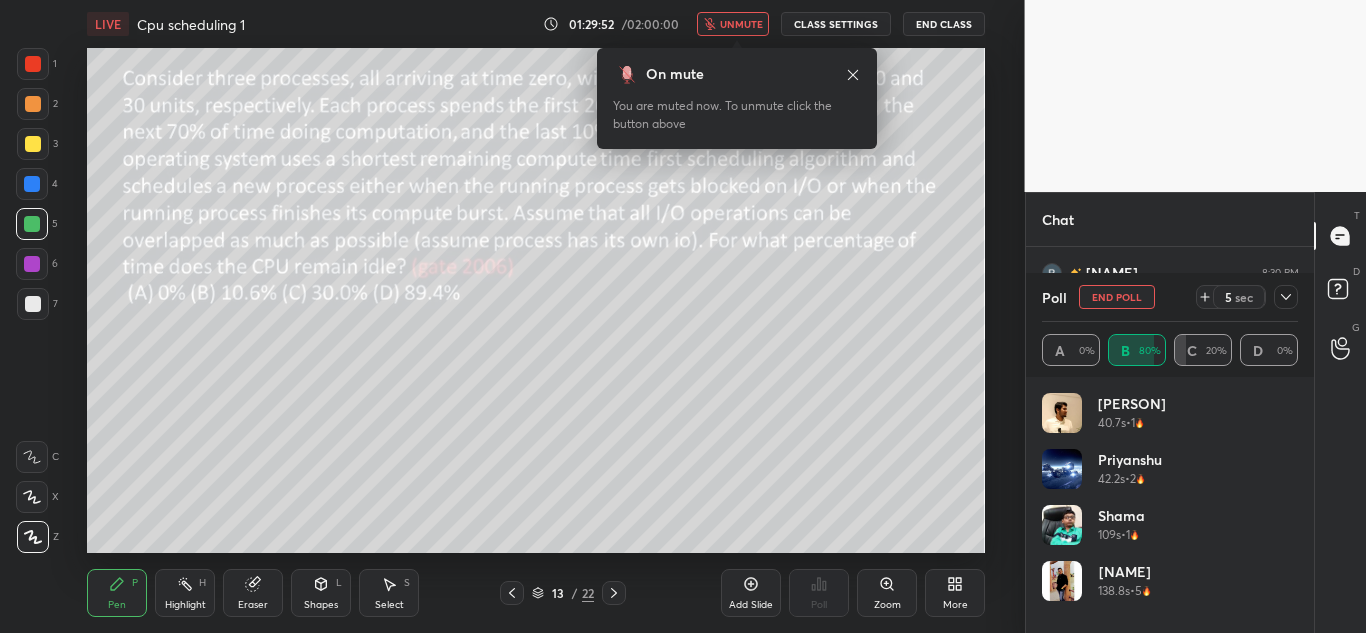 click 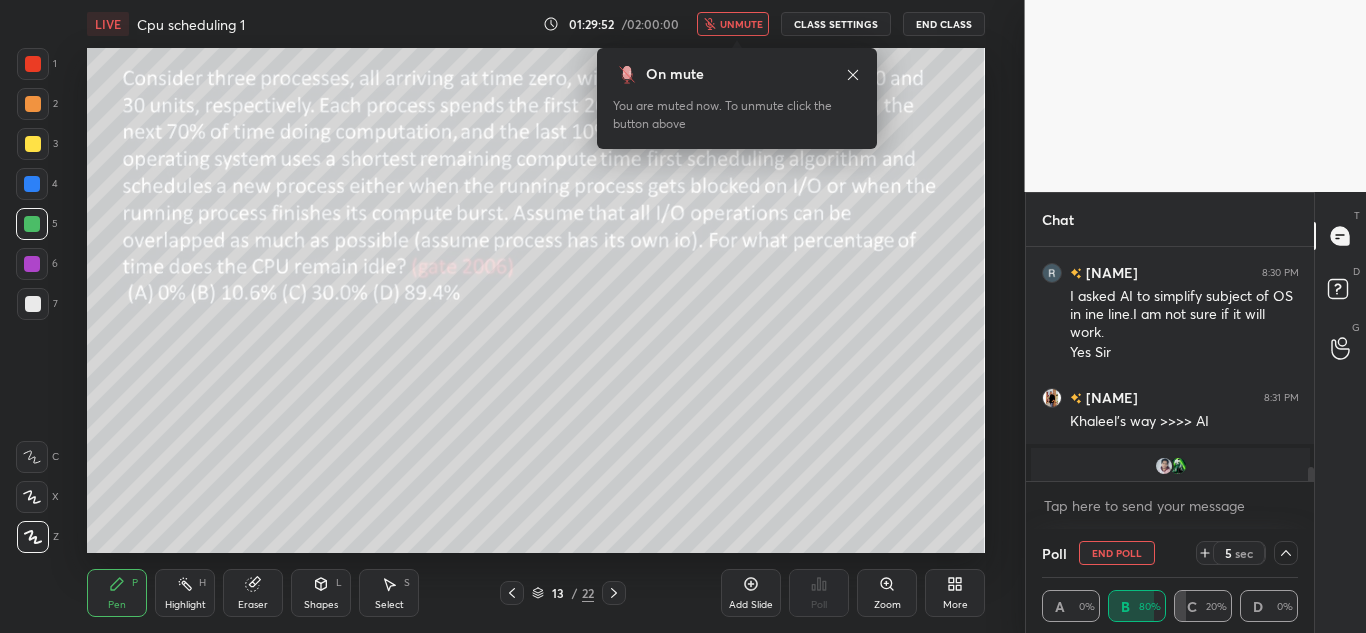 scroll, scrollTop: 0, scrollLeft: 0, axis: both 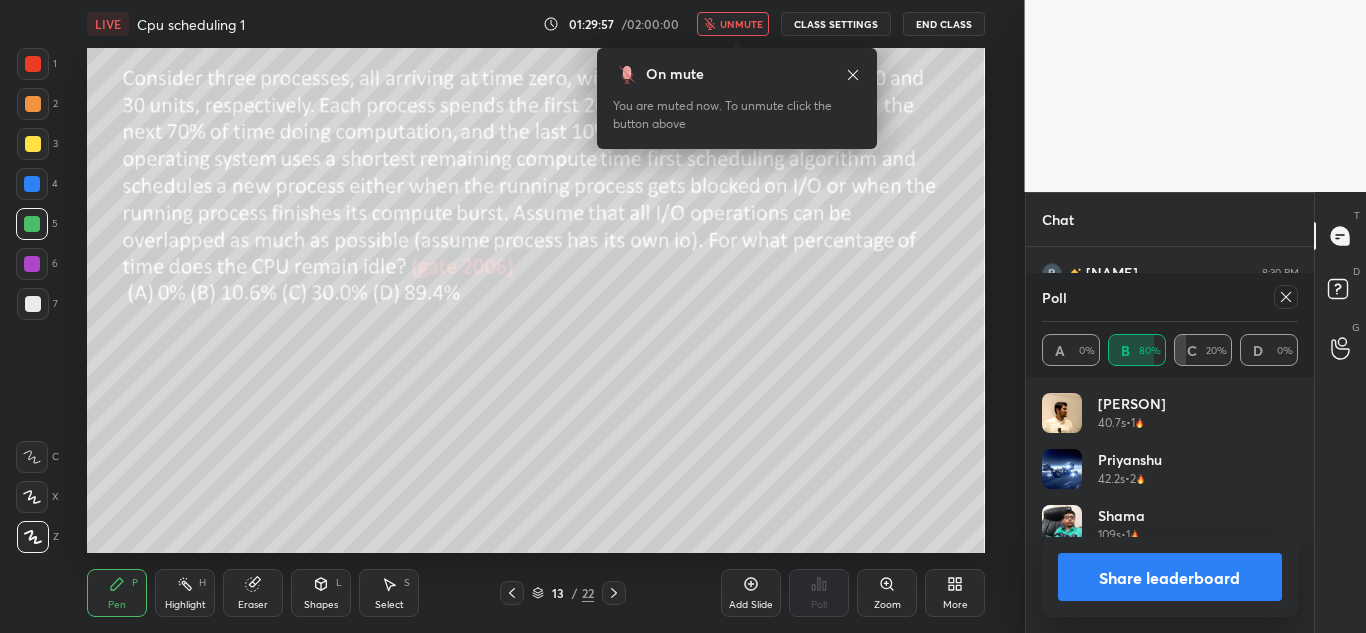 click on "Share leaderboard" at bounding box center [1170, 577] 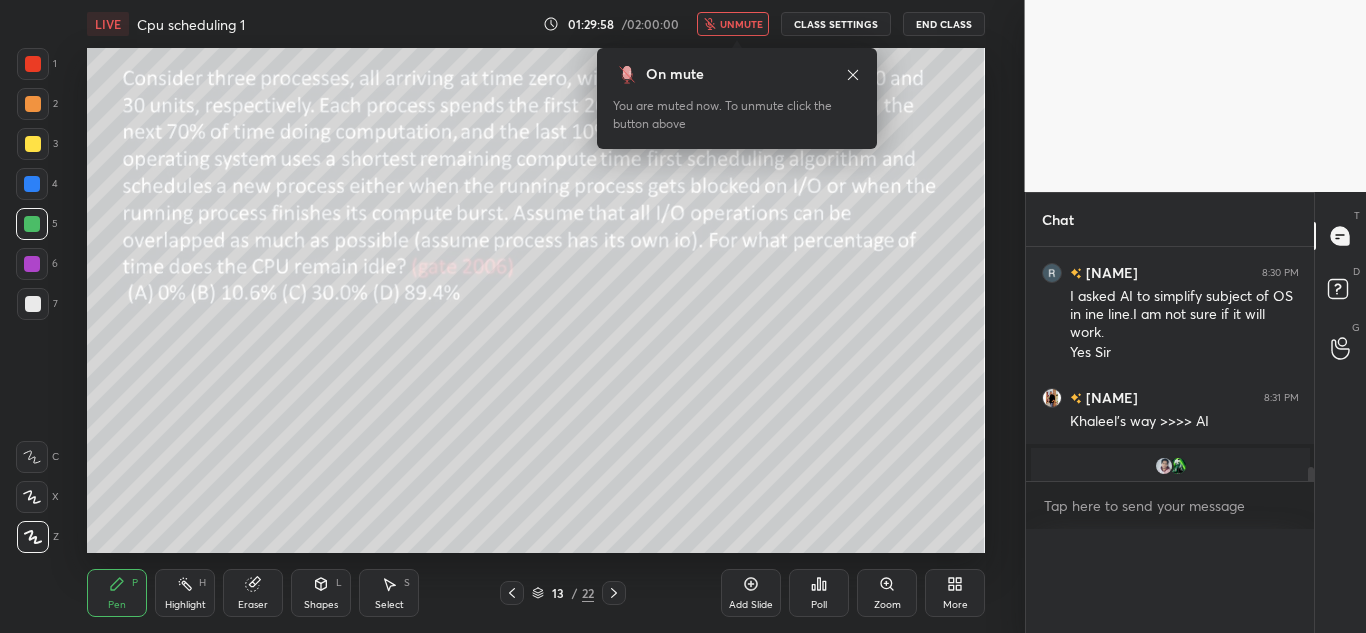 scroll, scrollTop: 0, scrollLeft: 0, axis: both 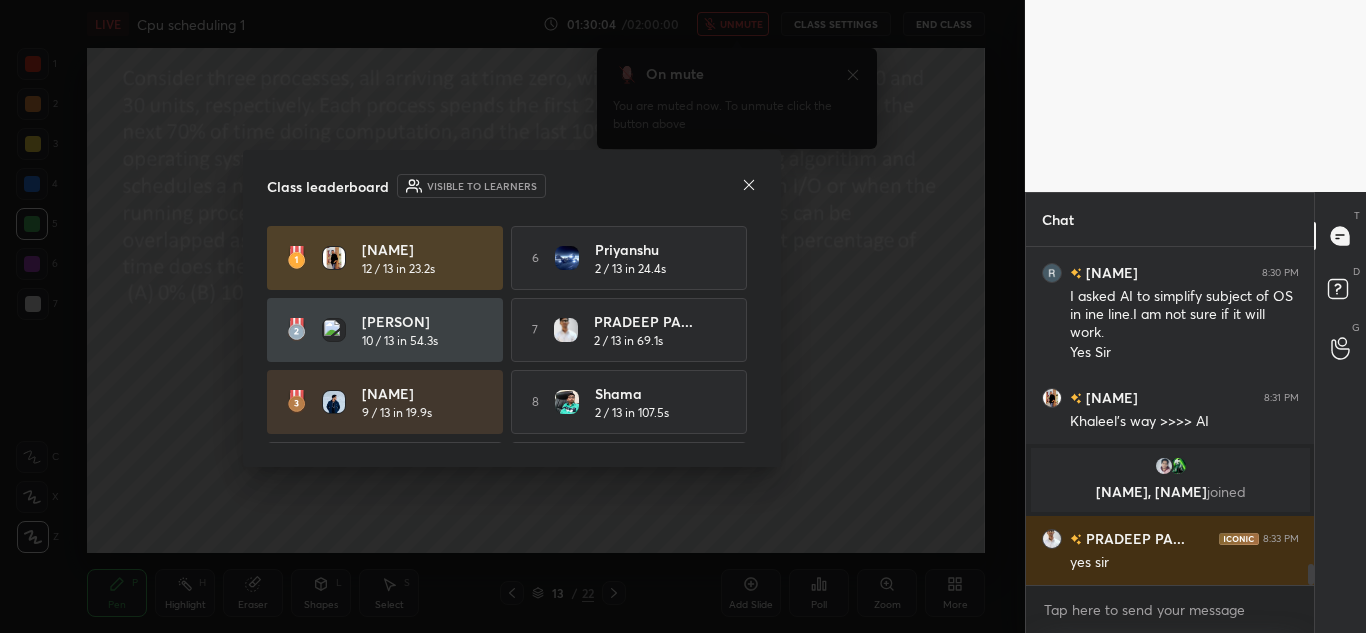 click 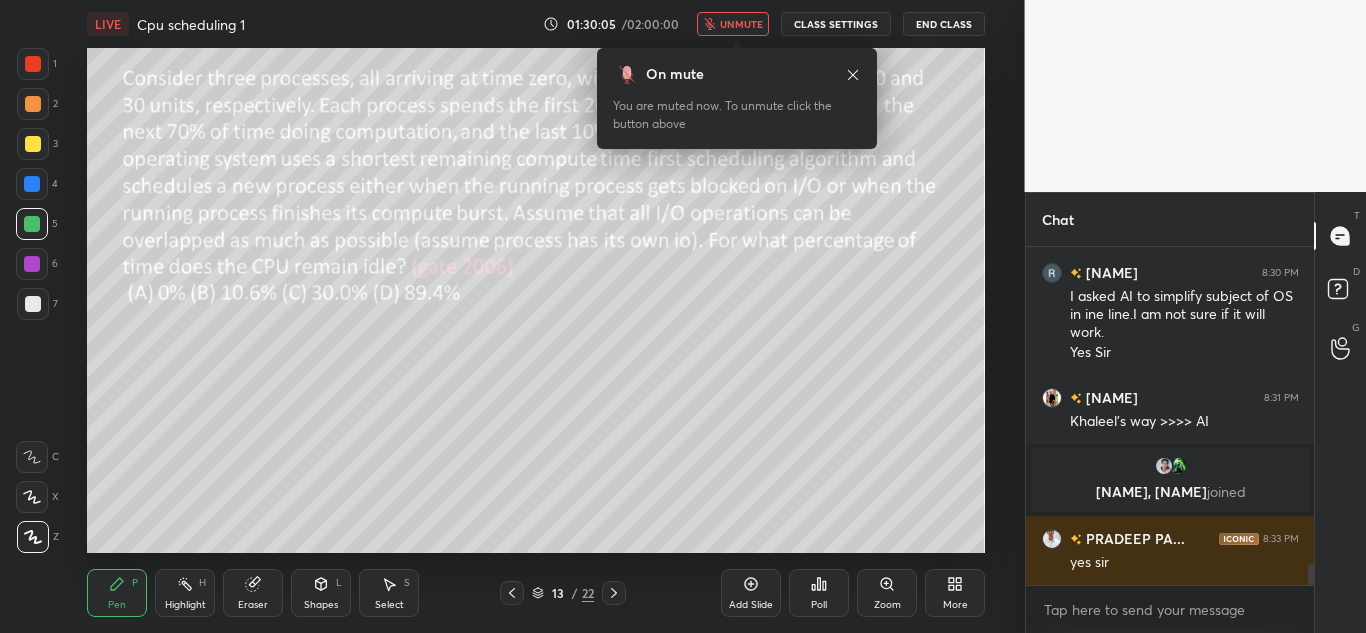 click on "unmute" at bounding box center [741, 24] 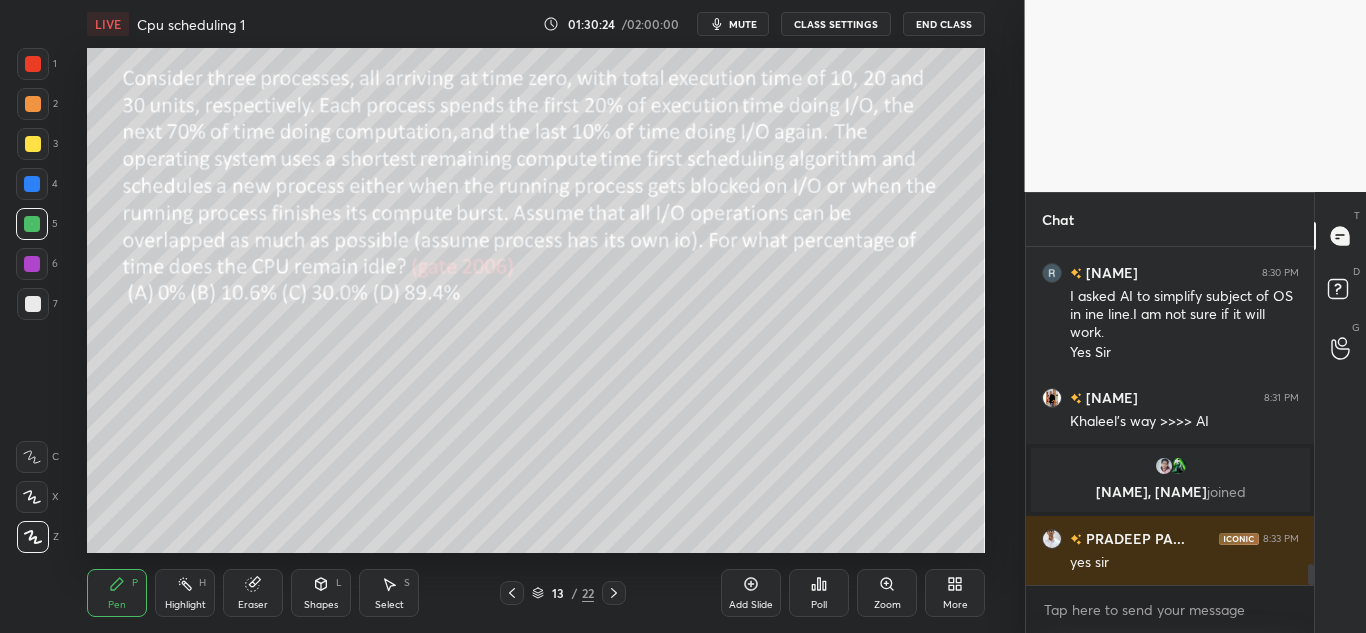click on "mute" at bounding box center (743, 24) 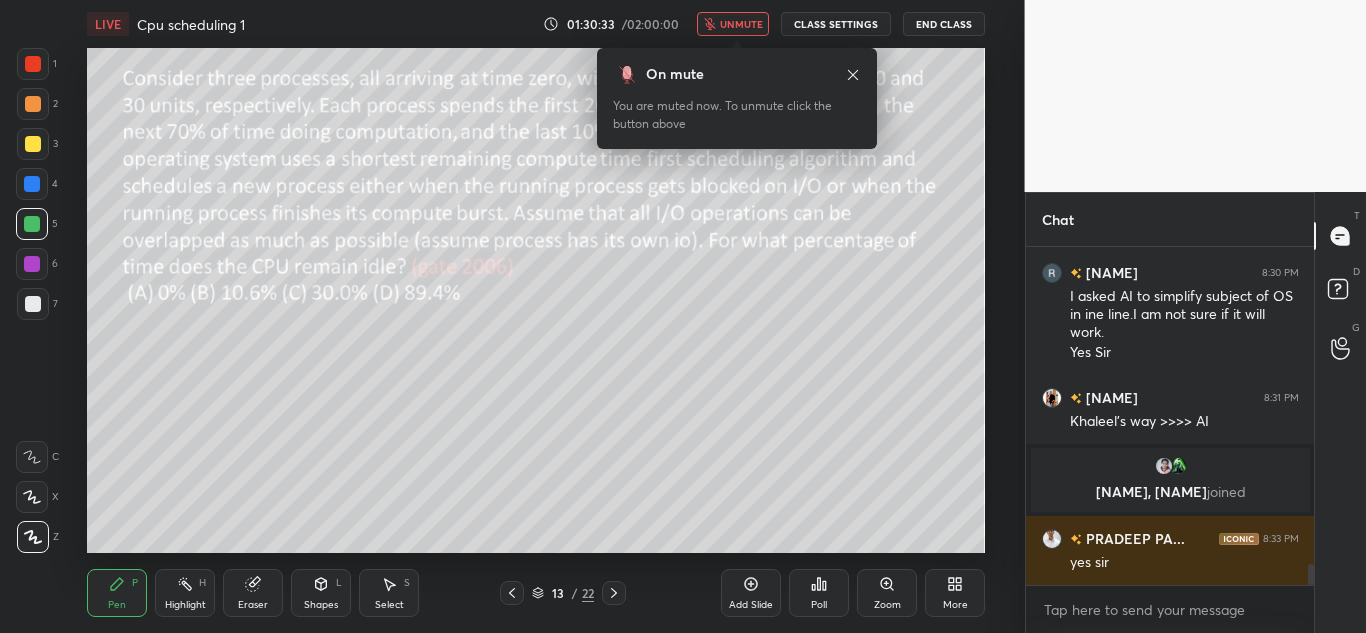 click 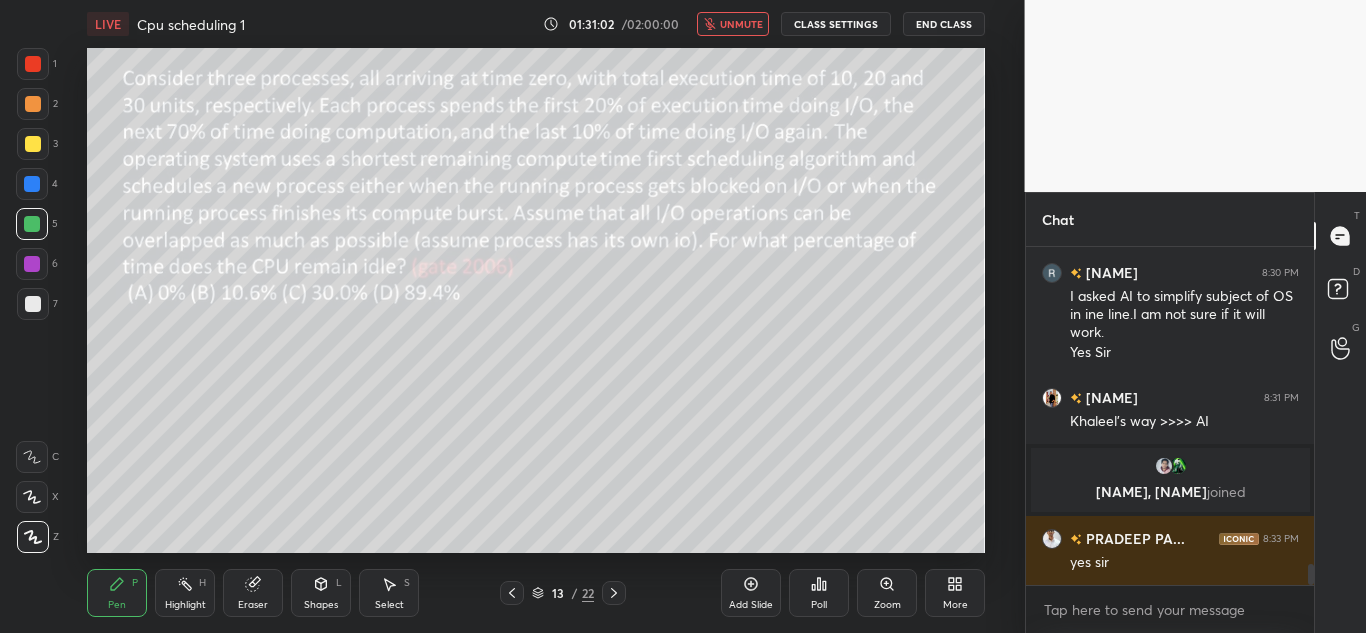 click on "unmute" at bounding box center (741, 24) 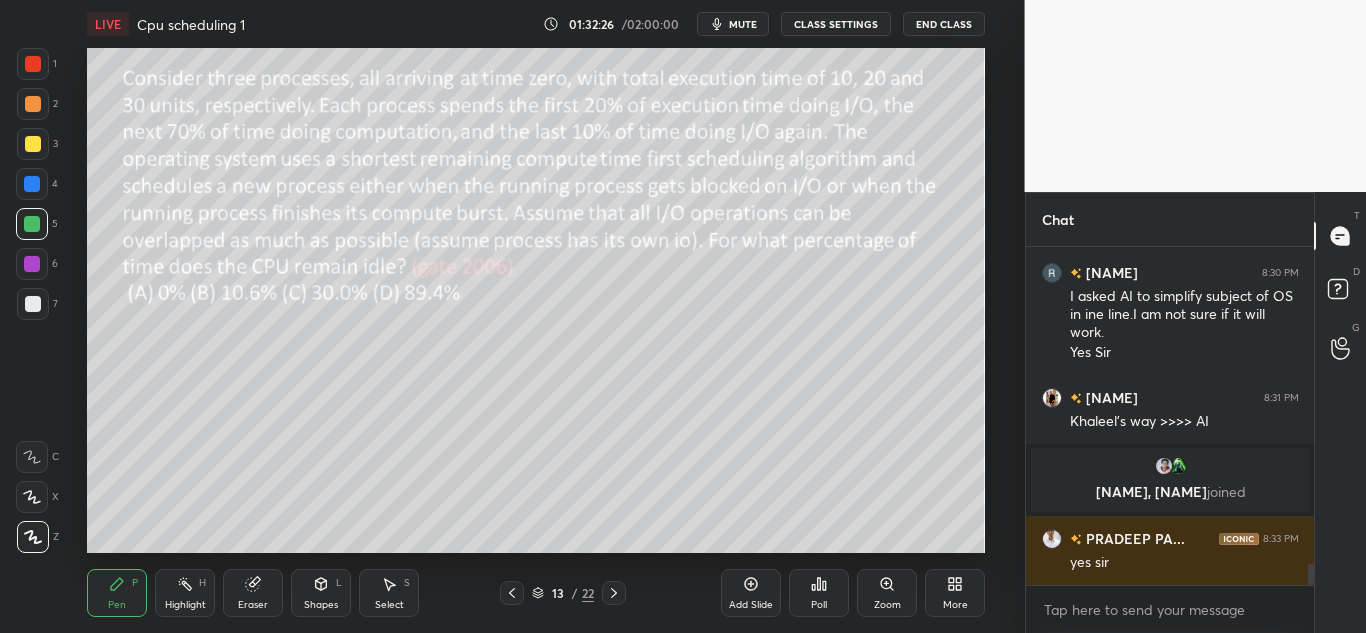 click 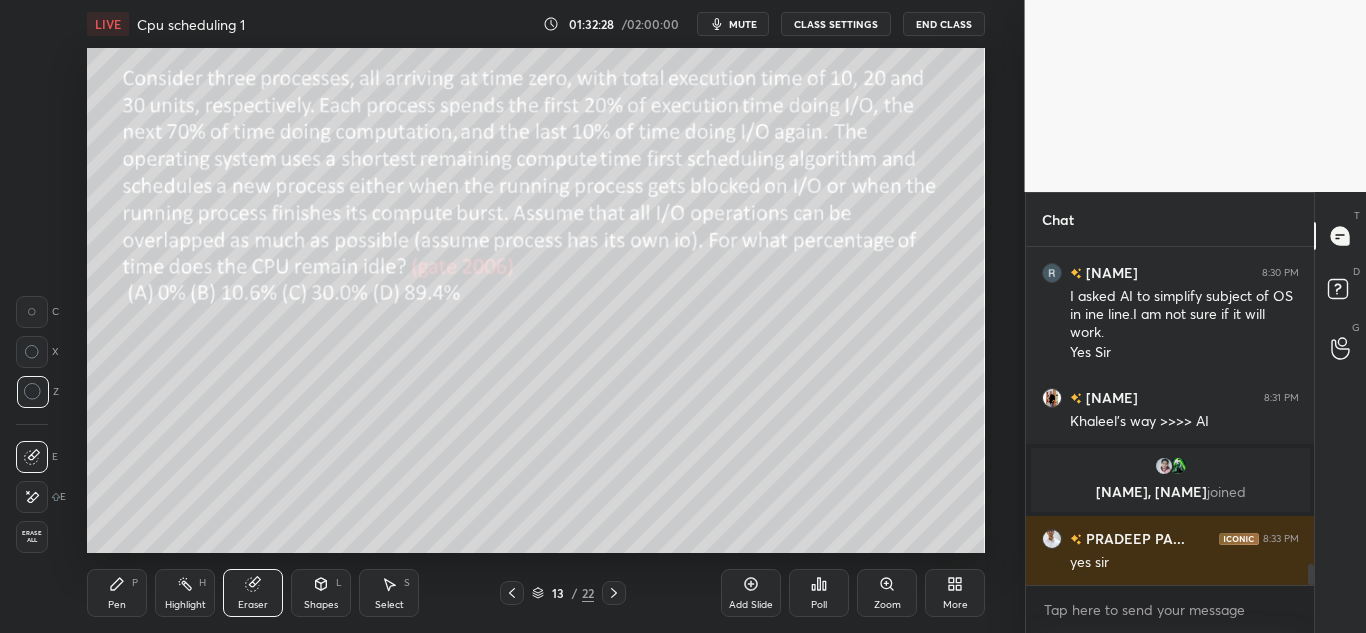 click 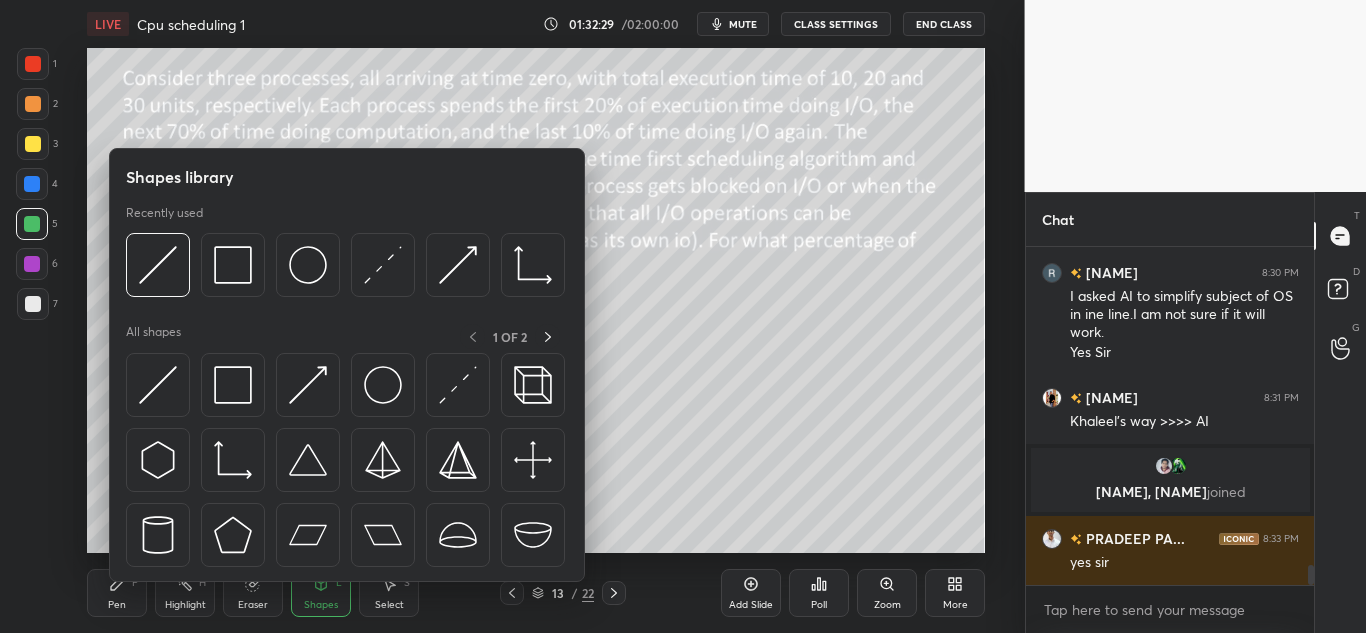 scroll, scrollTop: 5269, scrollLeft: 0, axis: vertical 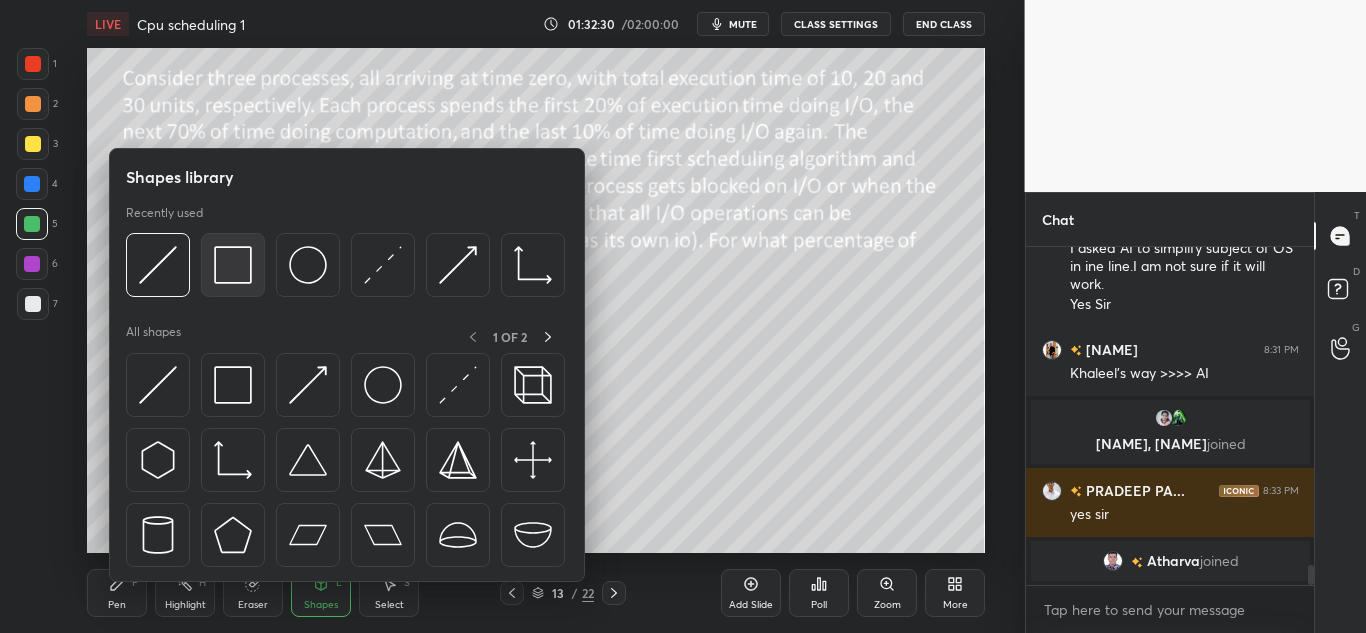 click at bounding box center (233, 265) 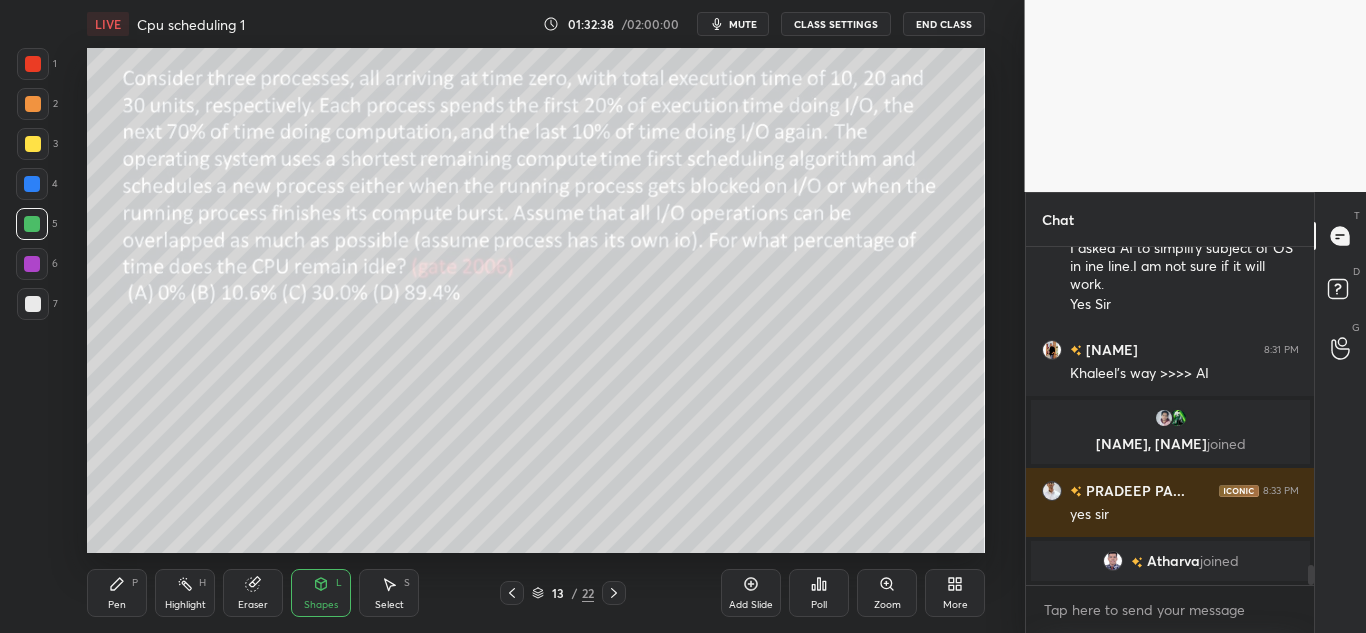 click on "Pen P" at bounding box center [117, 593] 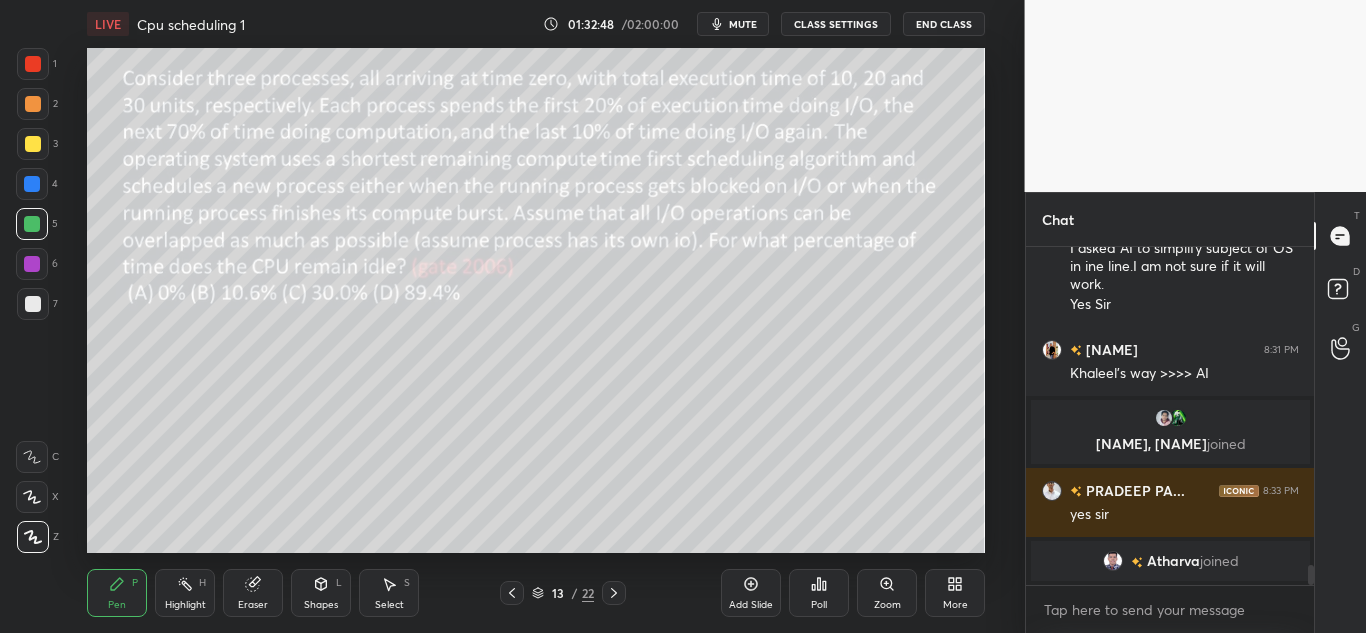 click 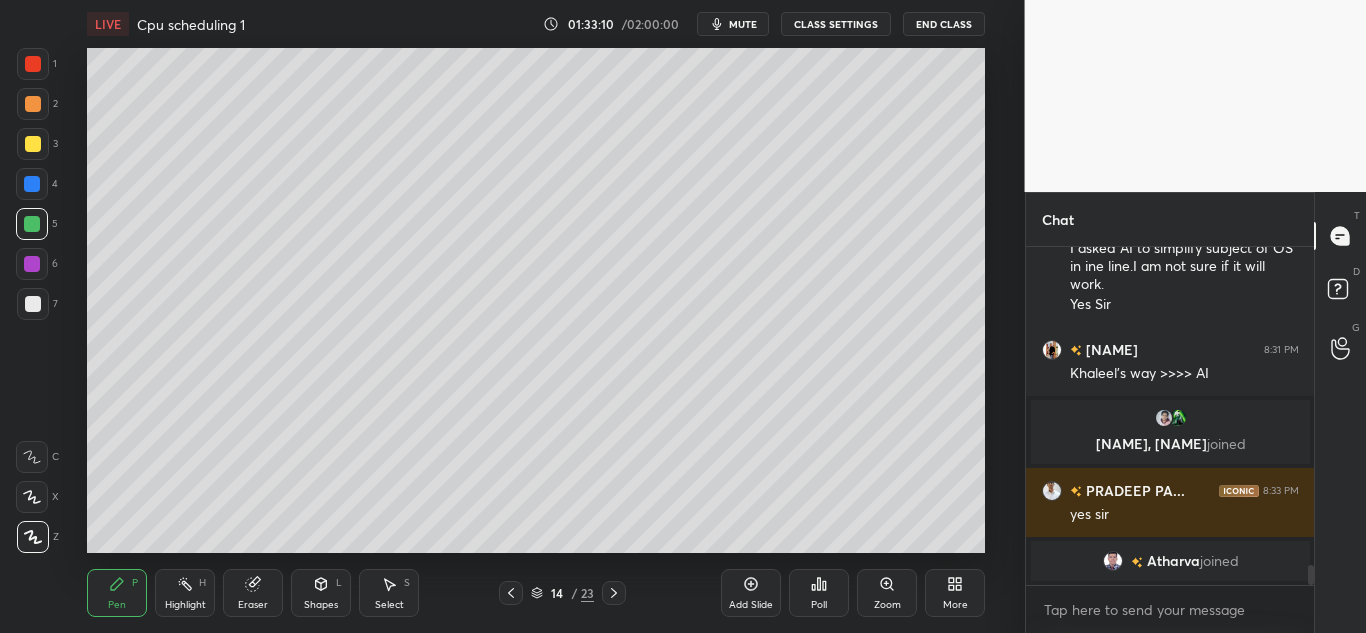 click 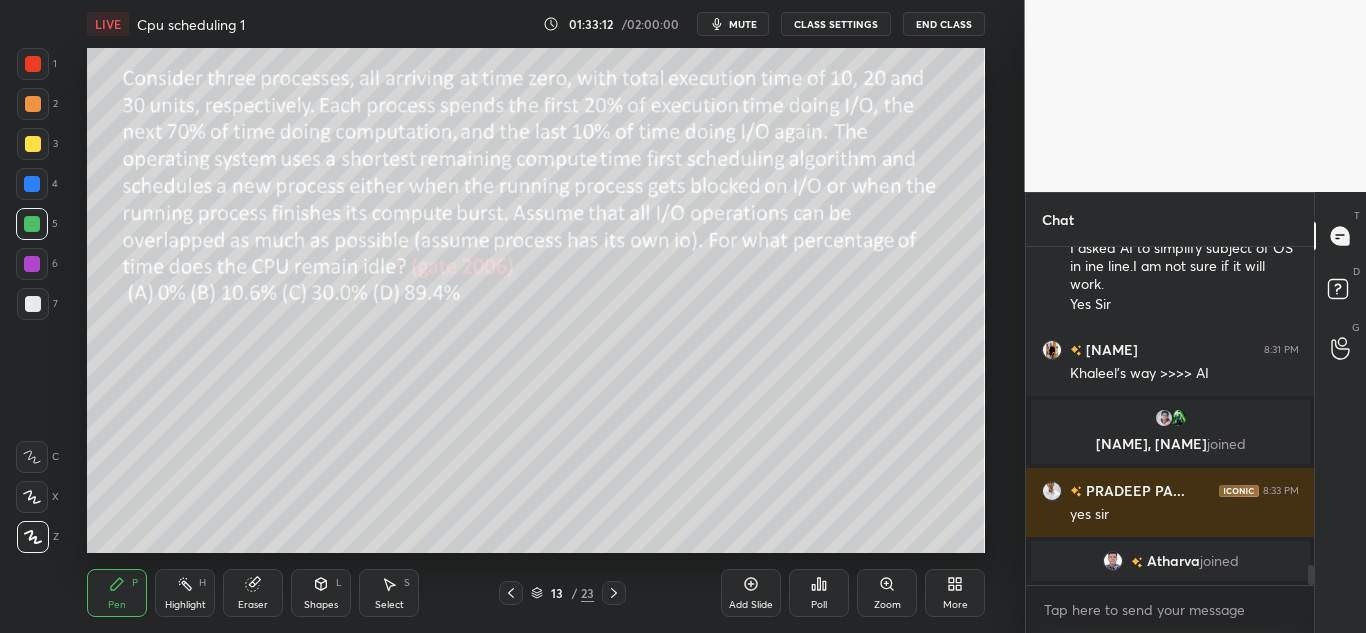click 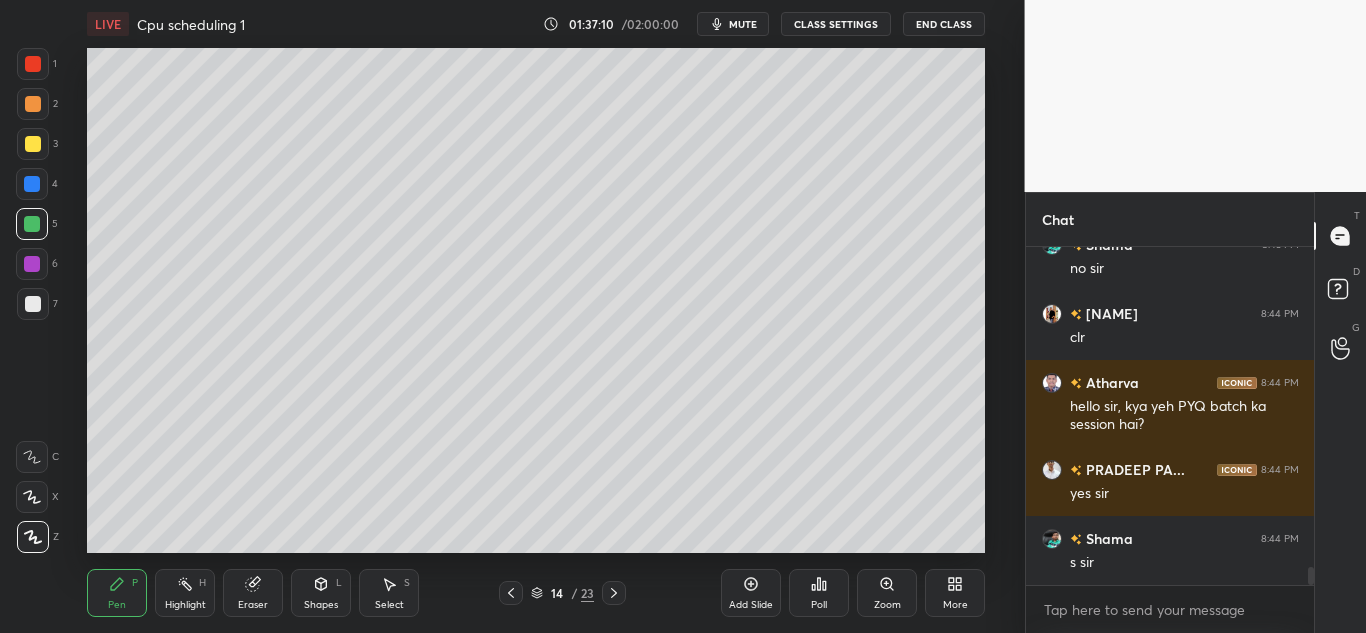 scroll, scrollTop: 6148, scrollLeft: 0, axis: vertical 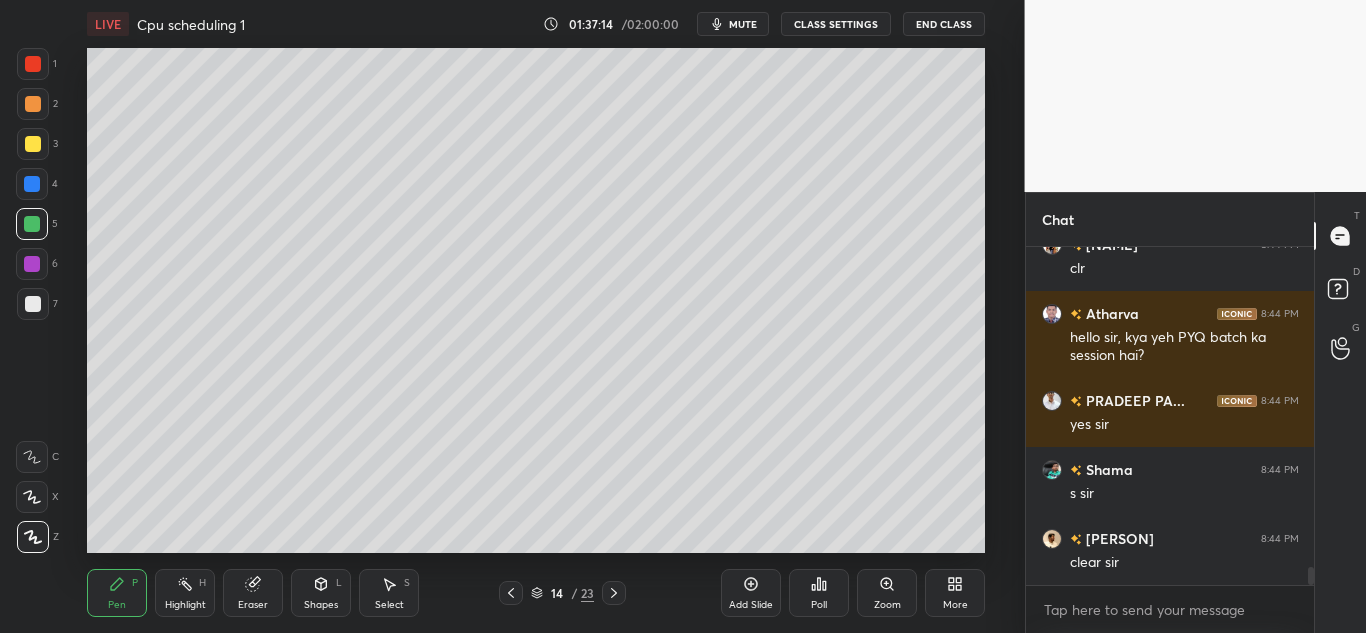 click 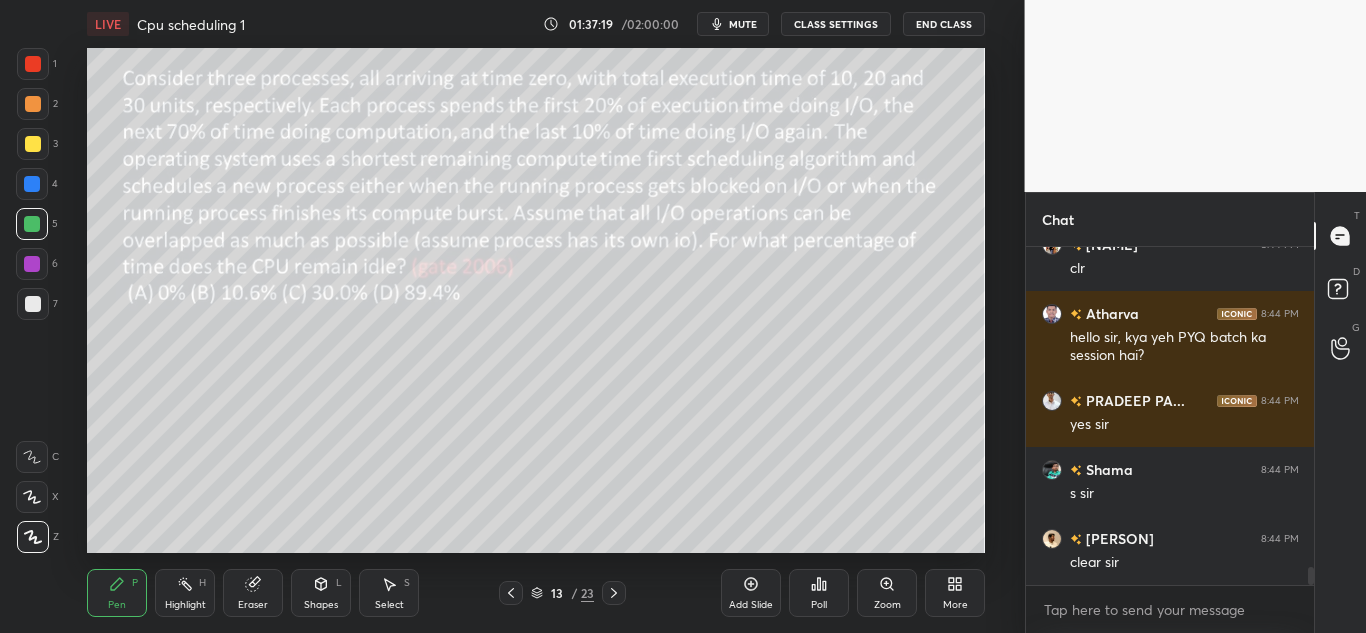 click 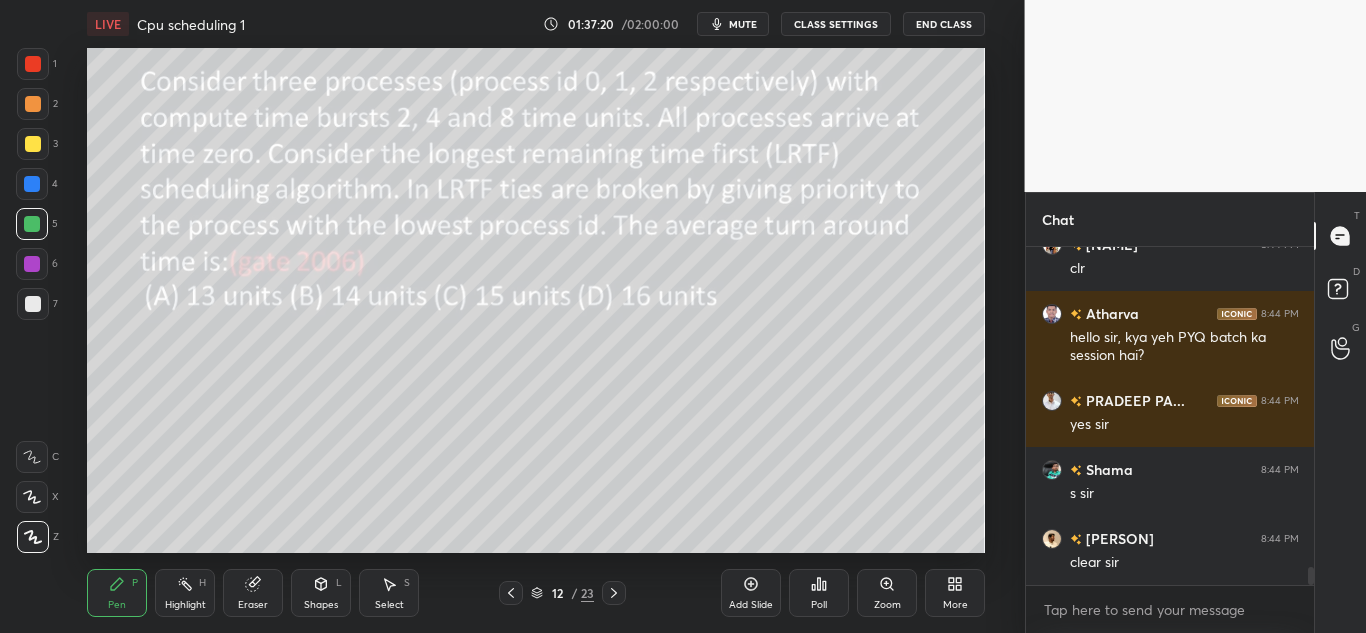 click 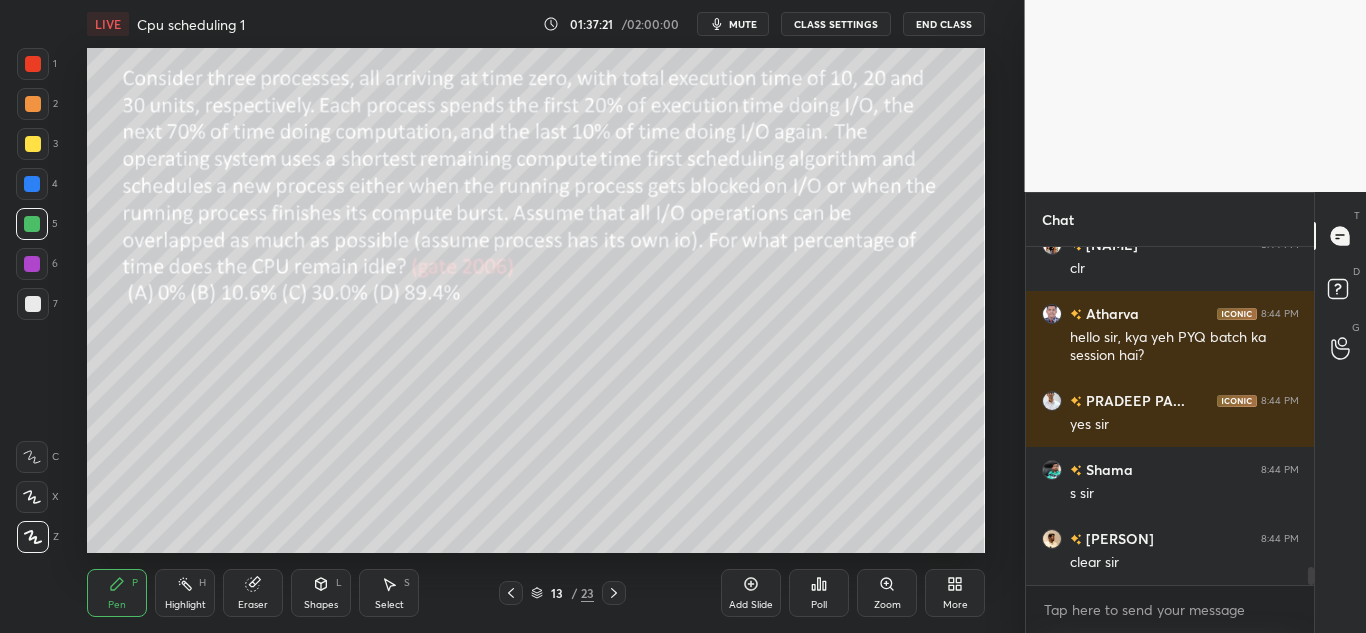 click 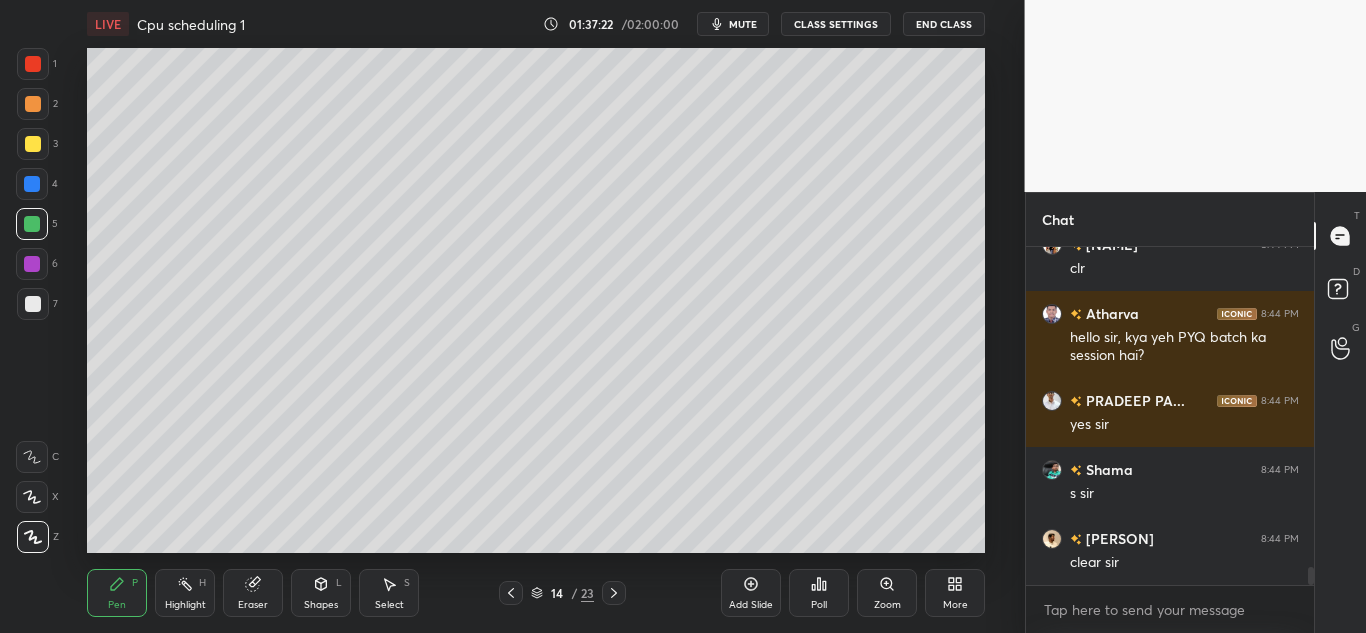 click 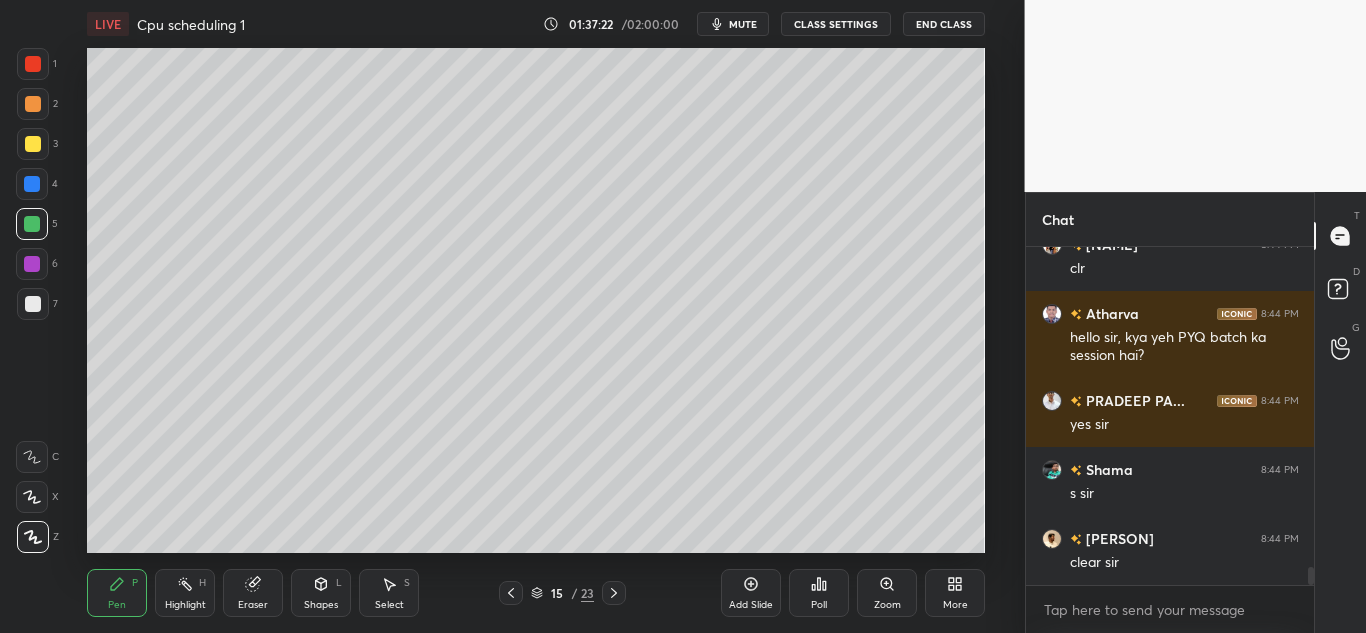 click 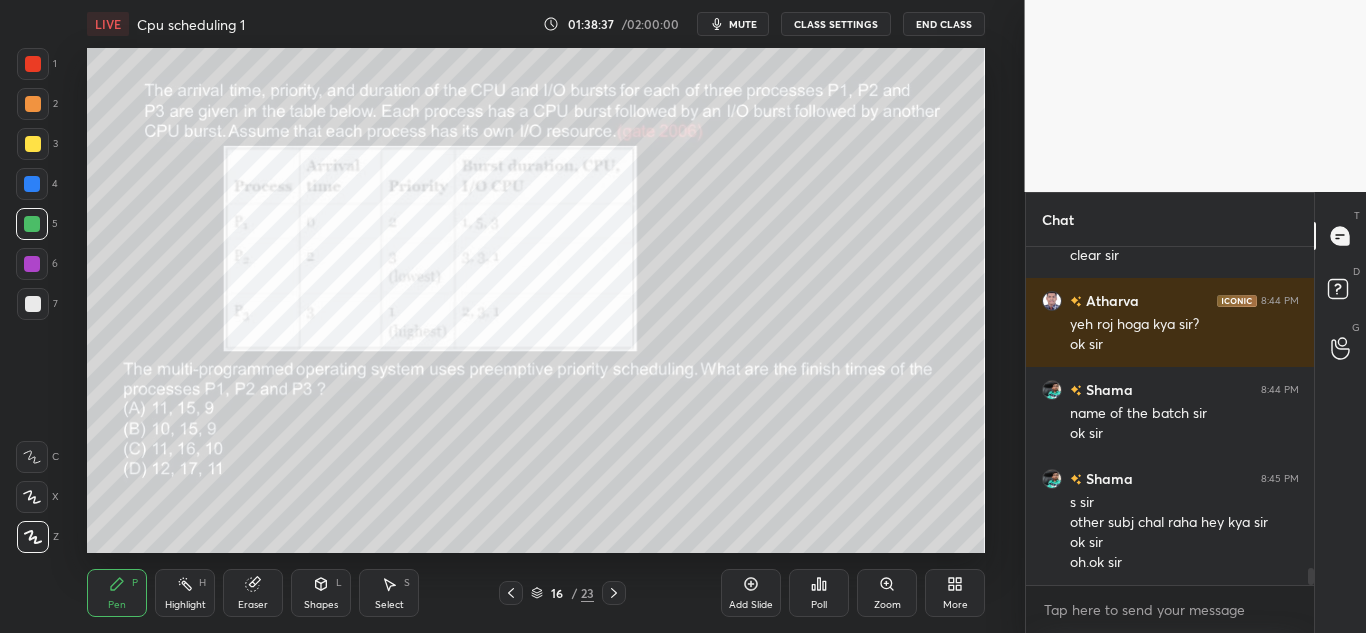 scroll, scrollTop: 6475, scrollLeft: 0, axis: vertical 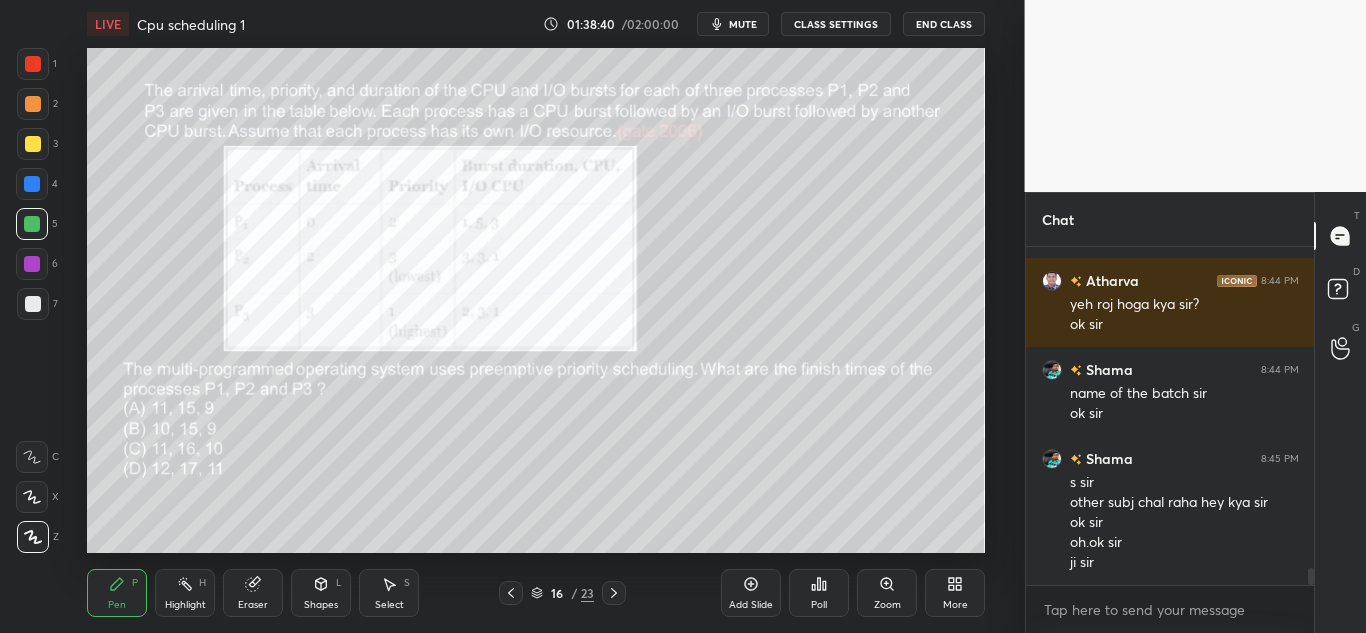 click 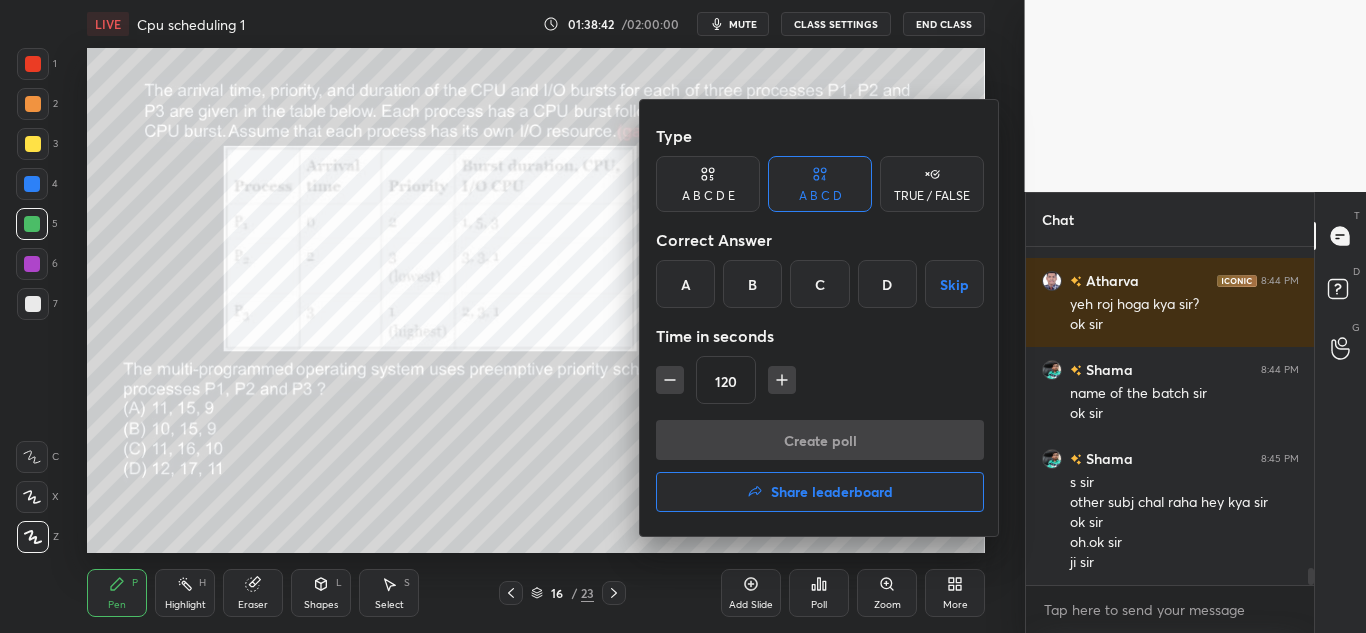 click on "B" at bounding box center (752, 284) 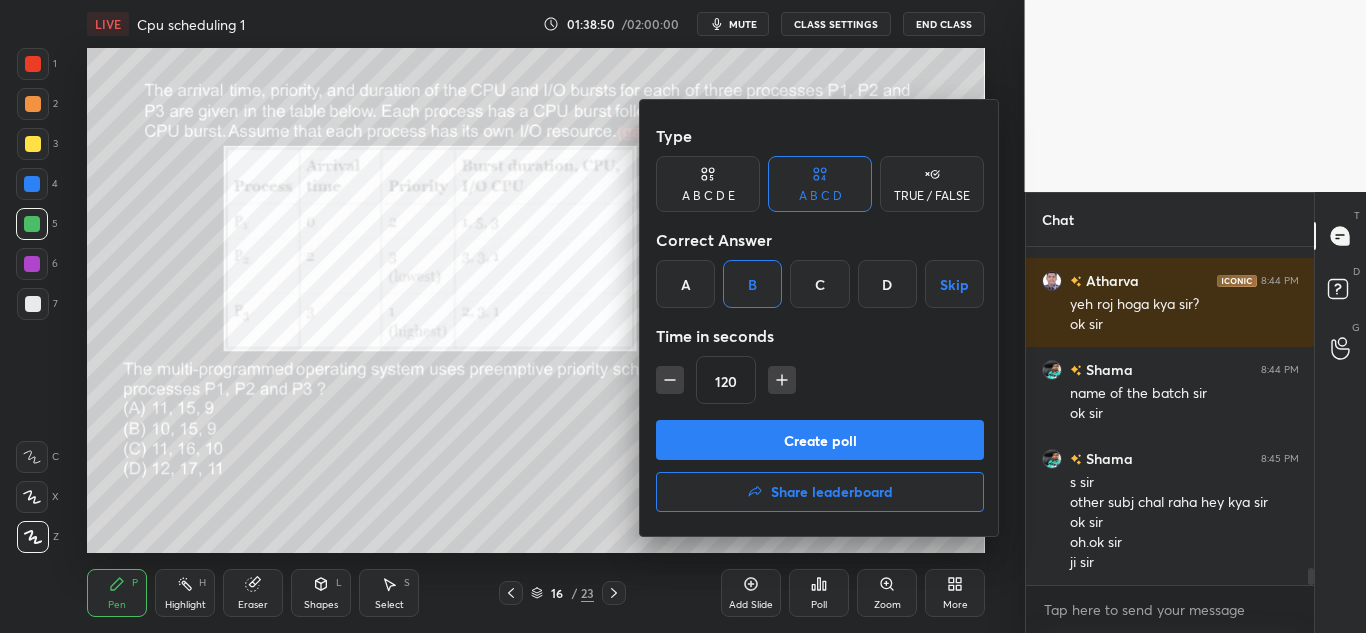 click on "Create poll" at bounding box center (820, 440) 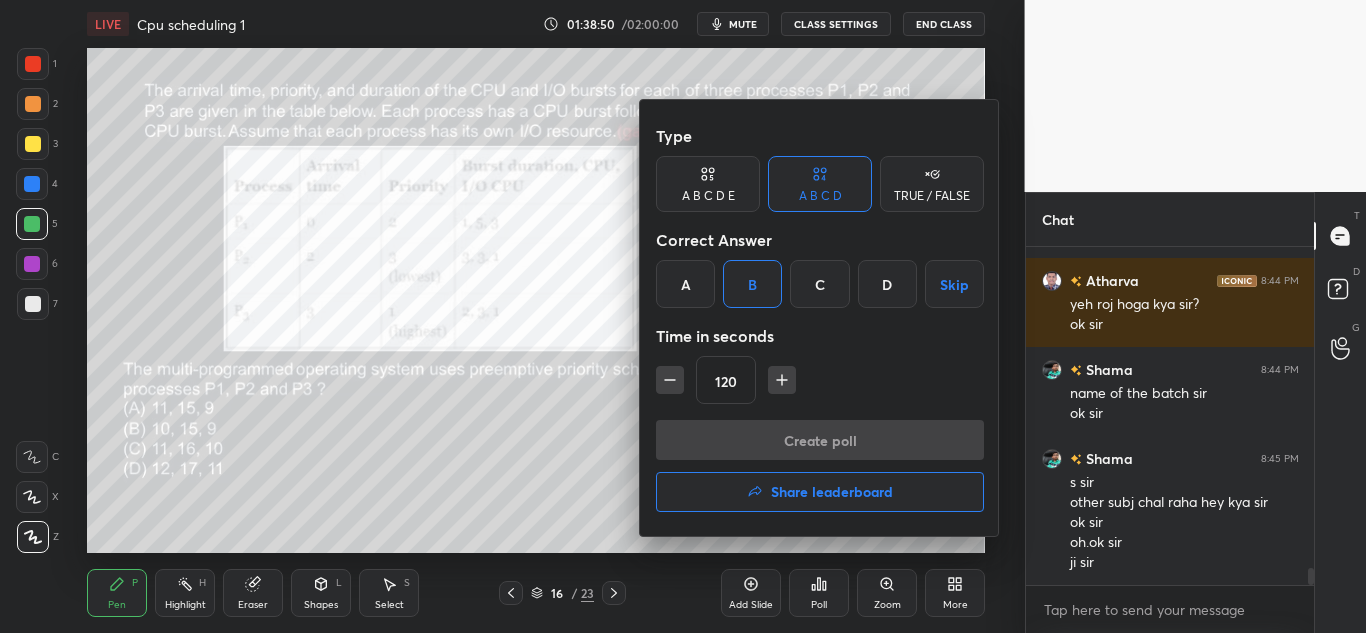 scroll, scrollTop: 280, scrollLeft: 282, axis: both 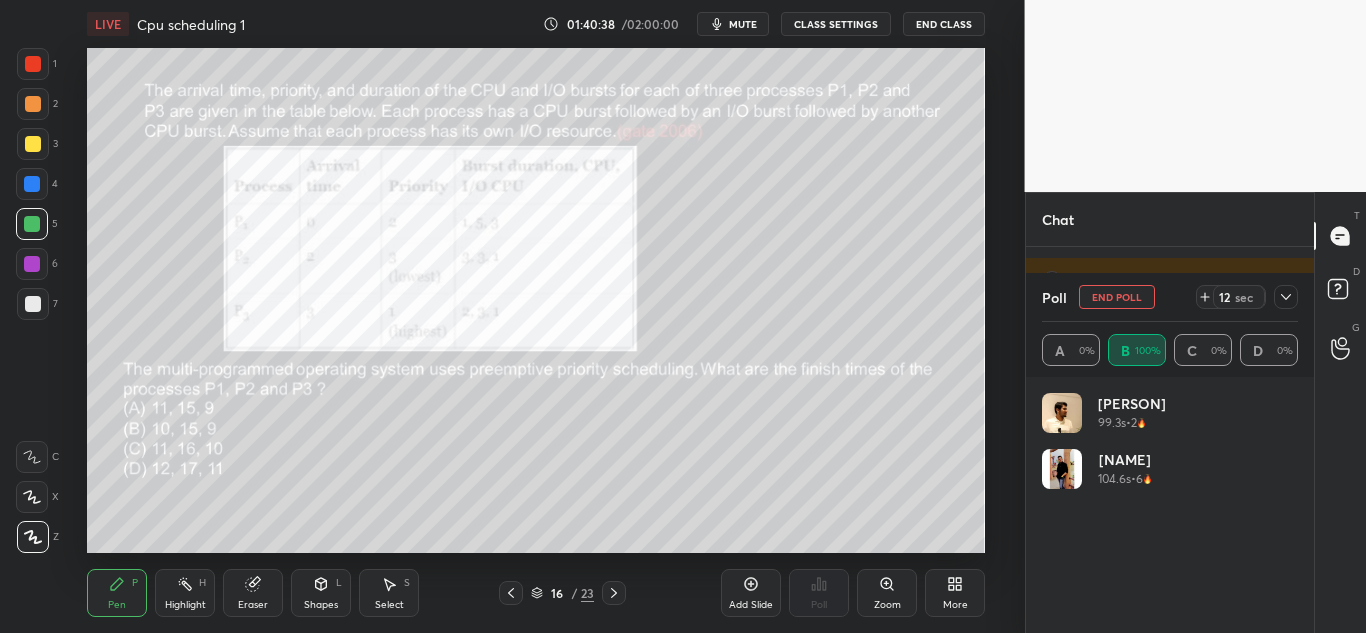 click 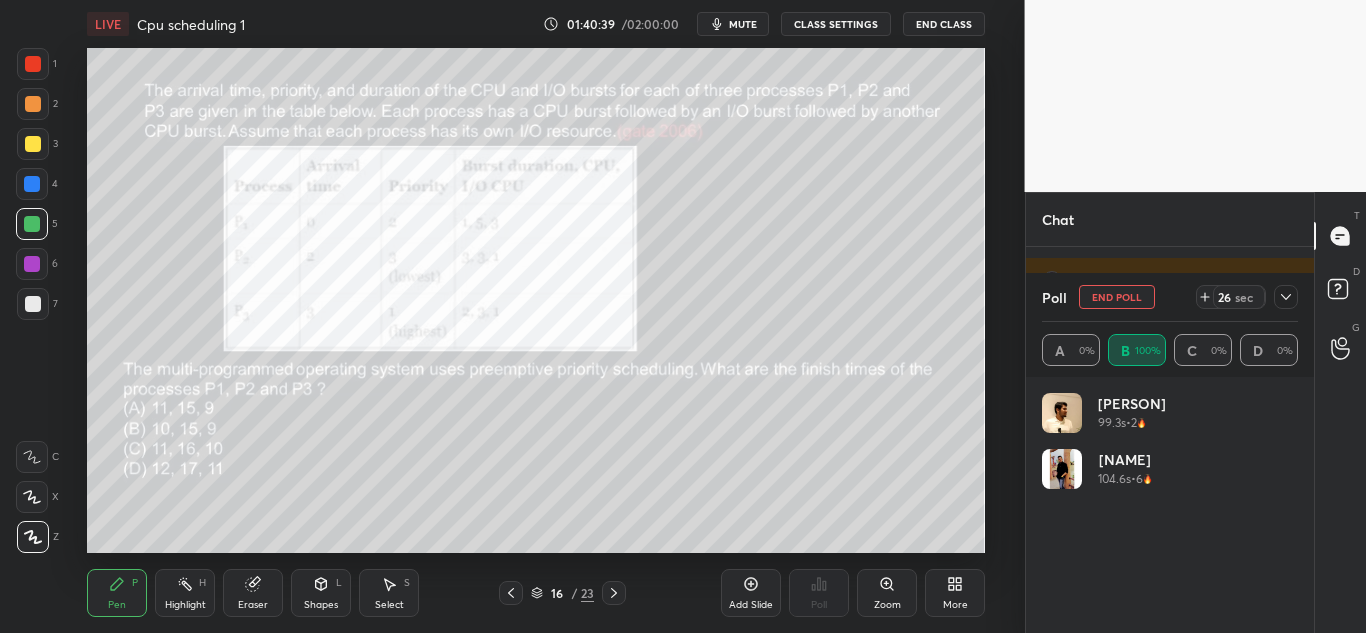 click 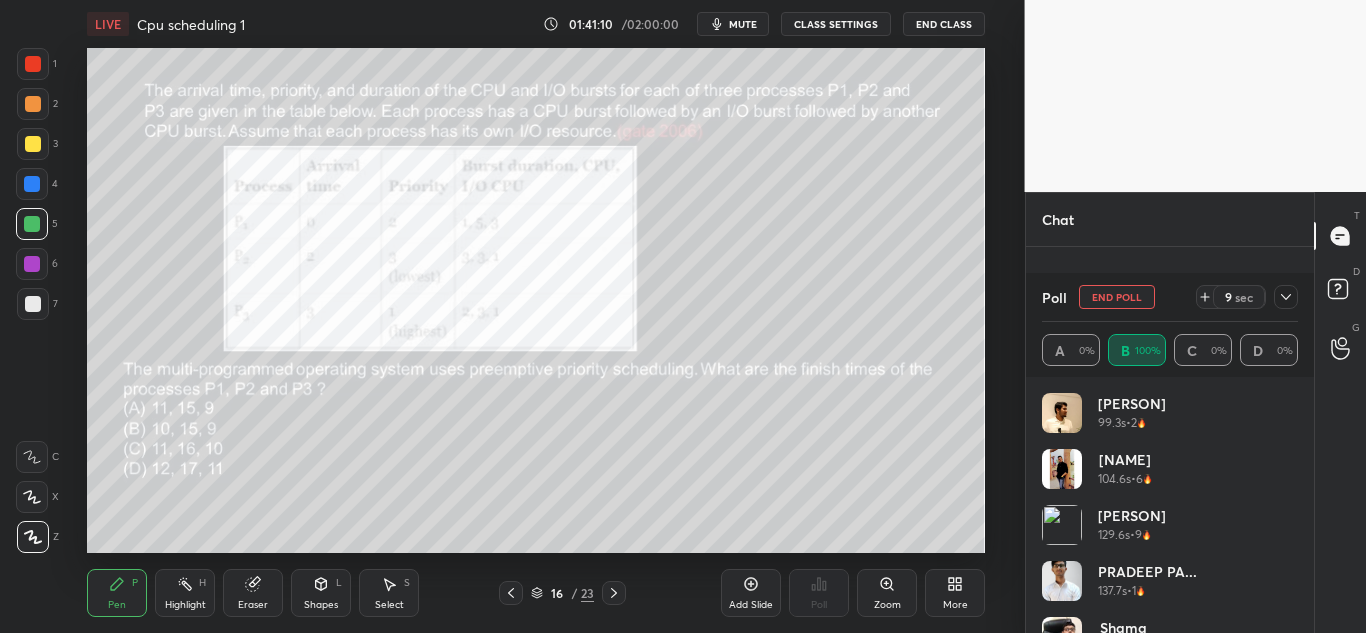 scroll, scrollTop: 6667, scrollLeft: 0, axis: vertical 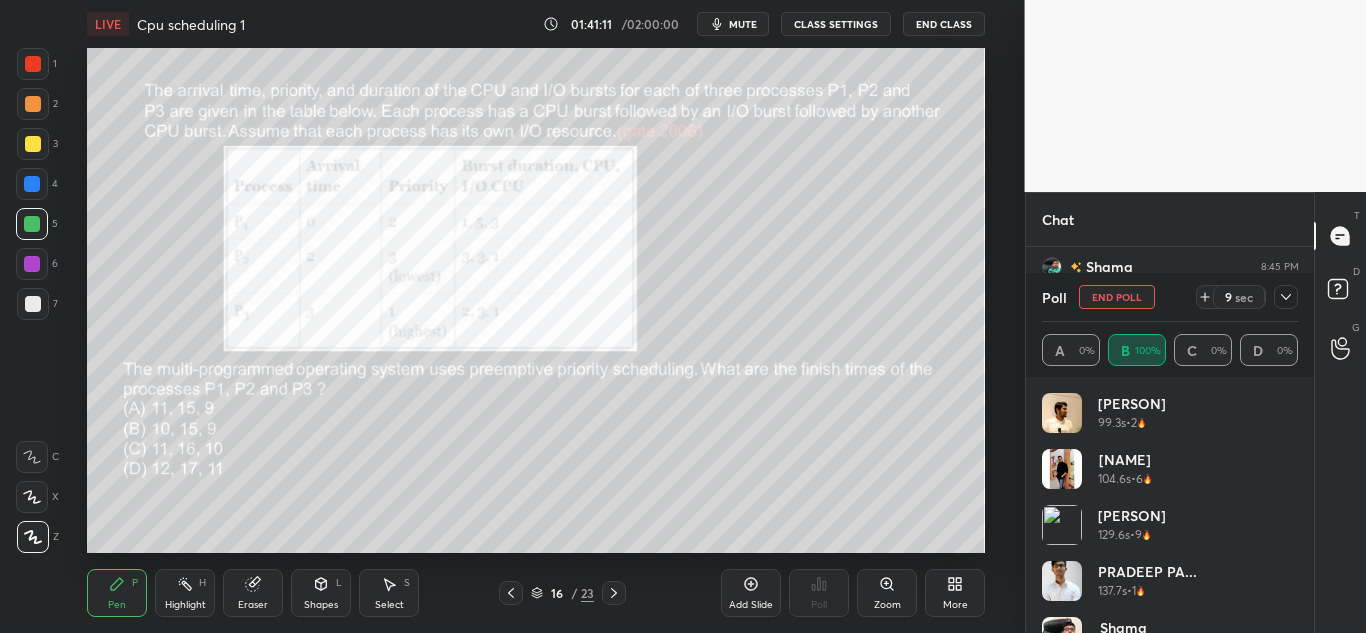 click 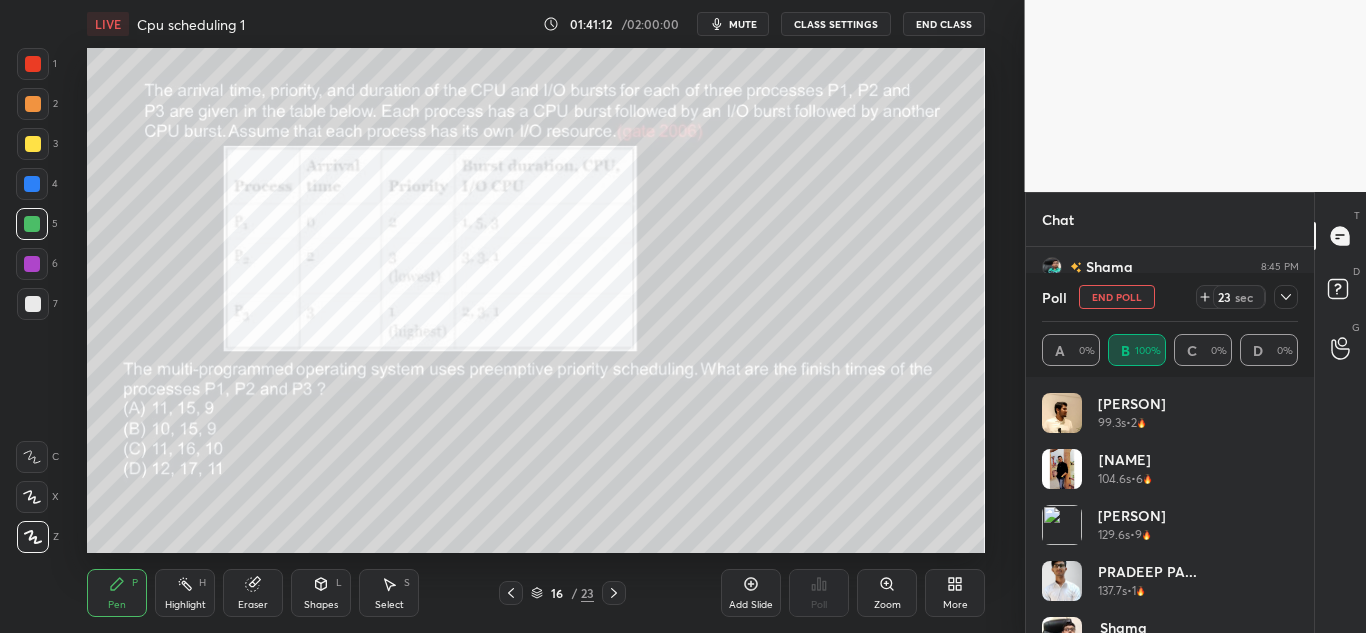 click 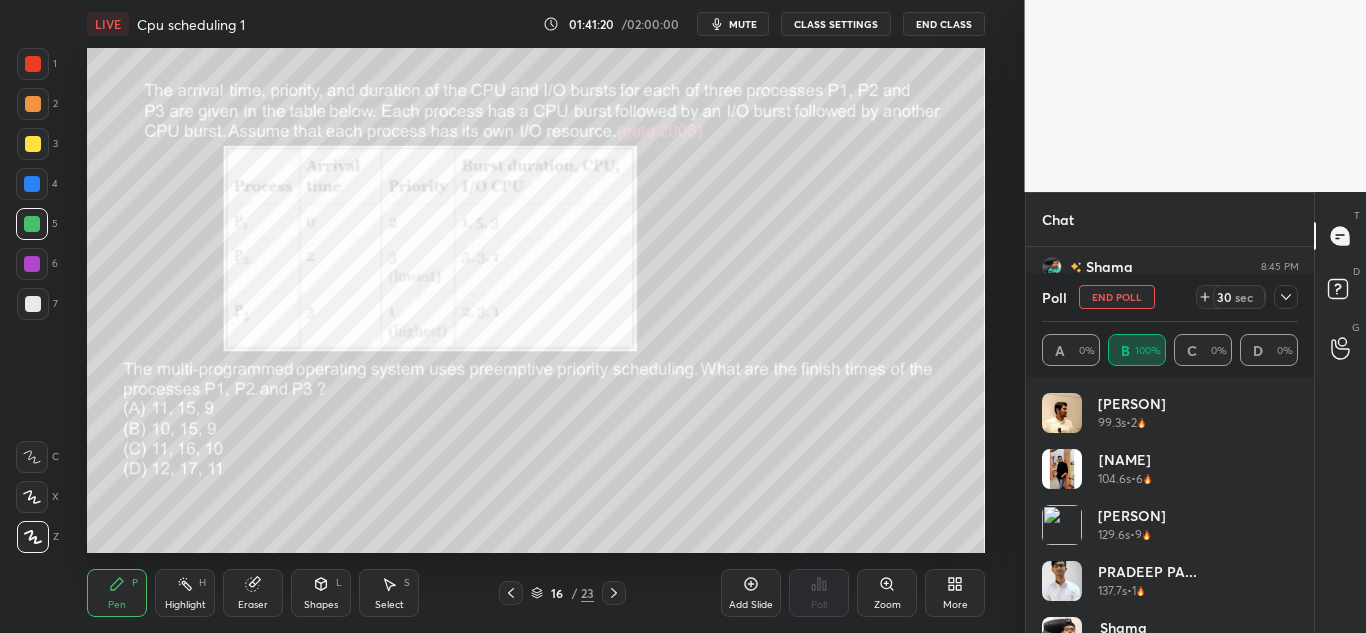 scroll, scrollTop: 40, scrollLeft: 0, axis: vertical 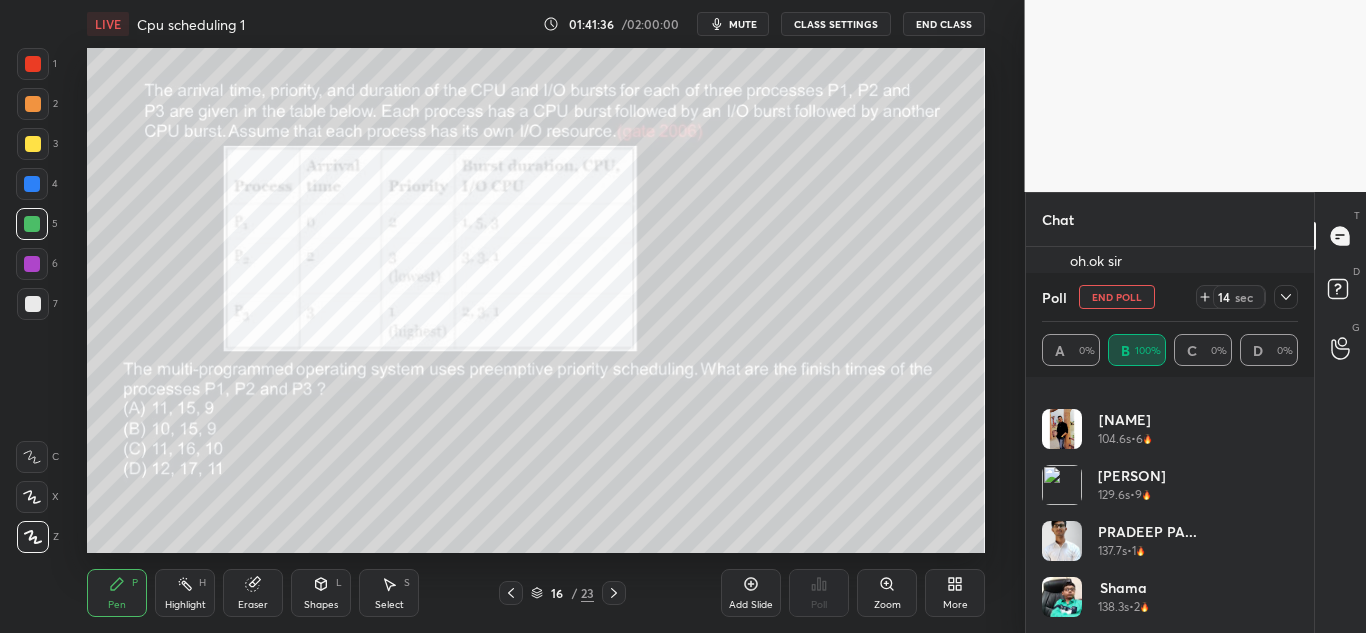 click 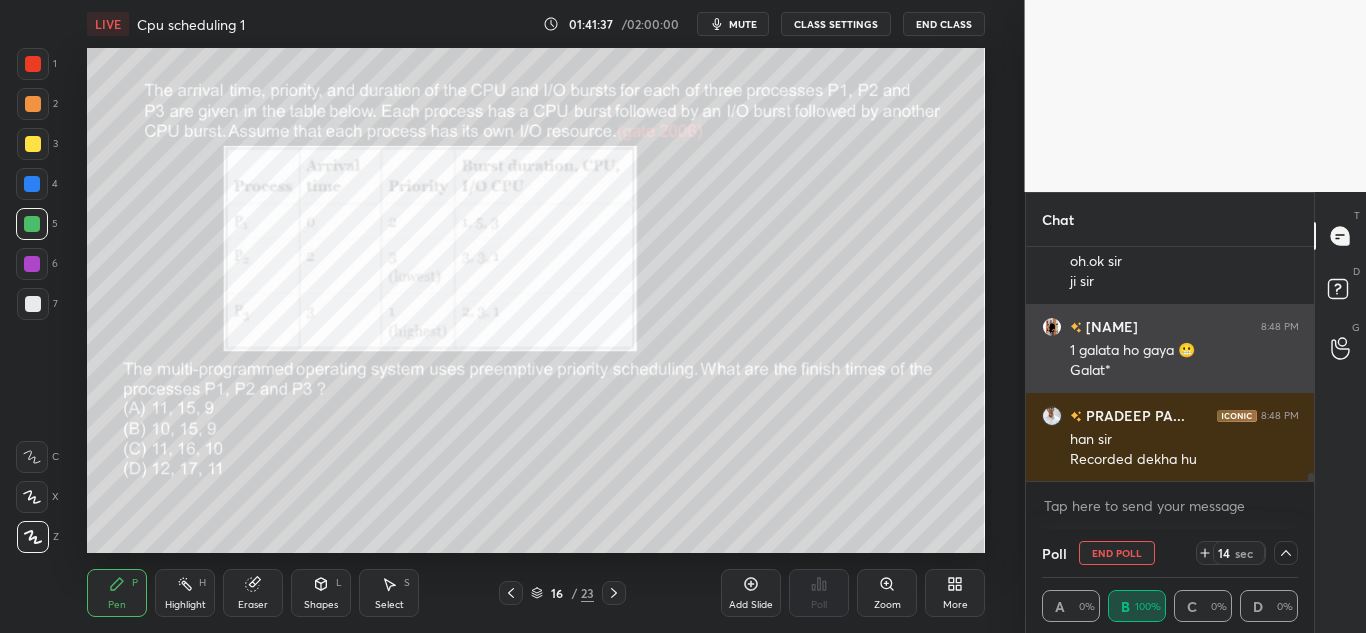 scroll, scrollTop: 0, scrollLeft: 0, axis: both 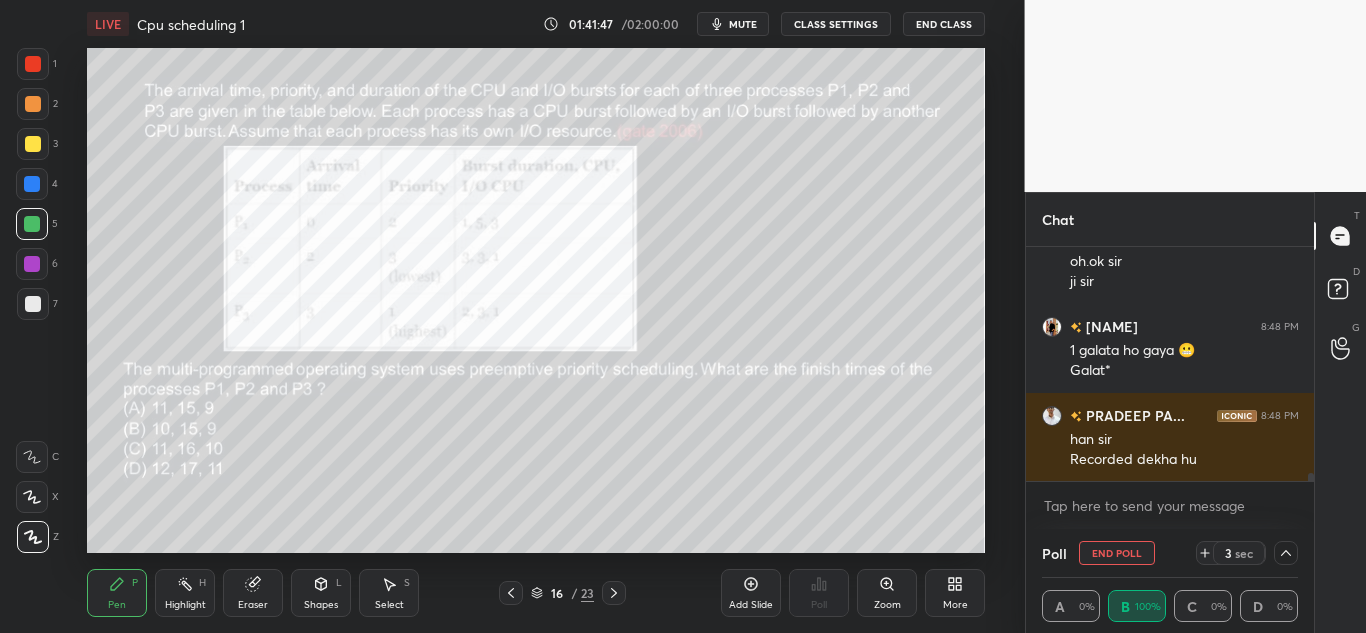 click 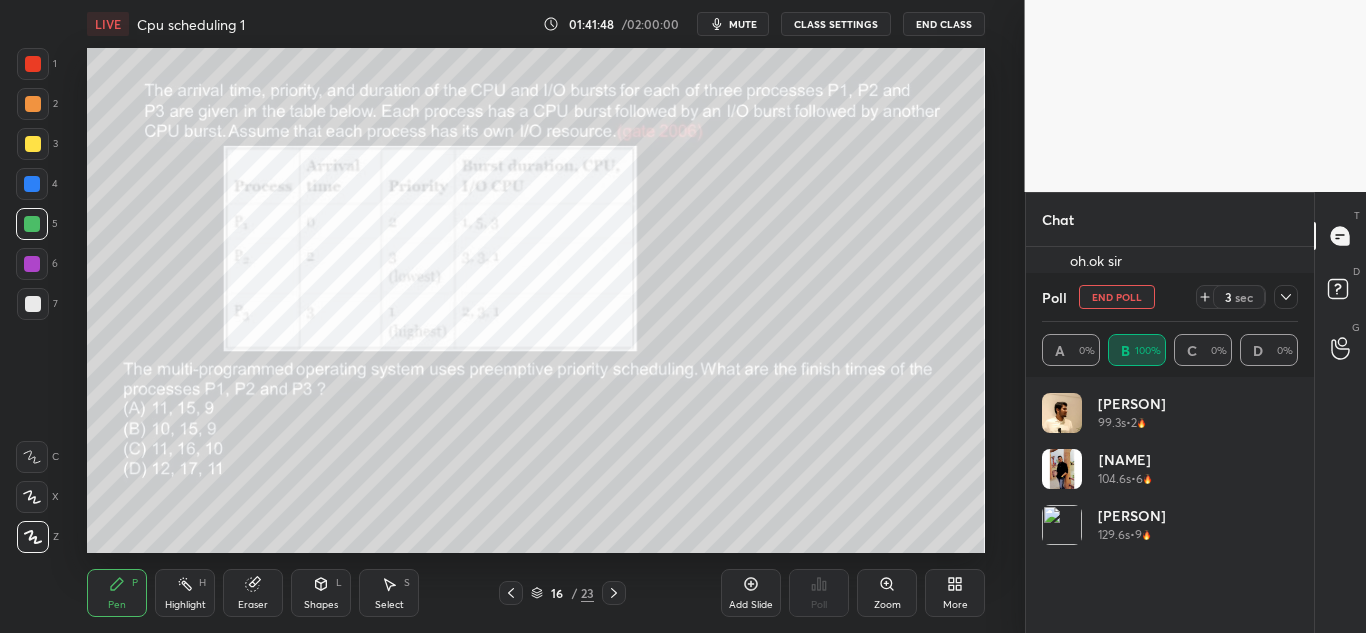 scroll, scrollTop: 7, scrollLeft: 7, axis: both 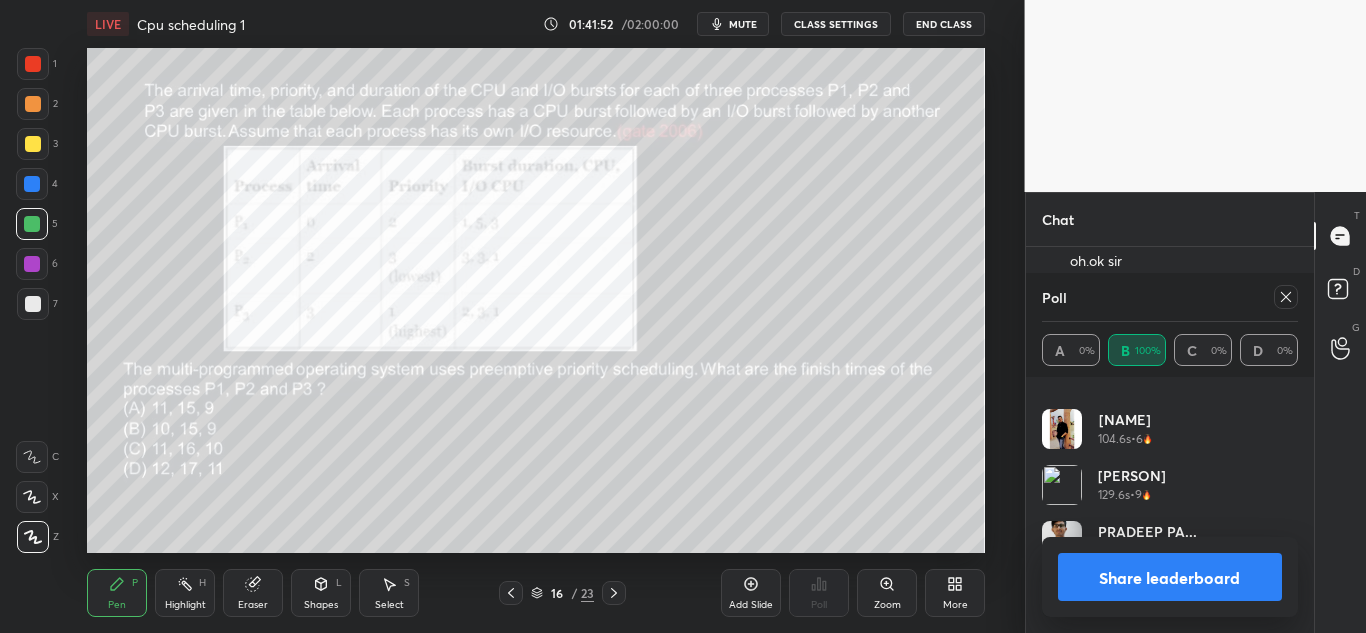 click on "Share leaderboard" at bounding box center (1170, 577) 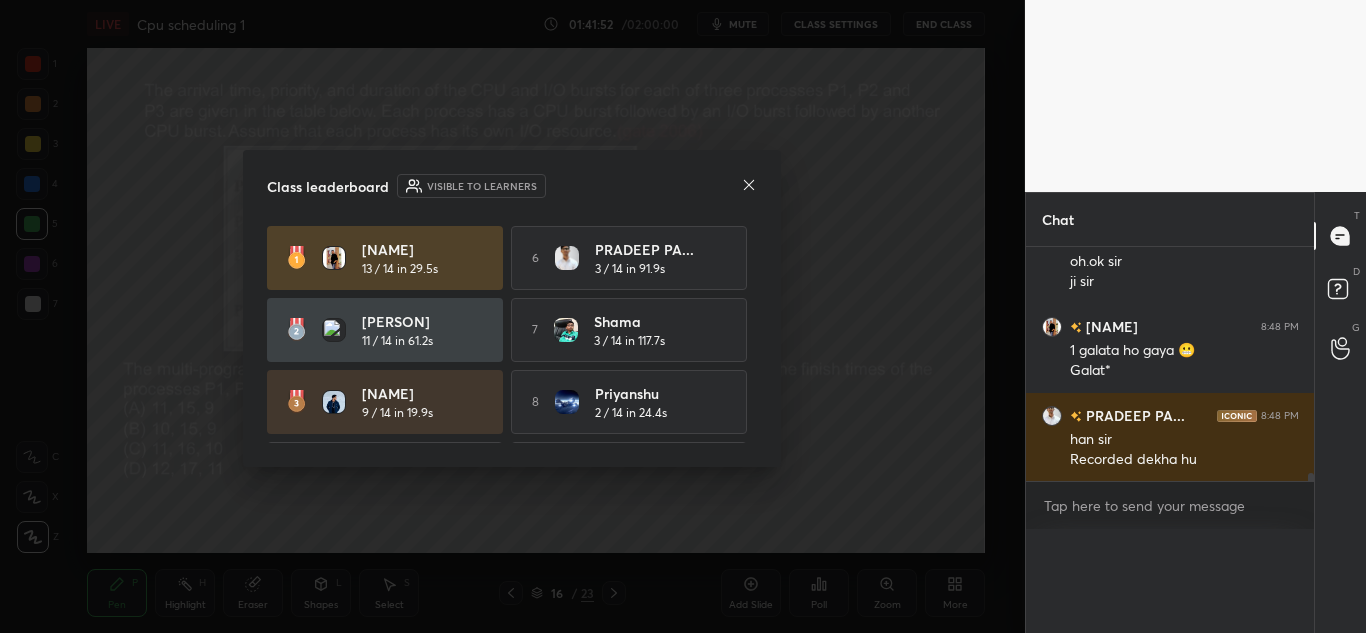 scroll, scrollTop: 0, scrollLeft: 0, axis: both 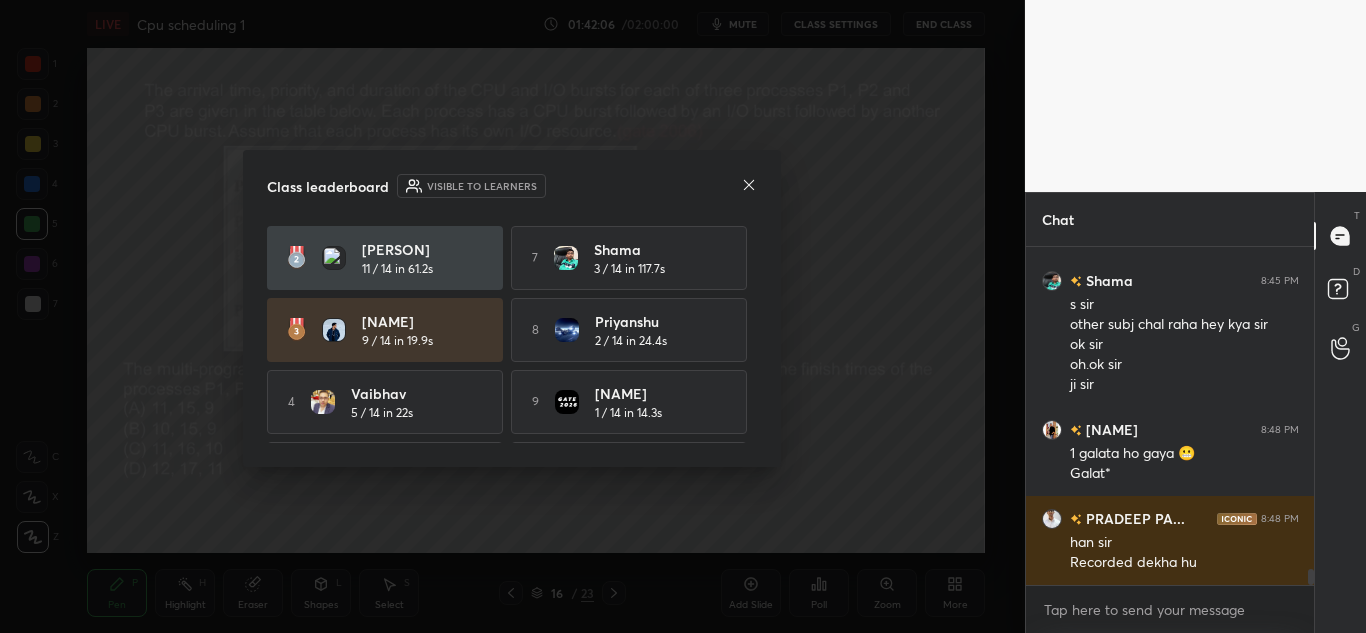 click 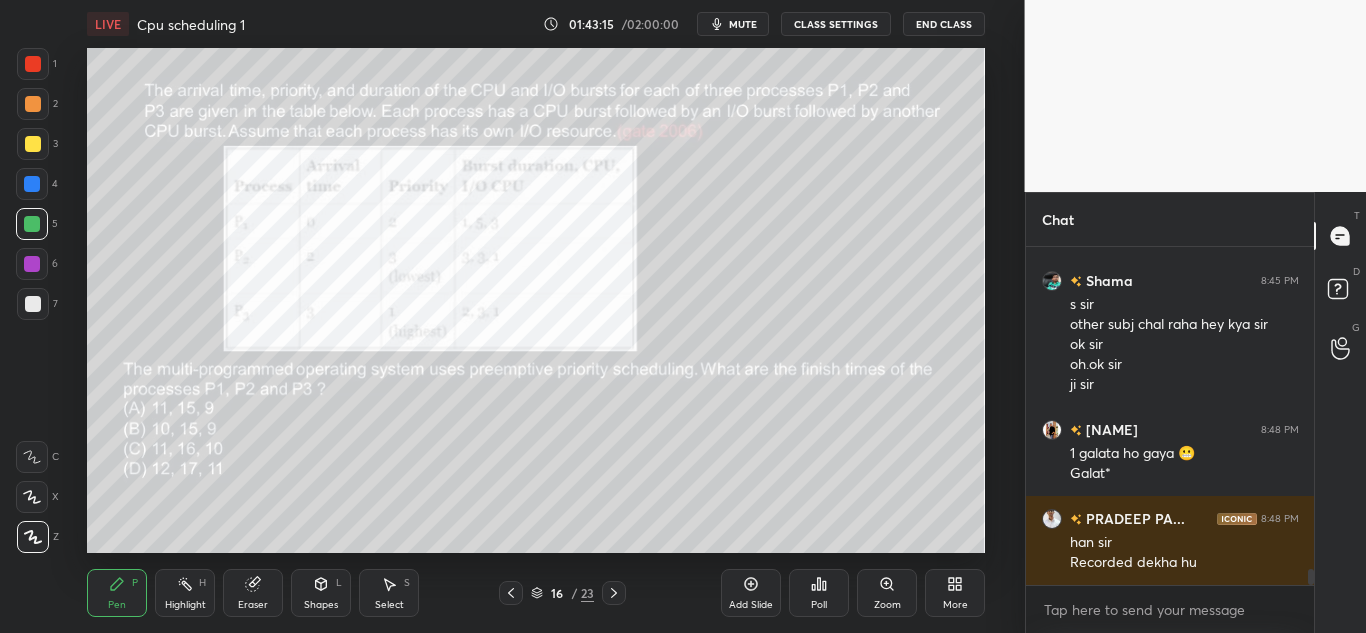 click 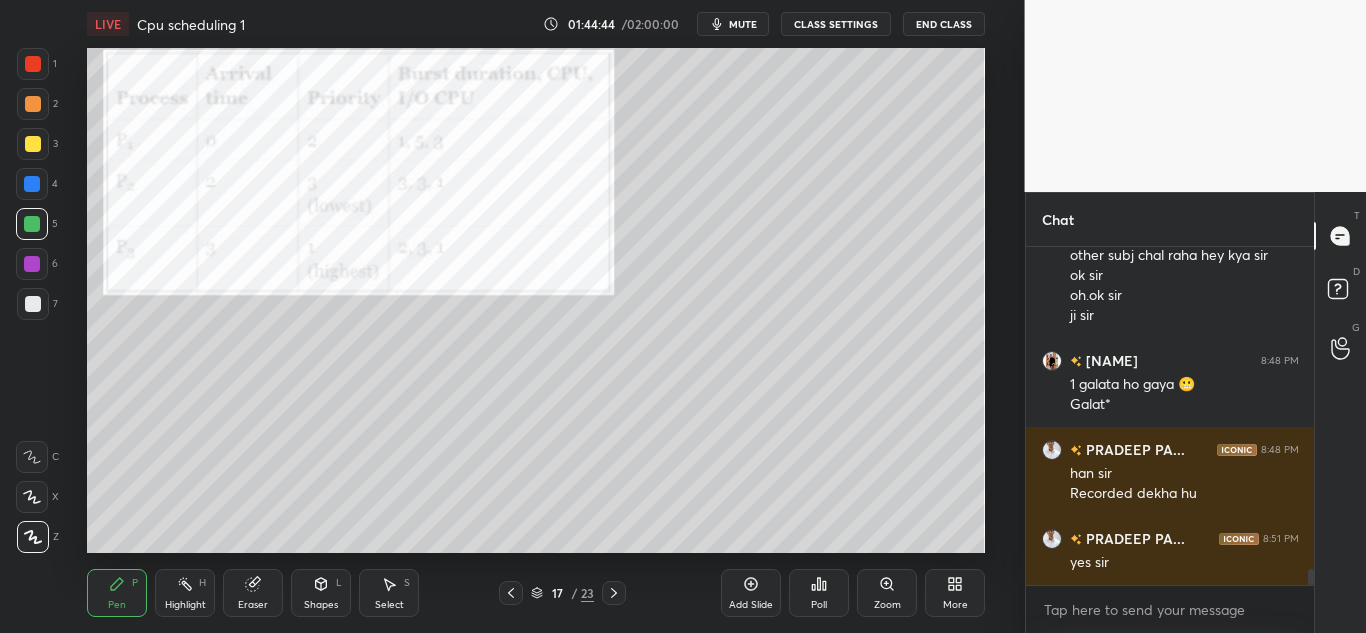 scroll, scrollTop: 6791, scrollLeft: 0, axis: vertical 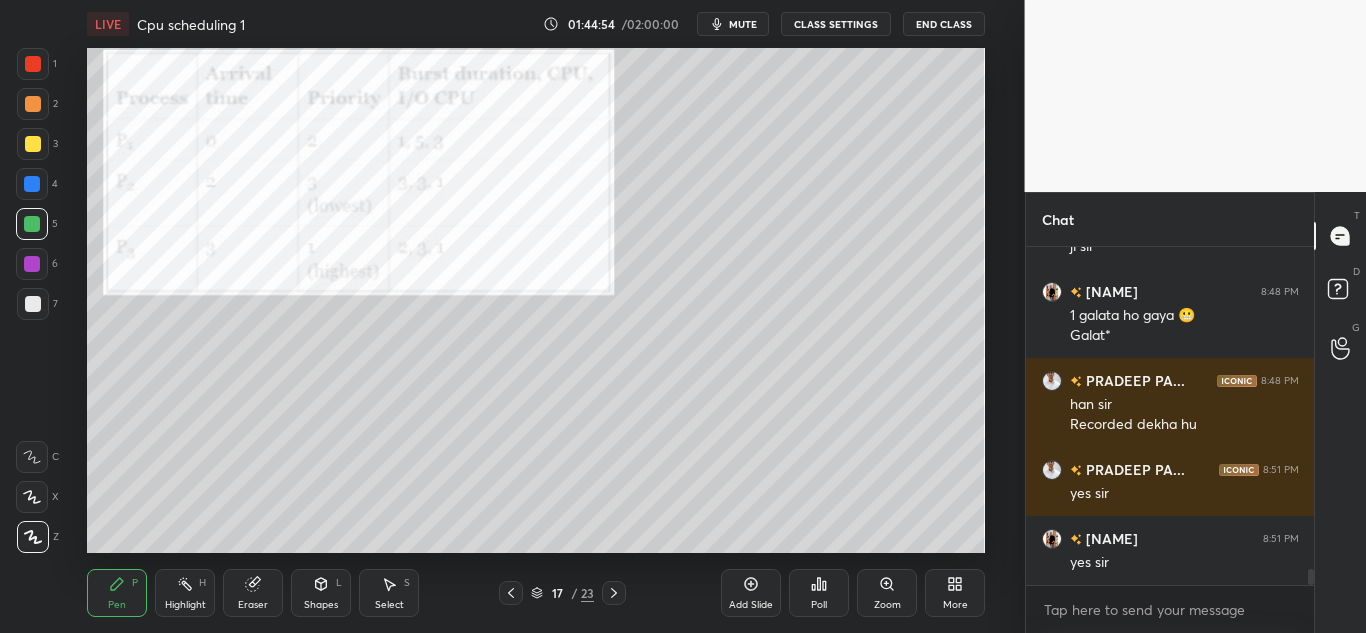 click on "Eraser" at bounding box center (253, 593) 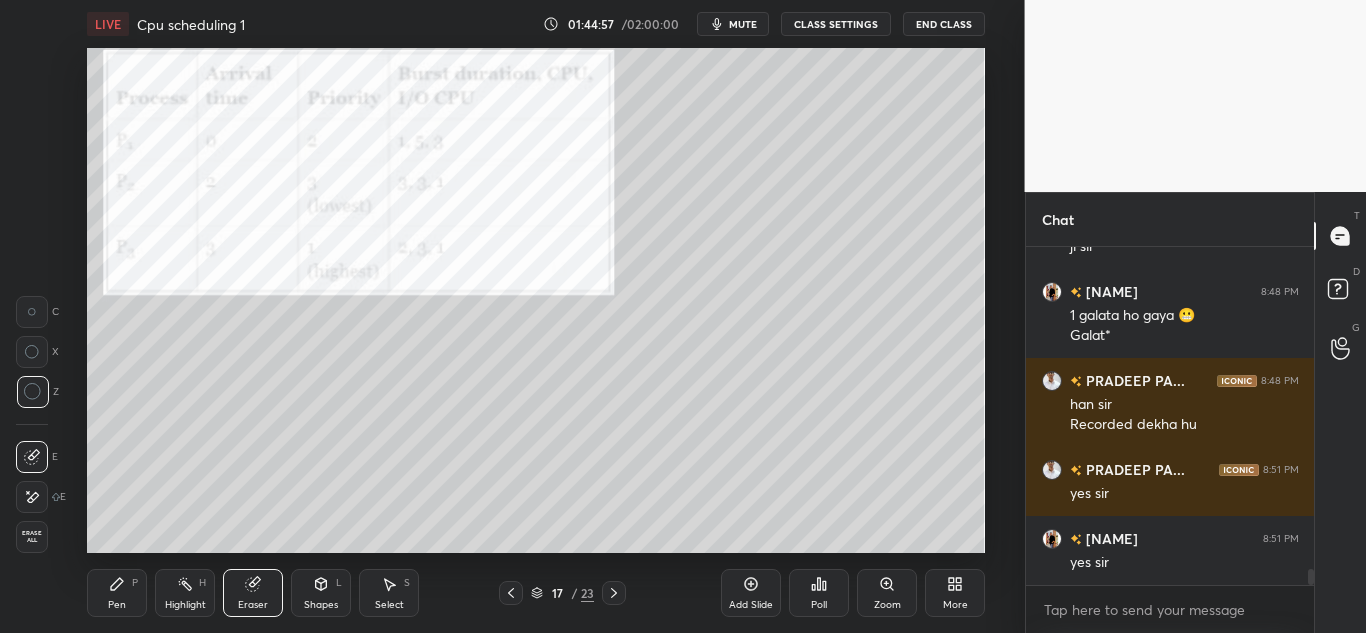 click 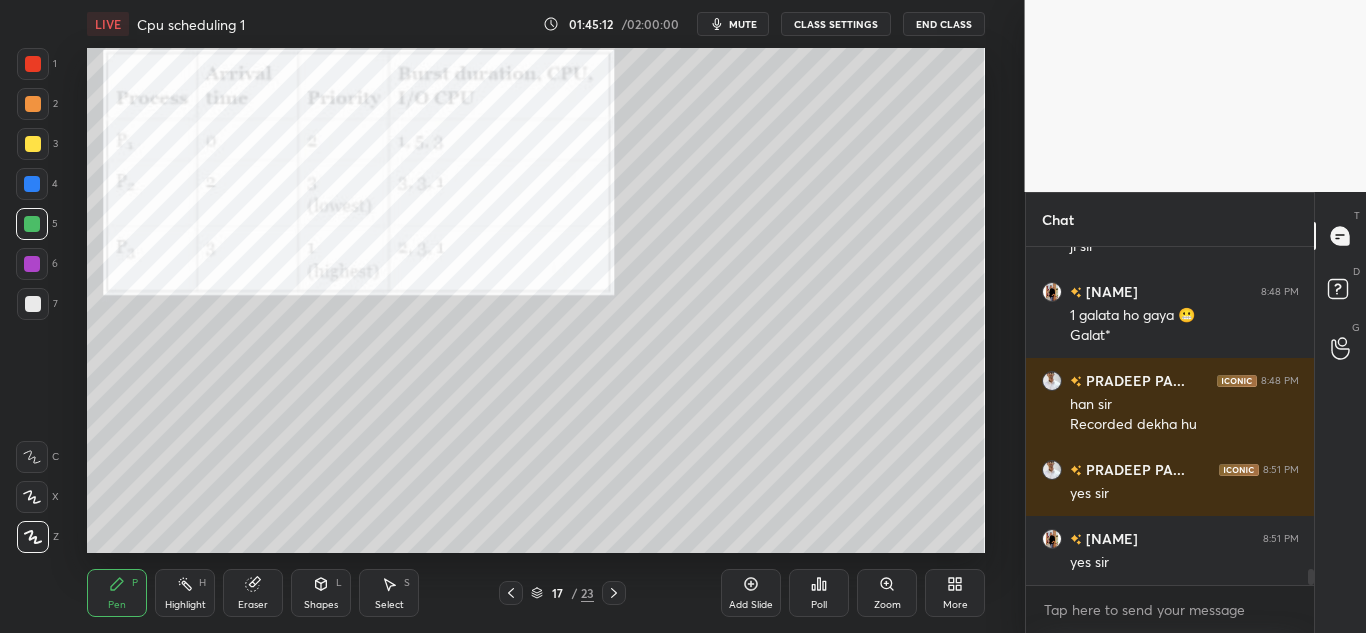 click 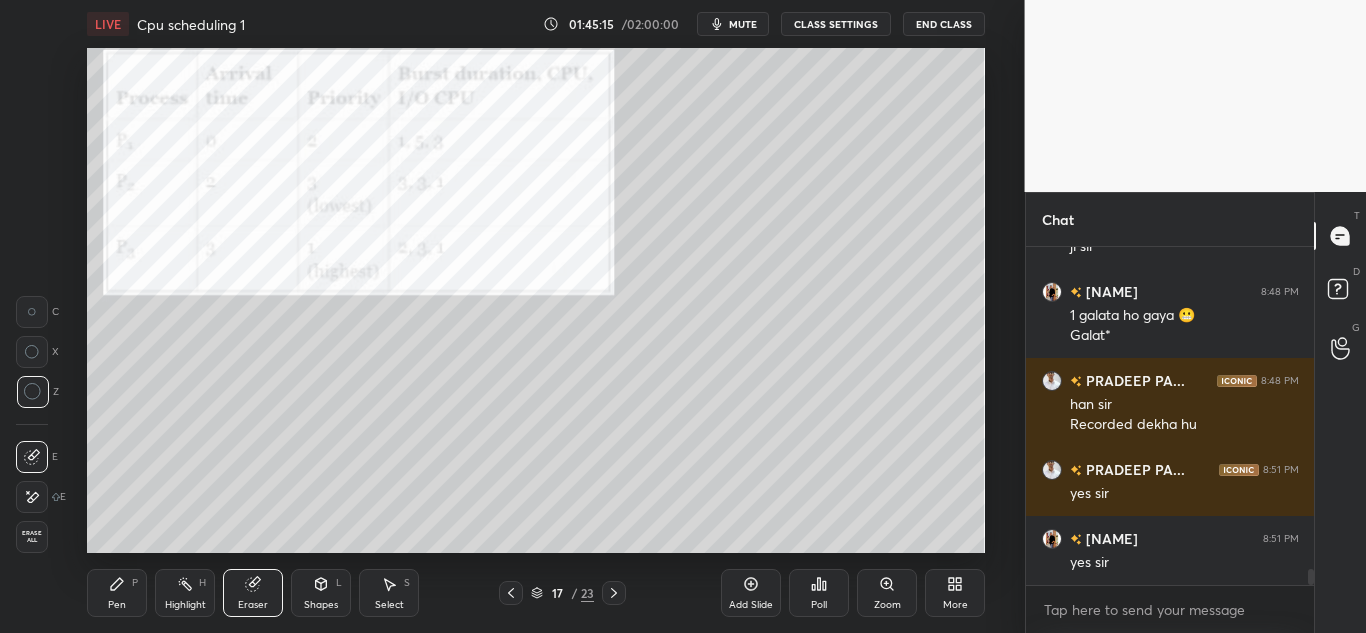 click on "Pen P" at bounding box center (117, 593) 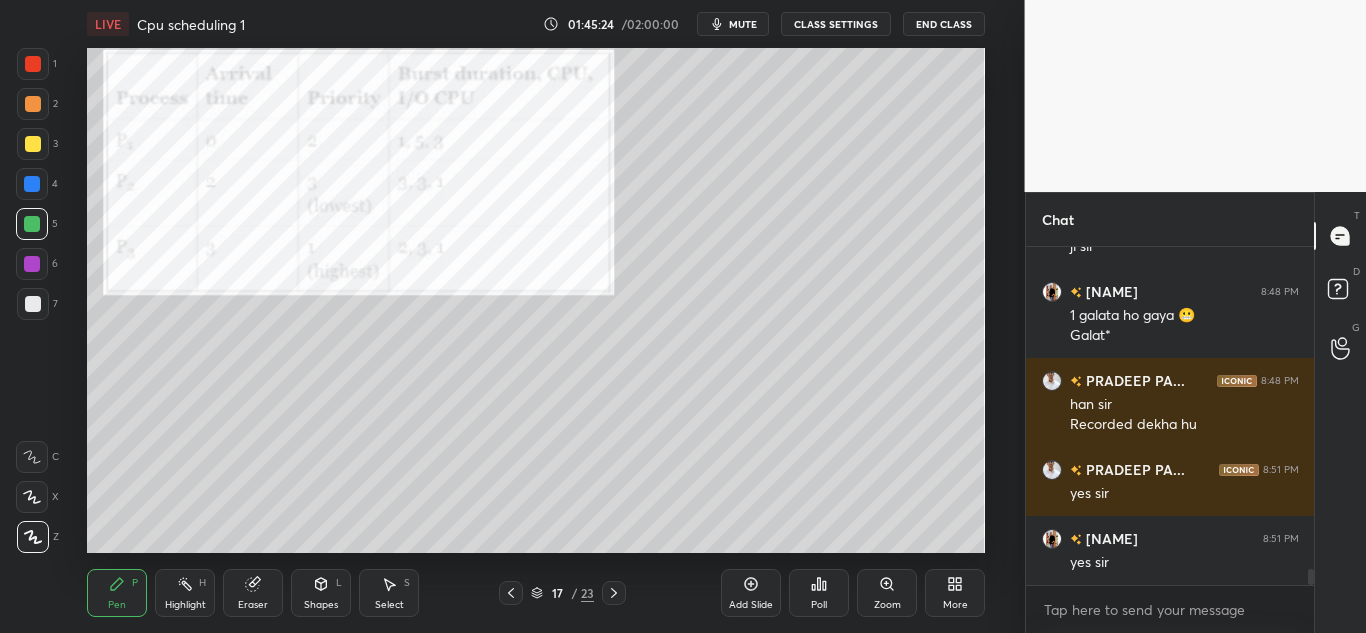 click at bounding box center (32, 184) 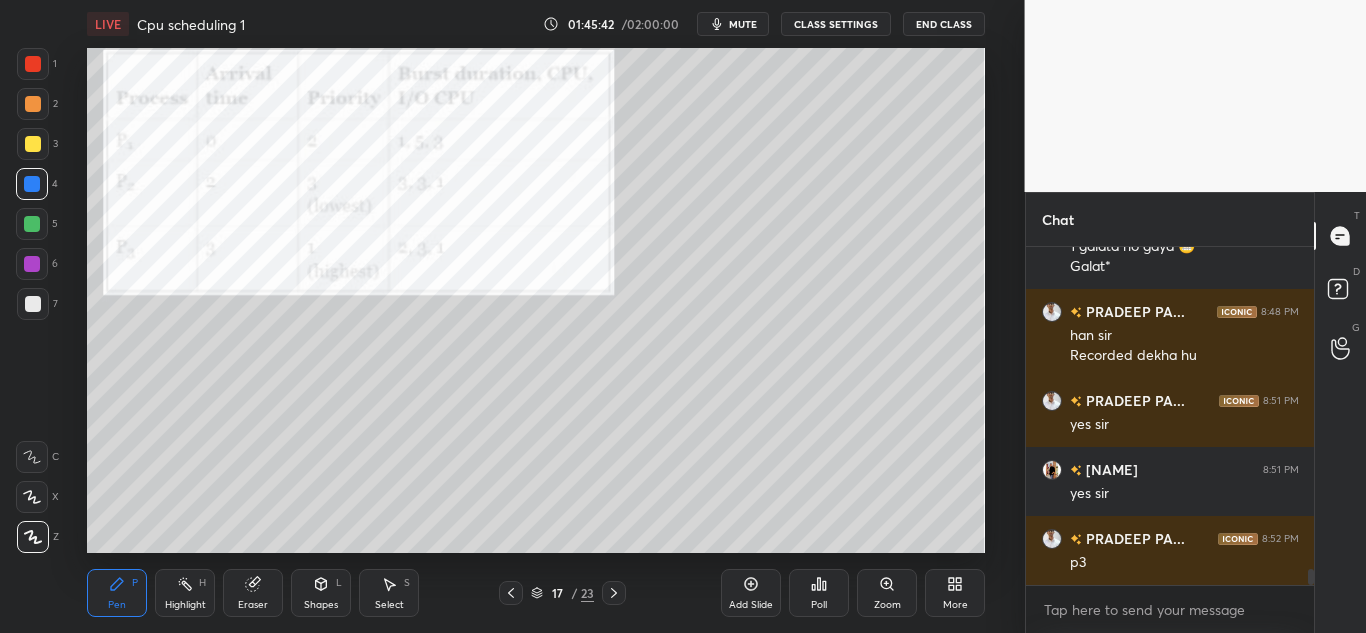 scroll, scrollTop: 6929, scrollLeft: 0, axis: vertical 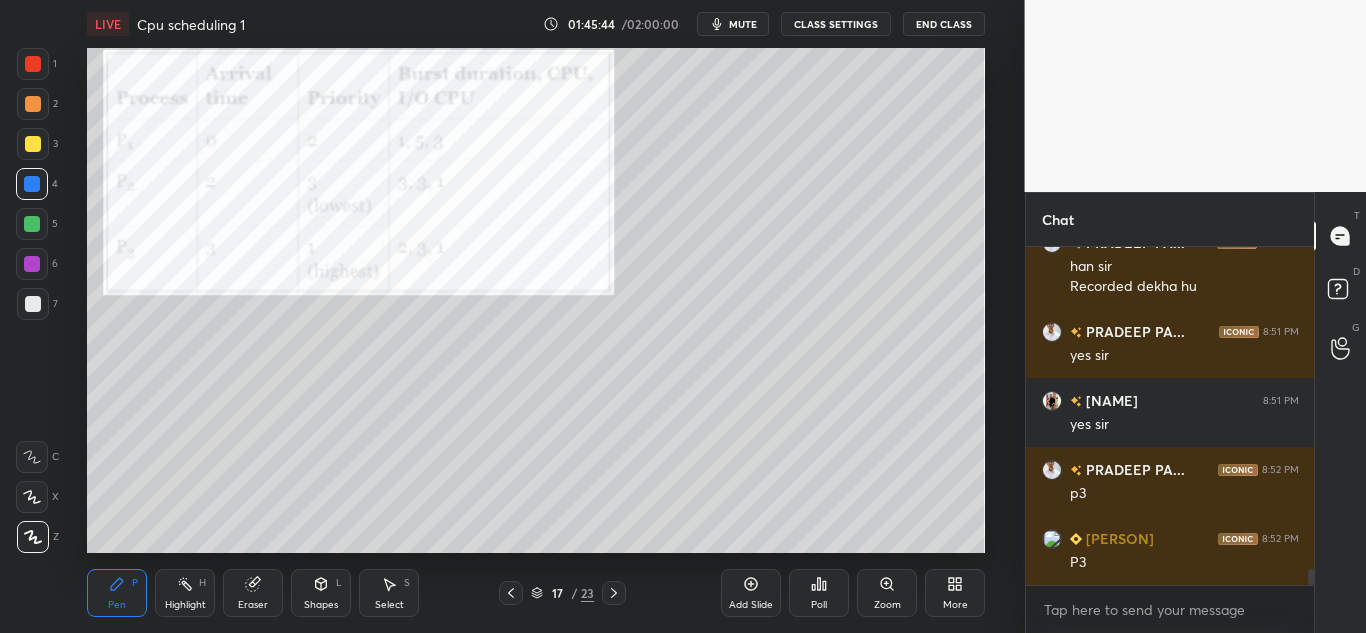 click on "Pen P Highlight H Eraser Shapes L Select S 17 / 23 Add Slide Poll Zoom More" at bounding box center (536, 593) 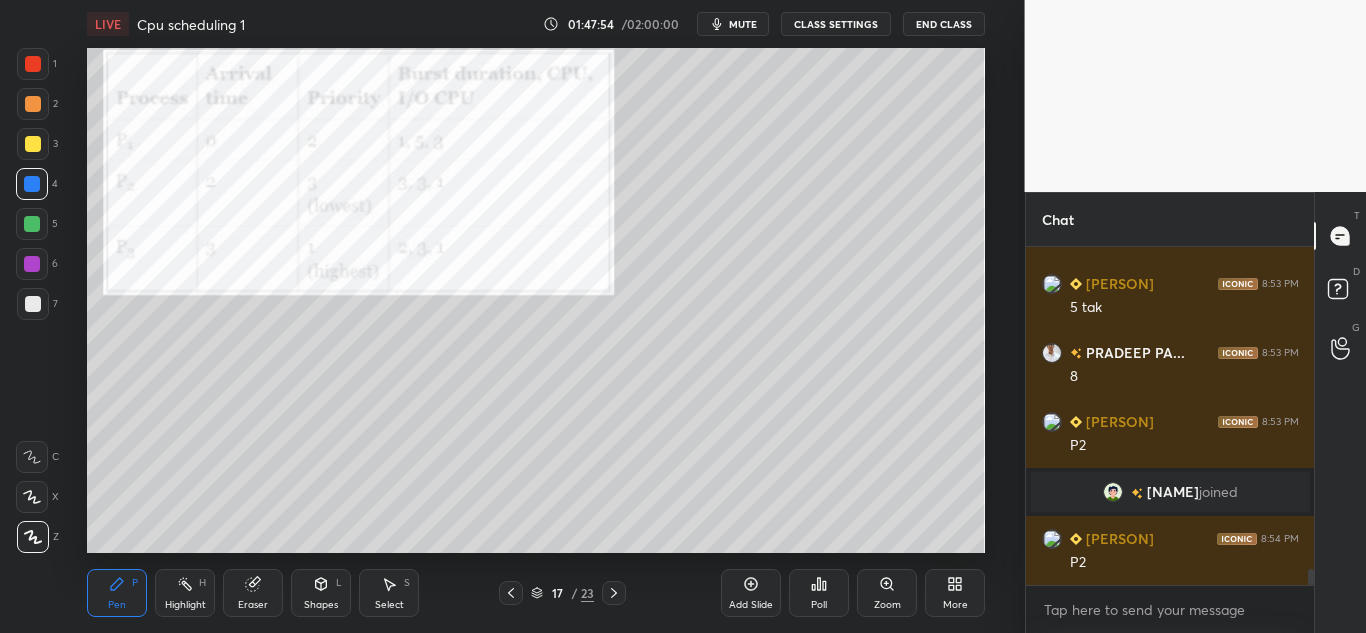 scroll, scrollTop: 6818, scrollLeft: 0, axis: vertical 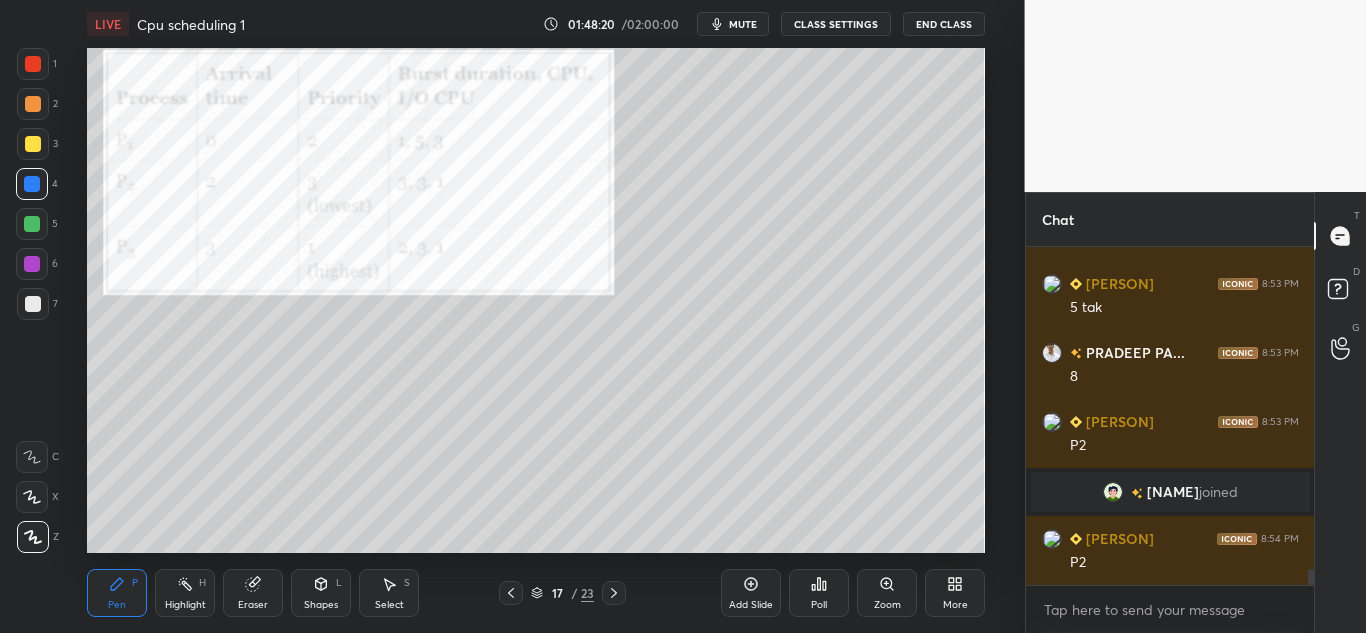 click 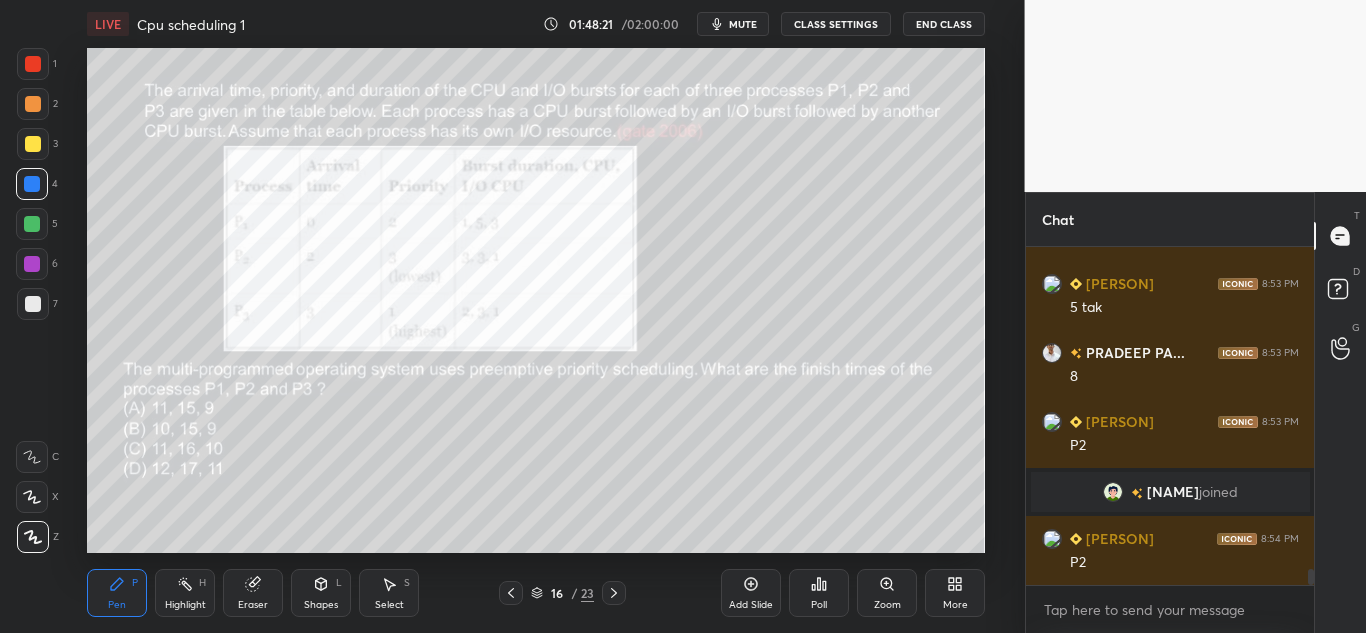 scroll, scrollTop: 6887, scrollLeft: 0, axis: vertical 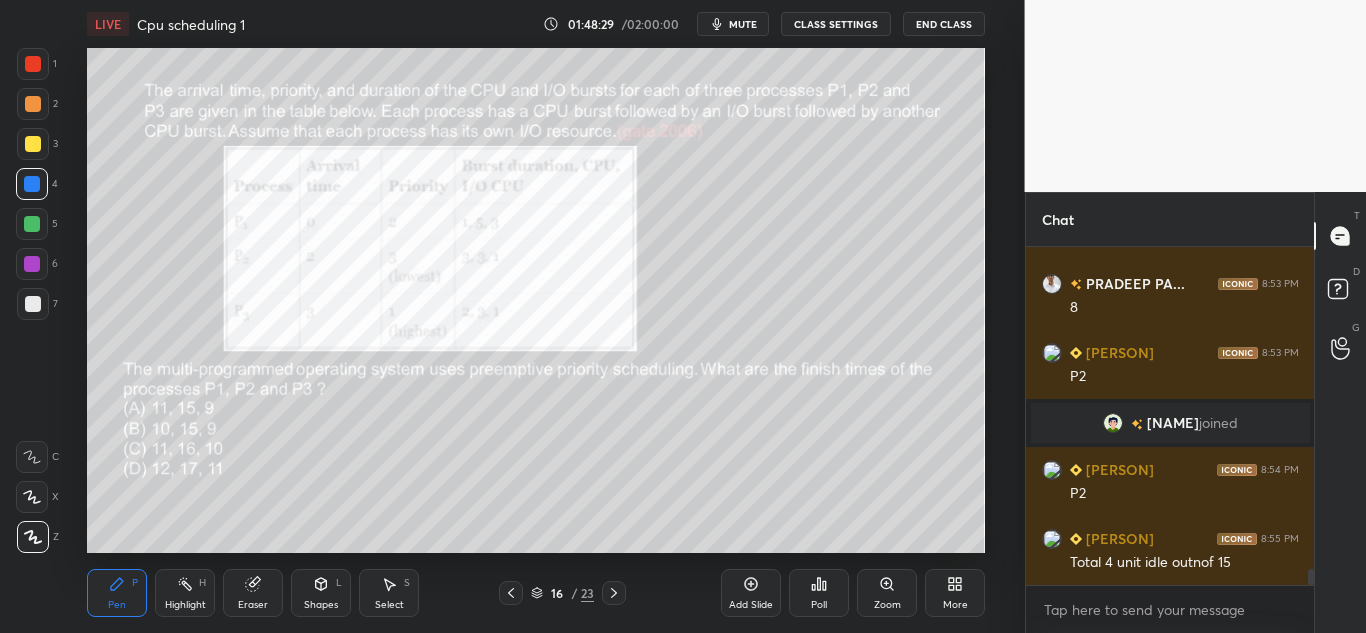 click 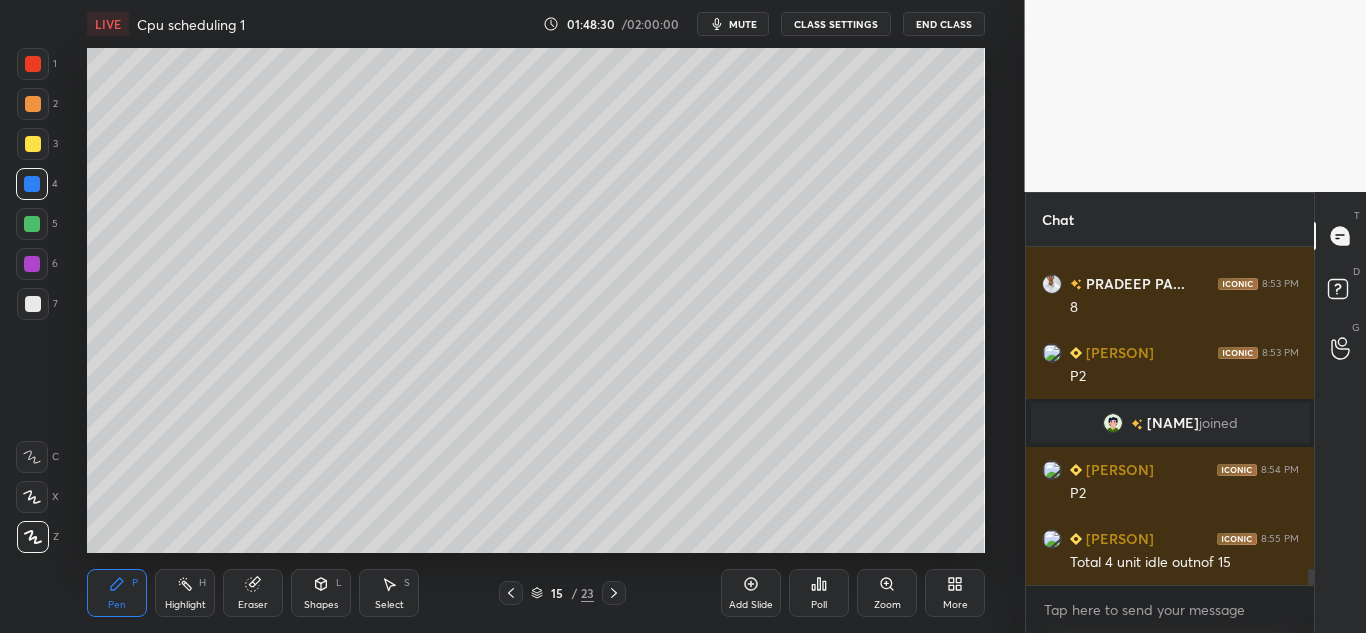 click 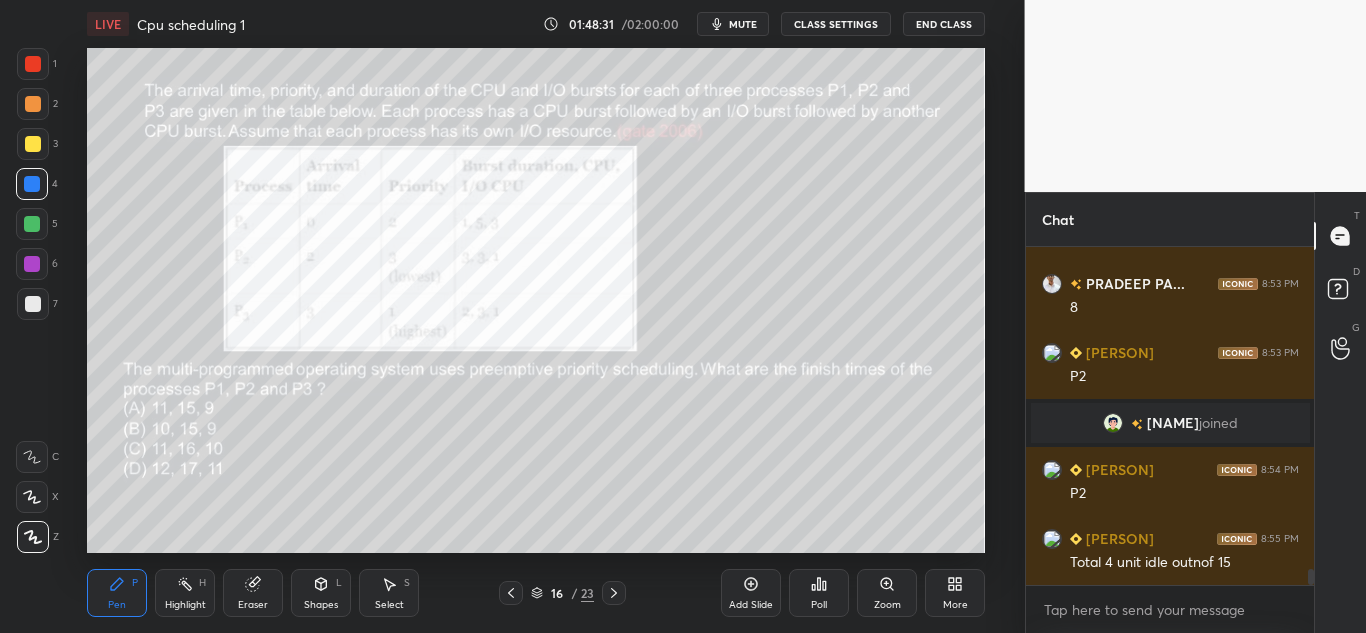 click 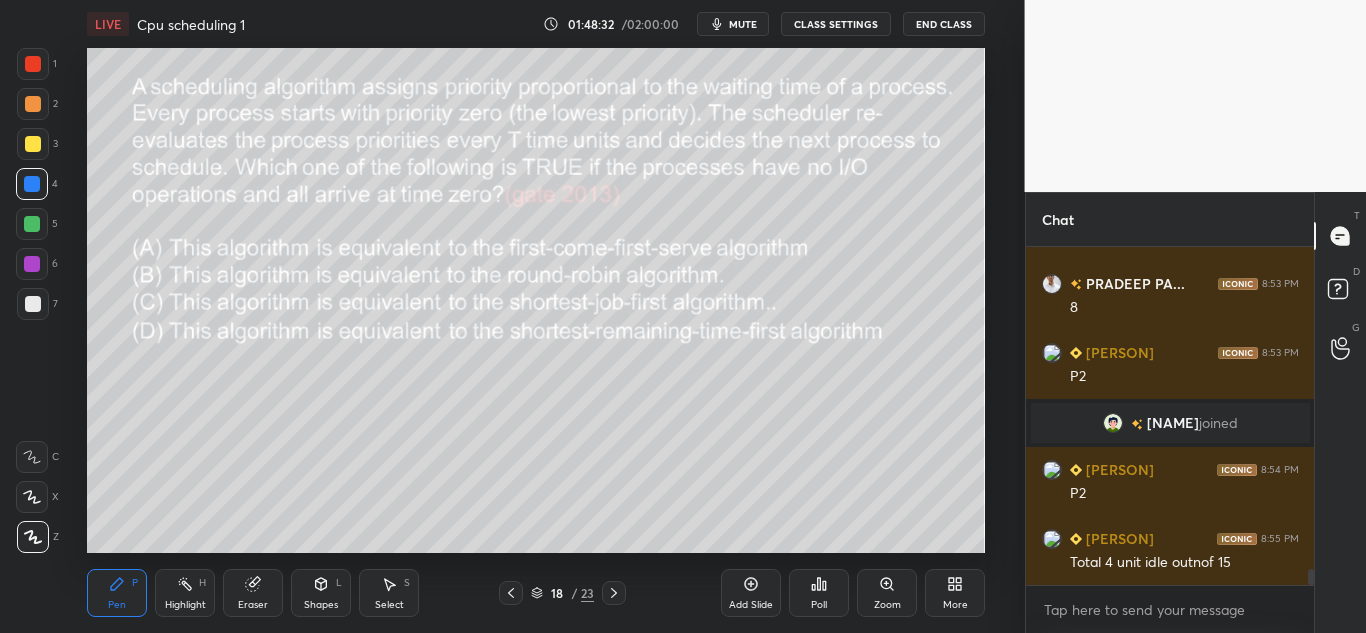 click 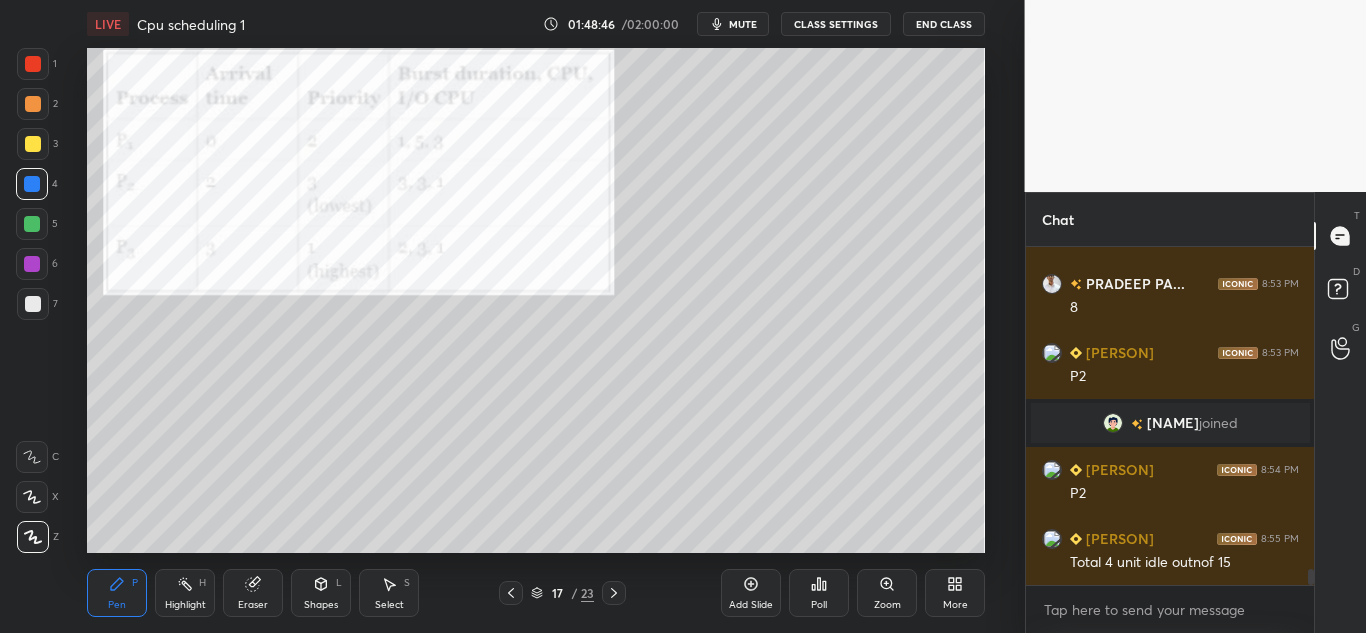 click 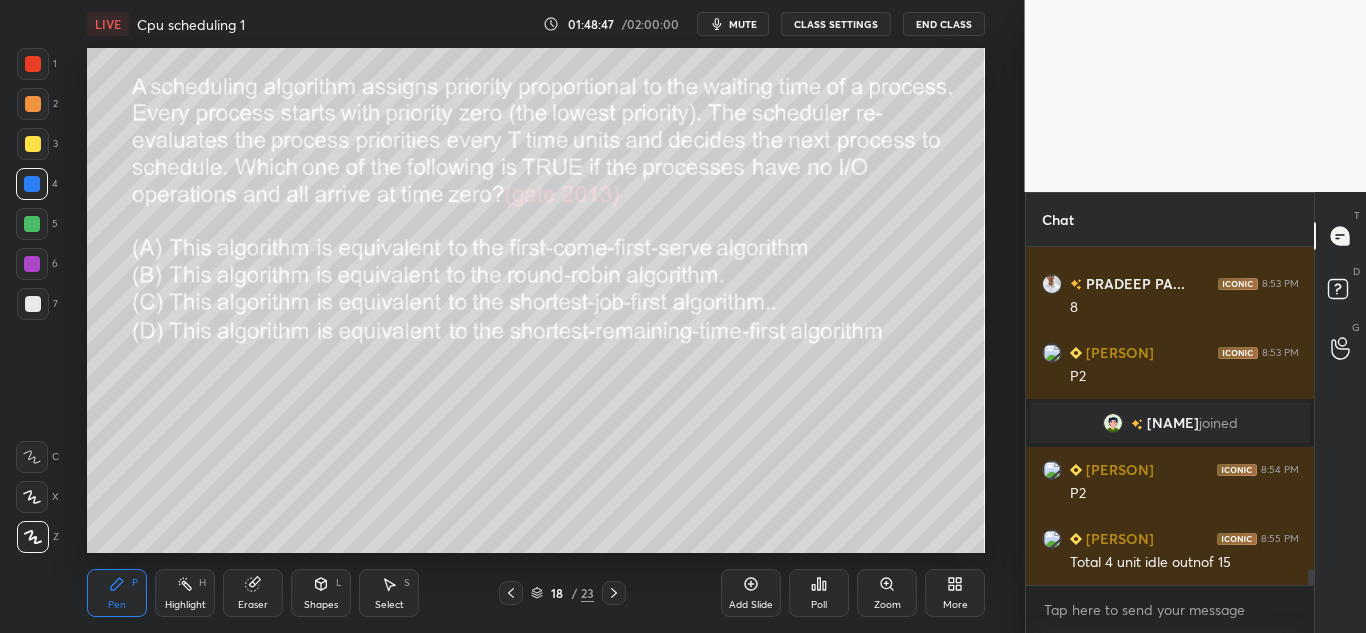 click 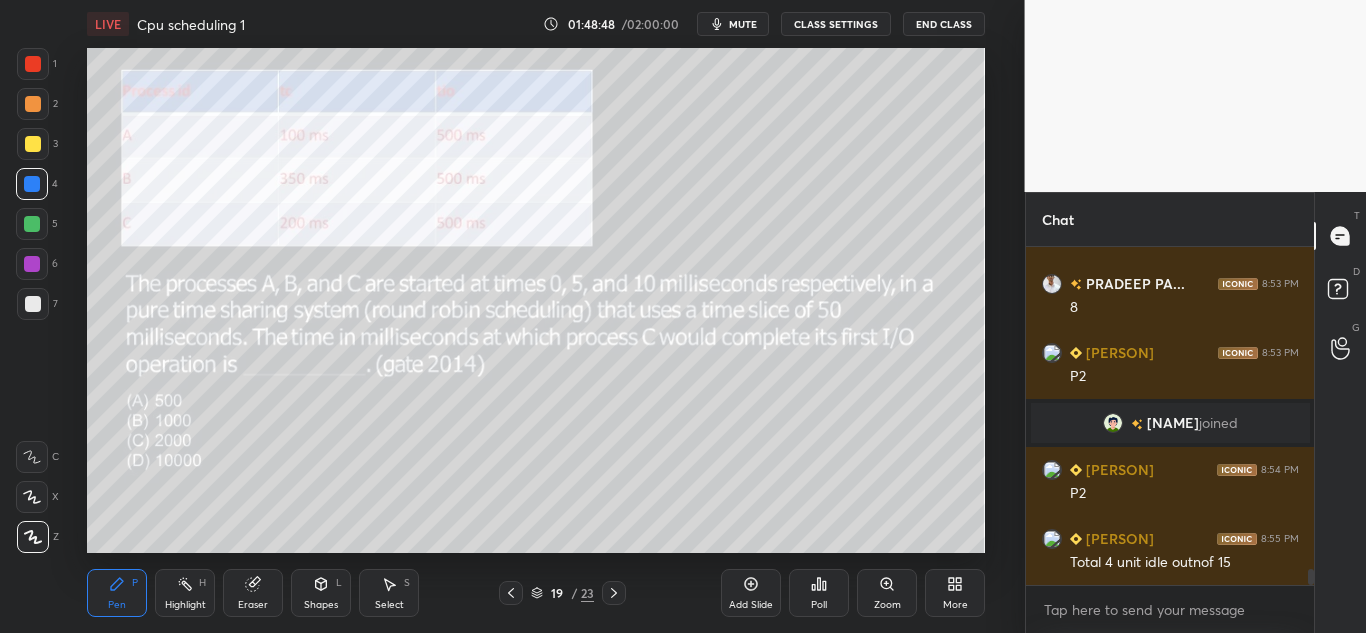 click 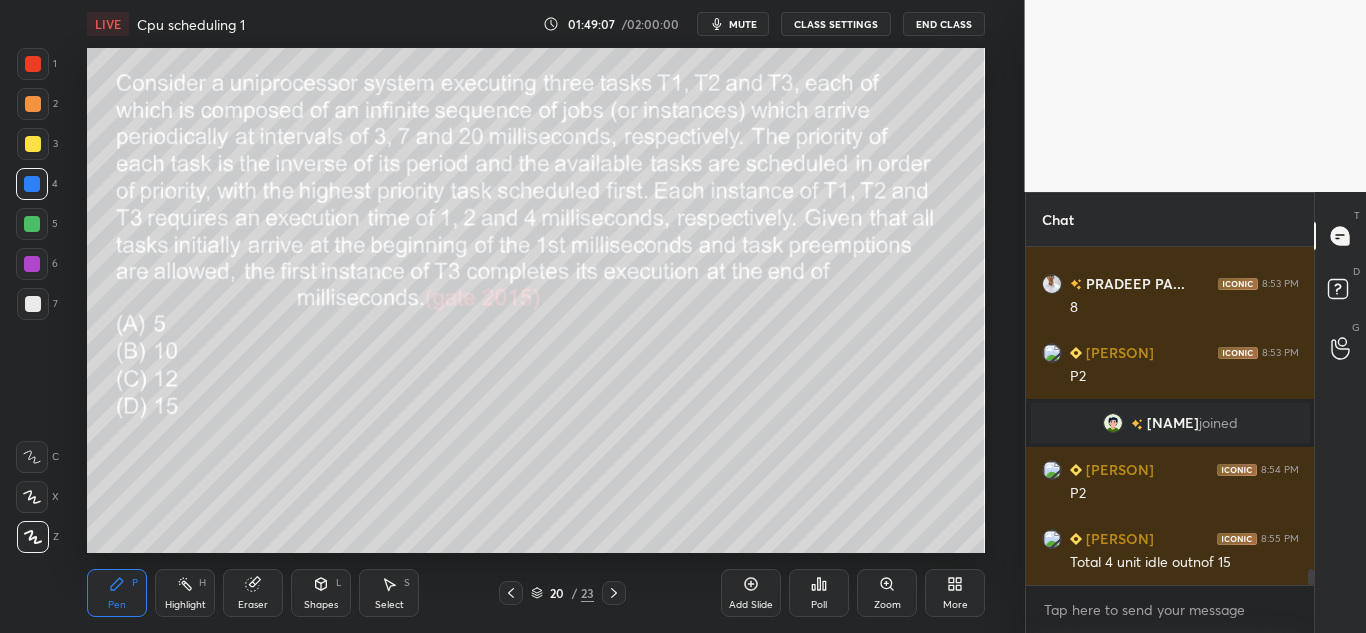 click on "Poll" at bounding box center (819, 593) 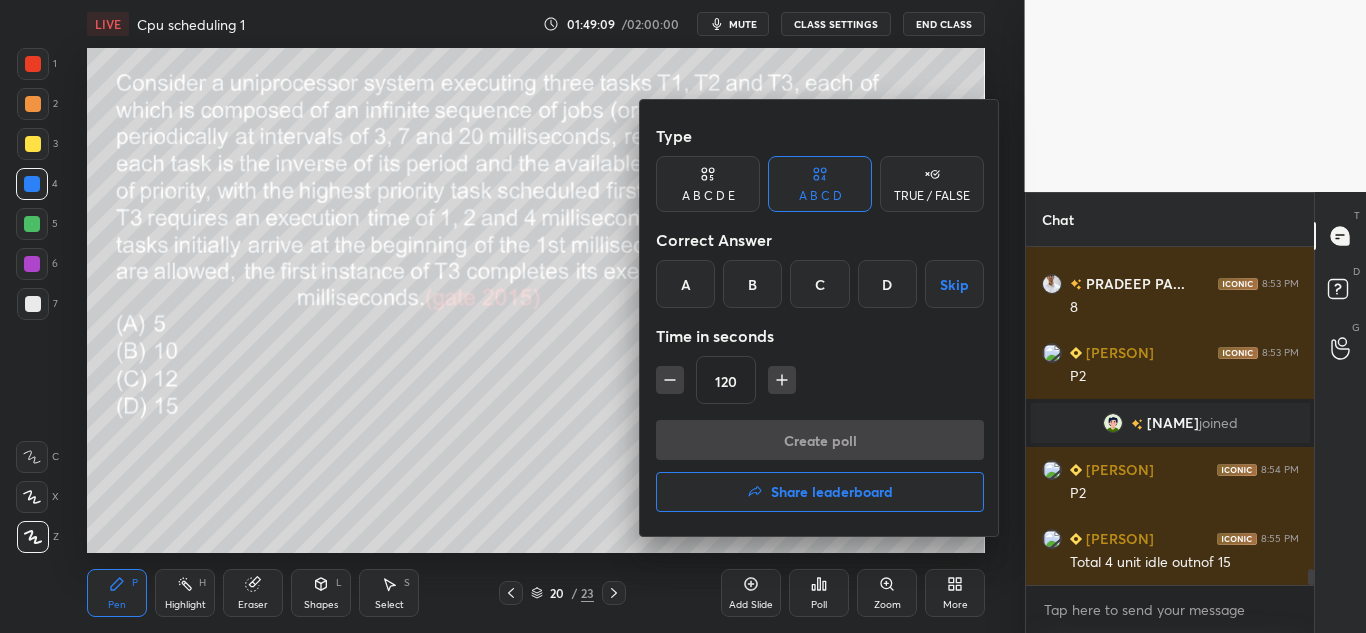 click on "C" at bounding box center (819, 284) 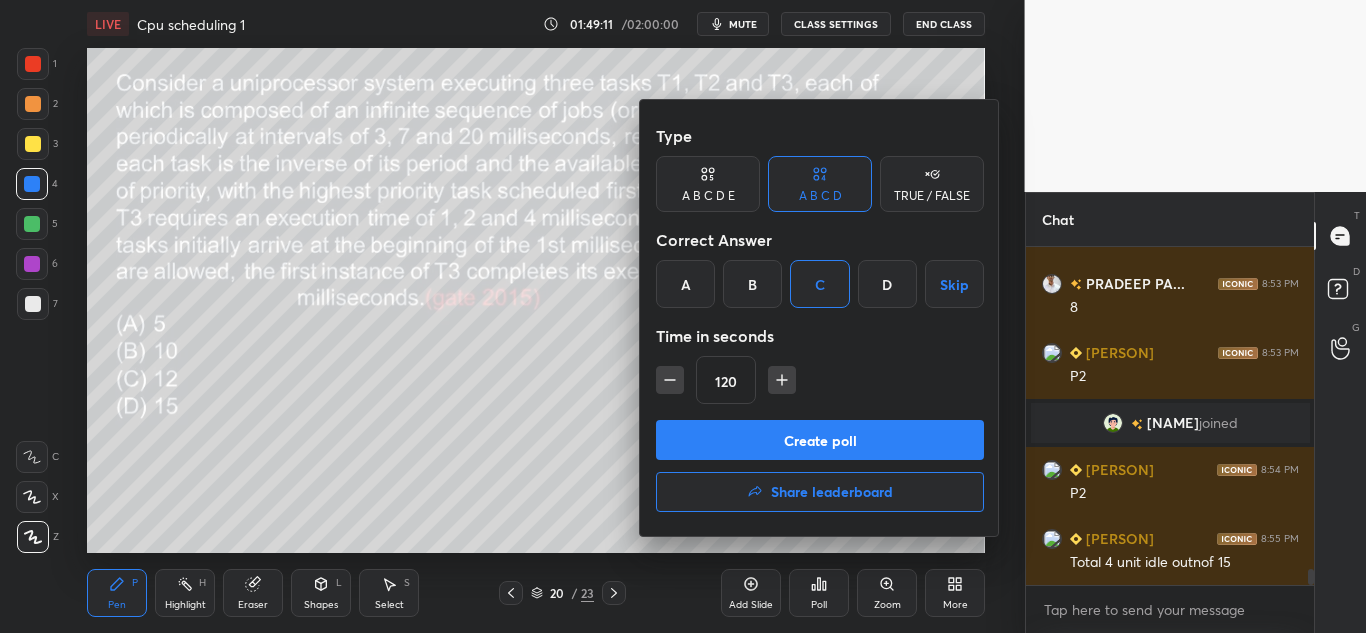 click 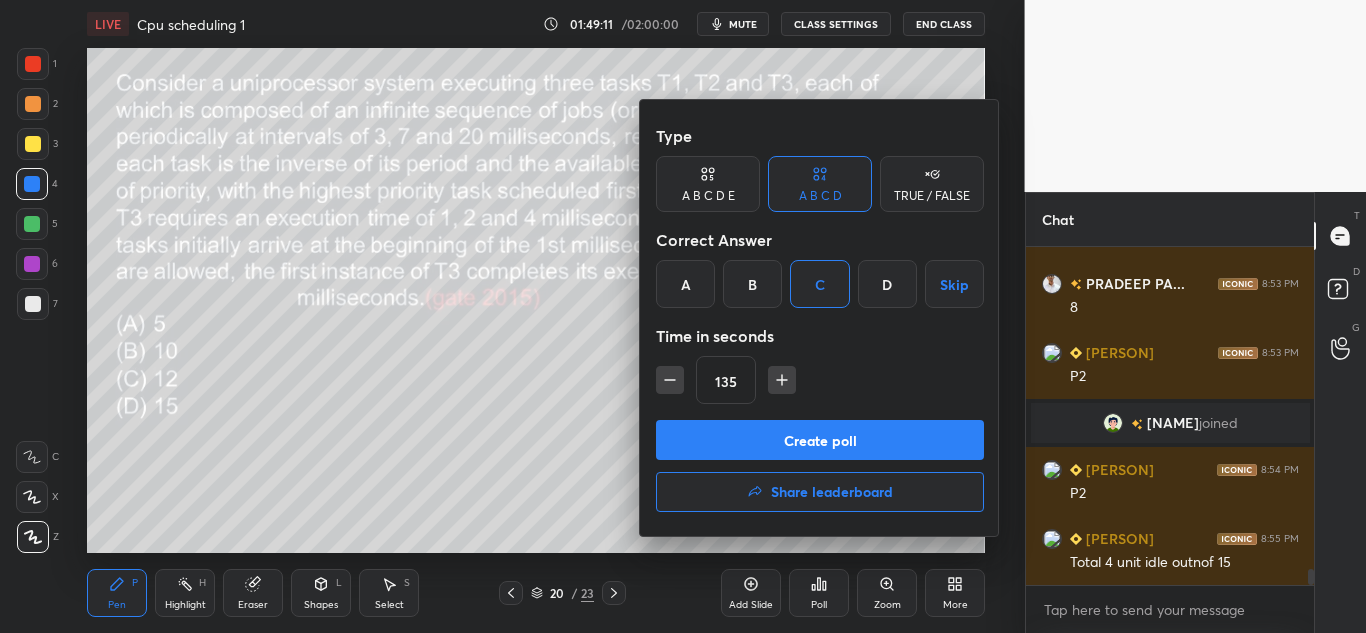type on "135" 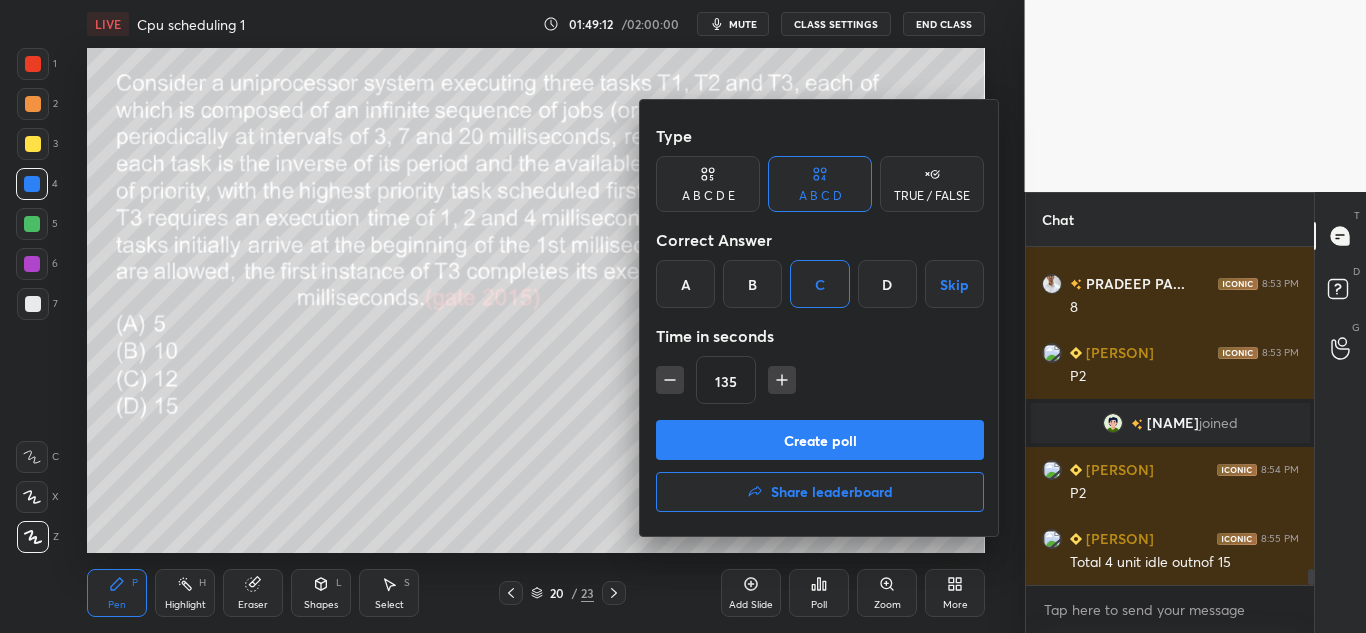 click on "Create poll" at bounding box center (820, 440) 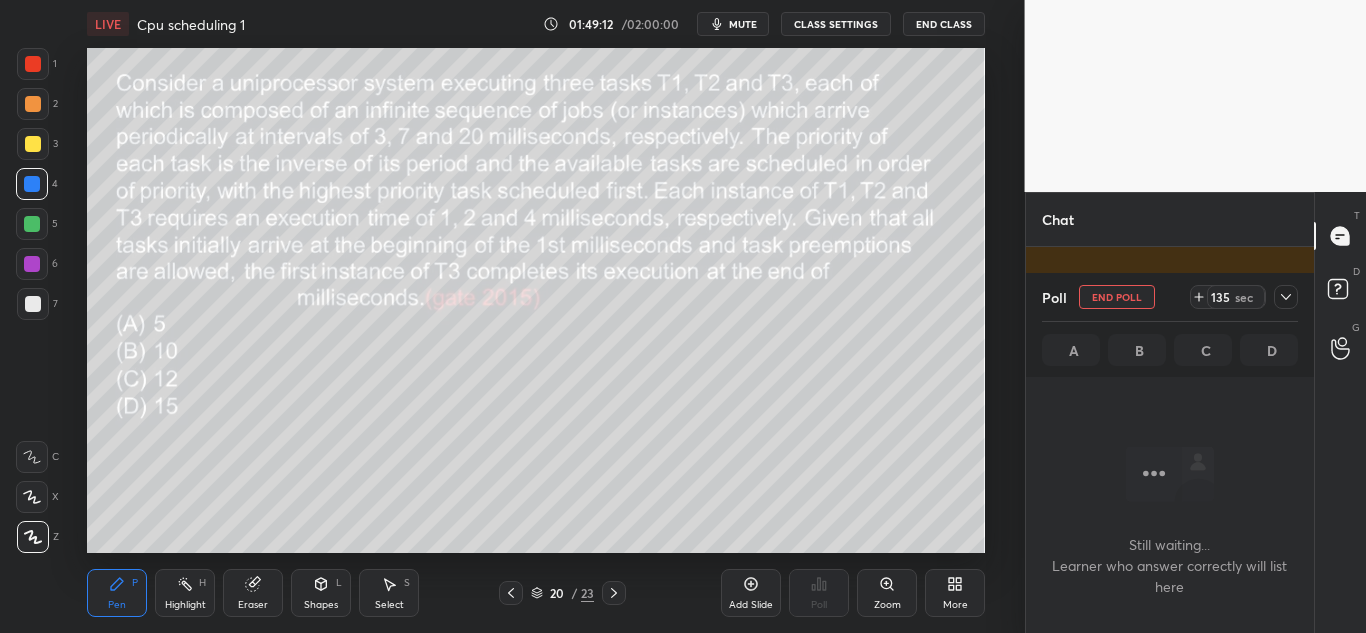 scroll, scrollTop: 230, scrollLeft: 282, axis: both 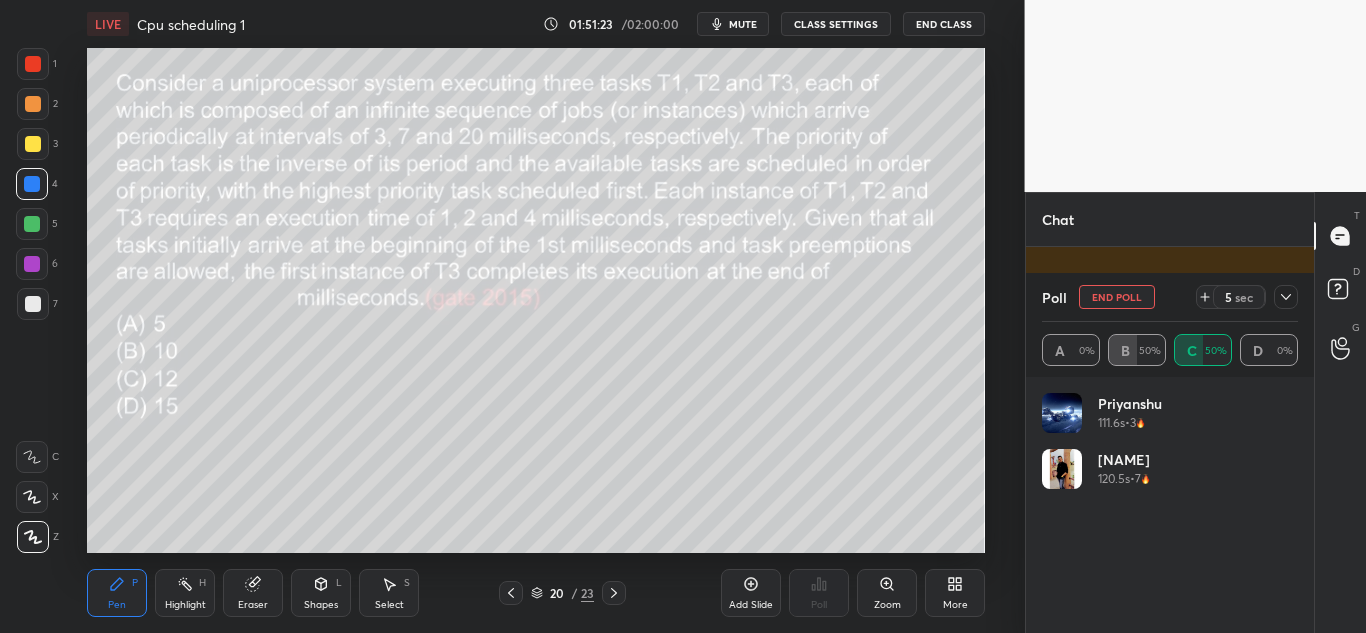 click 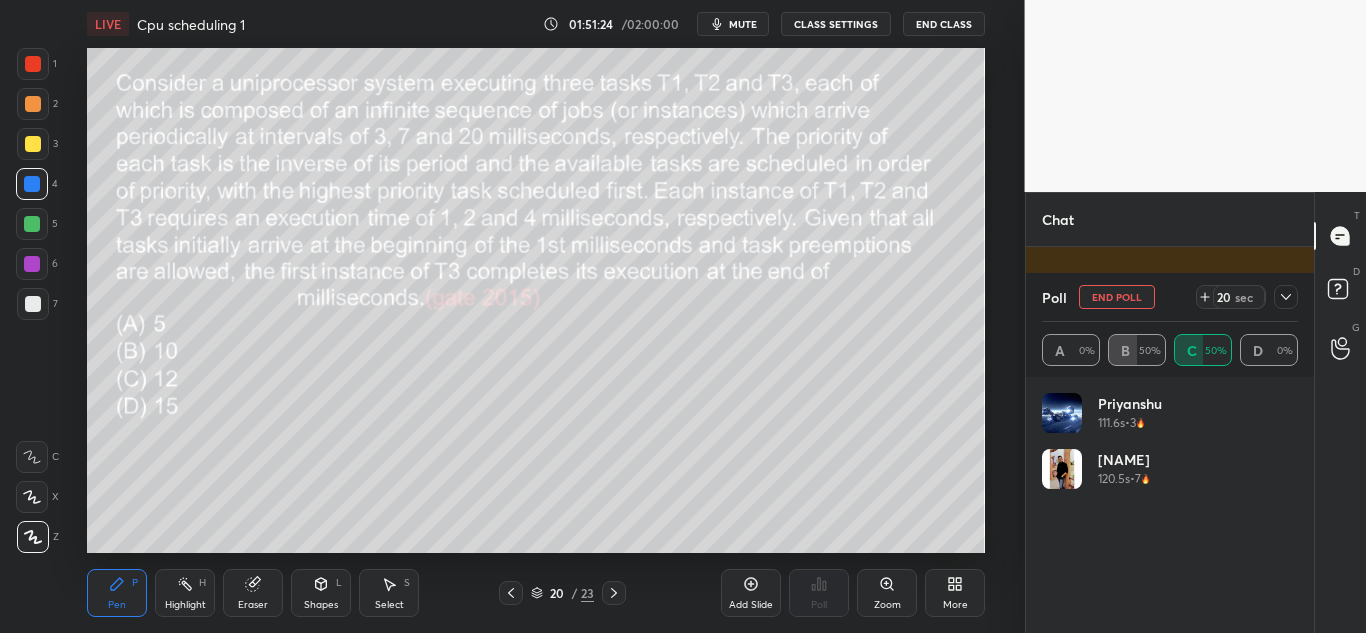 click 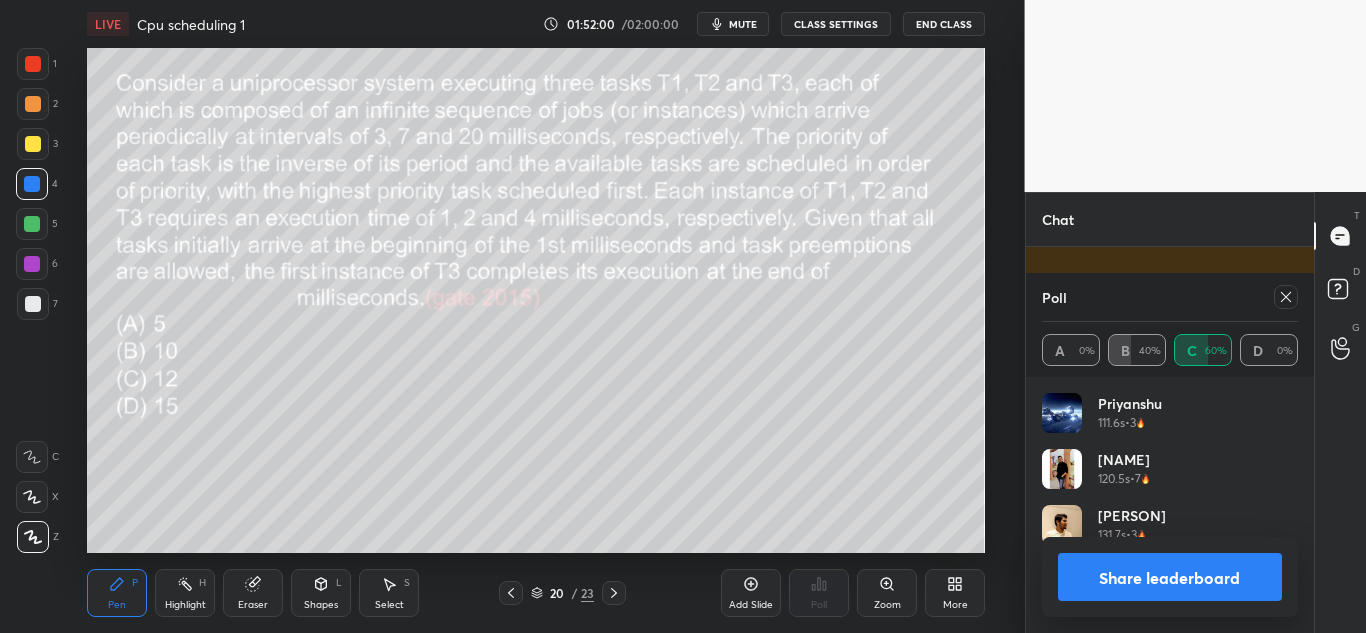 click on "Share leaderboard" at bounding box center (1170, 577) 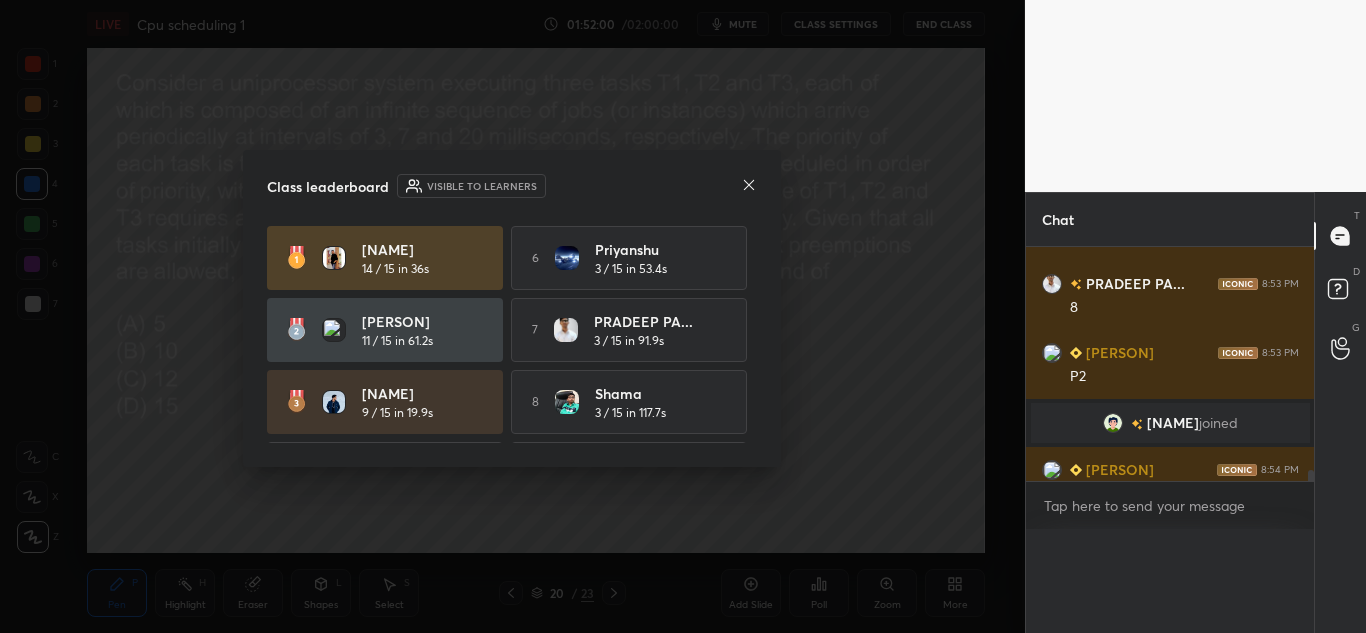 scroll, scrollTop: 0, scrollLeft: 0, axis: both 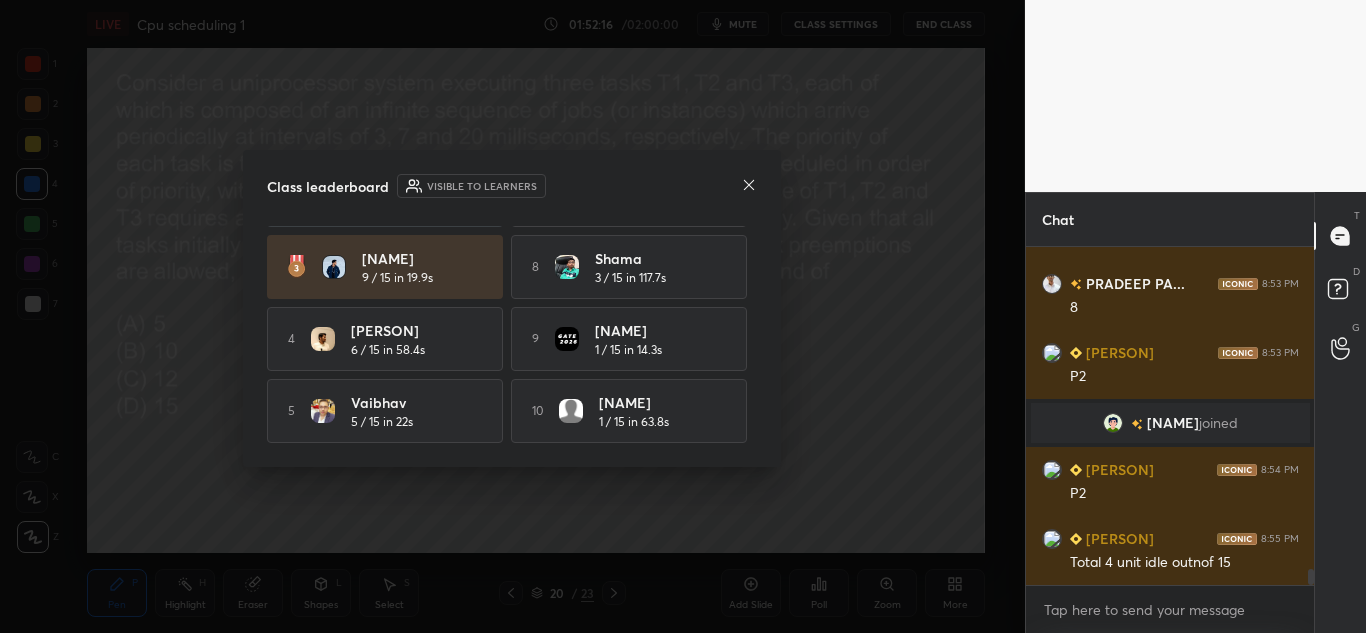 click 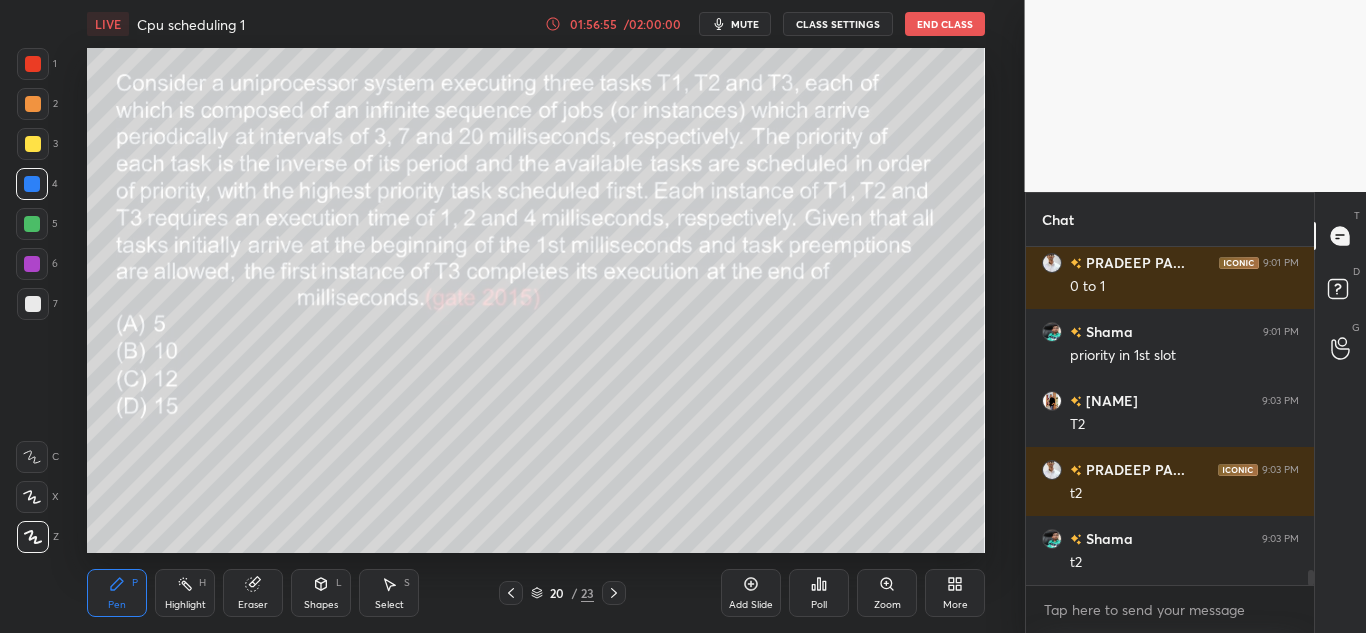 scroll, scrollTop: 7577, scrollLeft: 0, axis: vertical 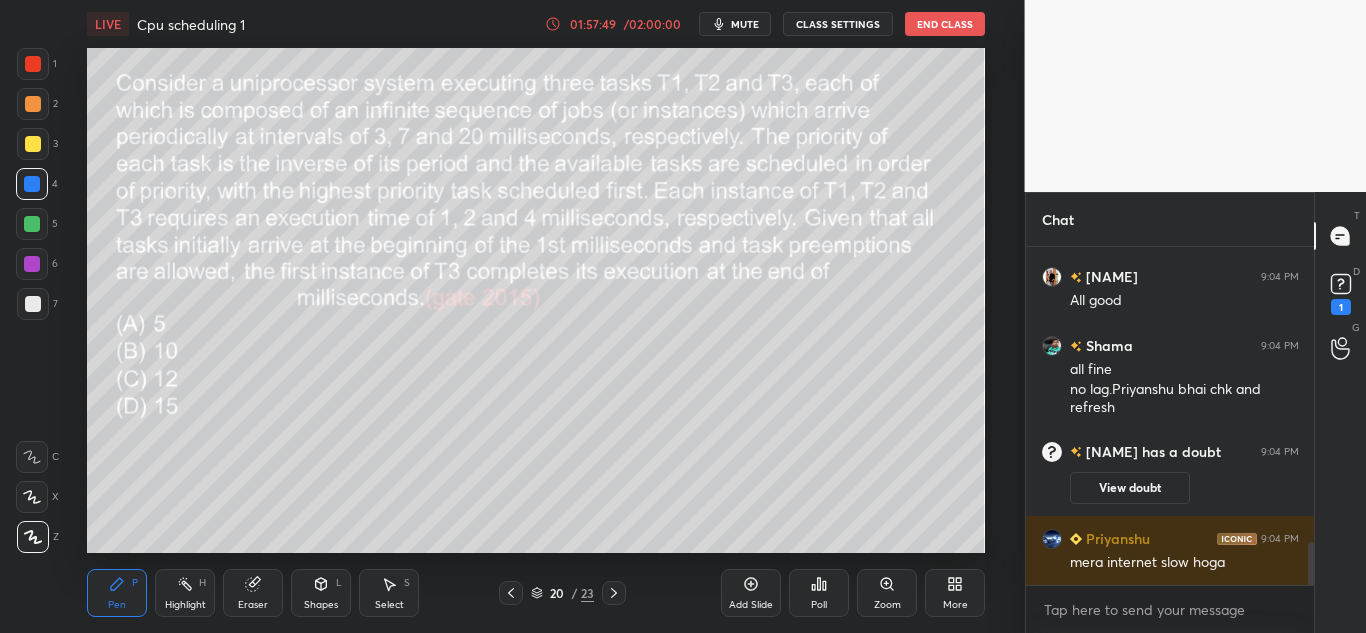 click on "View doubt" at bounding box center [1130, 488] 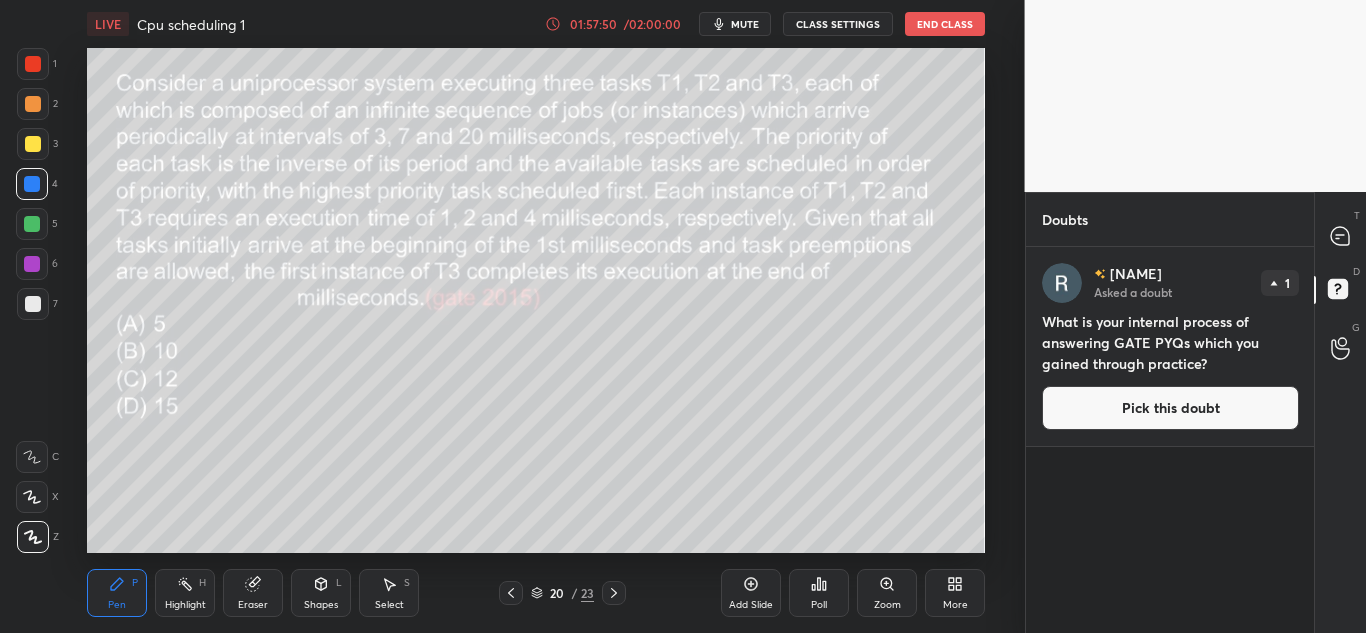 click on "Pick this doubt" at bounding box center (1170, 408) 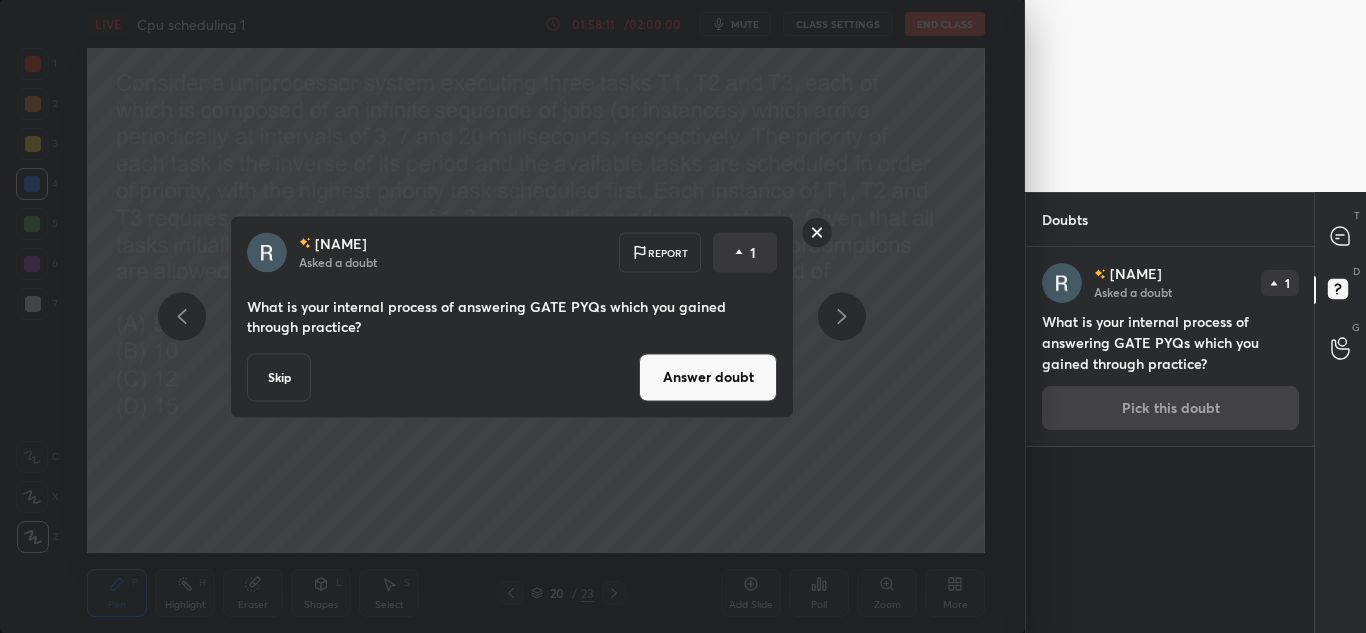 click on "Answer doubt" at bounding box center (708, 377) 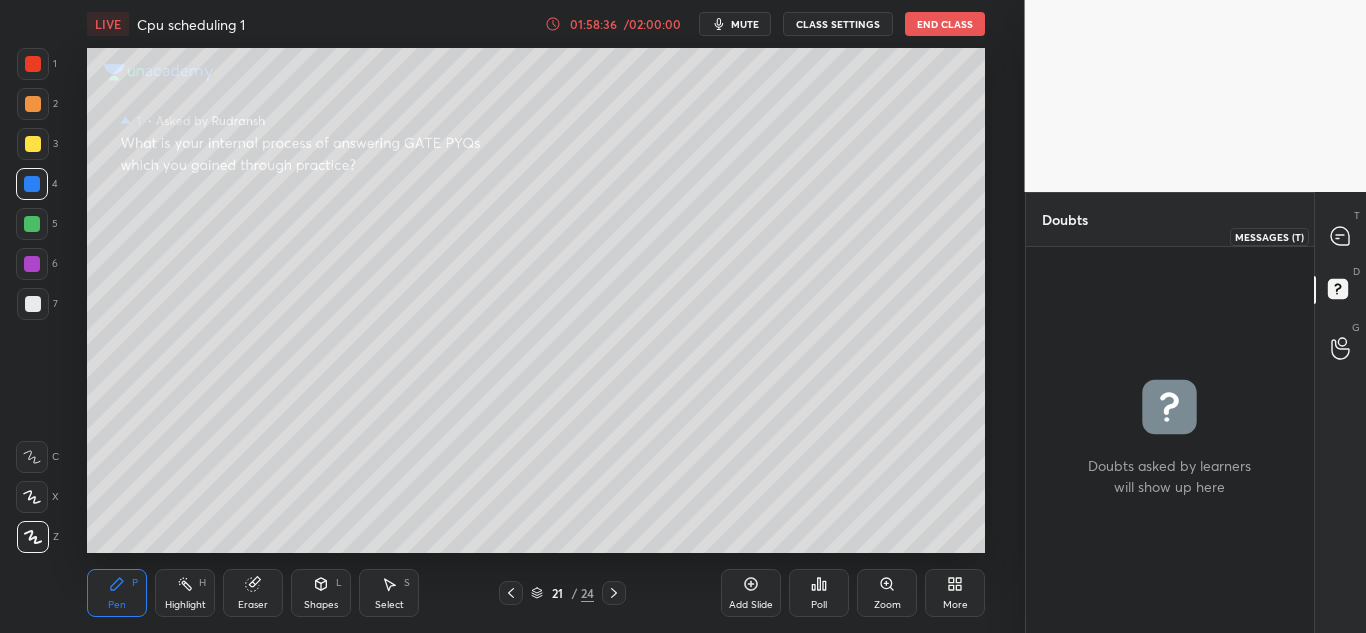 click 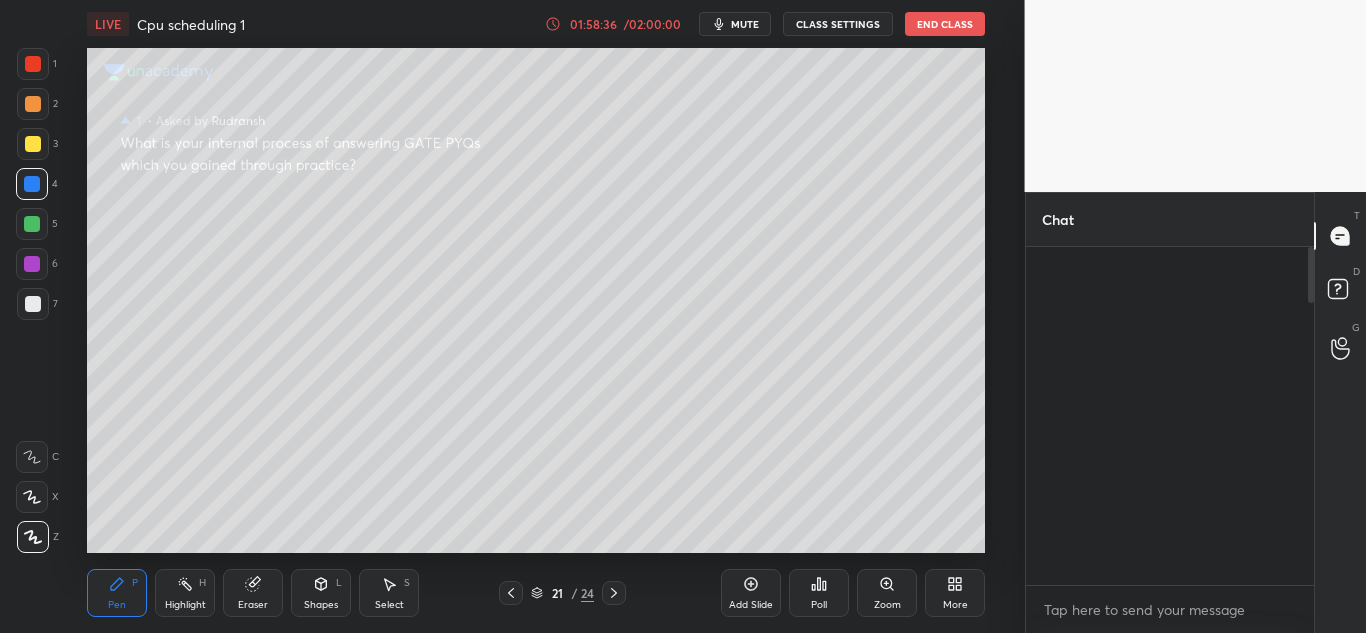 scroll, scrollTop: 2744, scrollLeft: 0, axis: vertical 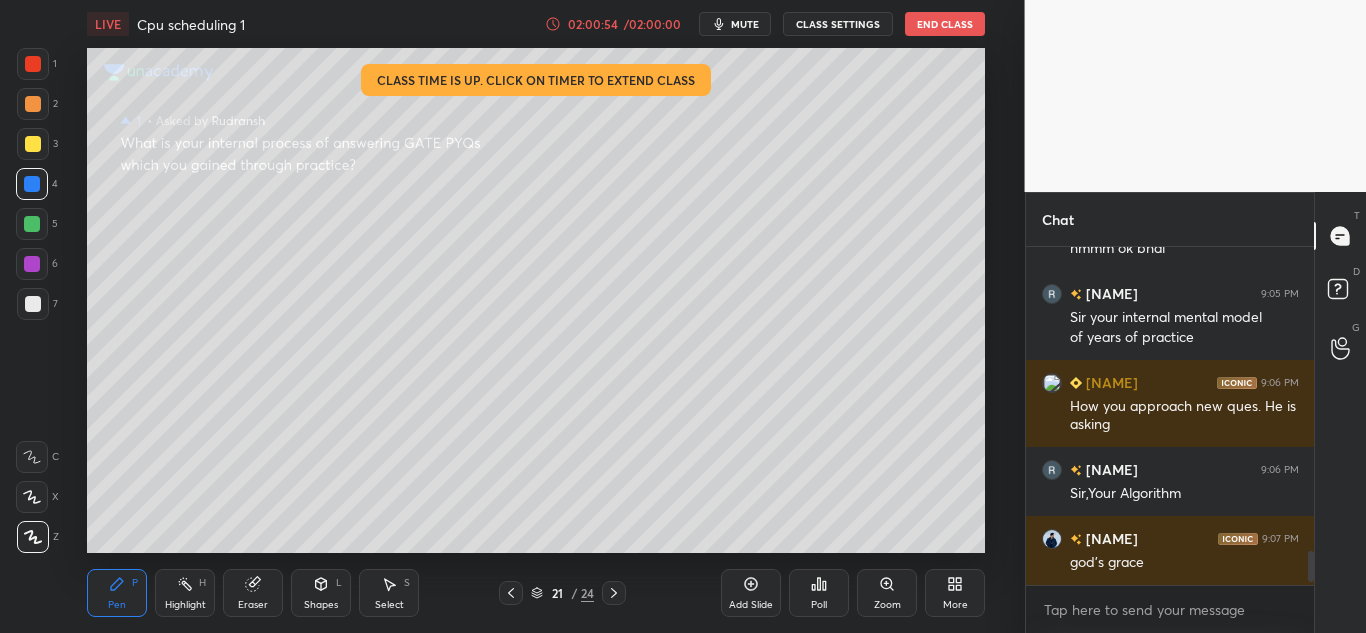 click 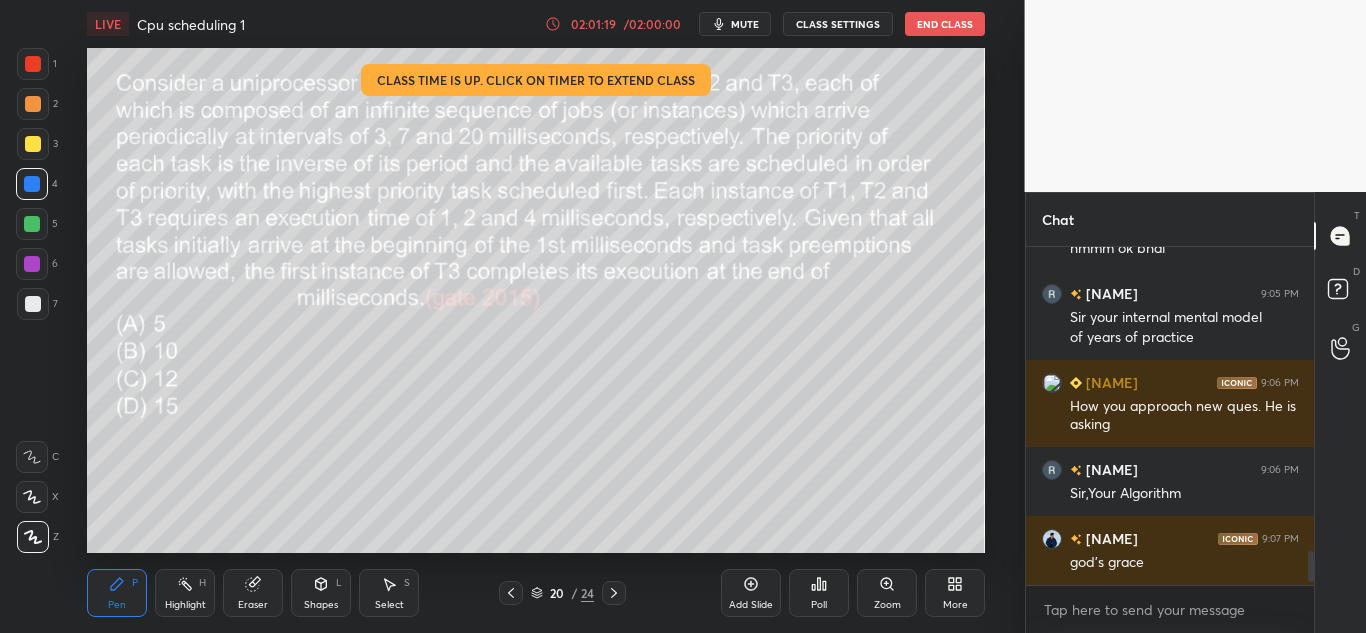click 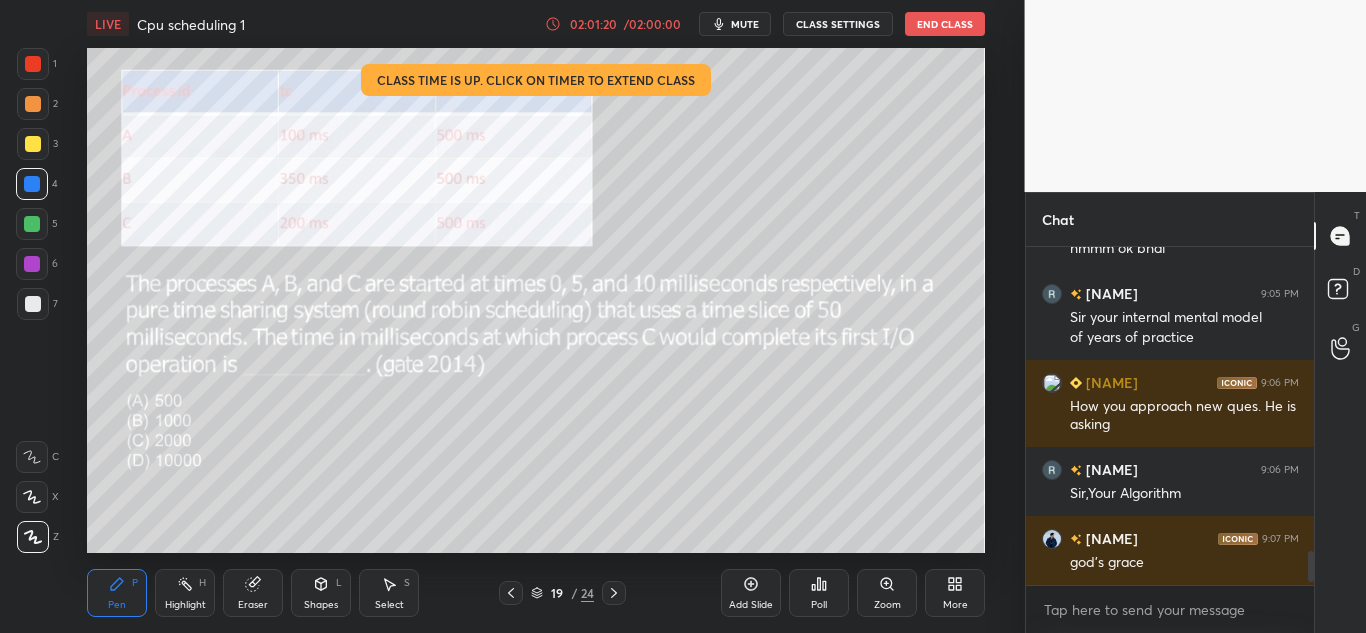 click 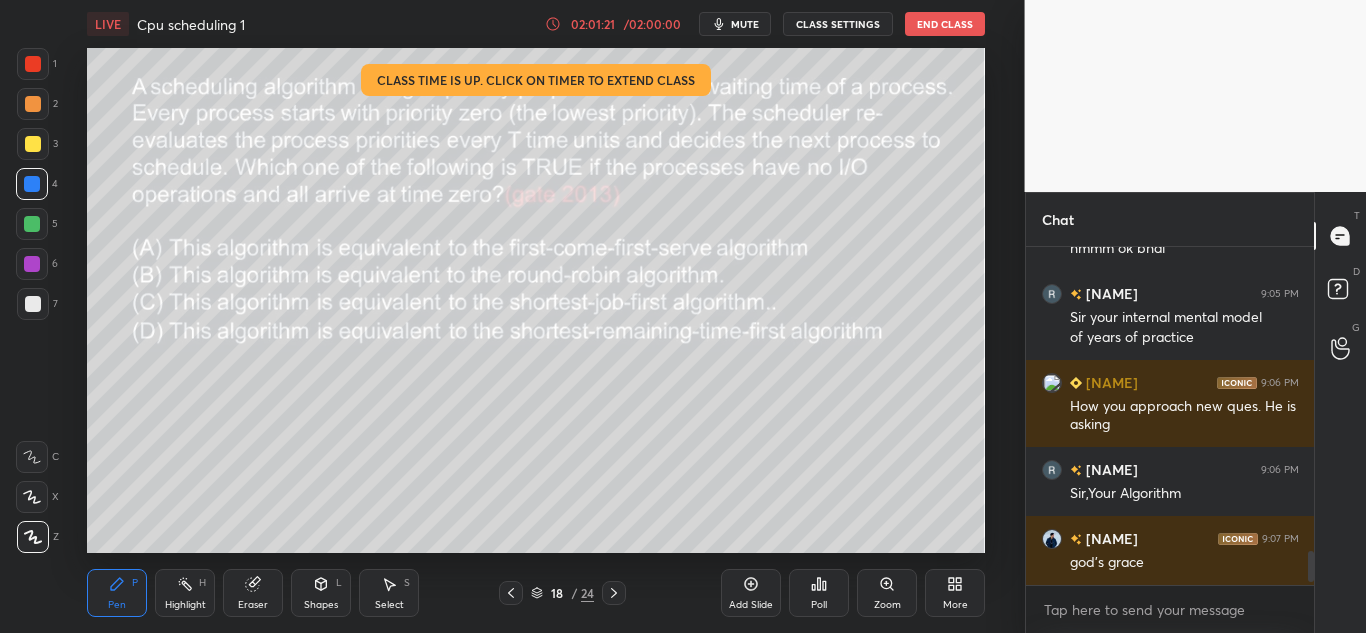 click 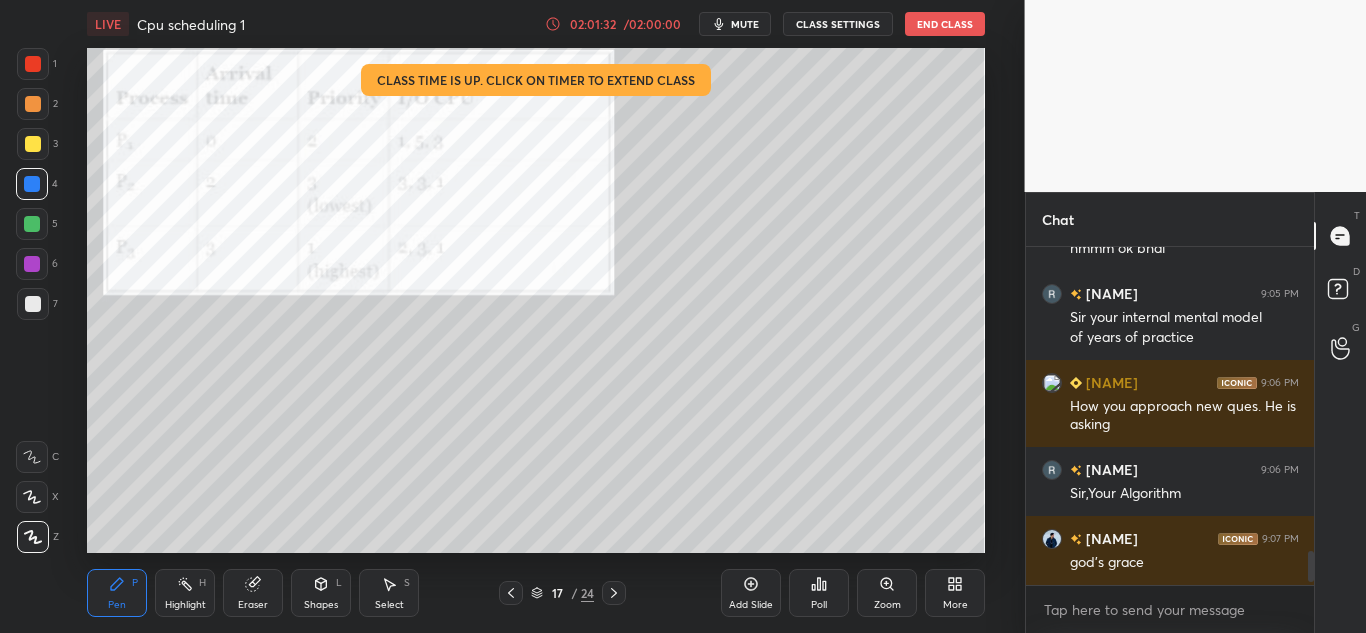 click 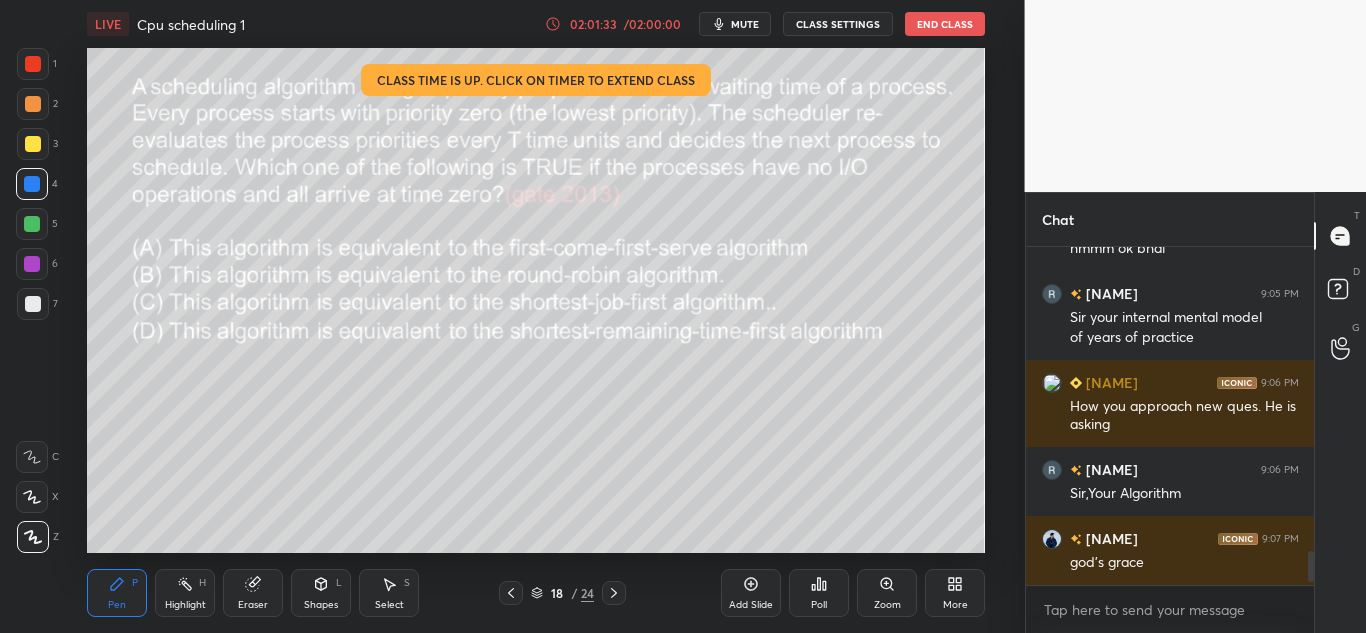 click 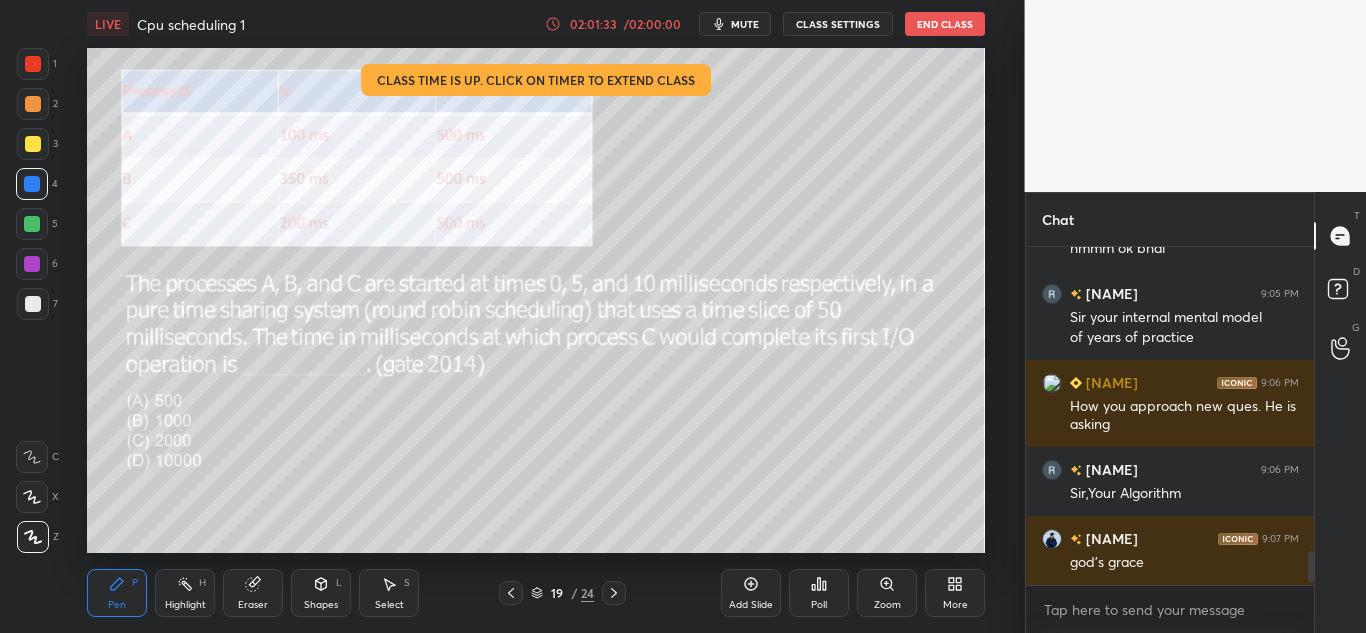 click at bounding box center (614, 593) 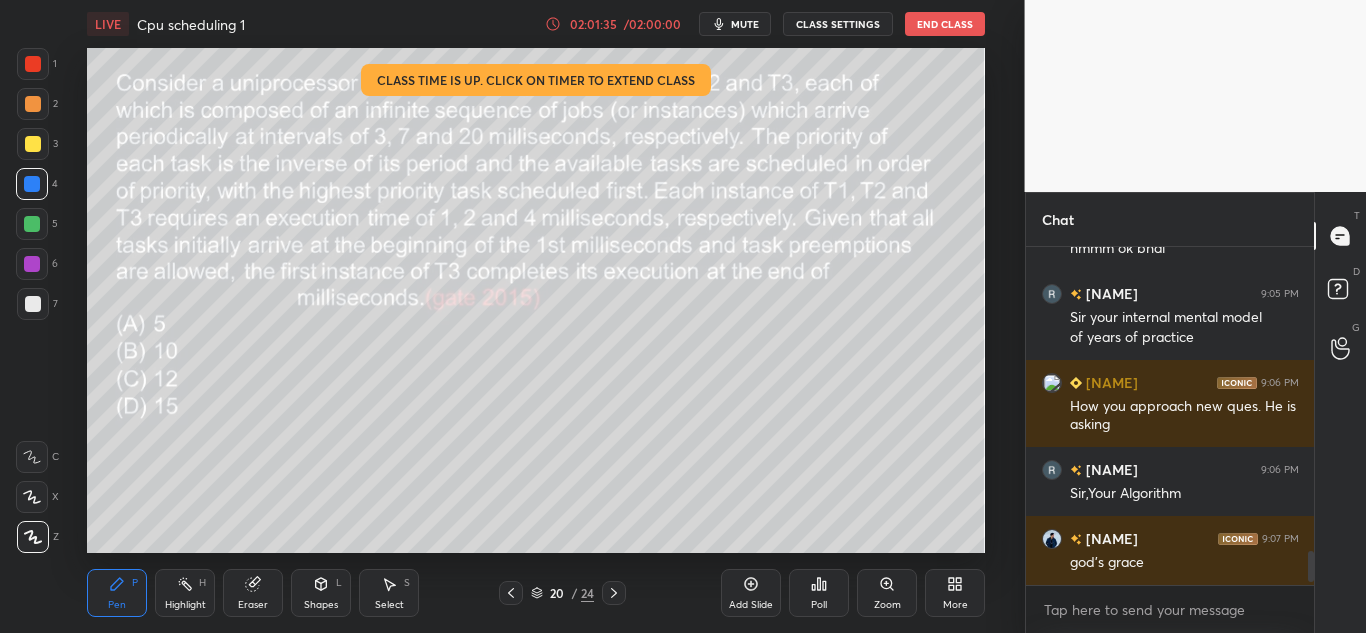 click 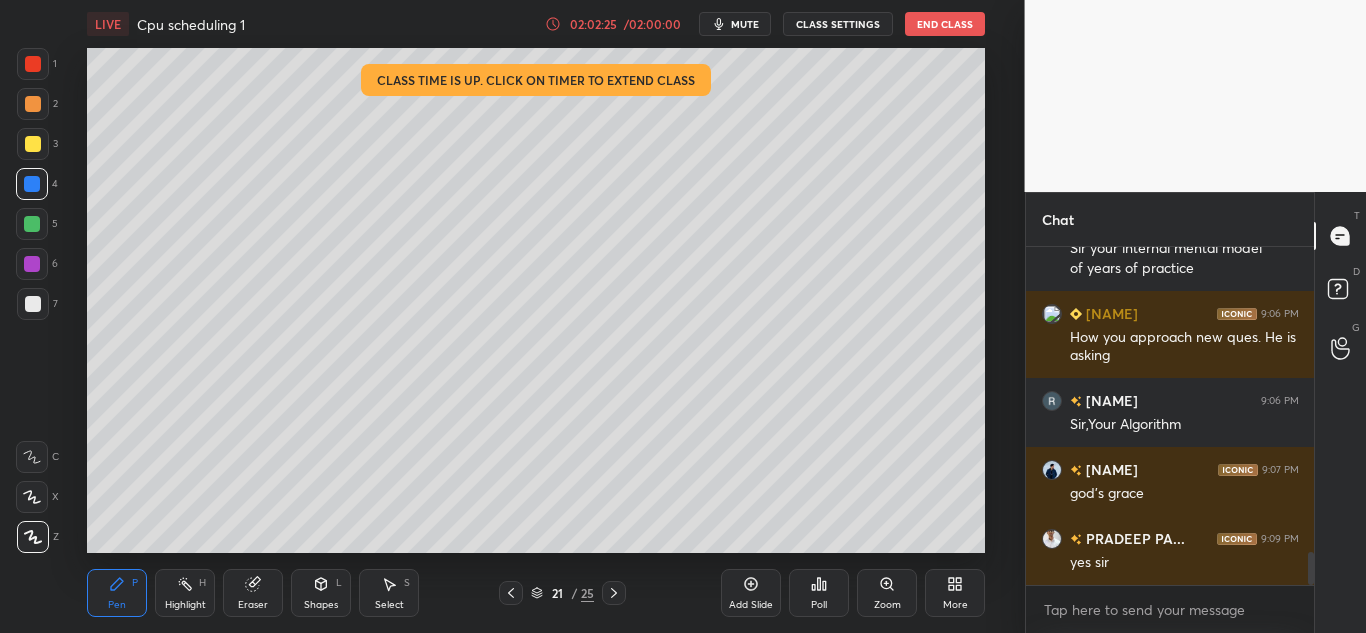scroll, scrollTop: 3165, scrollLeft: 0, axis: vertical 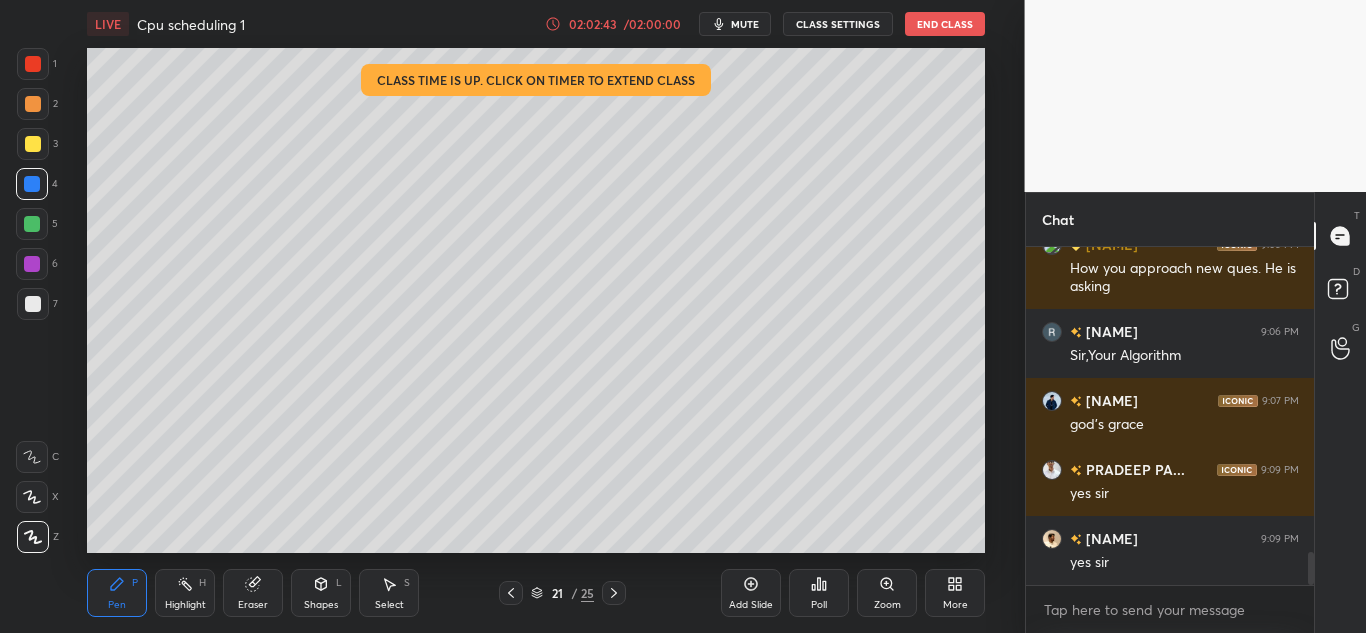click 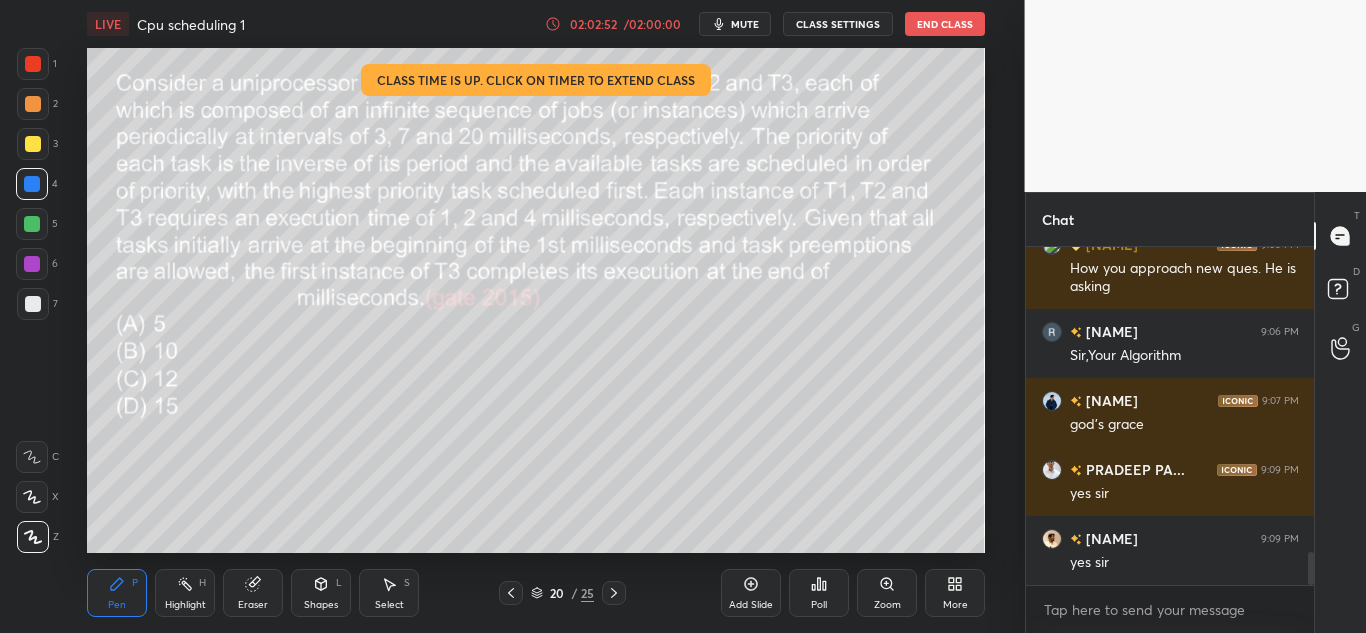 click 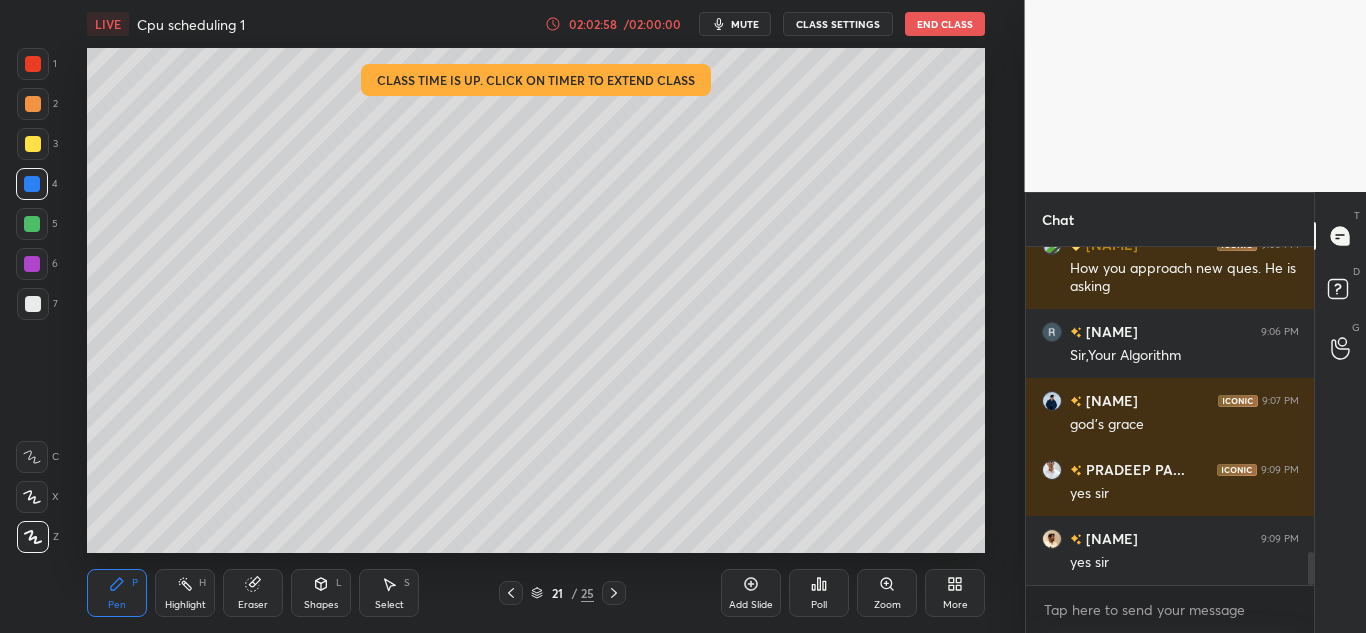 click at bounding box center (33, 144) 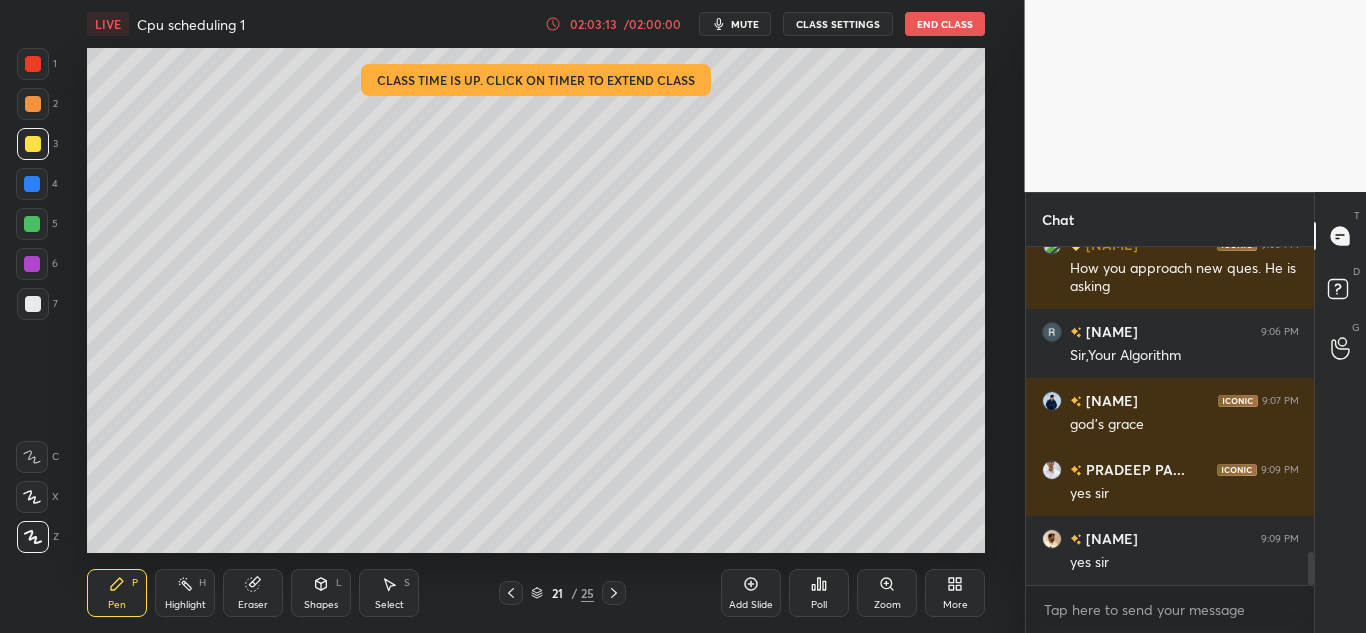 click 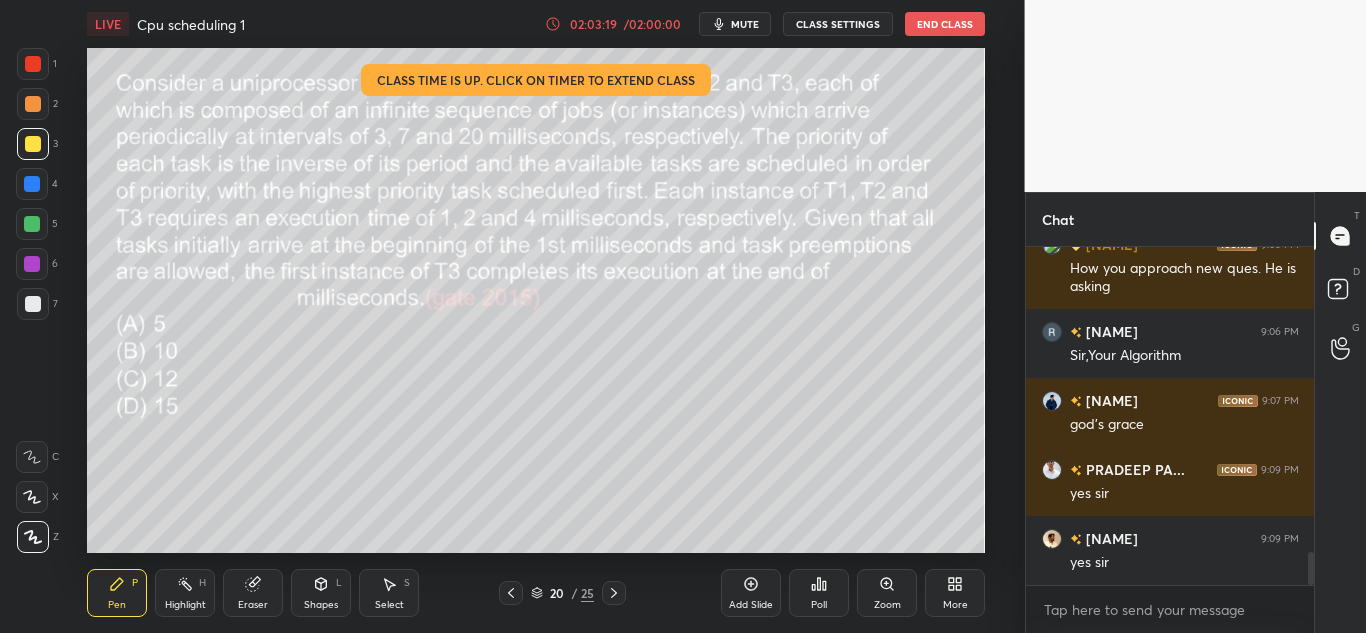 click 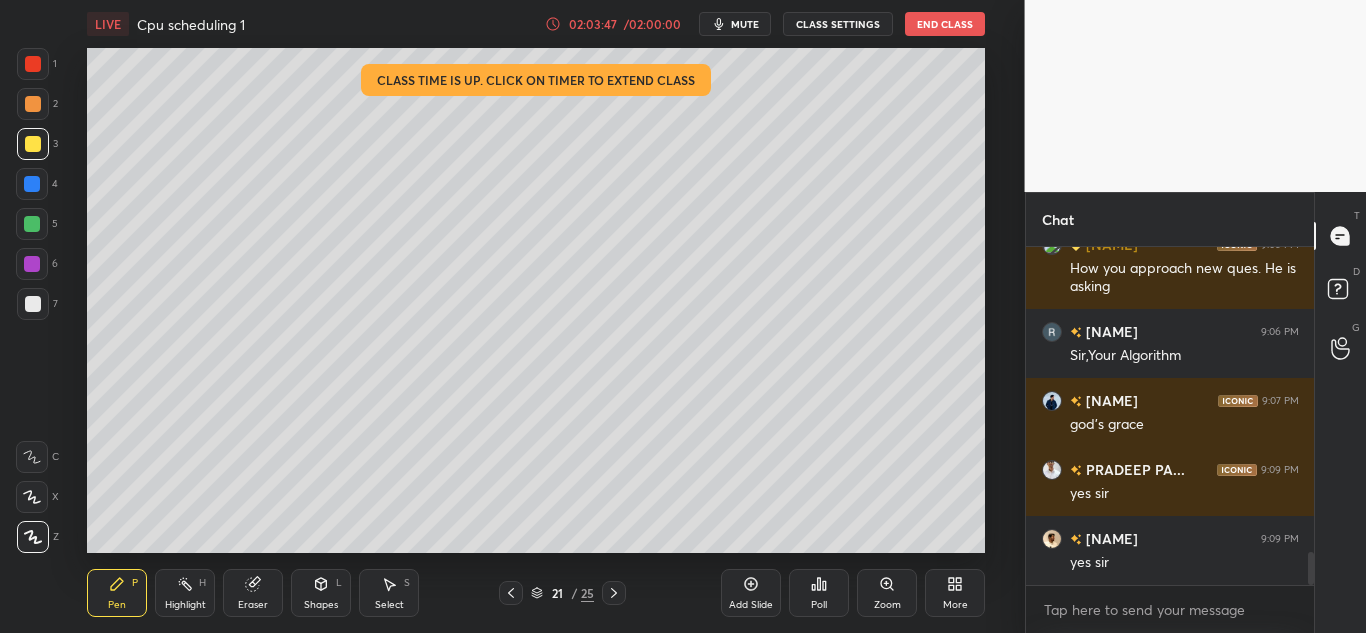 click 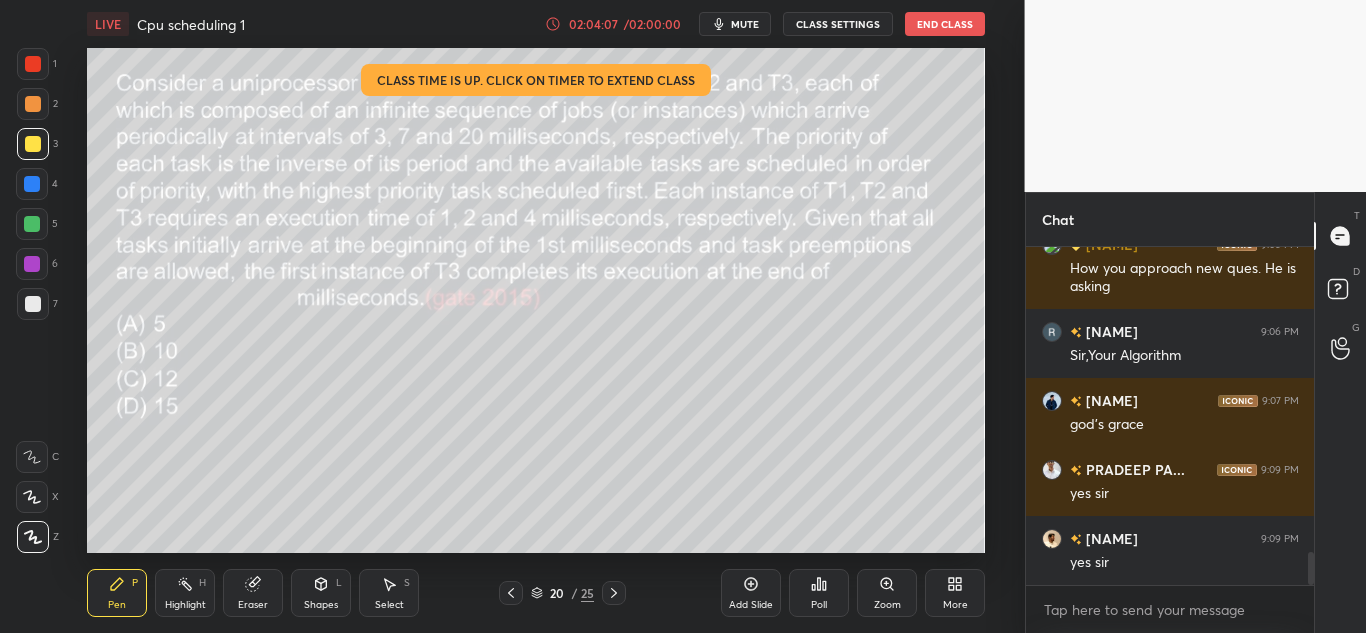 click 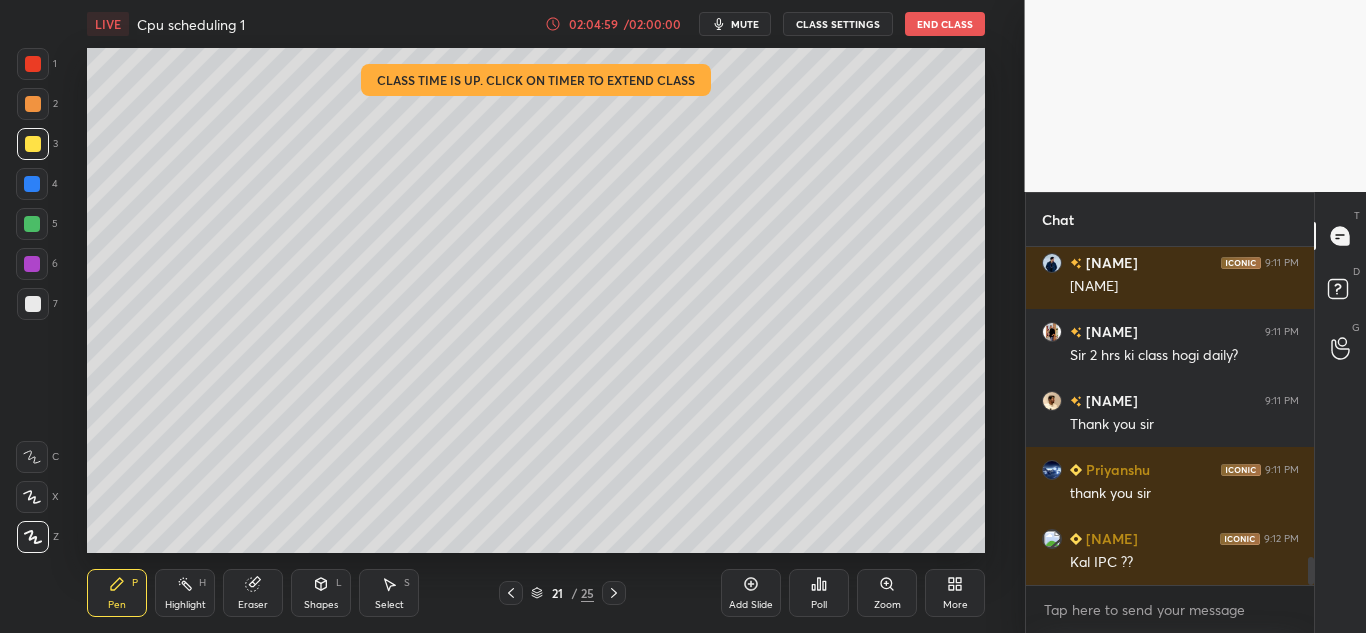 scroll, scrollTop: 3786, scrollLeft: 0, axis: vertical 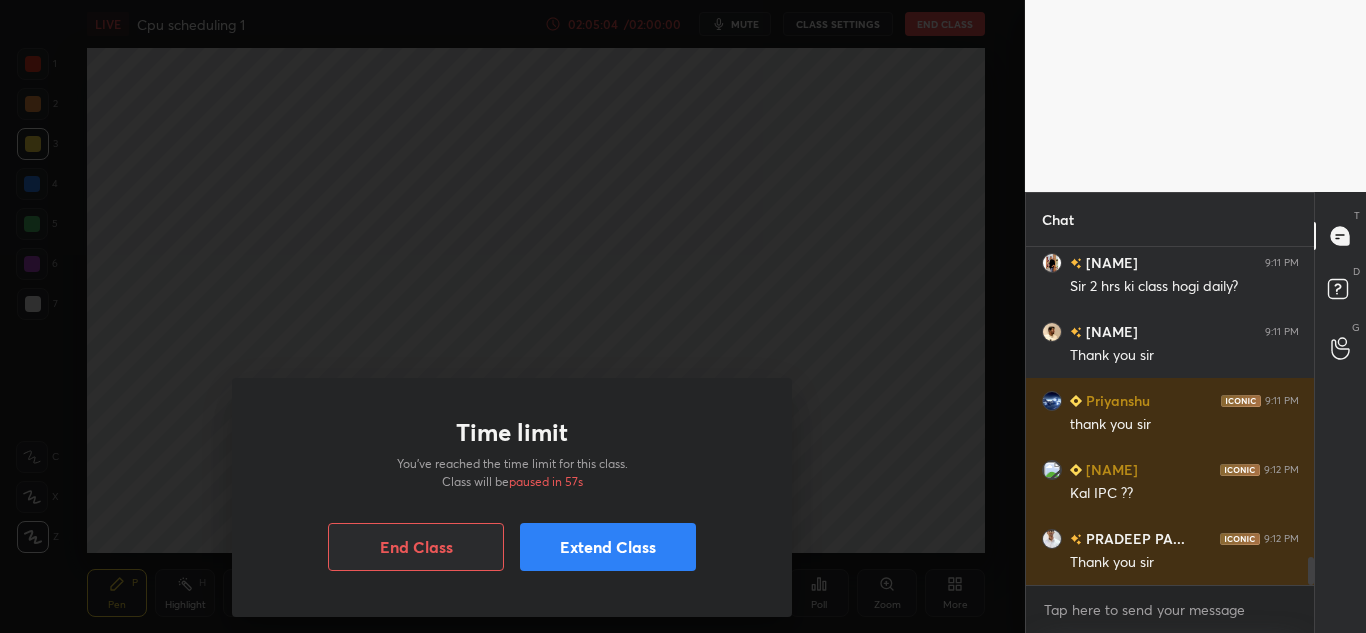 click on "Extend Class" at bounding box center (608, 547) 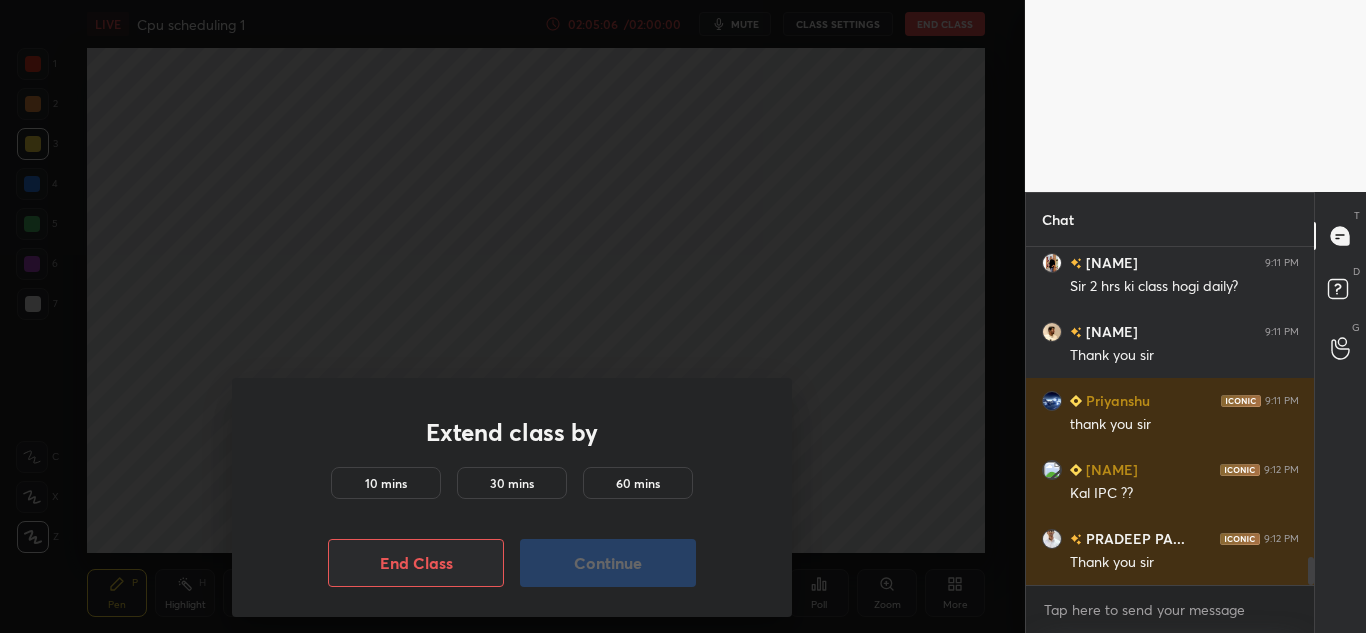 click on "10 mins" at bounding box center [386, 483] 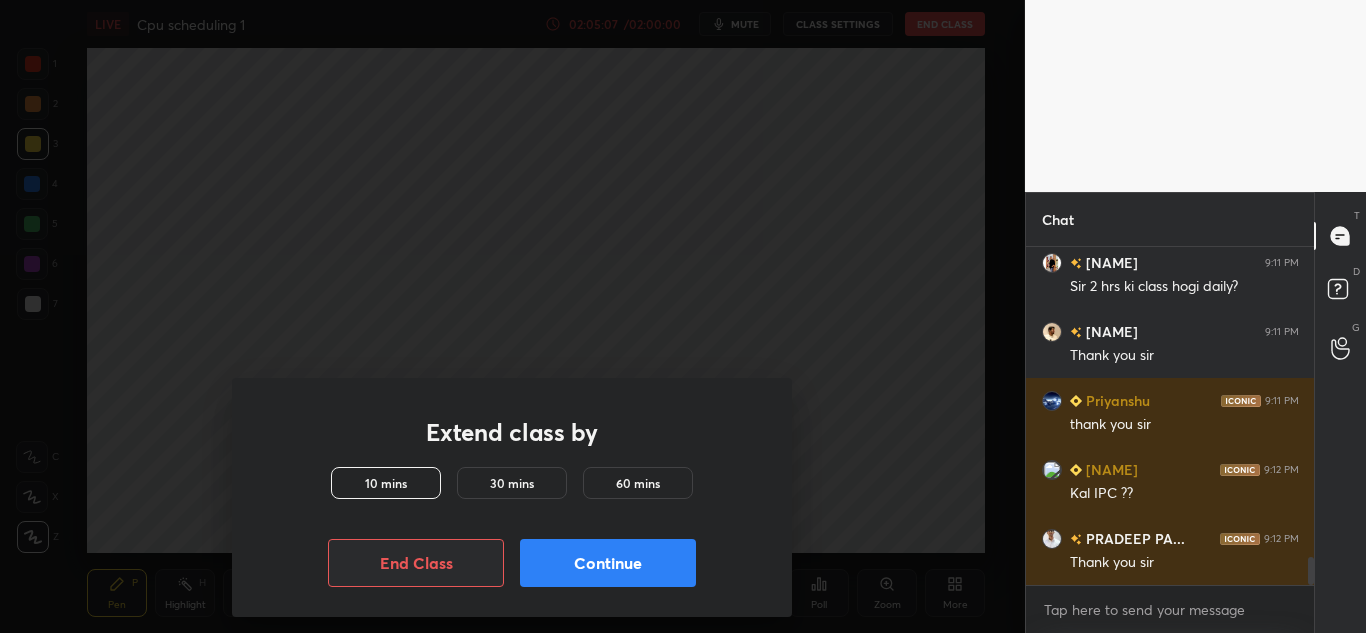 click on "Continue" at bounding box center [608, 563] 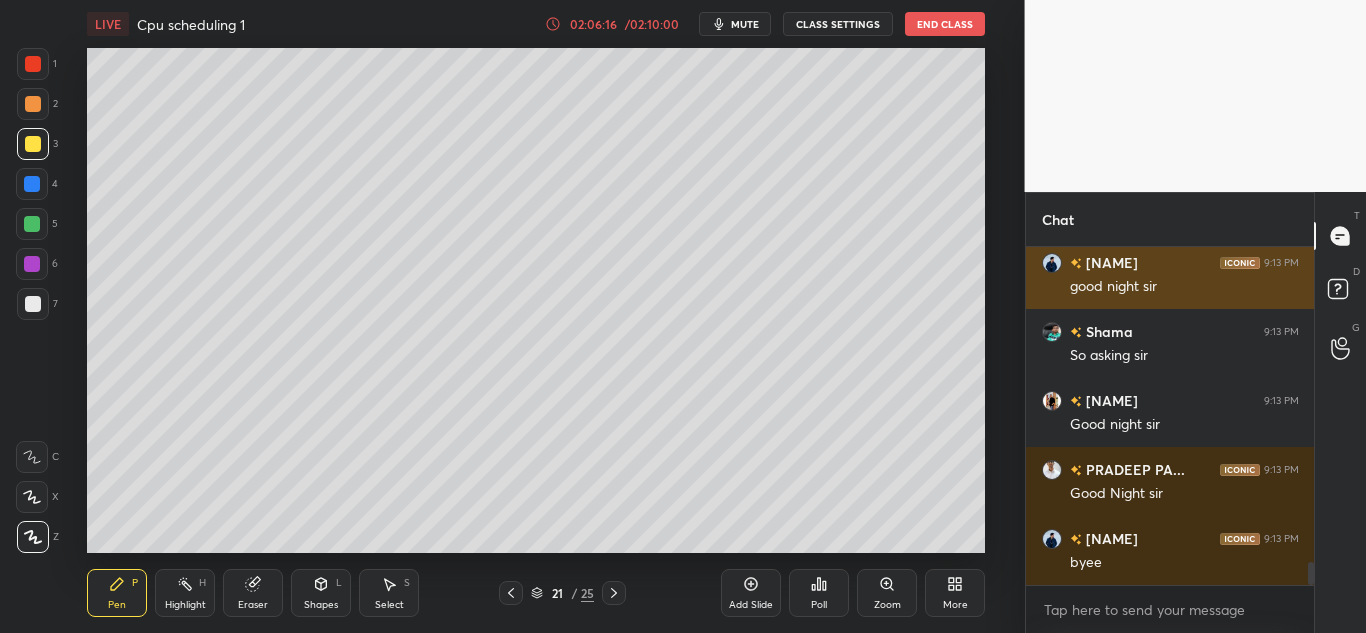 scroll, scrollTop: 4670, scrollLeft: 0, axis: vertical 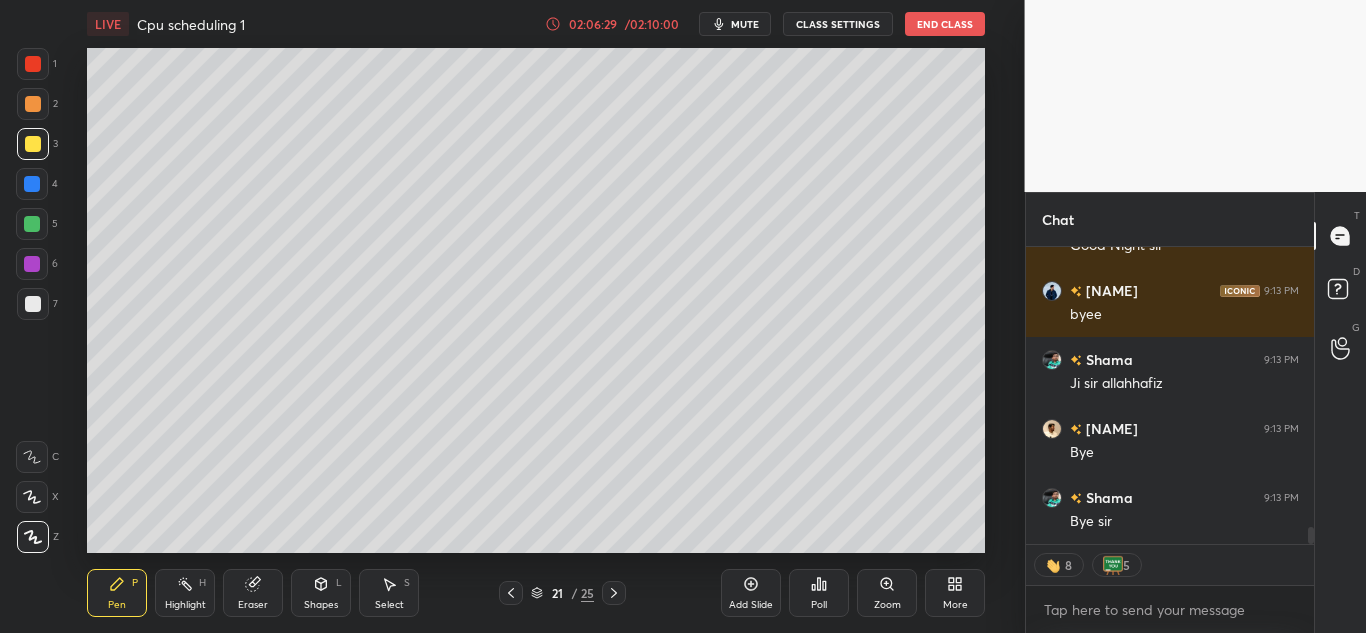 click on "End Class" at bounding box center (945, 24) 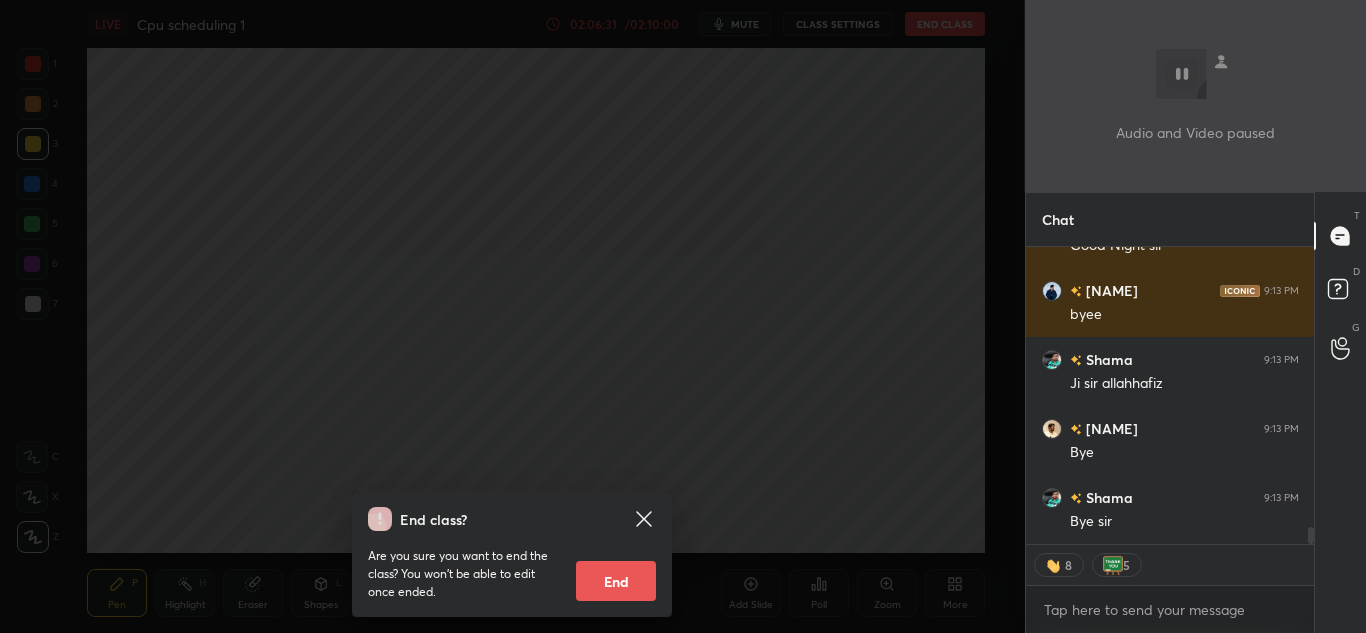 click on "End" at bounding box center [616, 581] 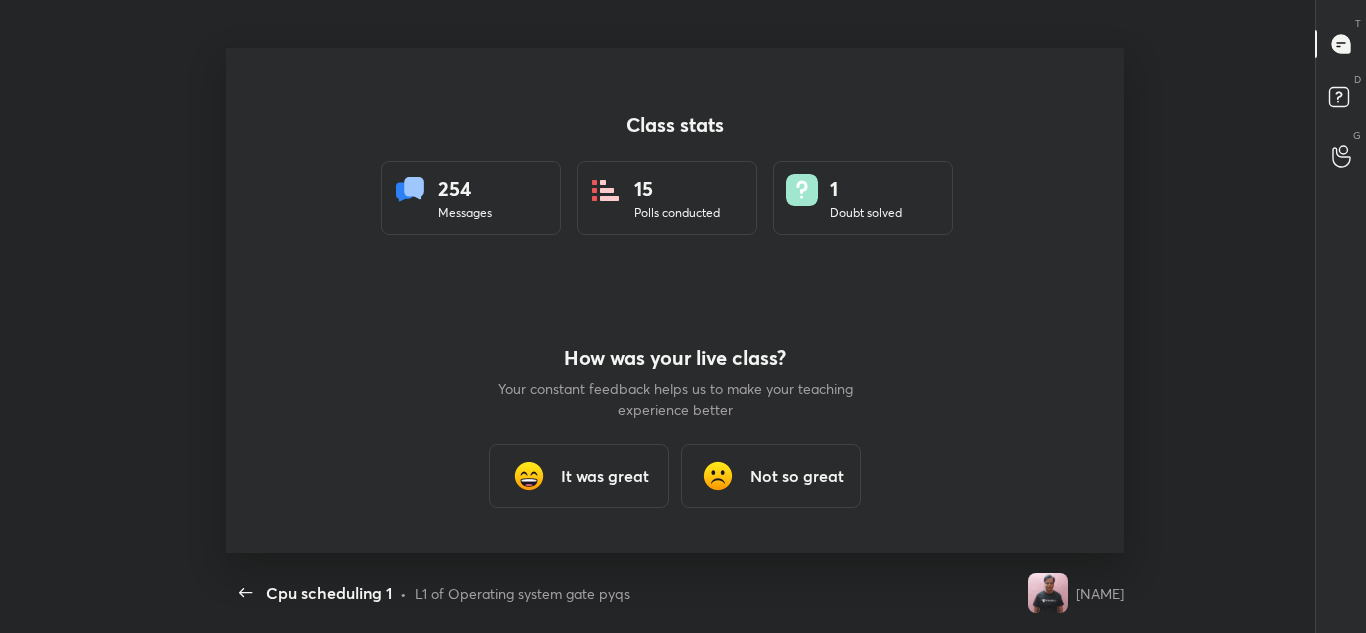 scroll, scrollTop: 99495, scrollLeft: 98730, axis: both 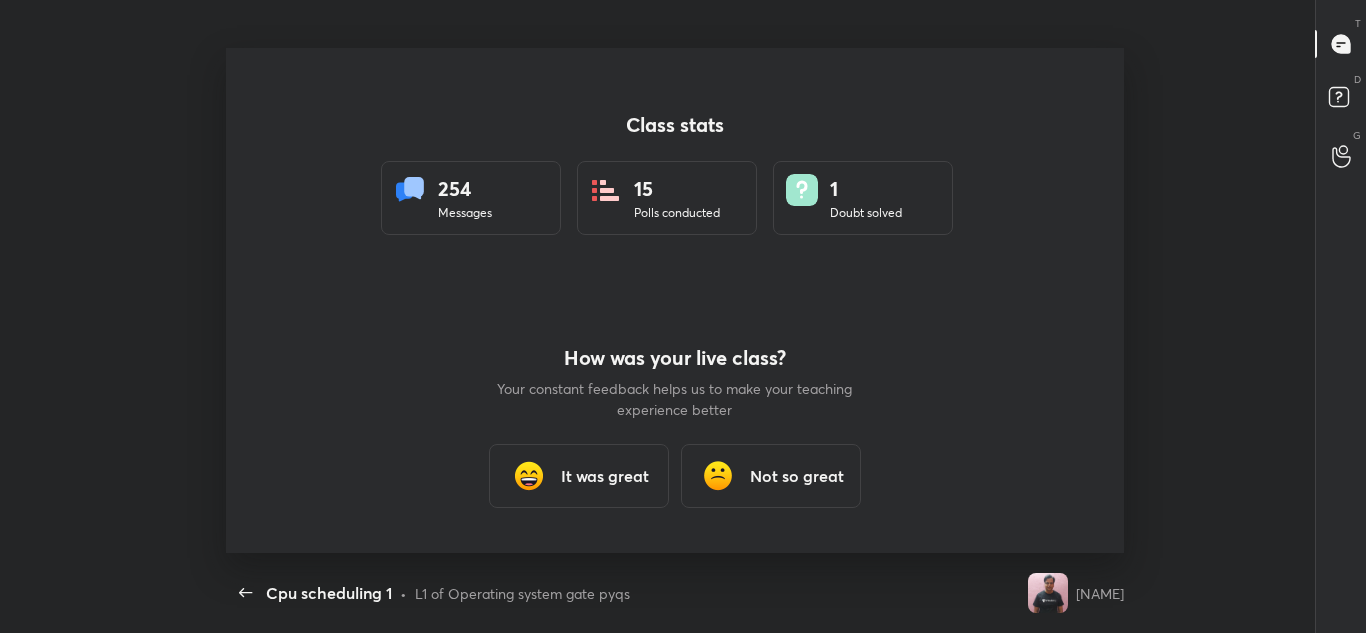 click on "It was great" at bounding box center [605, 476] 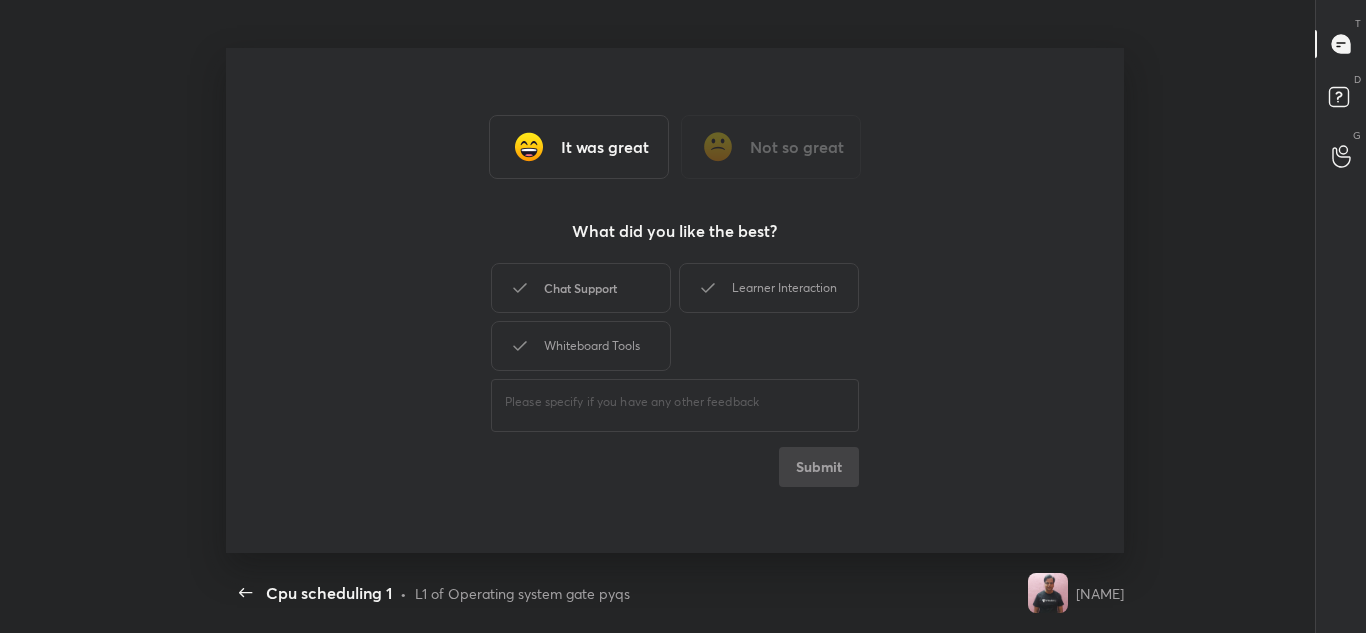 type on "x" 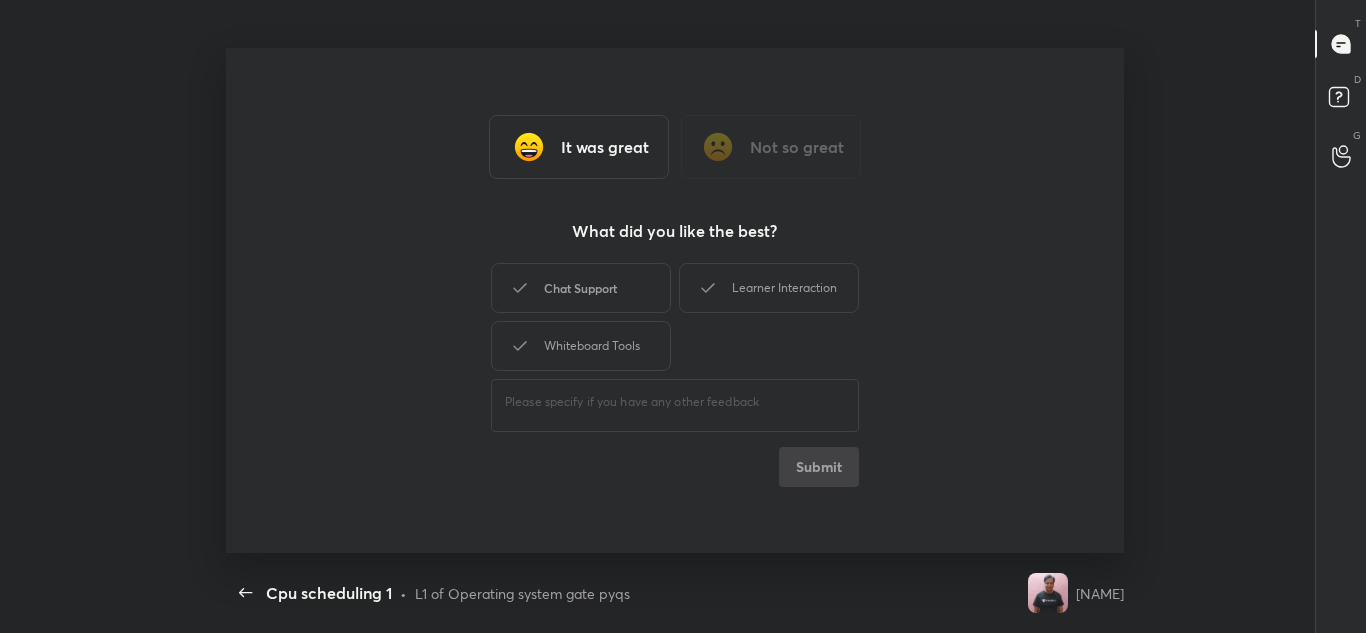 click on "Chat Support" at bounding box center (581, 288) 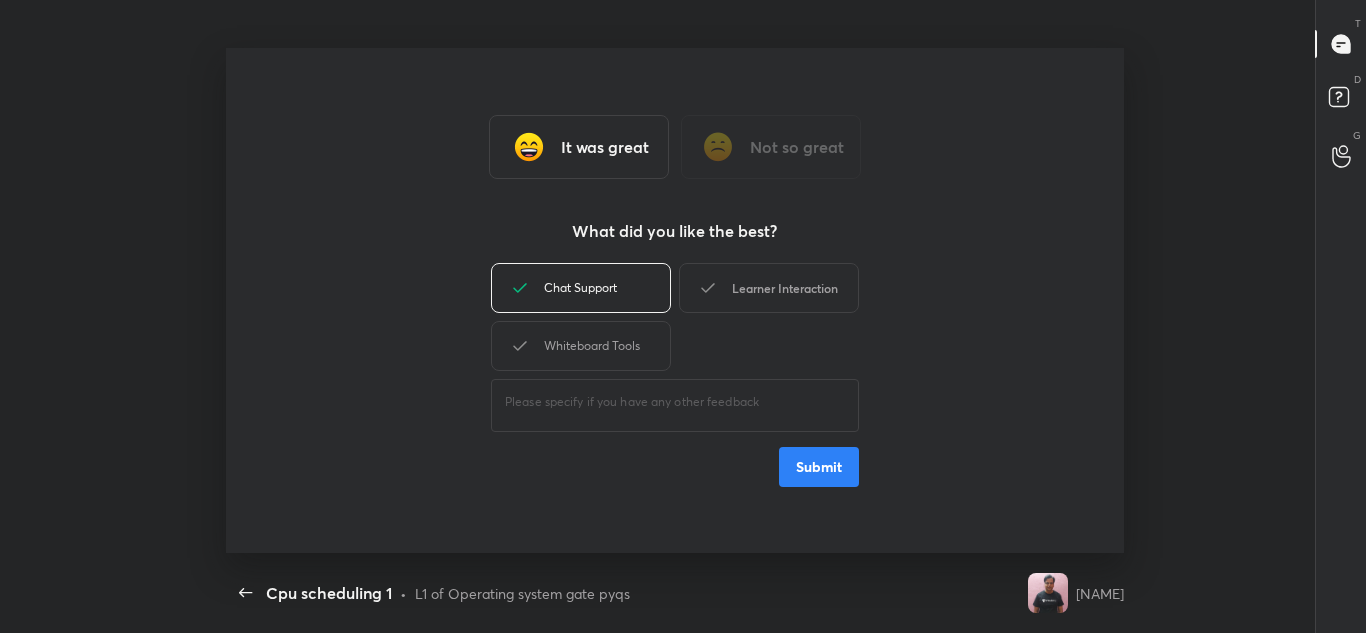 click on "Learner Interaction" at bounding box center [769, 288] 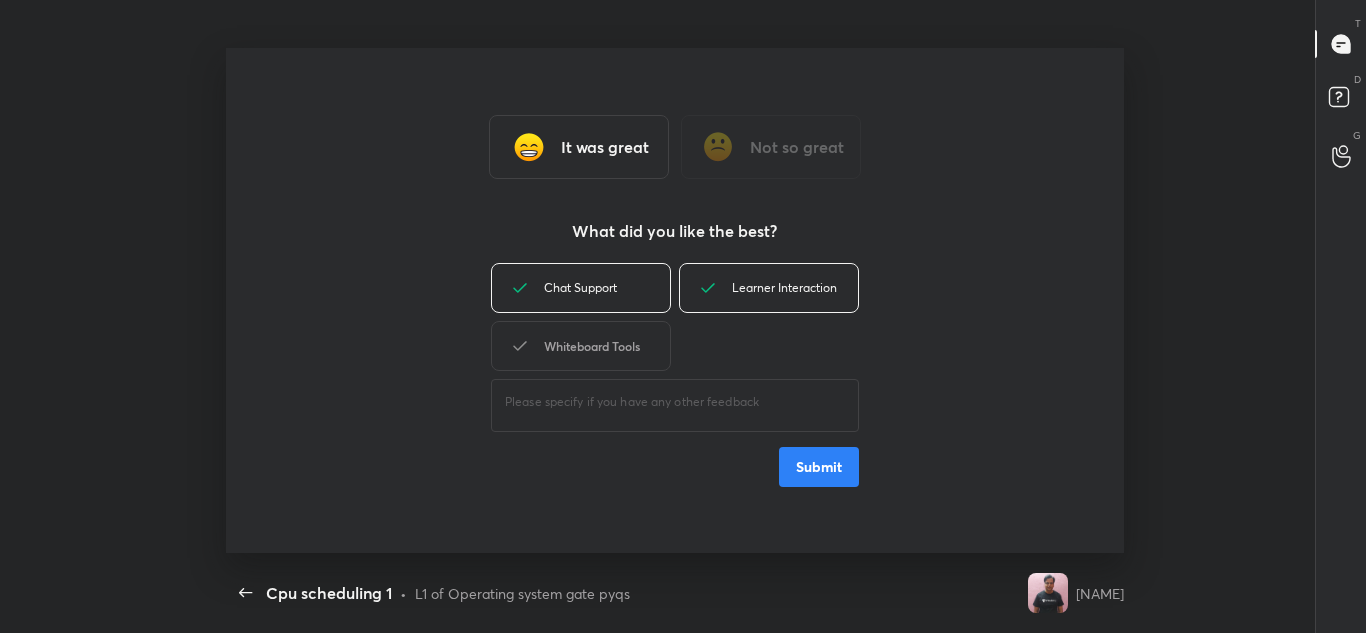 click on "Whiteboard Tools" at bounding box center (581, 346) 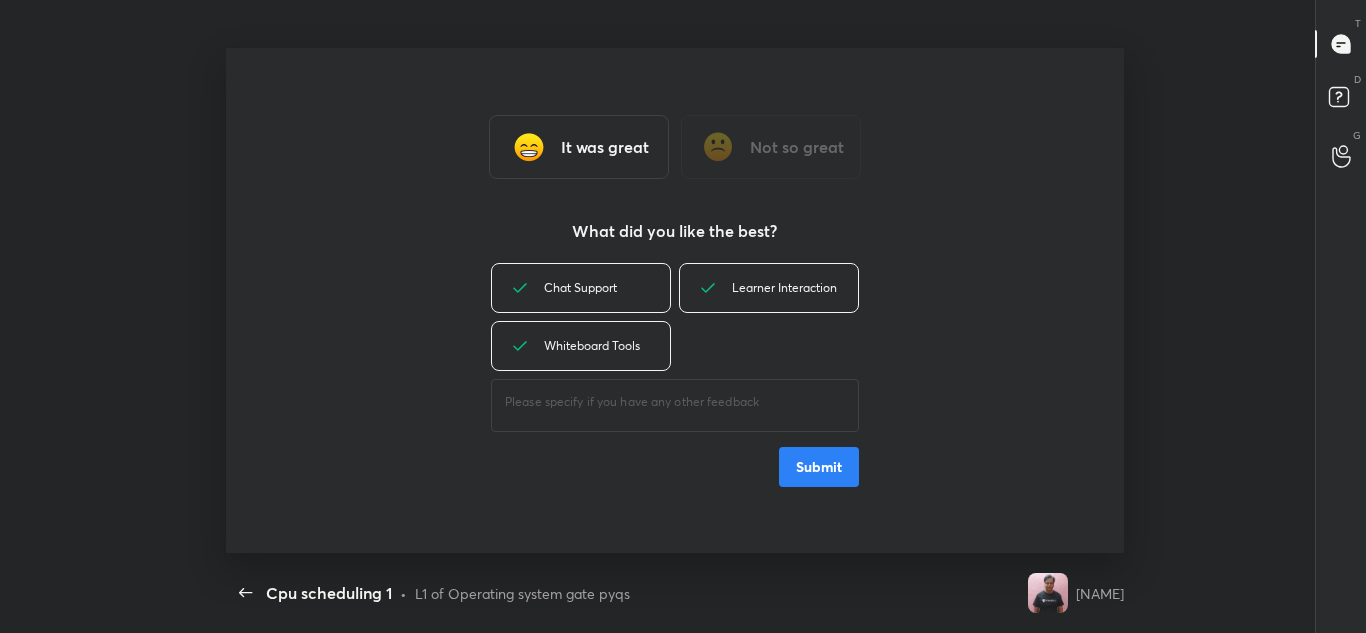 click on "Submit" at bounding box center (819, 467) 